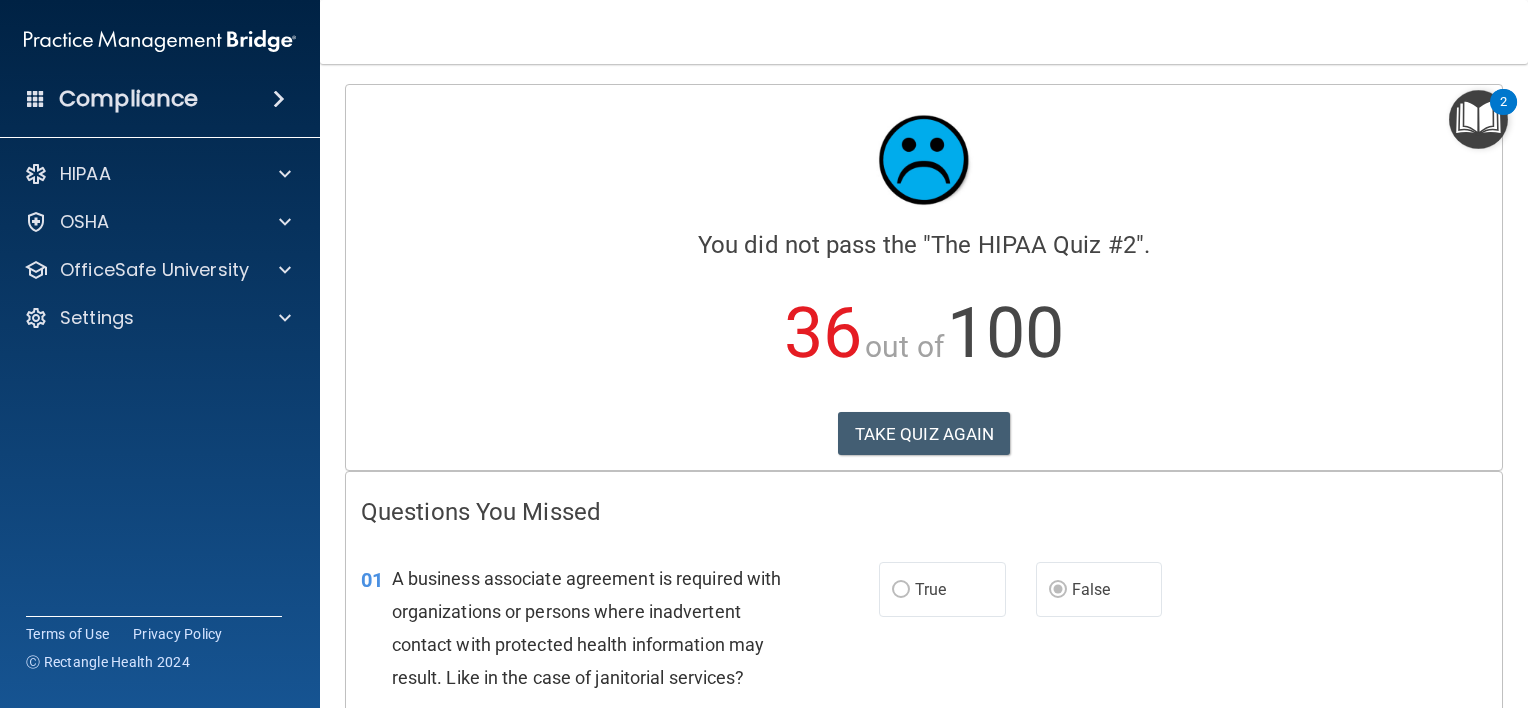 scroll, scrollTop: 0, scrollLeft: 0, axis: both 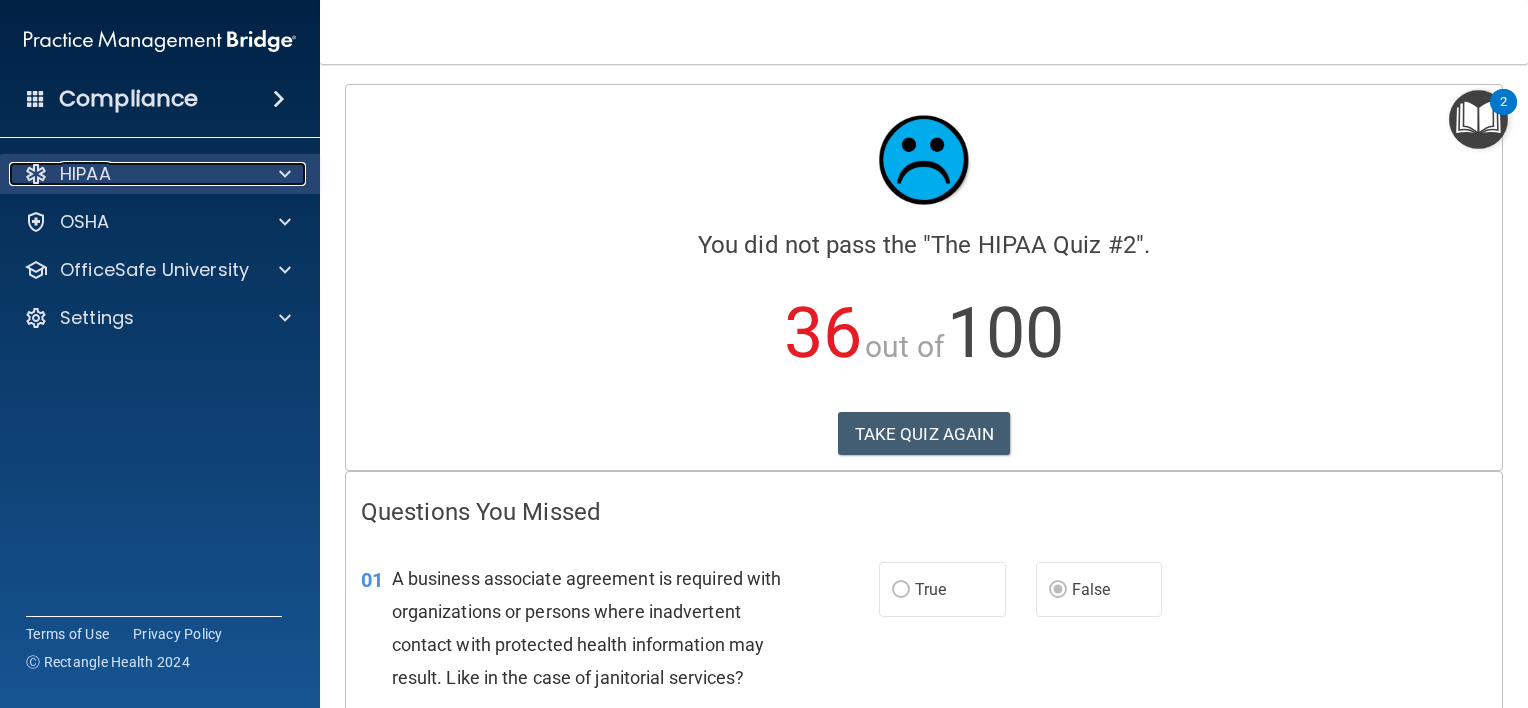 click on "HIPAA" at bounding box center [85, 174] 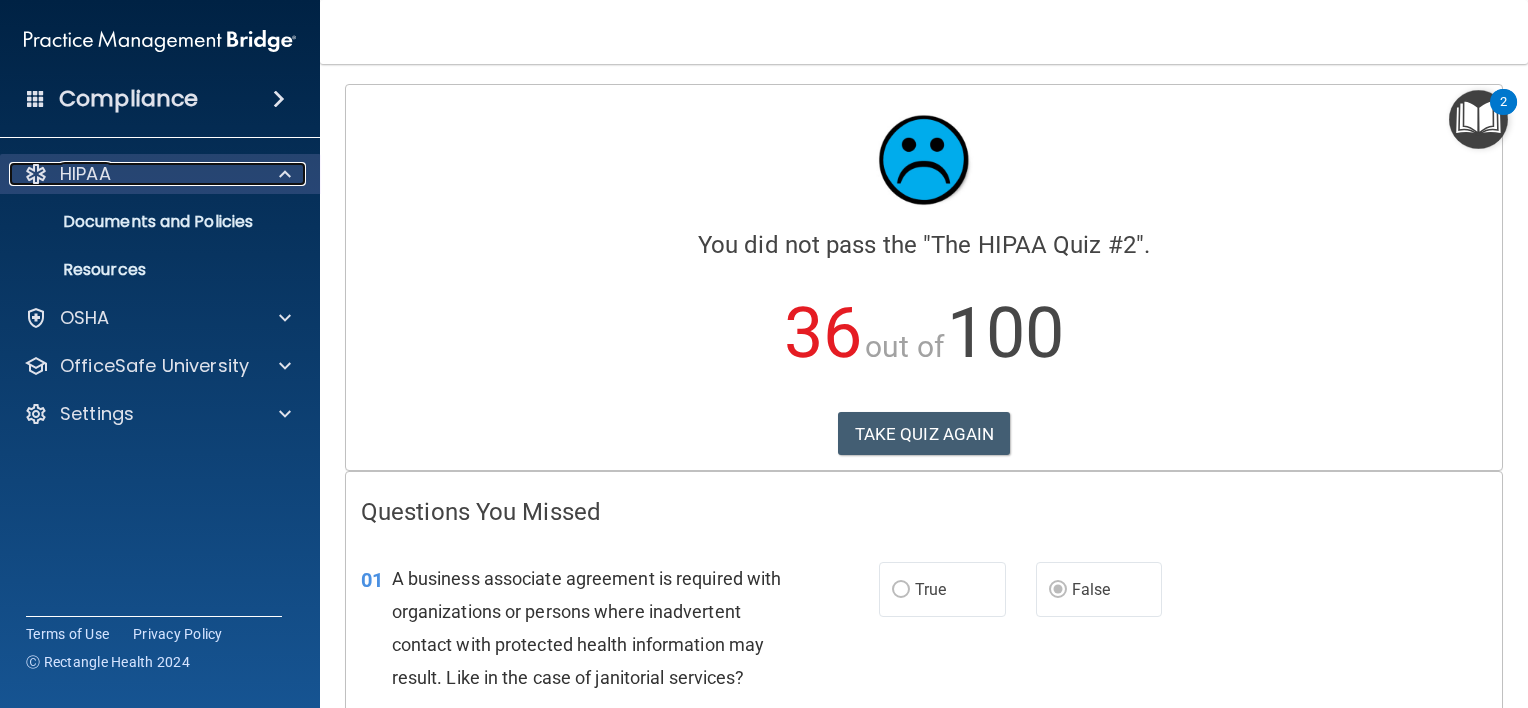 click on "HIPAA" at bounding box center (85, 174) 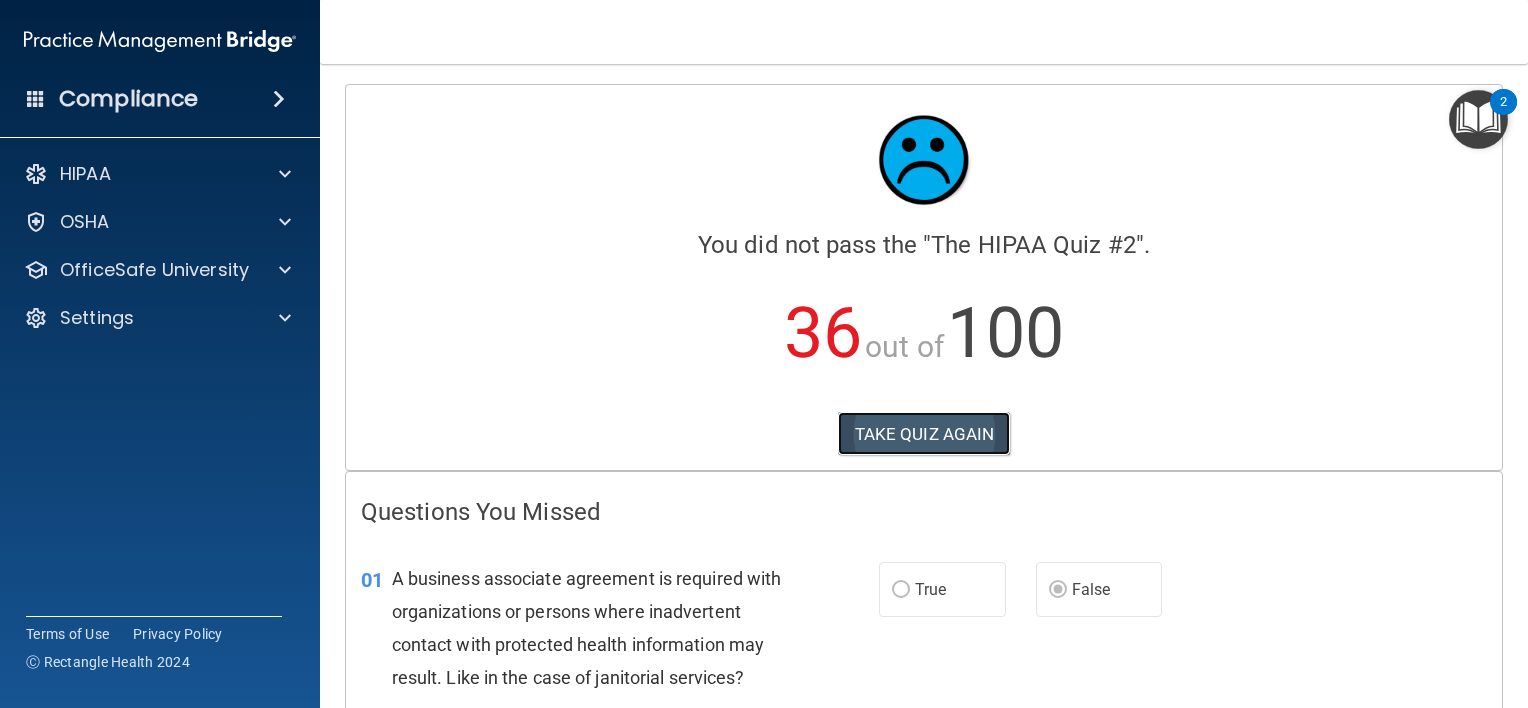 click on "TAKE QUIZ AGAIN" at bounding box center (924, 434) 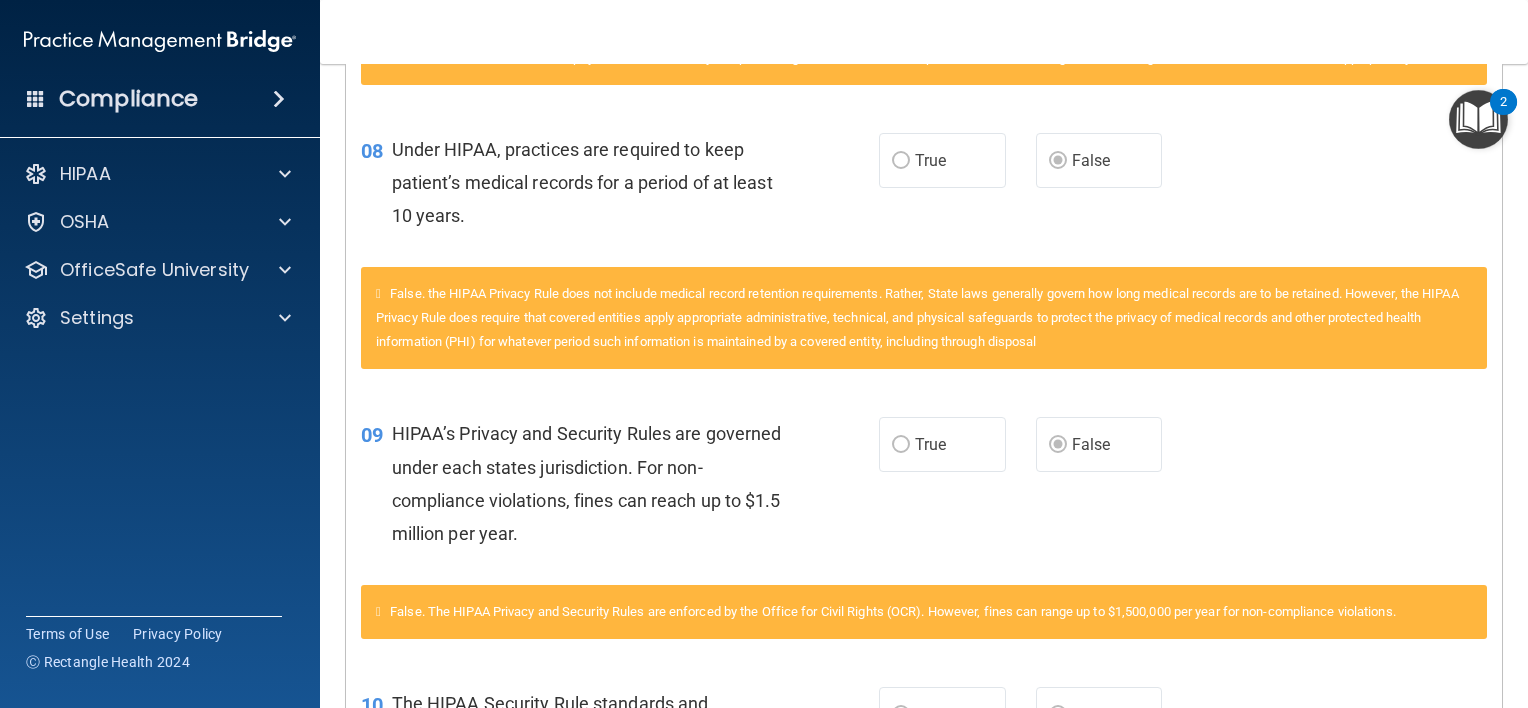 scroll, scrollTop: 1620, scrollLeft: 0, axis: vertical 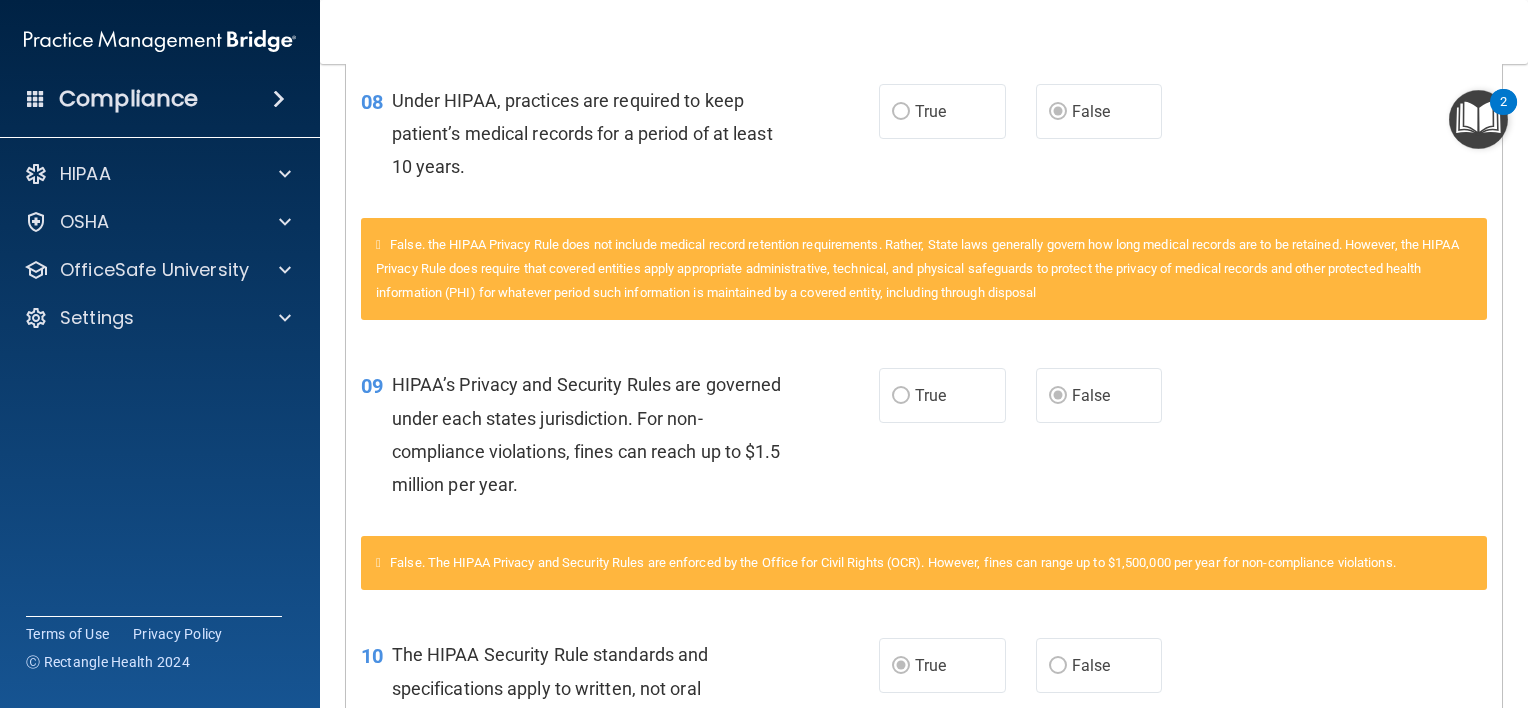 drag, startPoint x: 80, startPoint y: 99, endPoint x: 48, endPoint y: 396, distance: 298.71893 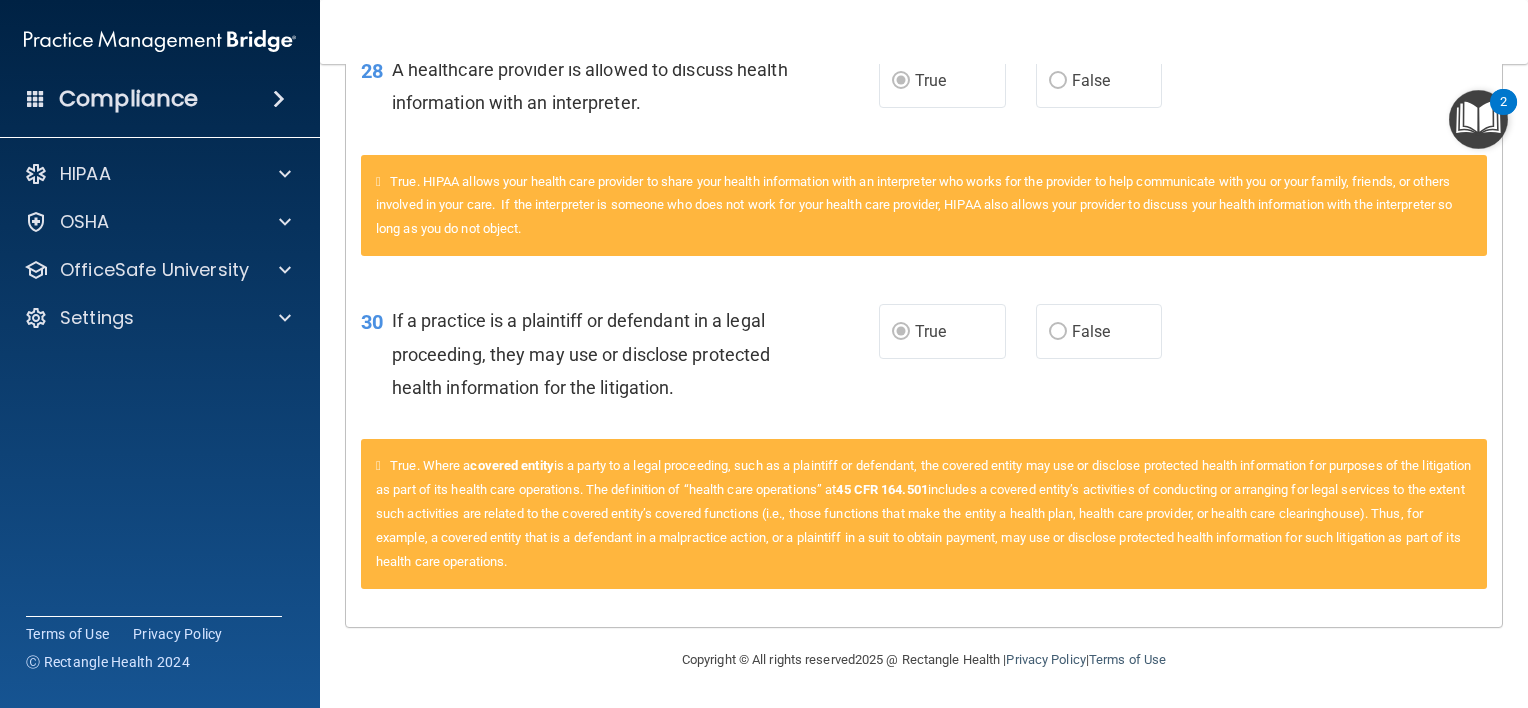 scroll, scrollTop: 5363, scrollLeft: 0, axis: vertical 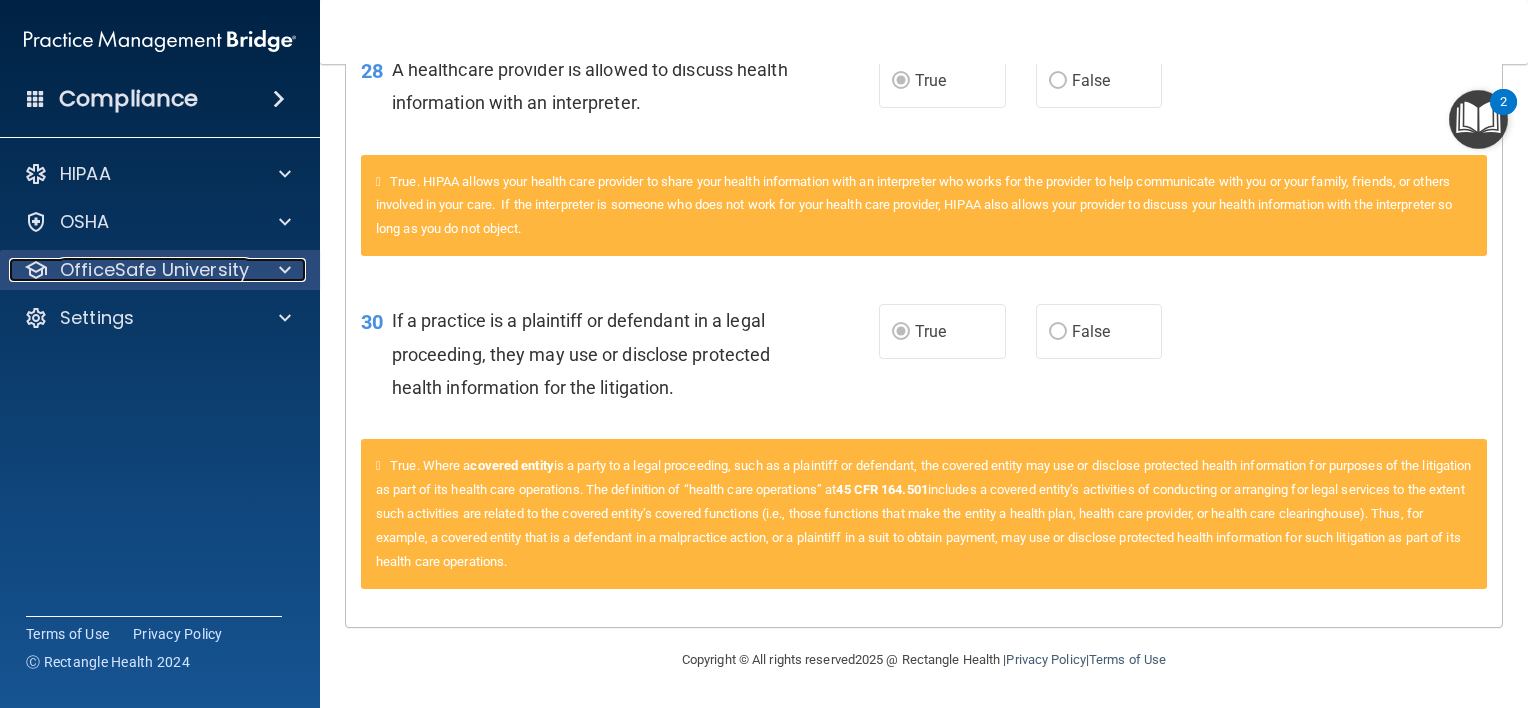 click on "OfficeSafe University" at bounding box center (154, 270) 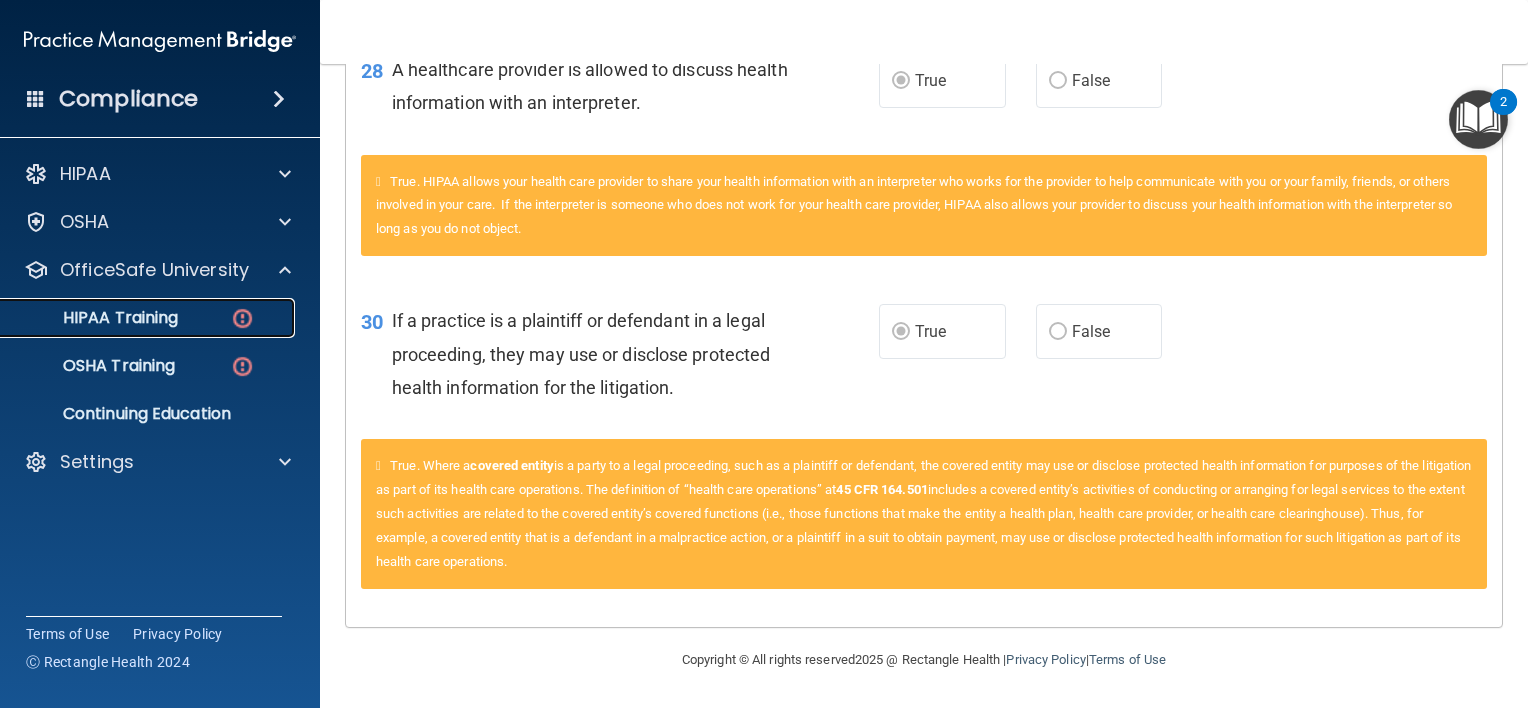 click on "HIPAA Training" at bounding box center [137, 318] 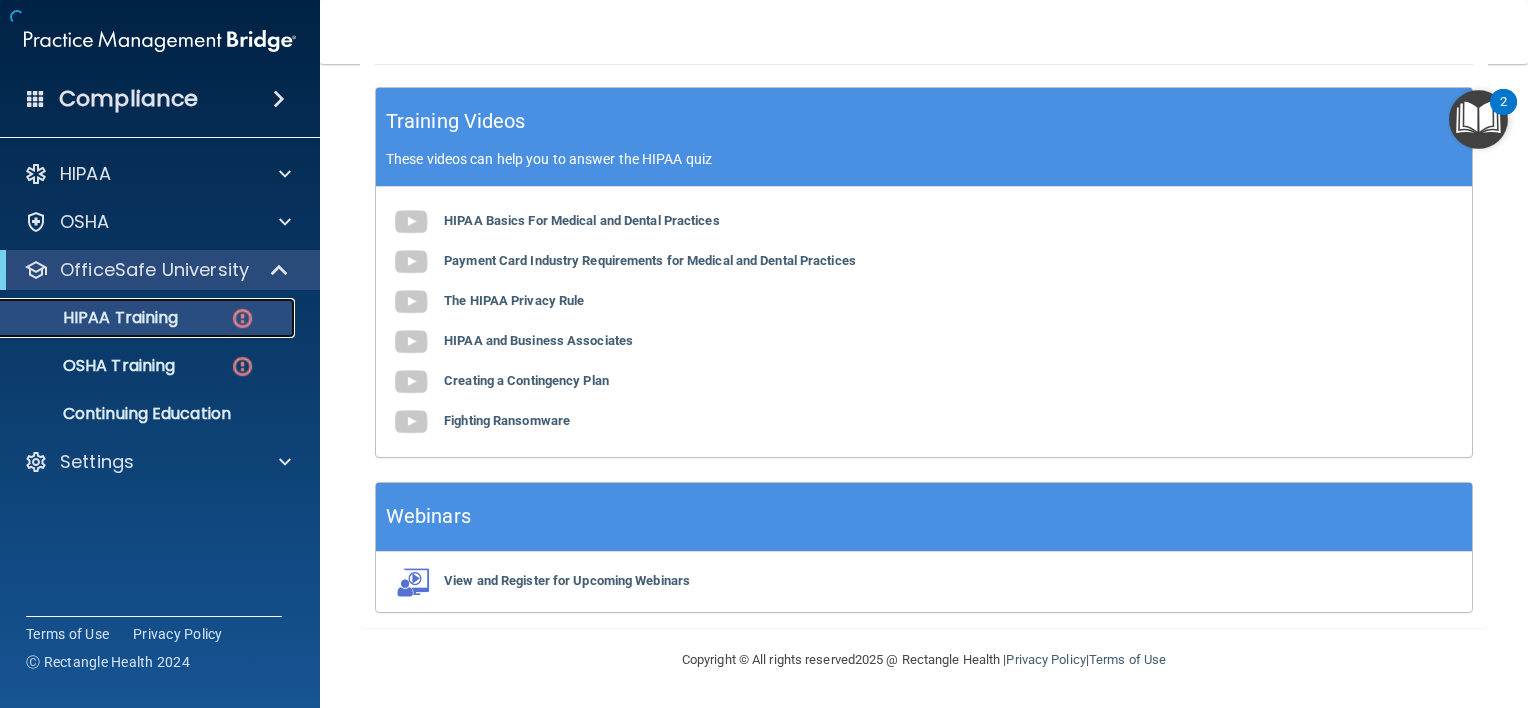 scroll, scrollTop: 793, scrollLeft: 0, axis: vertical 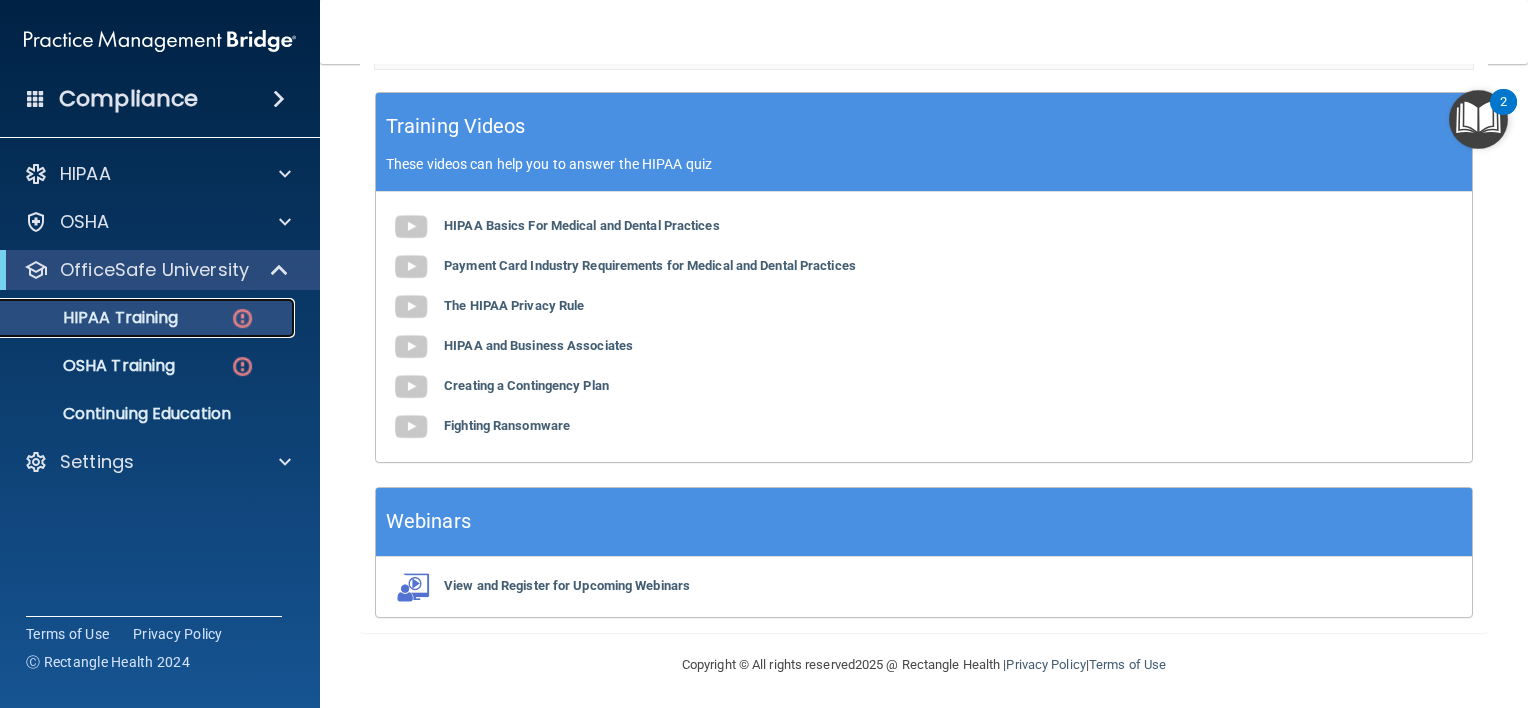 click on "HIPAA Training" at bounding box center [95, 318] 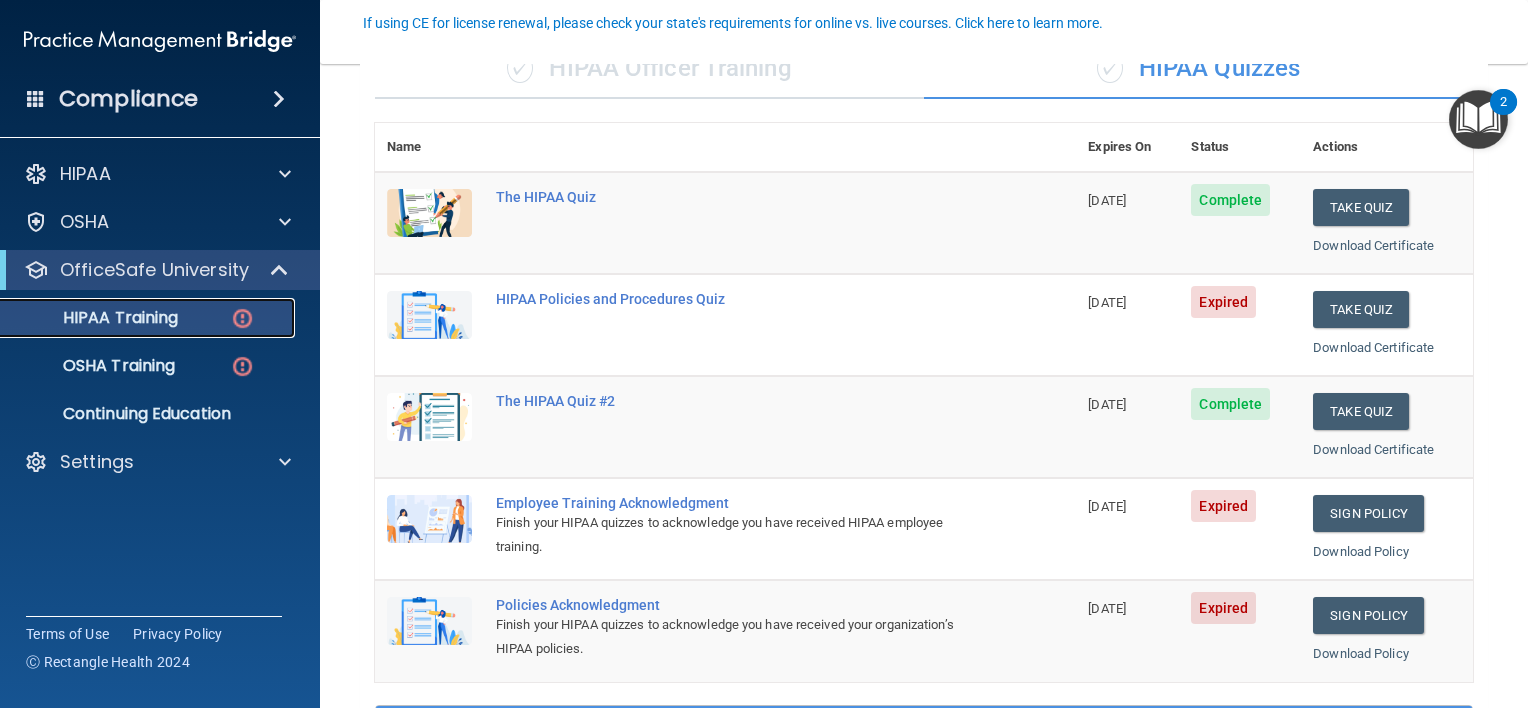 scroll, scrollTop: 182, scrollLeft: 0, axis: vertical 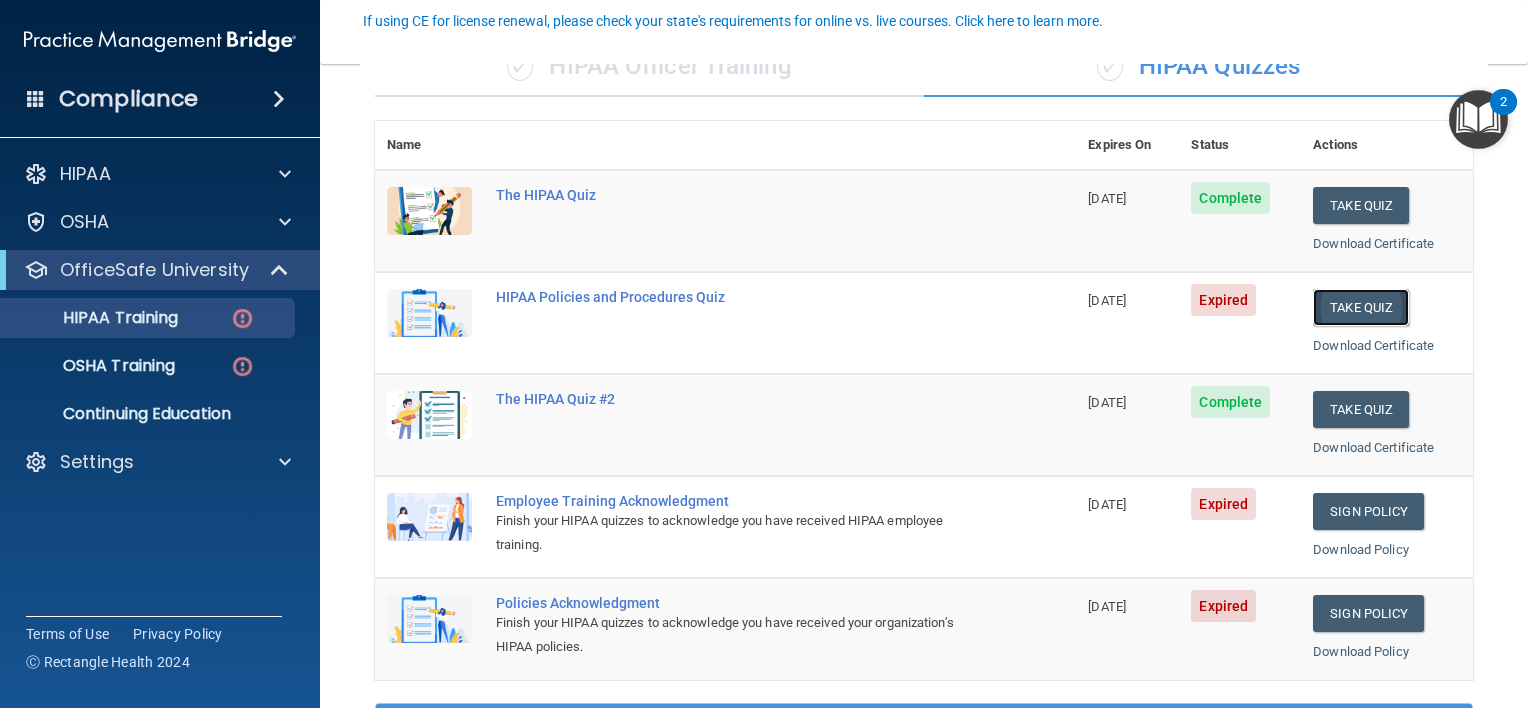 click on "Take Quiz" at bounding box center (1361, 307) 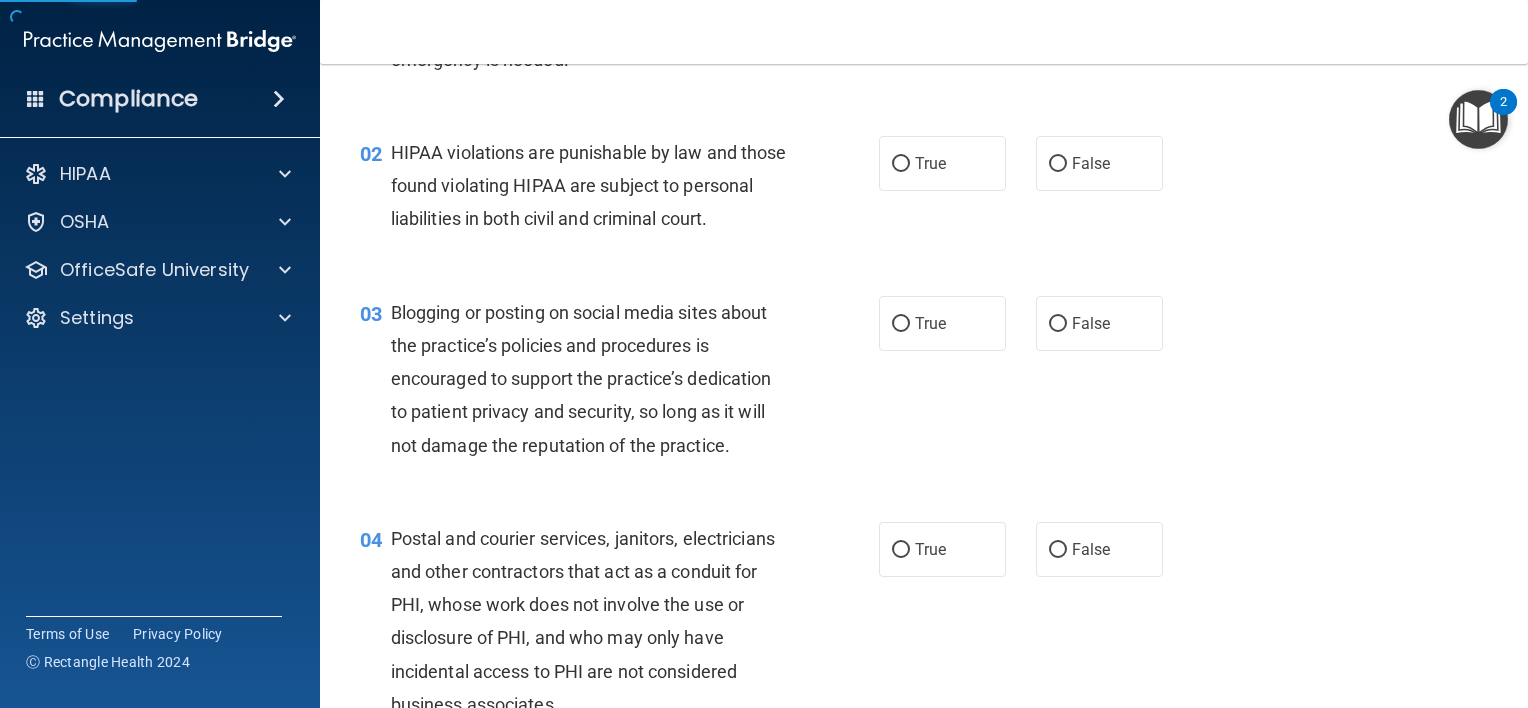 scroll, scrollTop: 0, scrollLeft: 0, axis: both 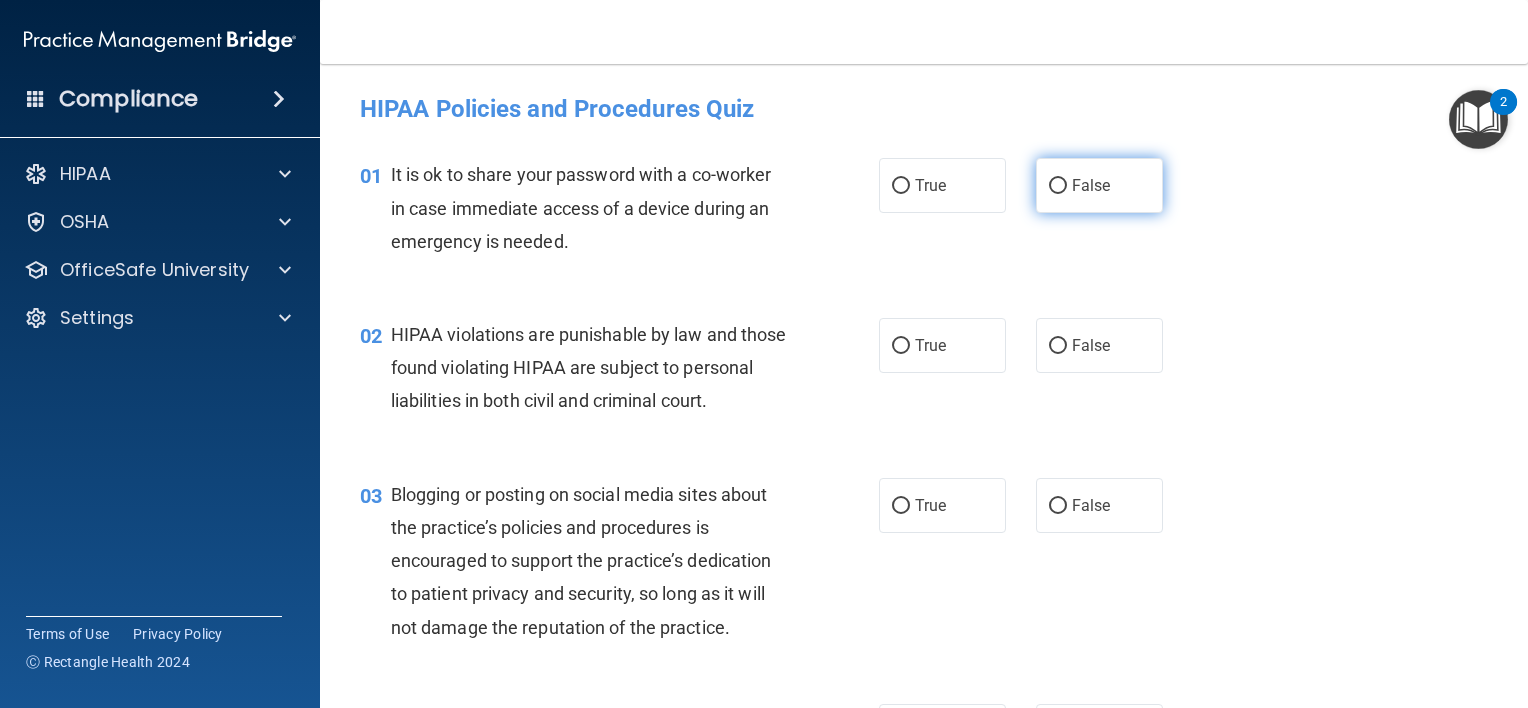 click on "False" at bounding box center (1091, 185) 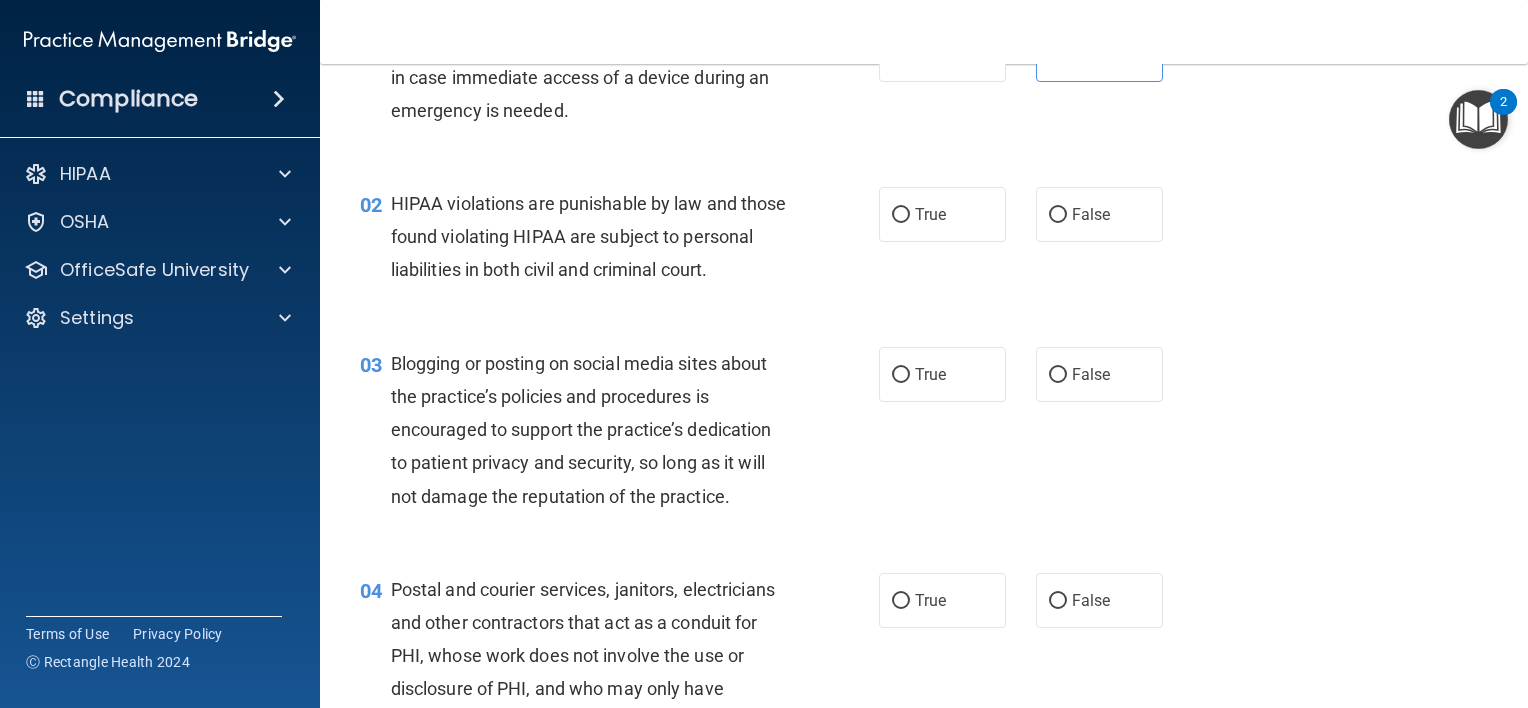 scroll, scrollTop: 132, scrollLeft: 0, axis: vertical 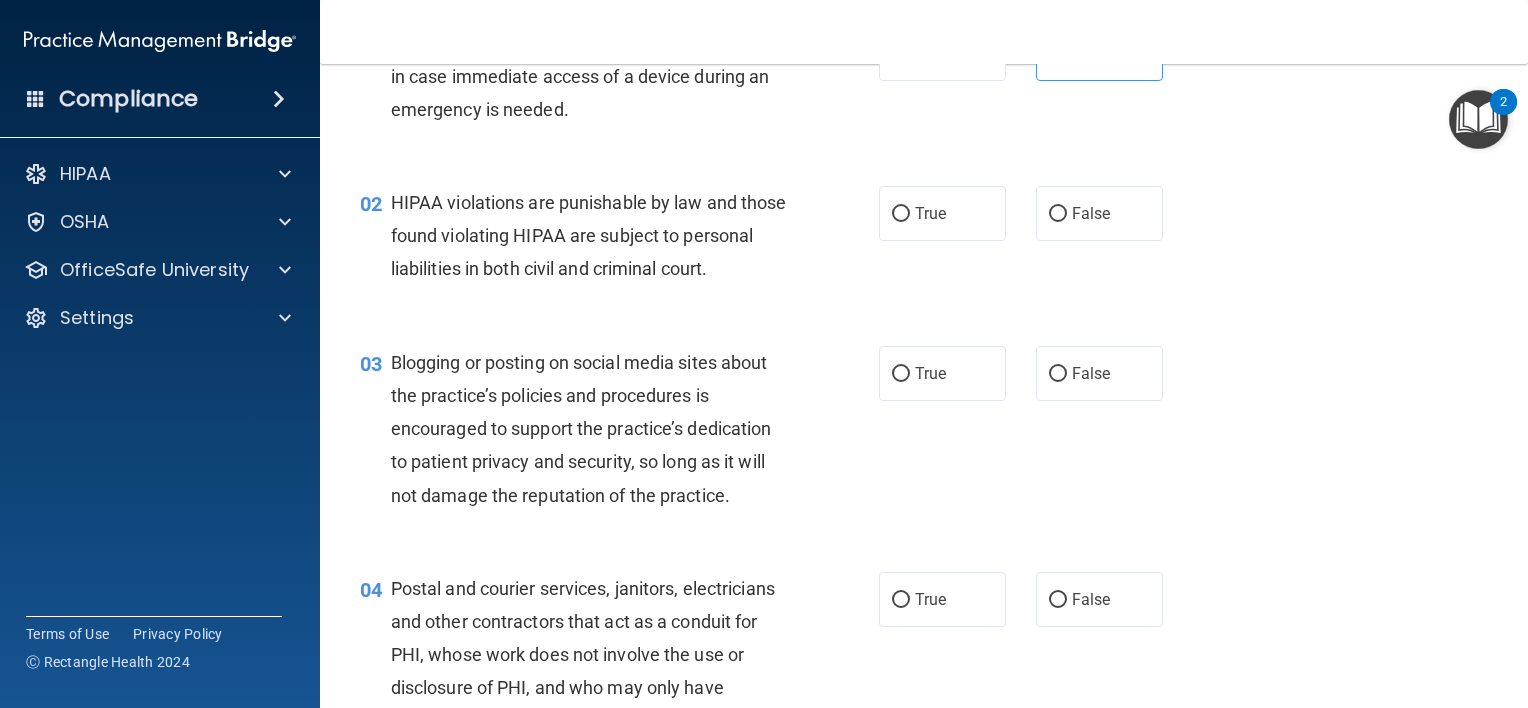 click on "02       HIPAA violations are punishable by law and those found violating HIPAA are subject to personal liabilities in both civil and criminal court." at bounding box center [619, 241] 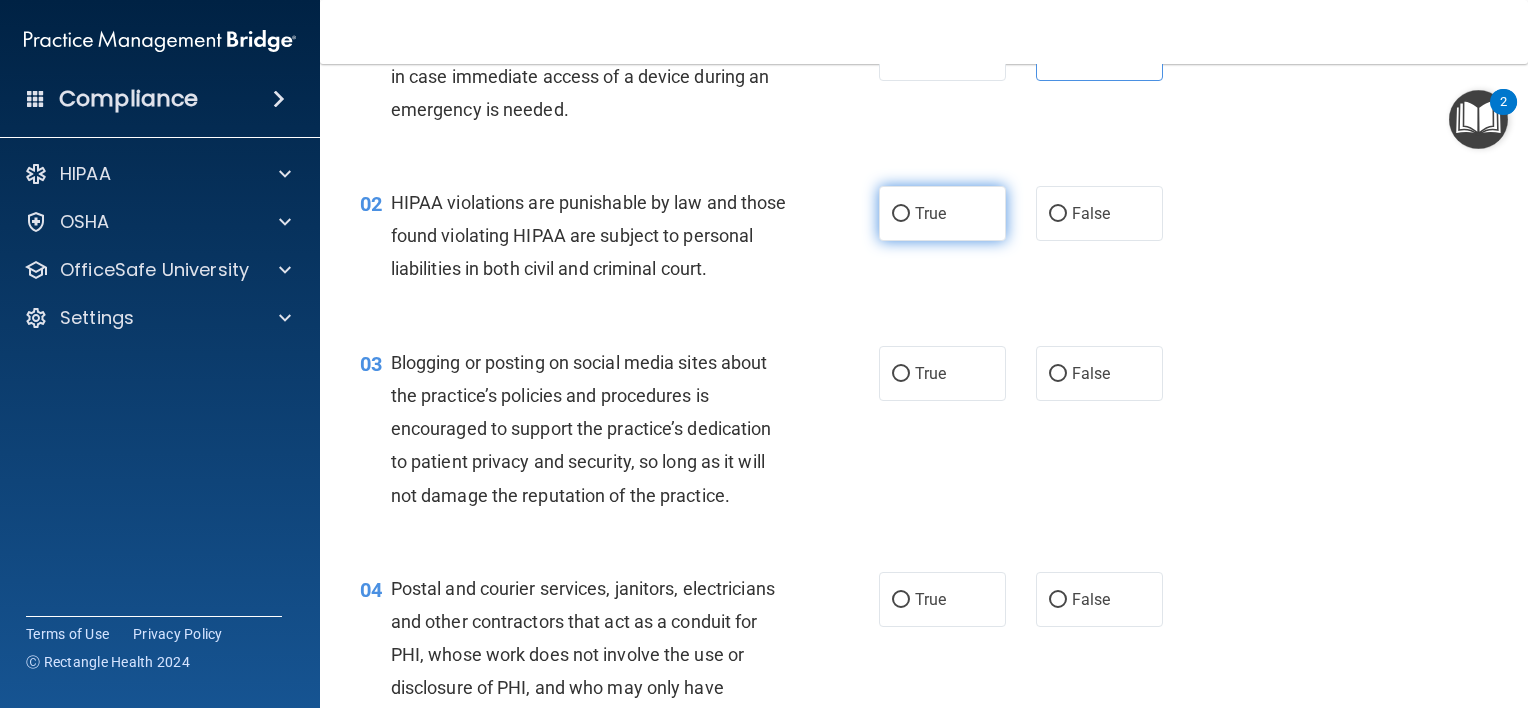 click on "True" at bounding box center (942, 213) 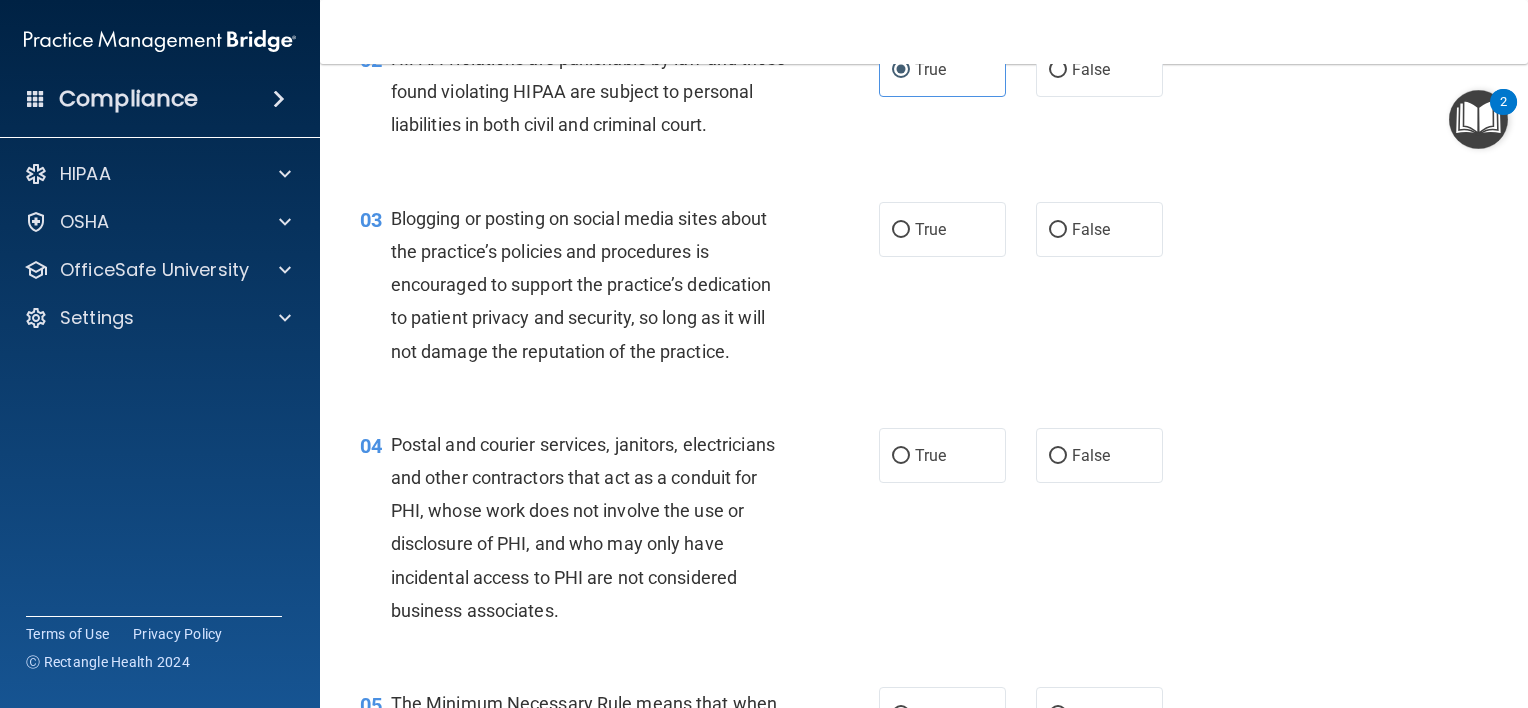 scroll, scrollTop: 296, scrollLeft: 0, axis: vertical 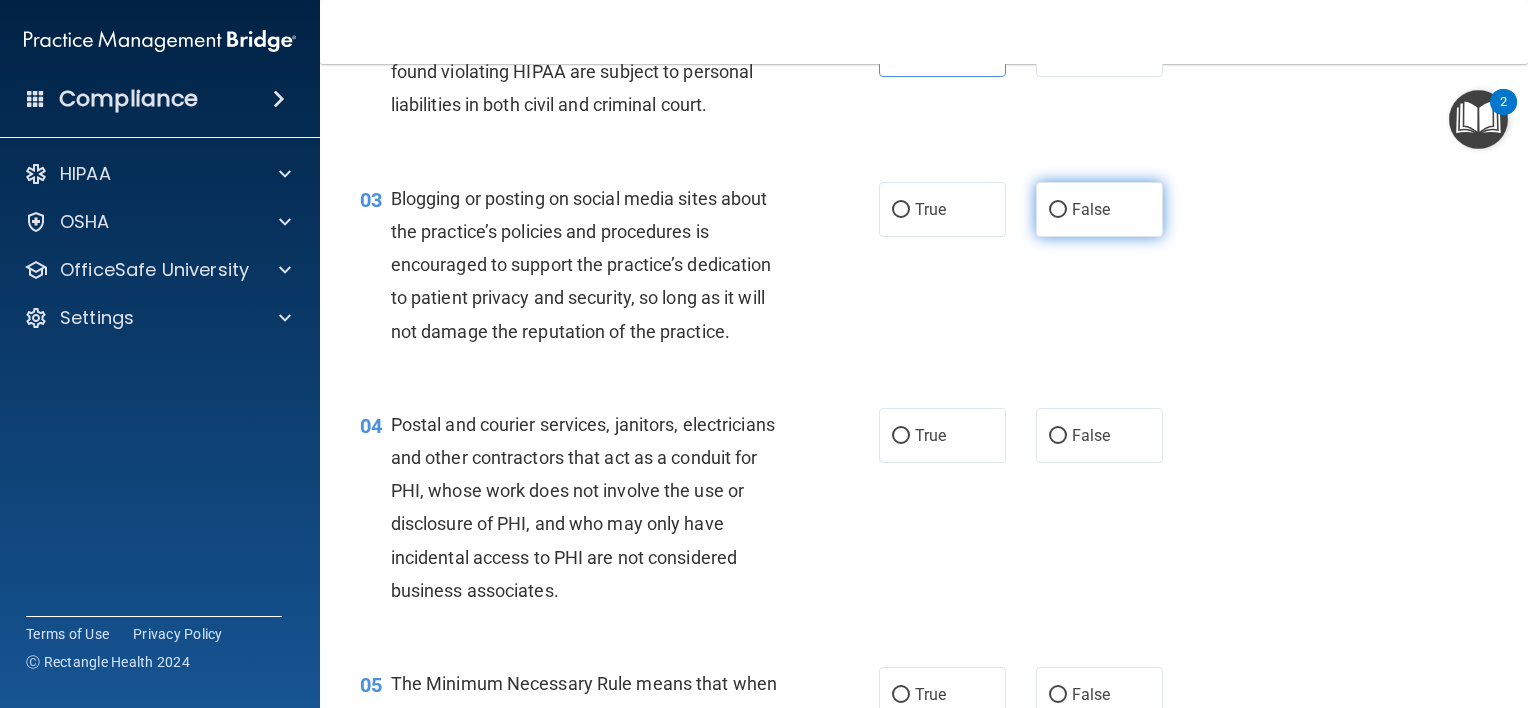 click on "False" at bounding box center [1091, 209] 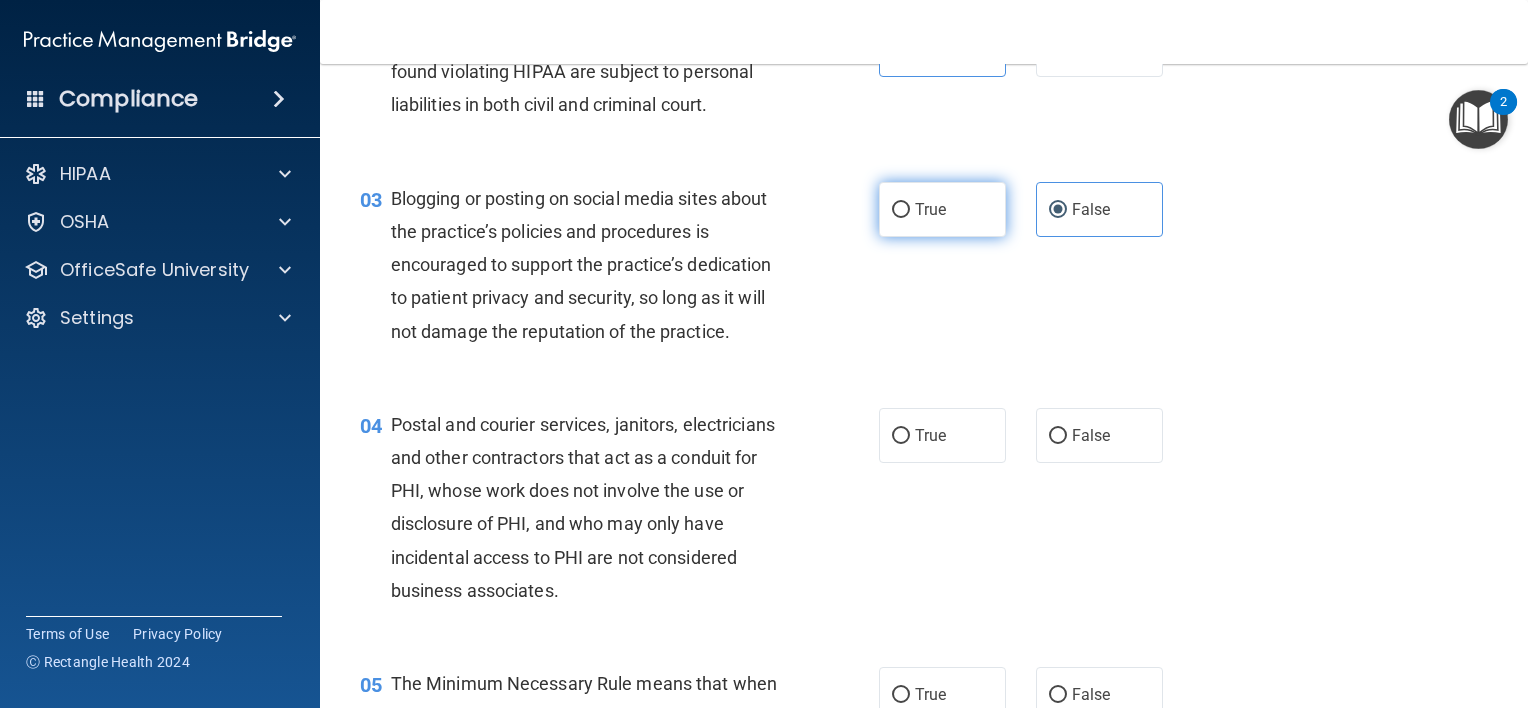 click on "True" at bounding box center [942, 209] 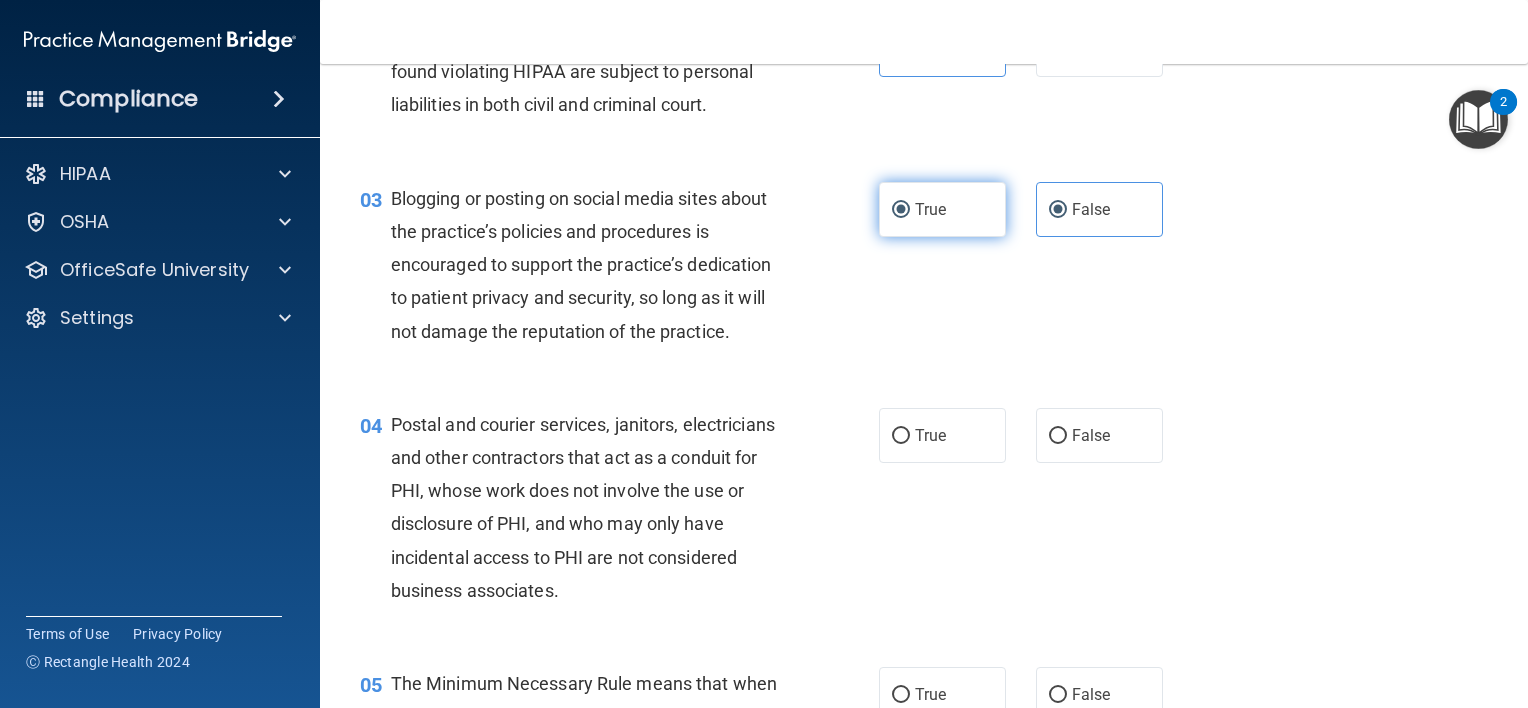 radio on "false" 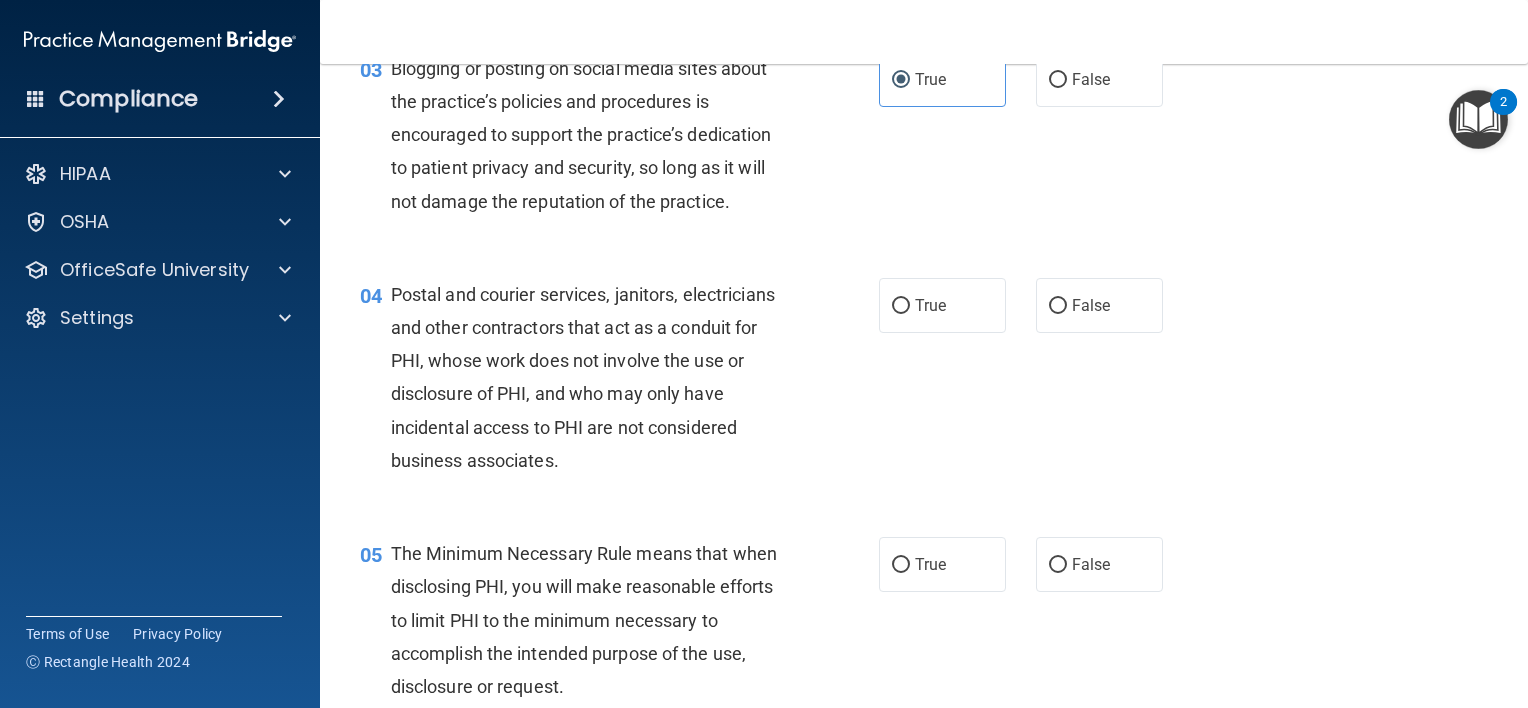 scroll, scrollTop: 510, scrollLeft: 0, axis: vertical 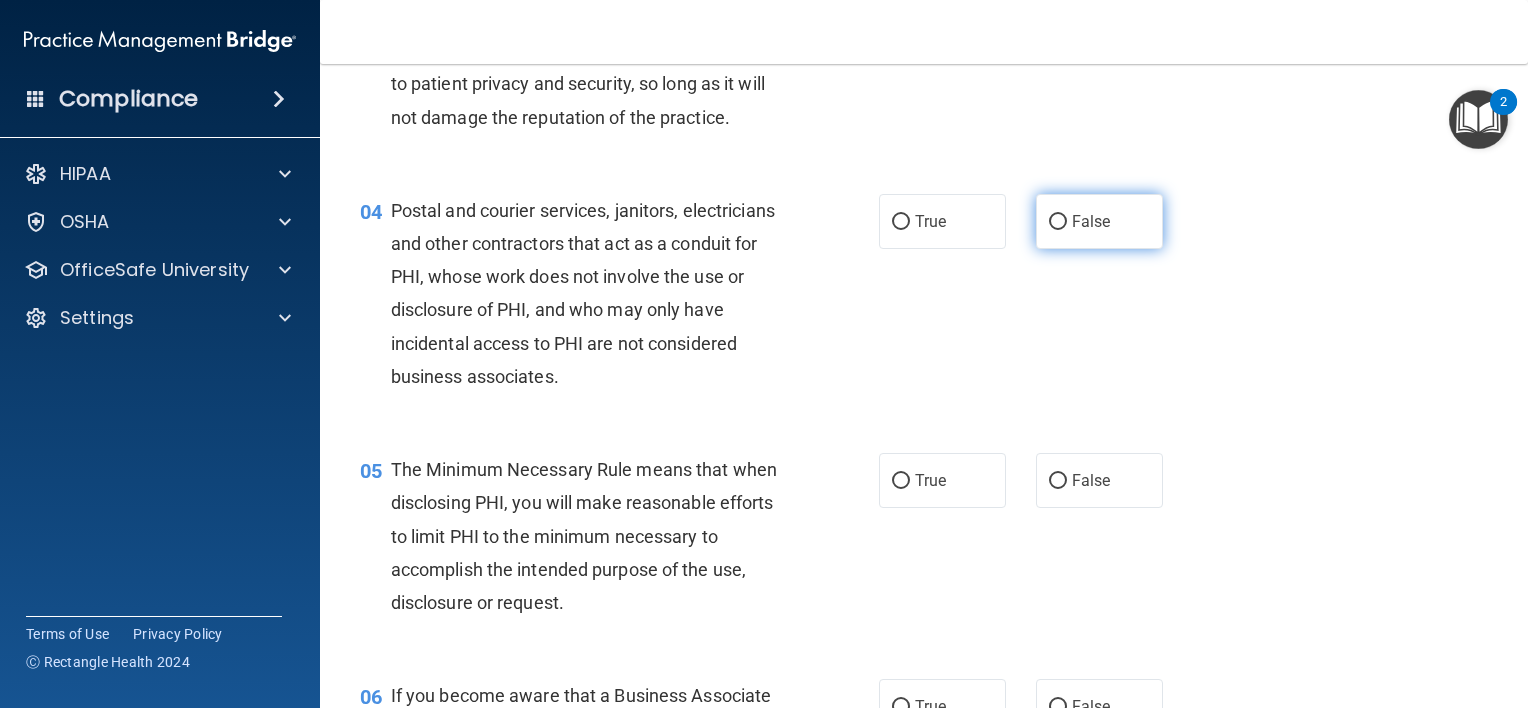 click on "False" at bounding box center [1099, 221] 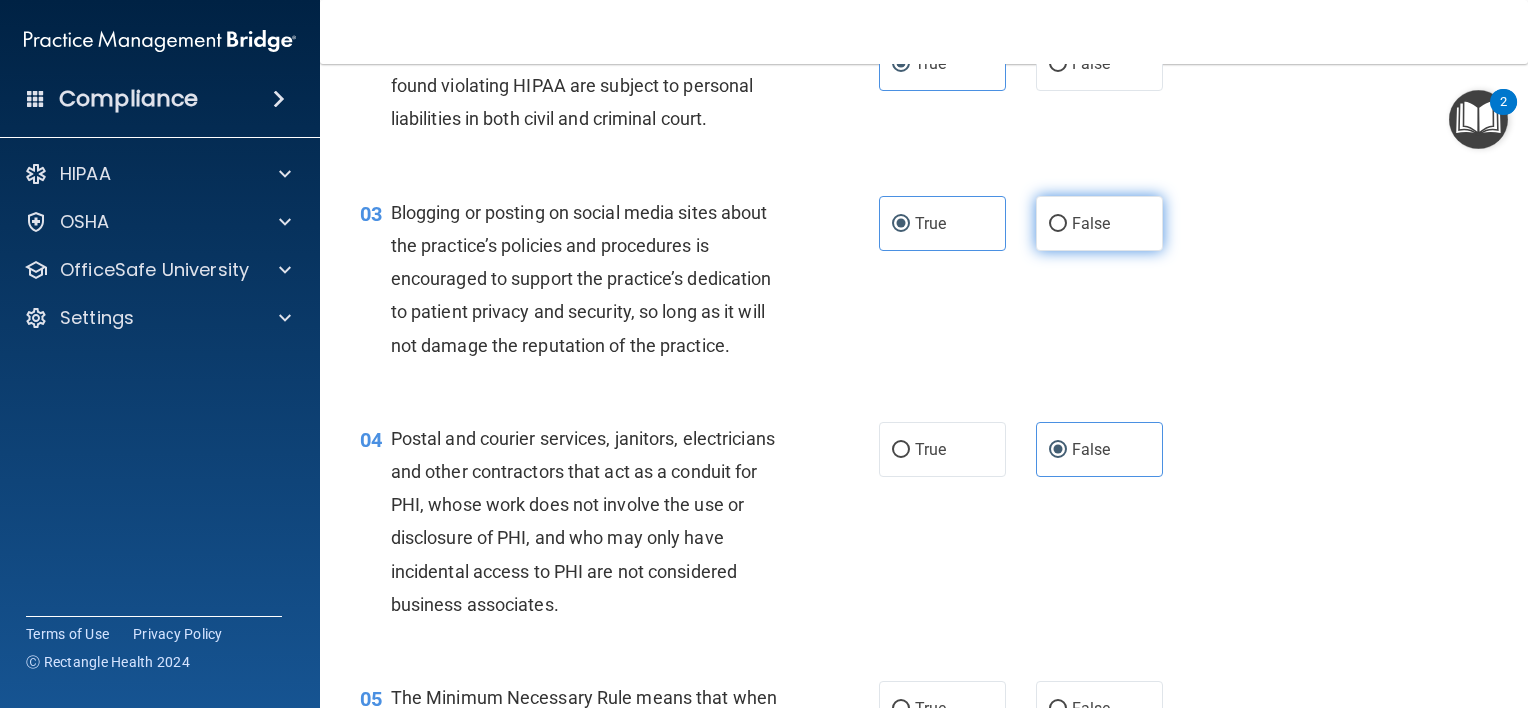 click on "False" at bounding box center [1091, 223] 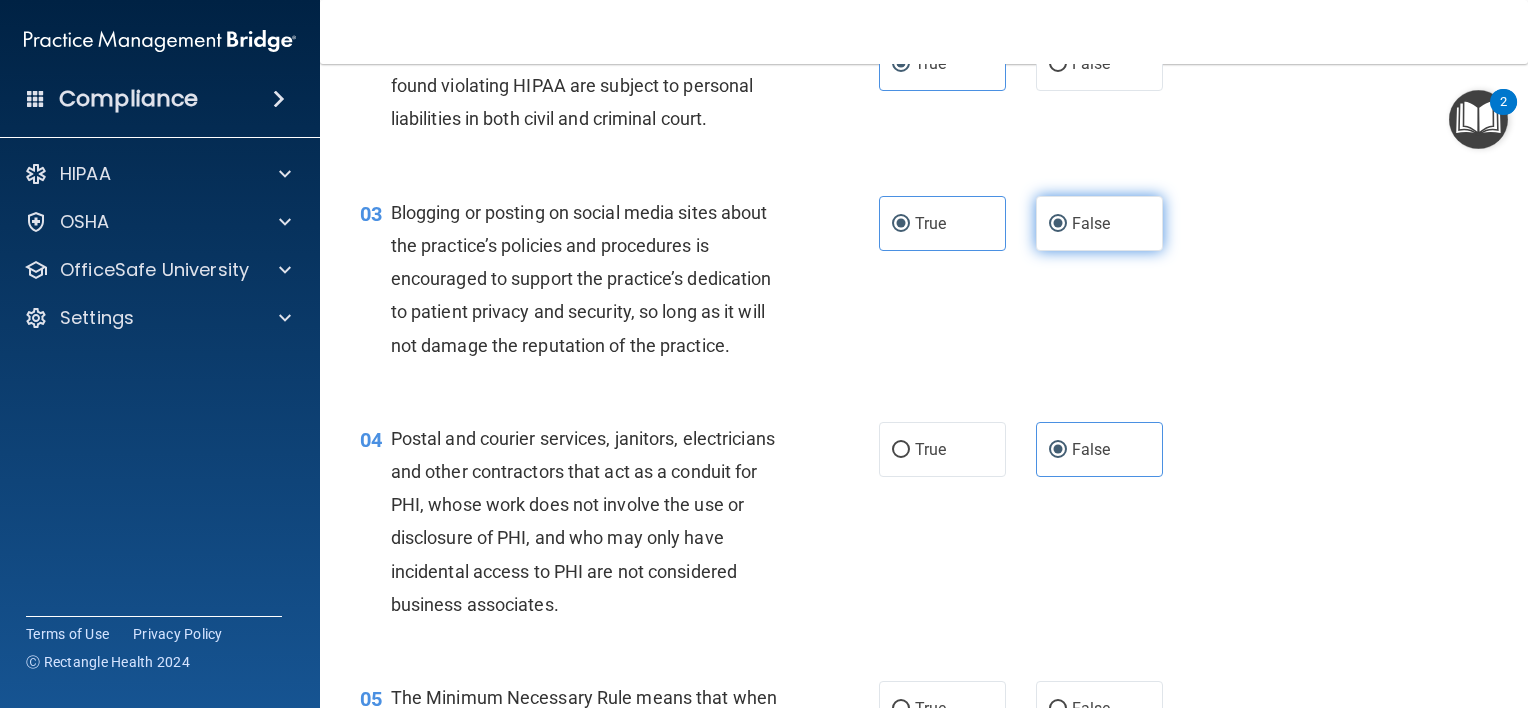 radio on "false" 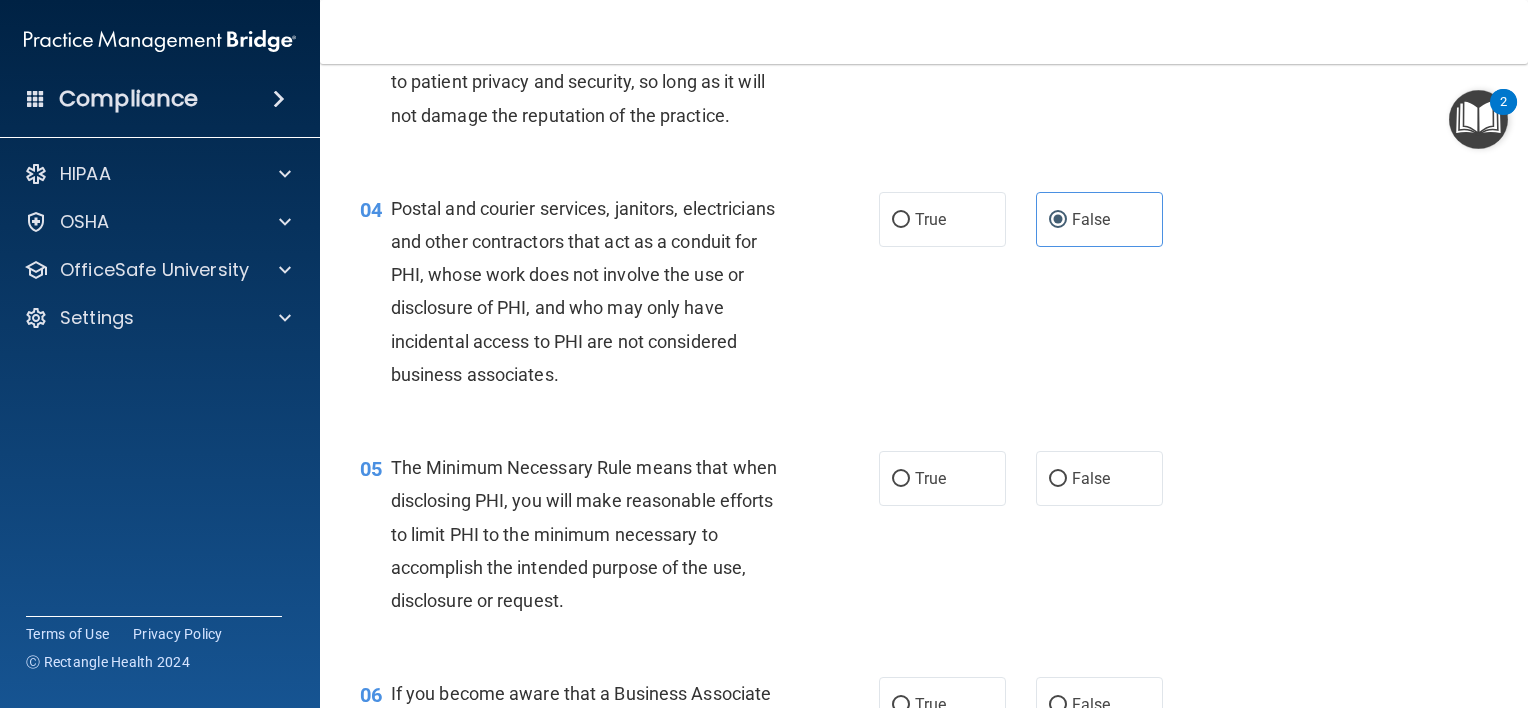 scroll, scrollTop: 512, scrollLeft: 0, axis: vertical 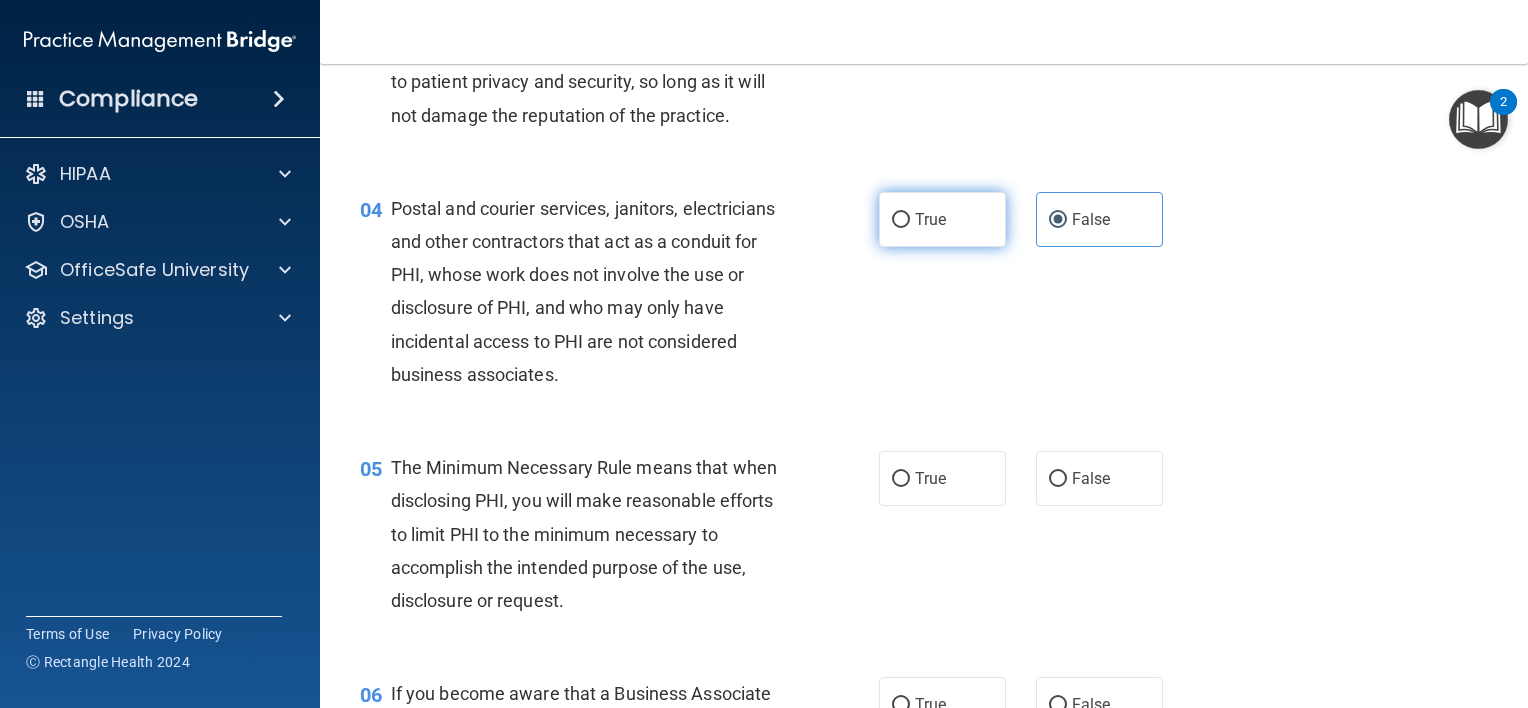 click on "True" at bounding box center [930, 219] 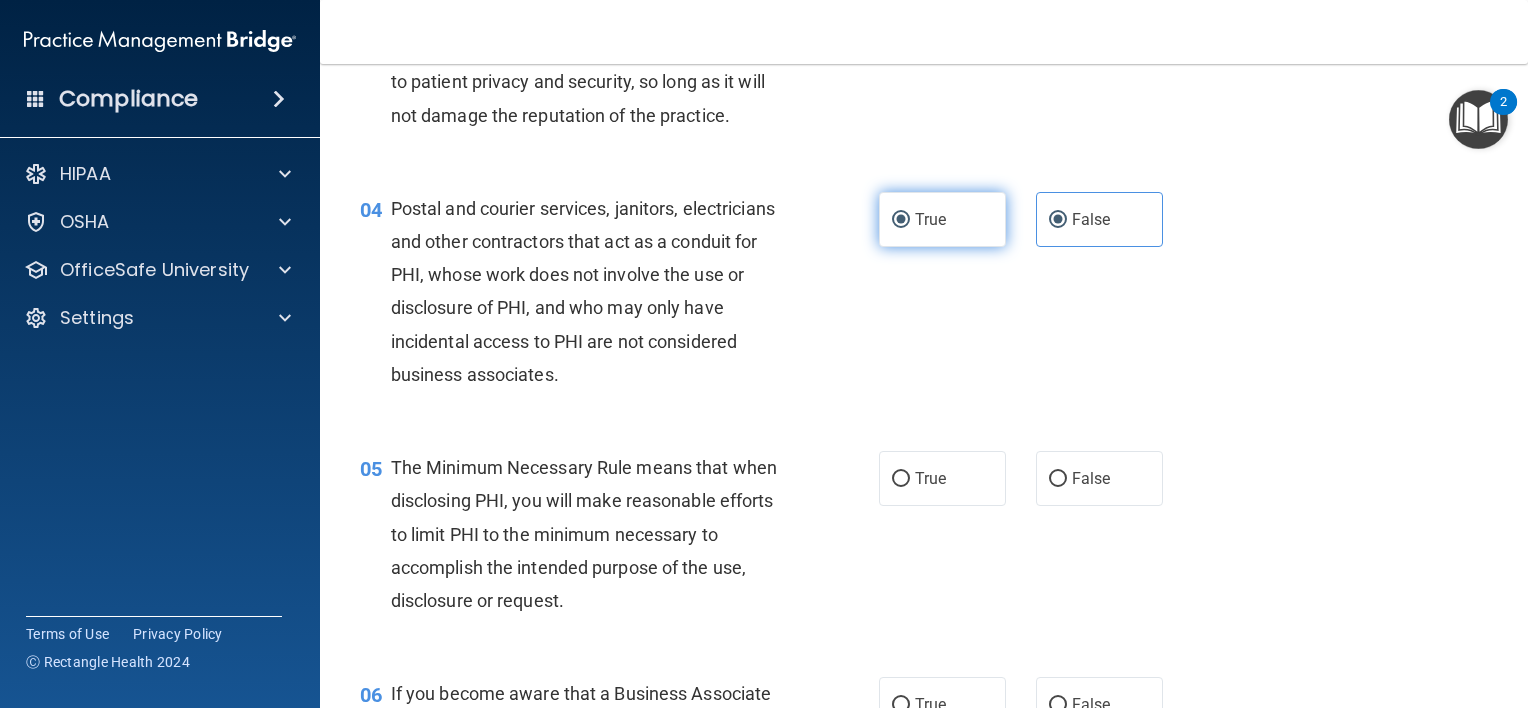 radio on "false" 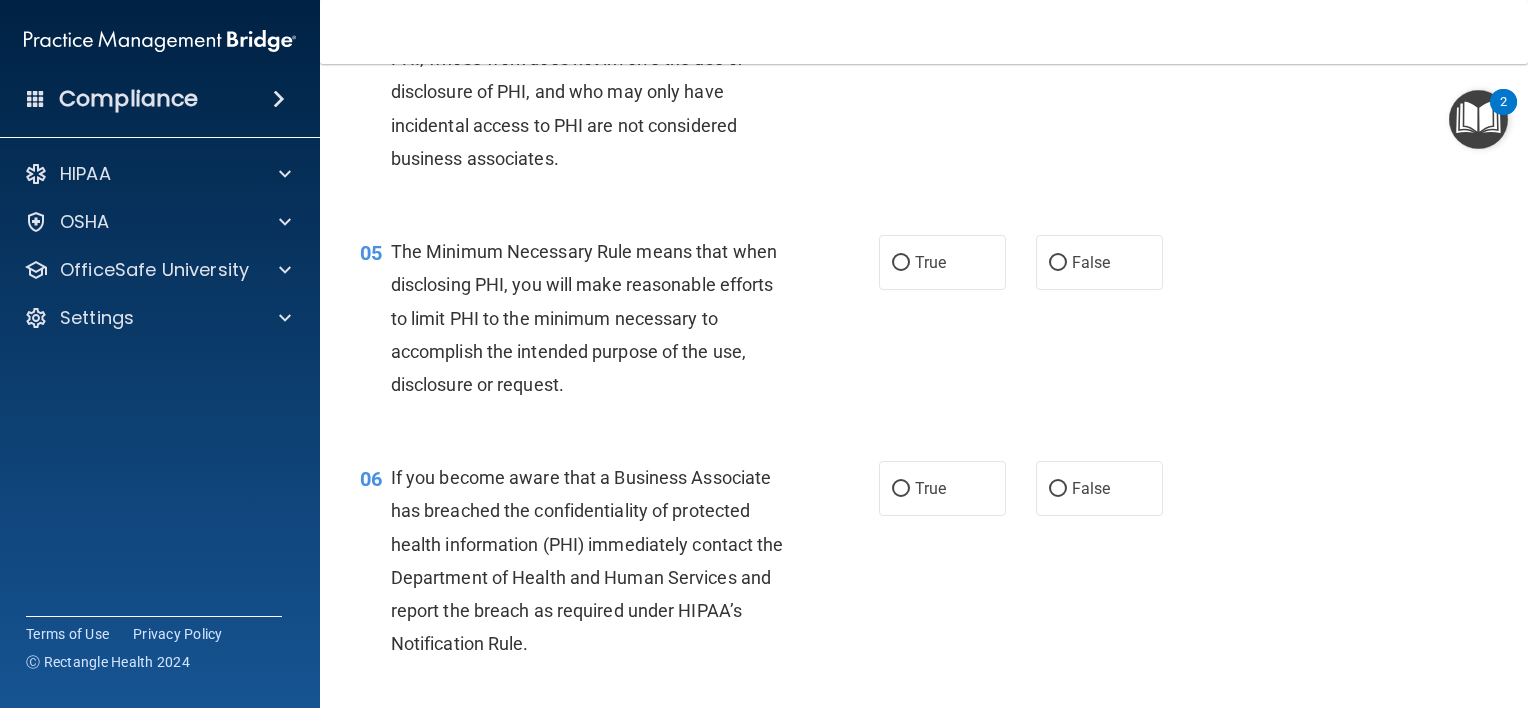 scroll, scrollTop: 788, scrollLeft: 0, axis: vertical 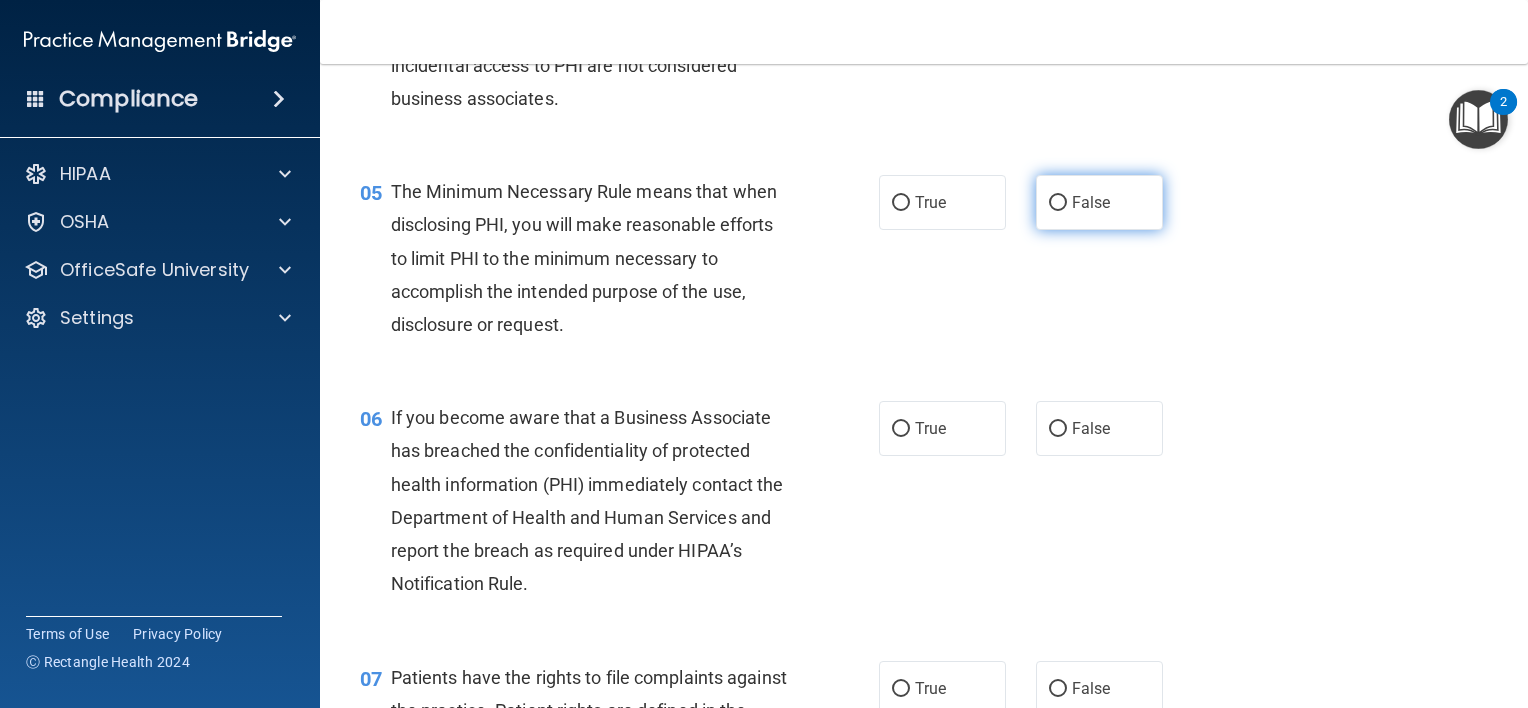 click on "False" at bounding box center (1091, 202) 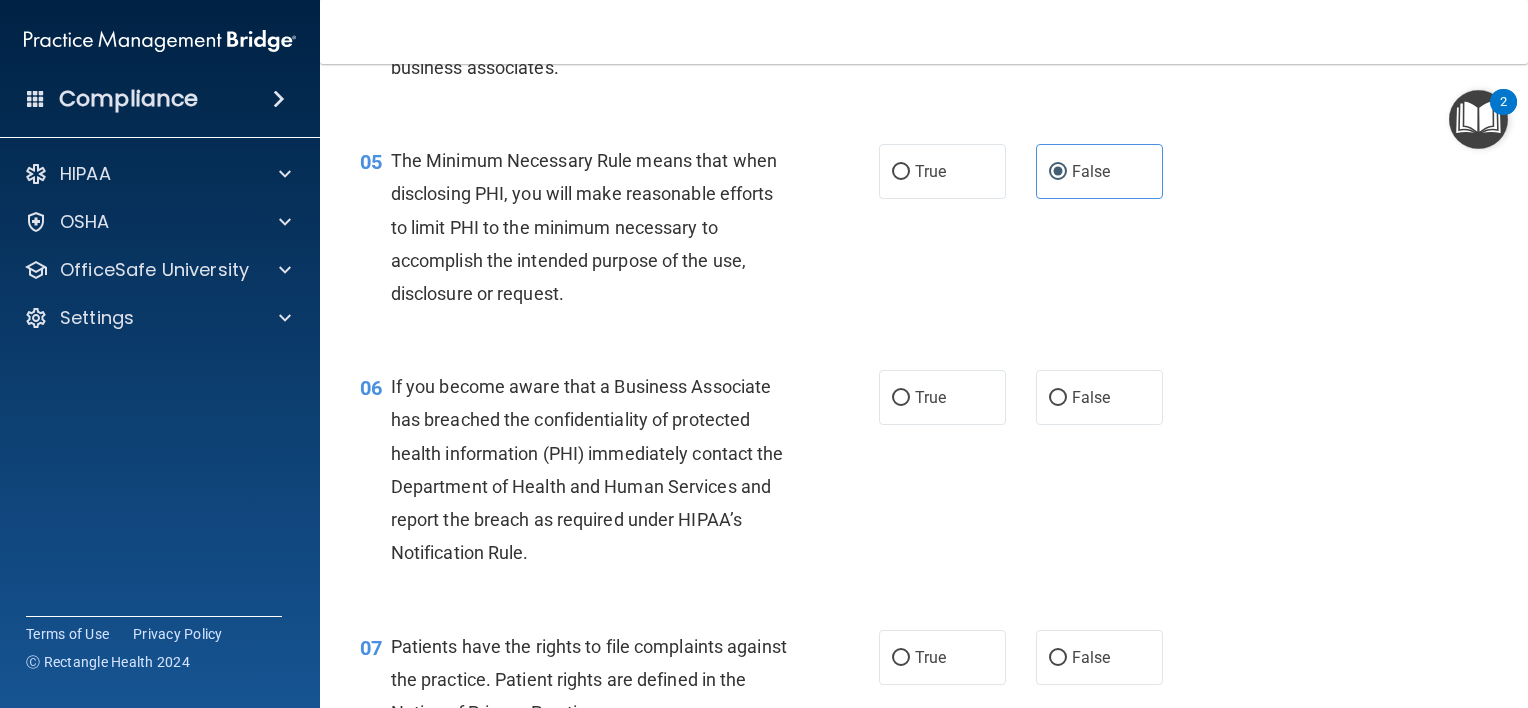 scroll, scrollTop: 824, scrollLeft: 0, axis: vertical 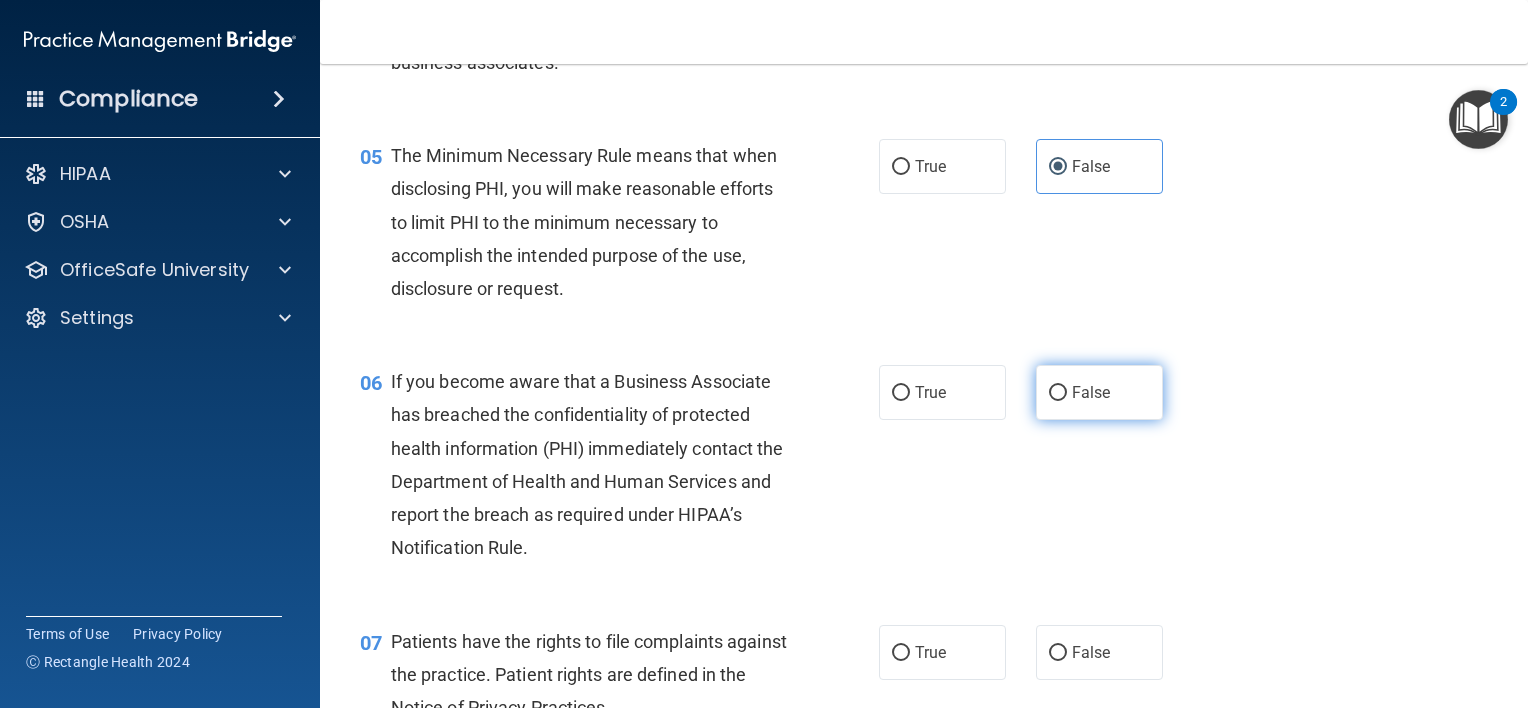 click on "False" at bounding box center (1099, 392) 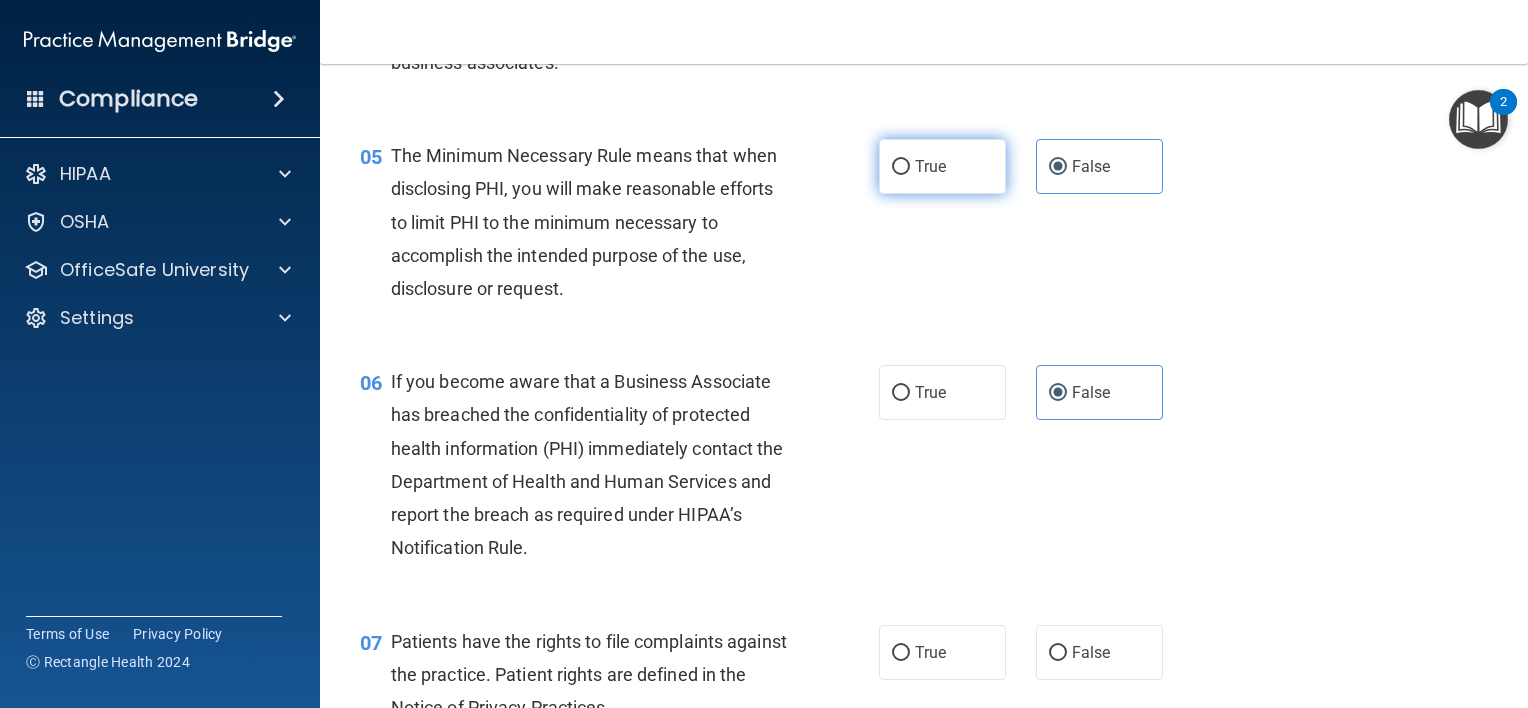 click on "True" at bounding box center (901, 167) 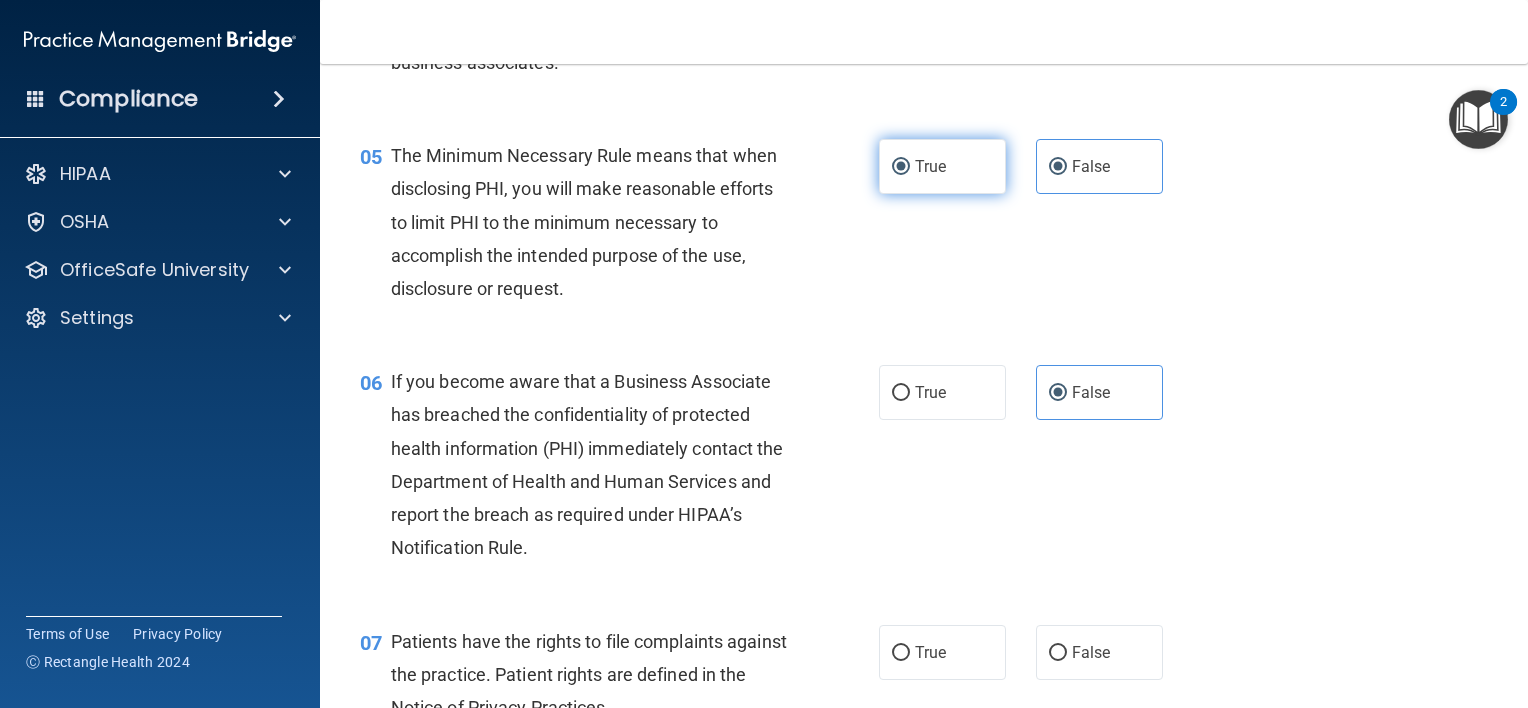 radio on "false" 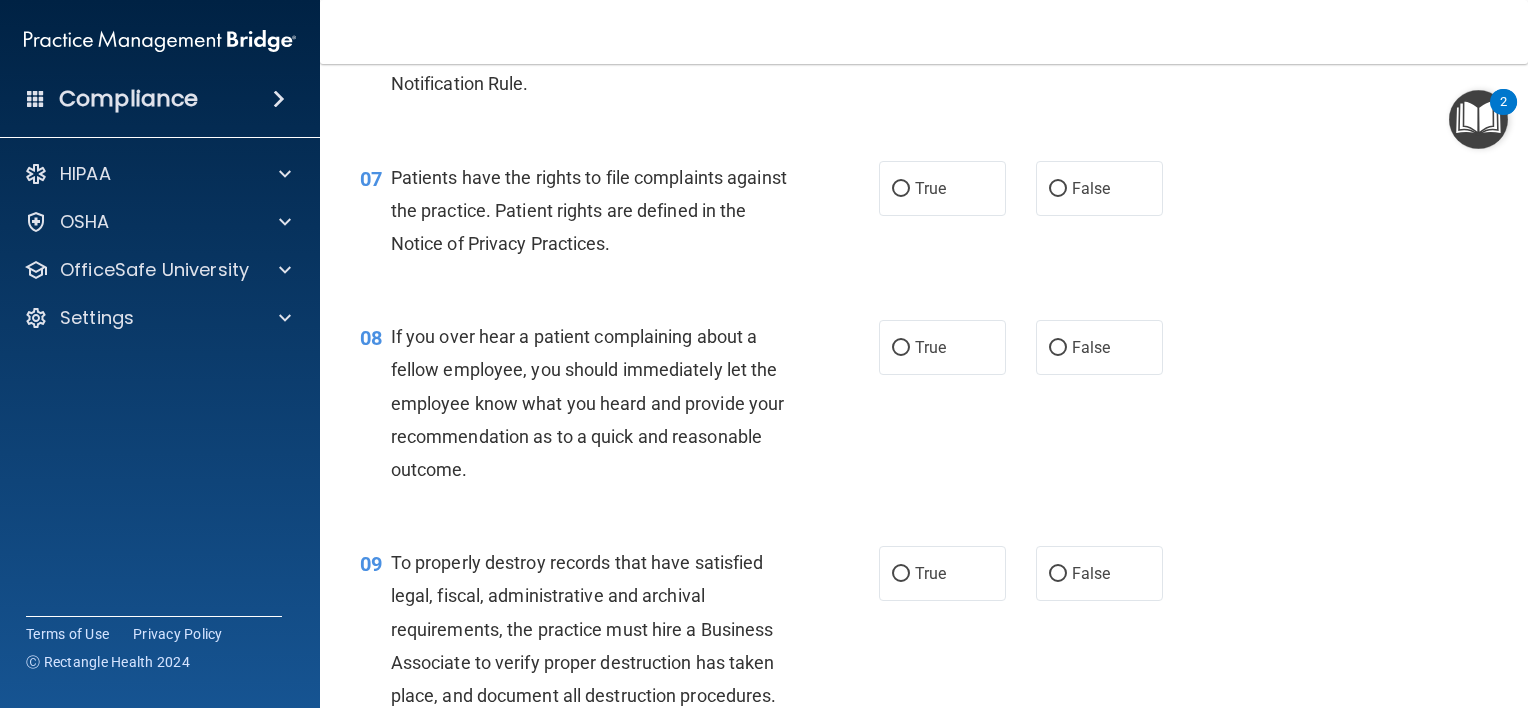 scroll, scrollTop: 1288, scrollLeft: 0, axis: vertical 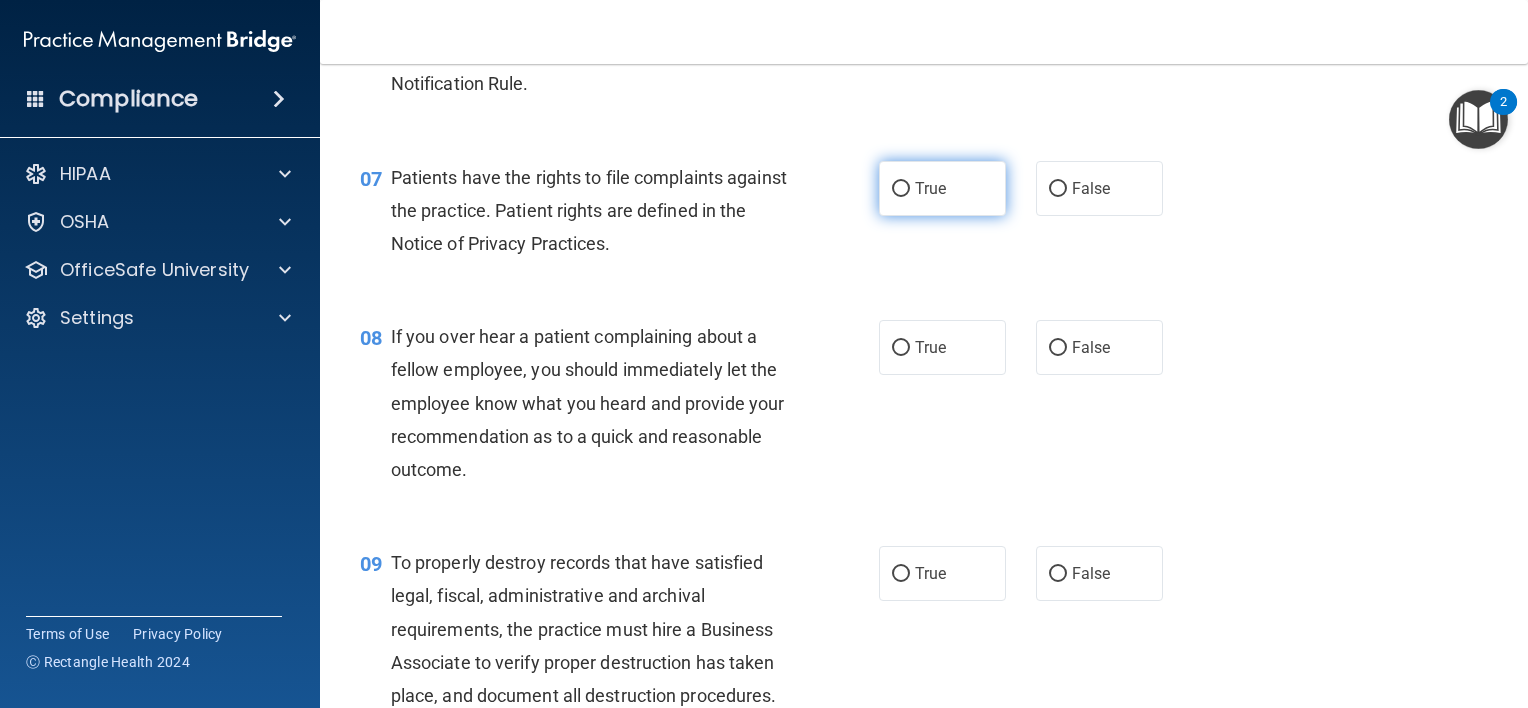 click on "True" at bounding box center (930, 188) 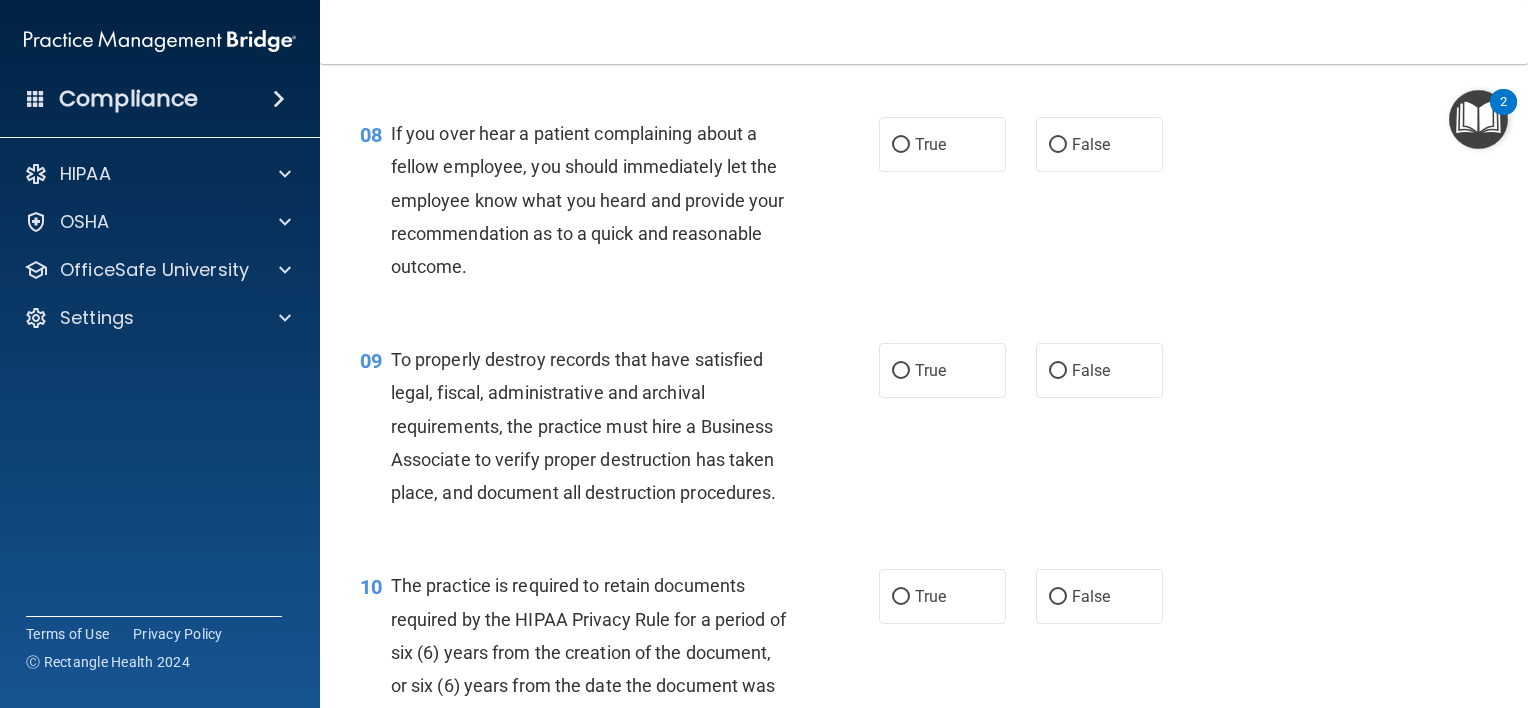 scroll, scrollTop: 1496, scrollLeft: 0, axis: vertical 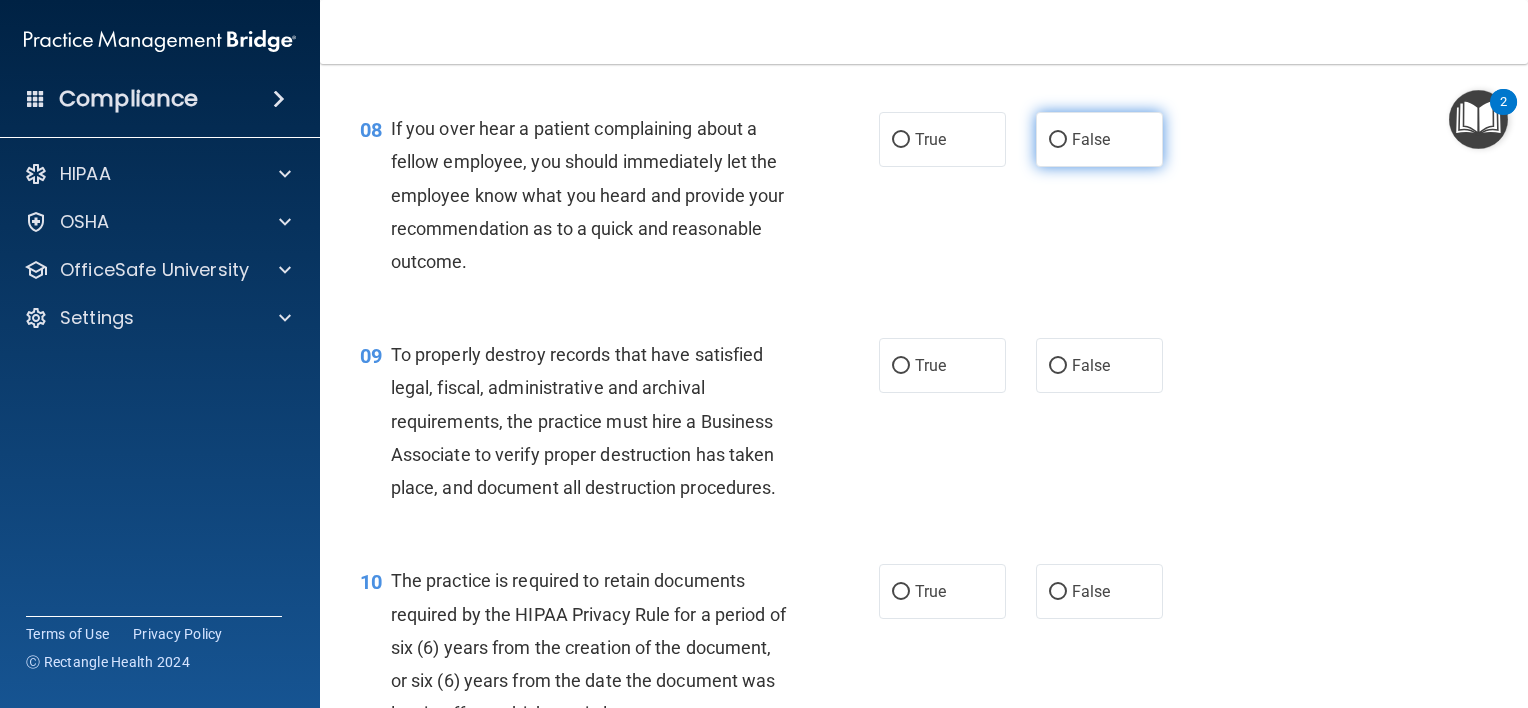 click on "False" at bounding box center (1099, 139) 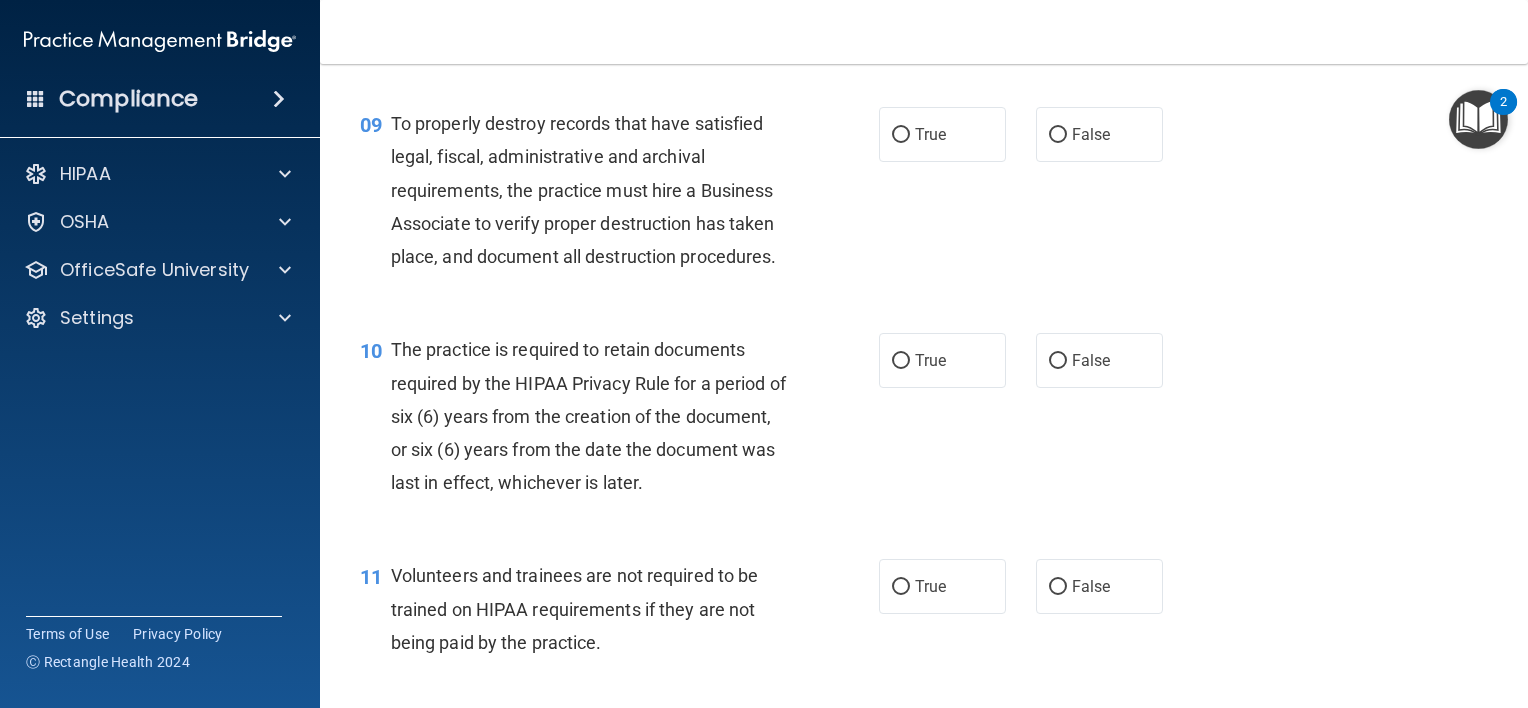 scroll, scrollTop: 1732, scrollLeft: 0, axis: vertical 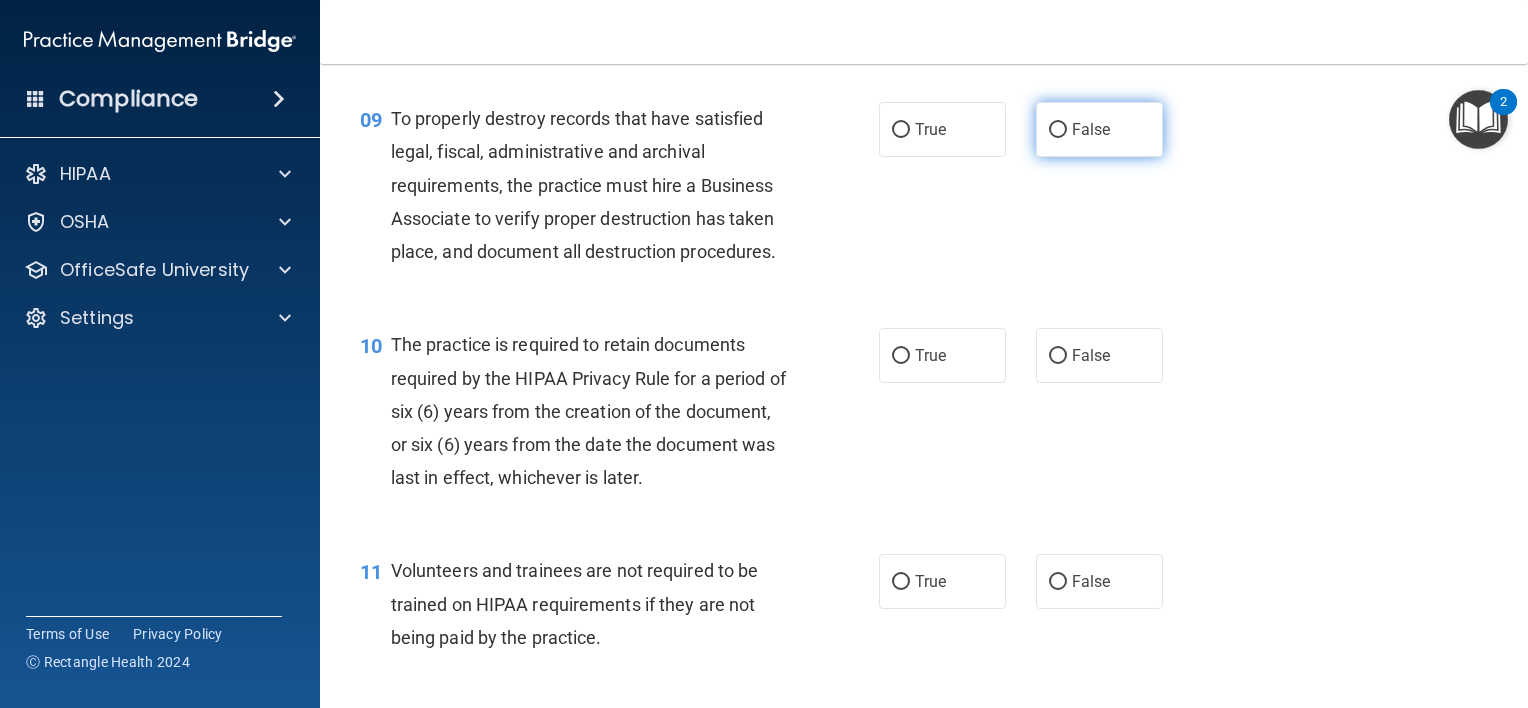 click on "False" at bounding box center (1099, 129) 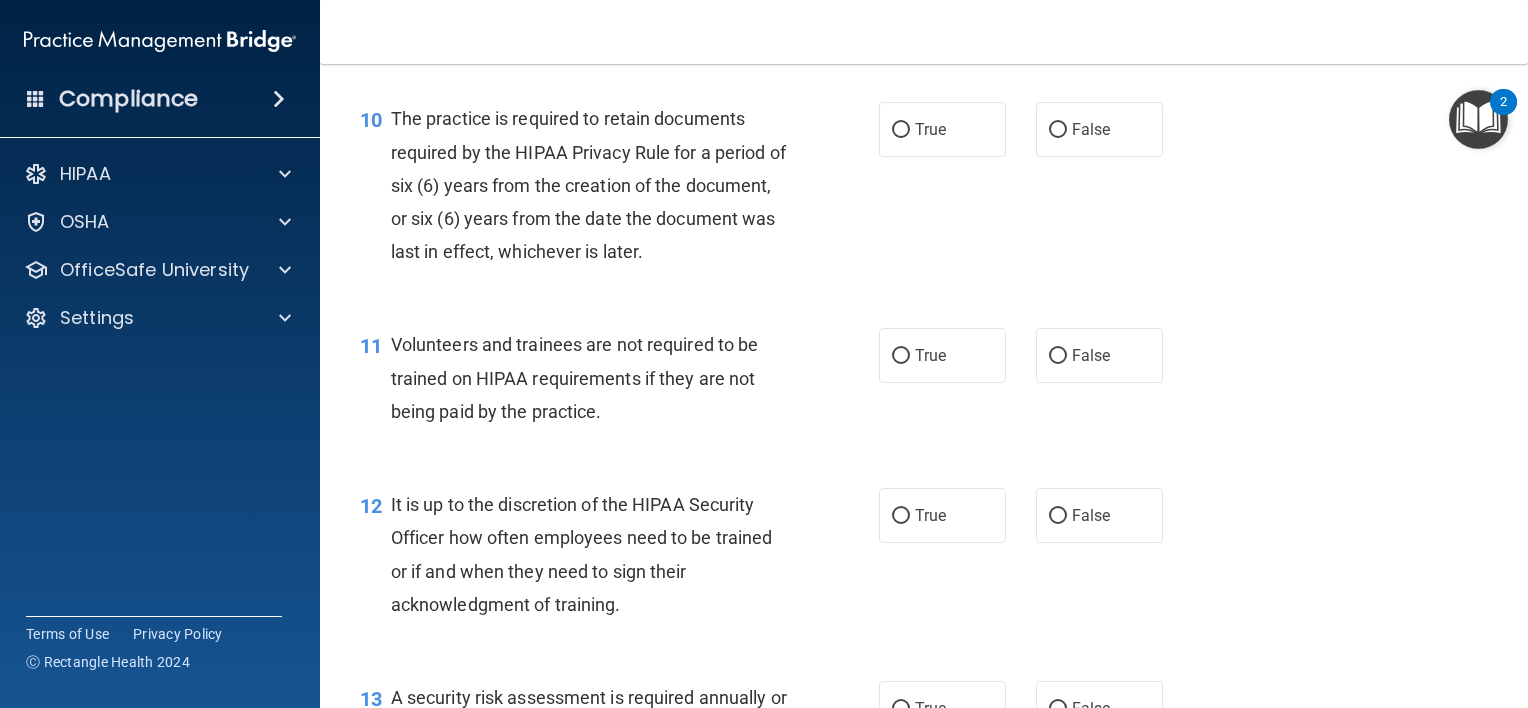 scroll, scrollTop: 1988, scrollLeft: 0, axis: vertical 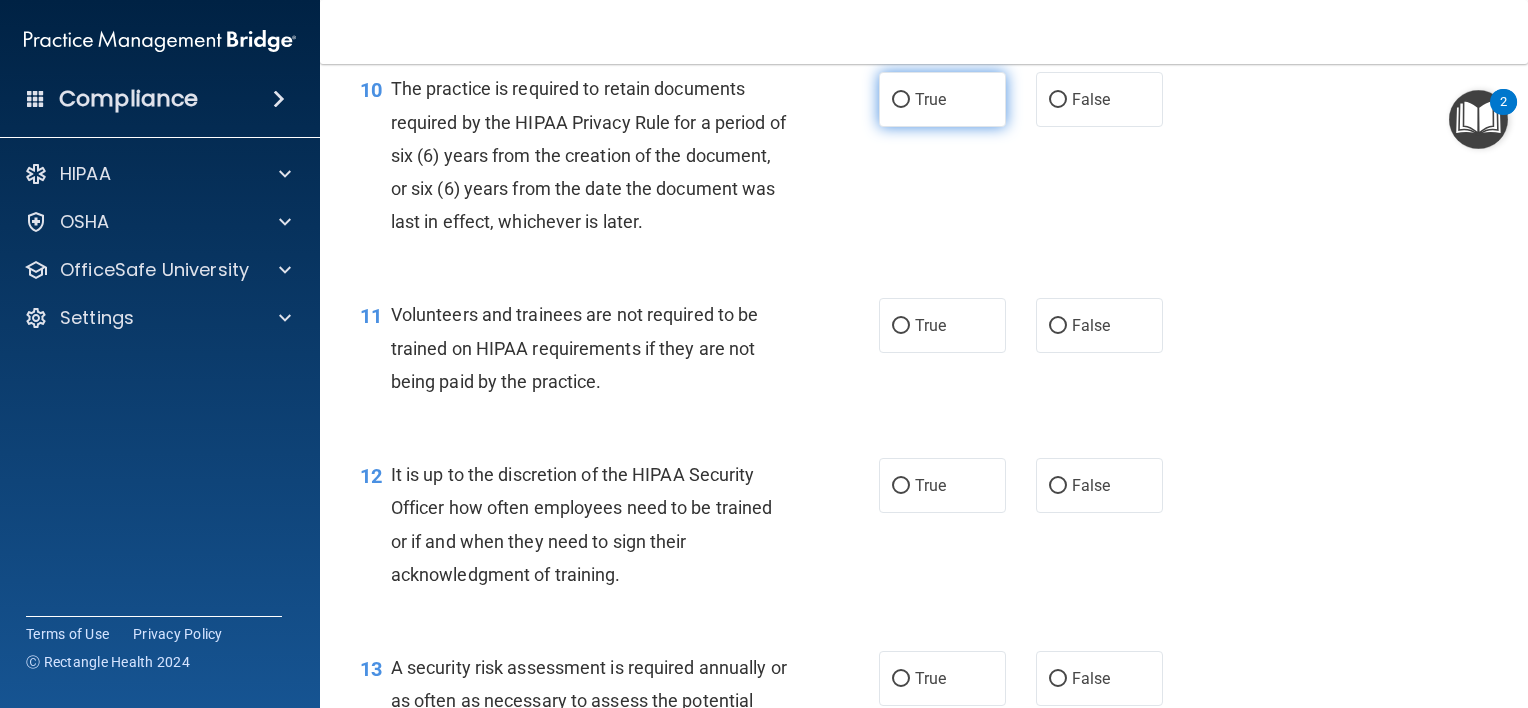 click on "True" at bounding box center [930, 99] 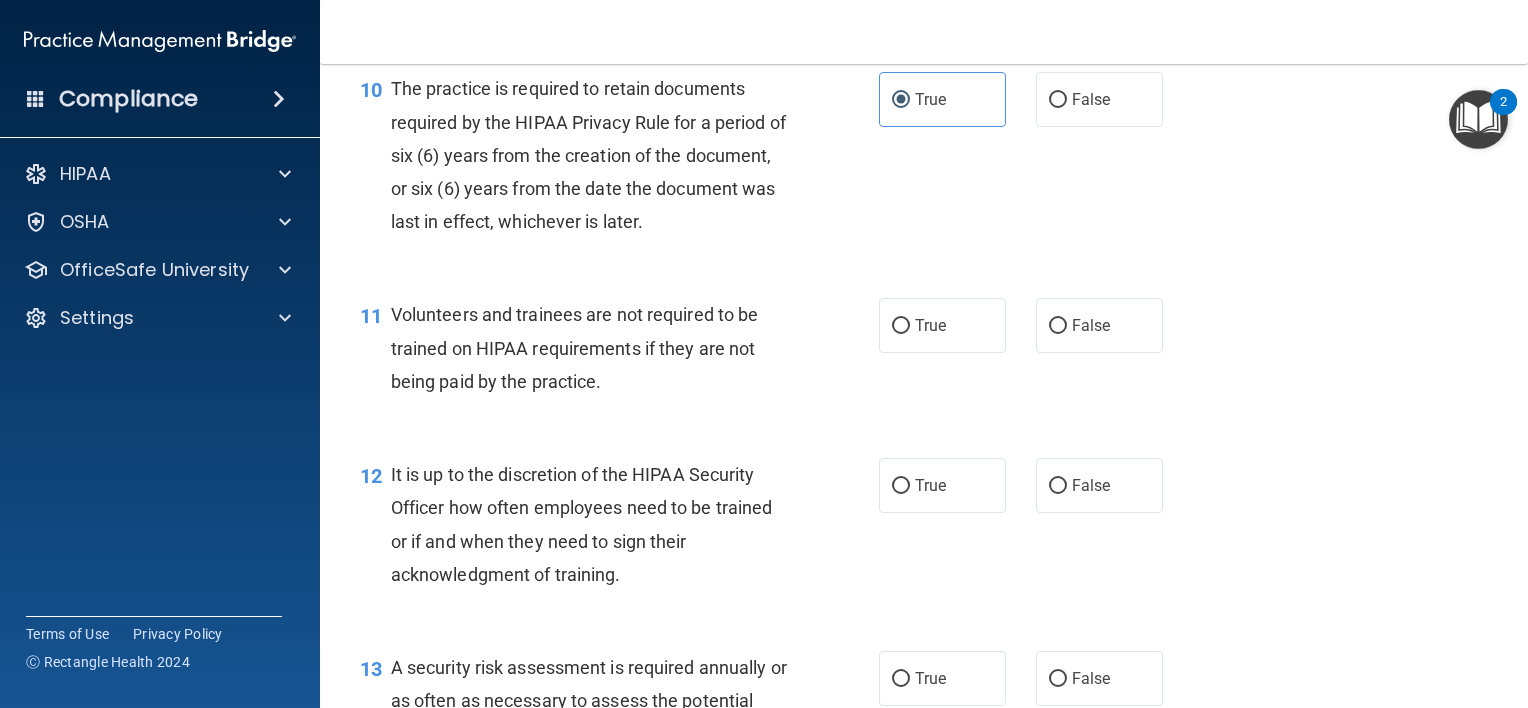 scroll, scrollTop: 1995, scrollLeft: 0, axis: vertical 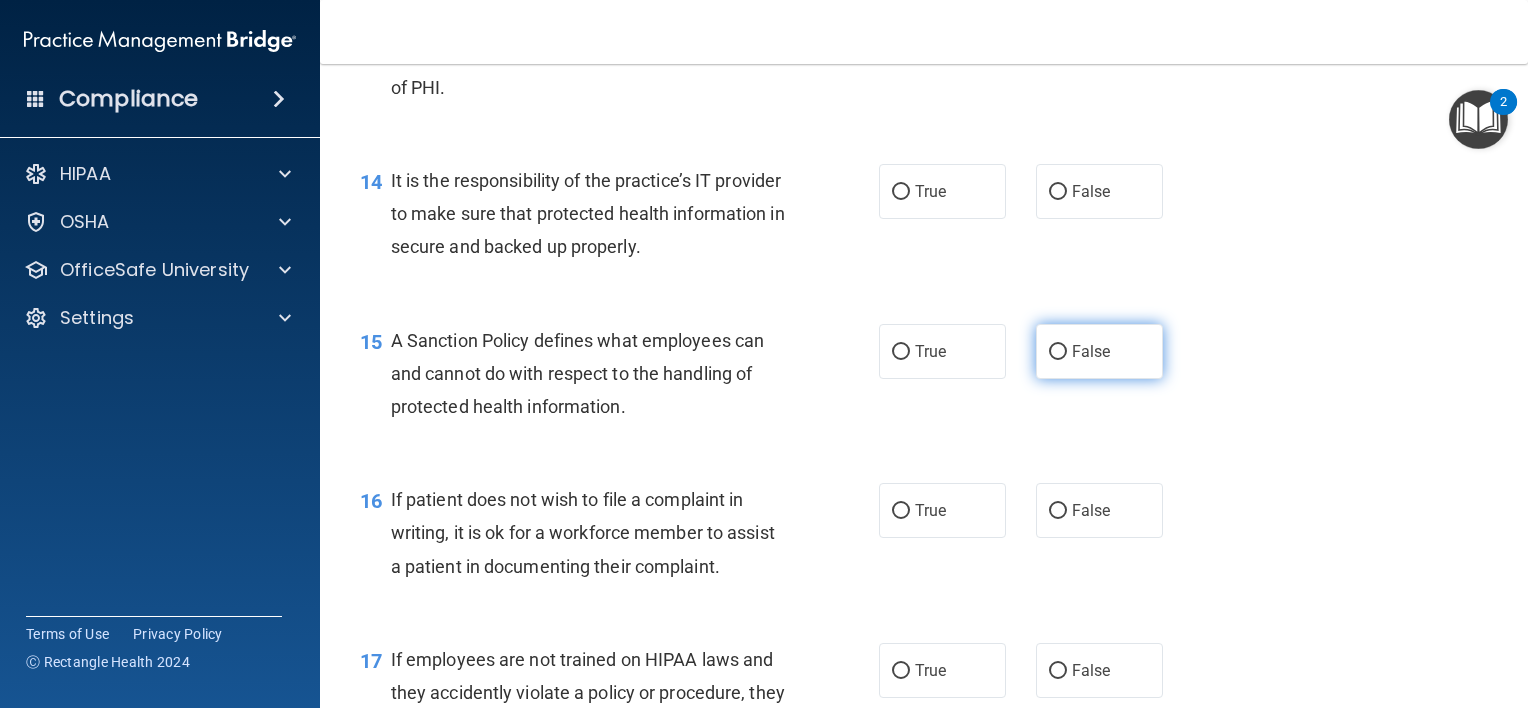 click on "False" at bounding box center (1099, 351) 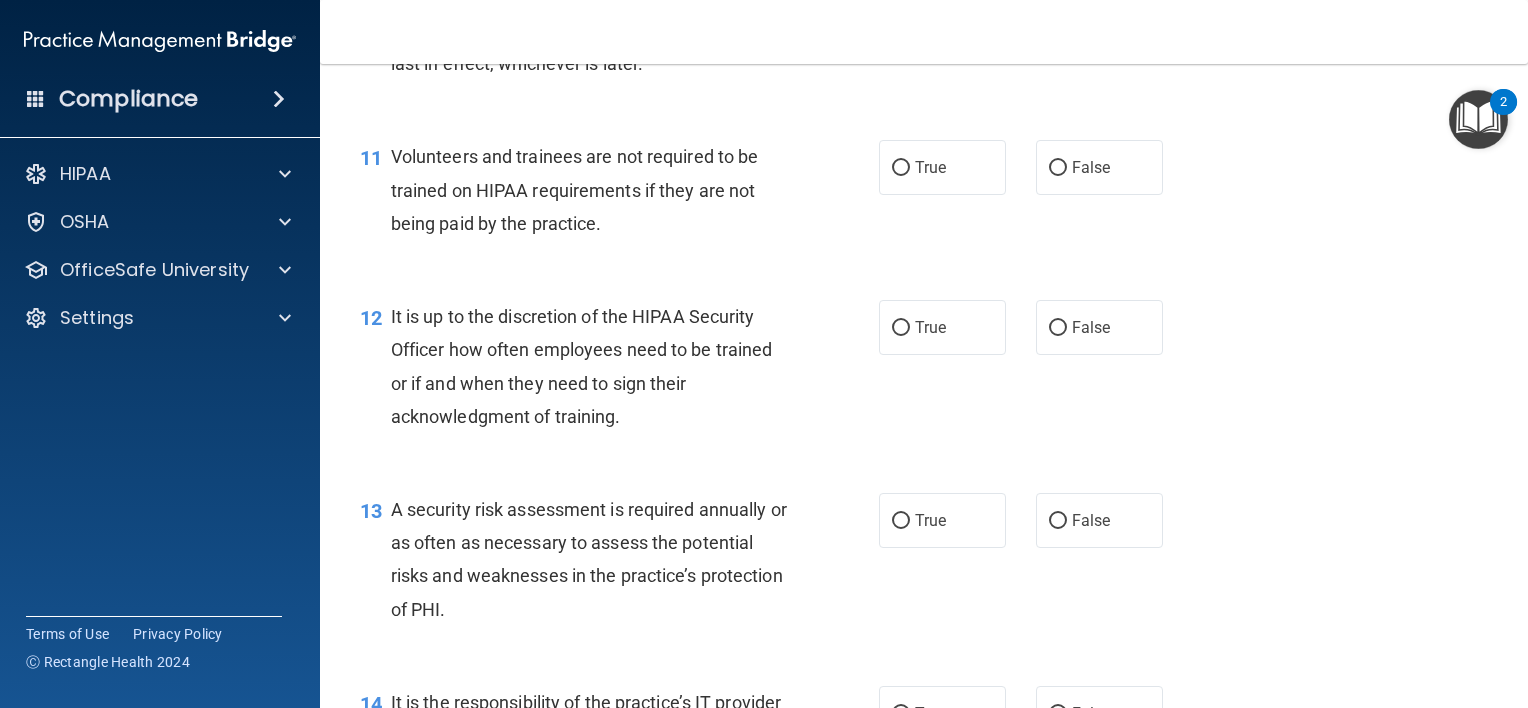 scroll, scrollTop: 2176, scrollLeft: 0, axis: vertical 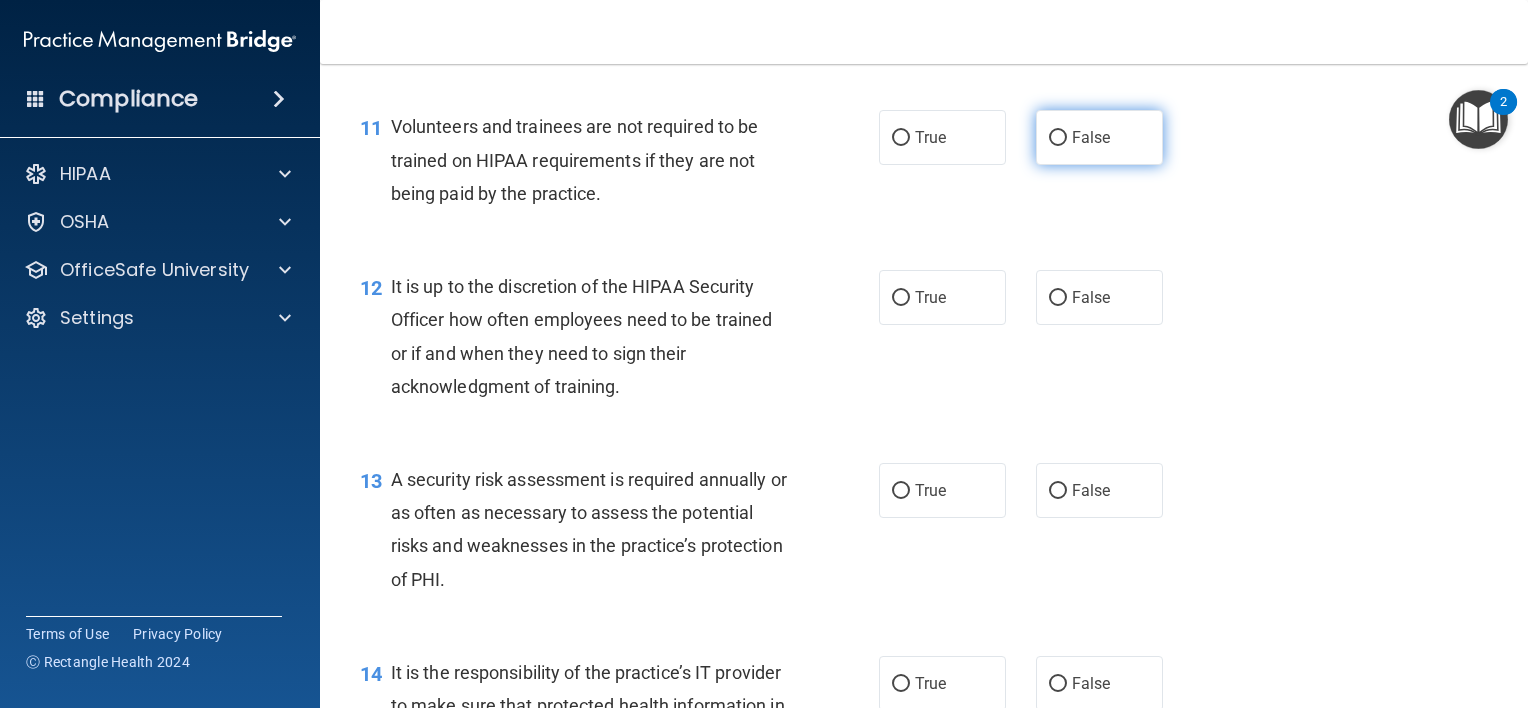 click on "False" at bounding box center (1099, 137) 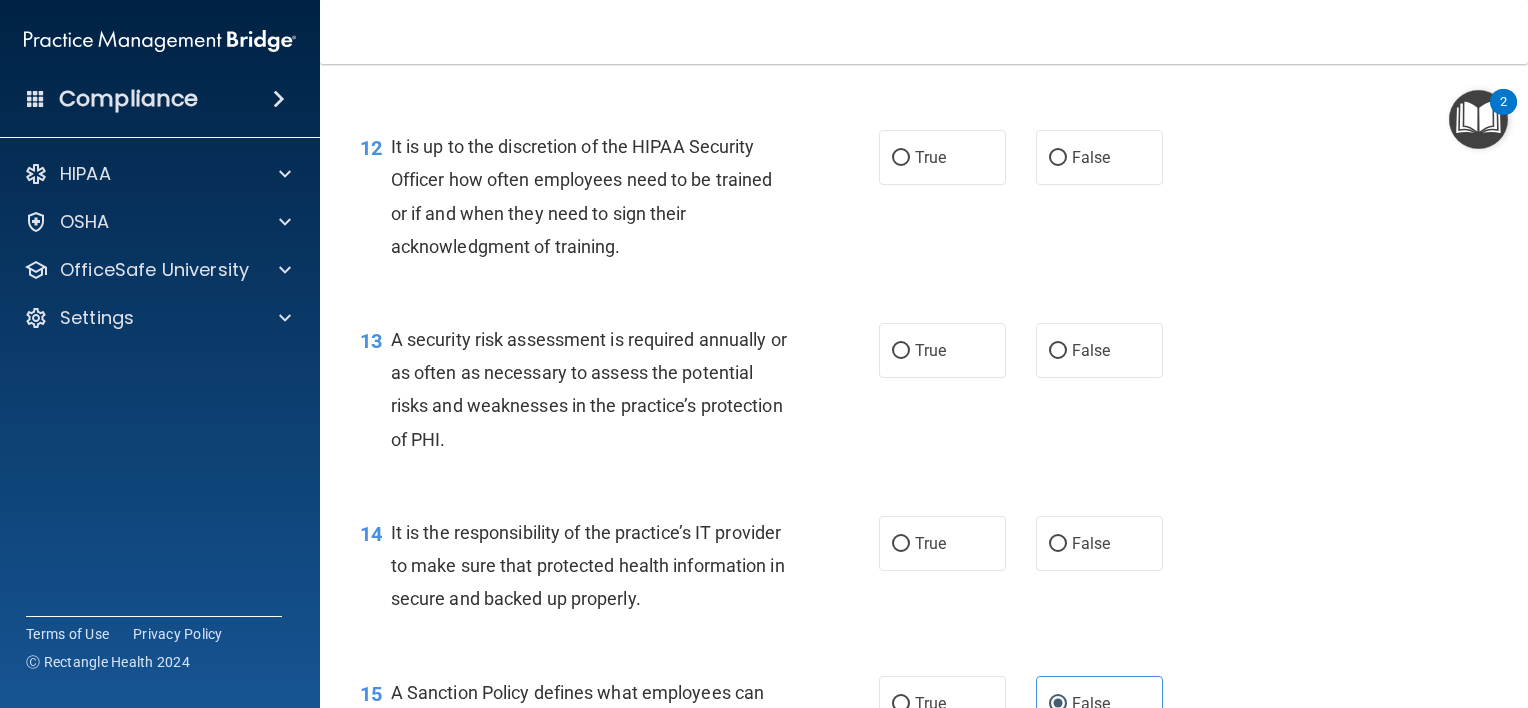 scroll, scrollTop: 2320, scrollLeft: 0, axis: vertical 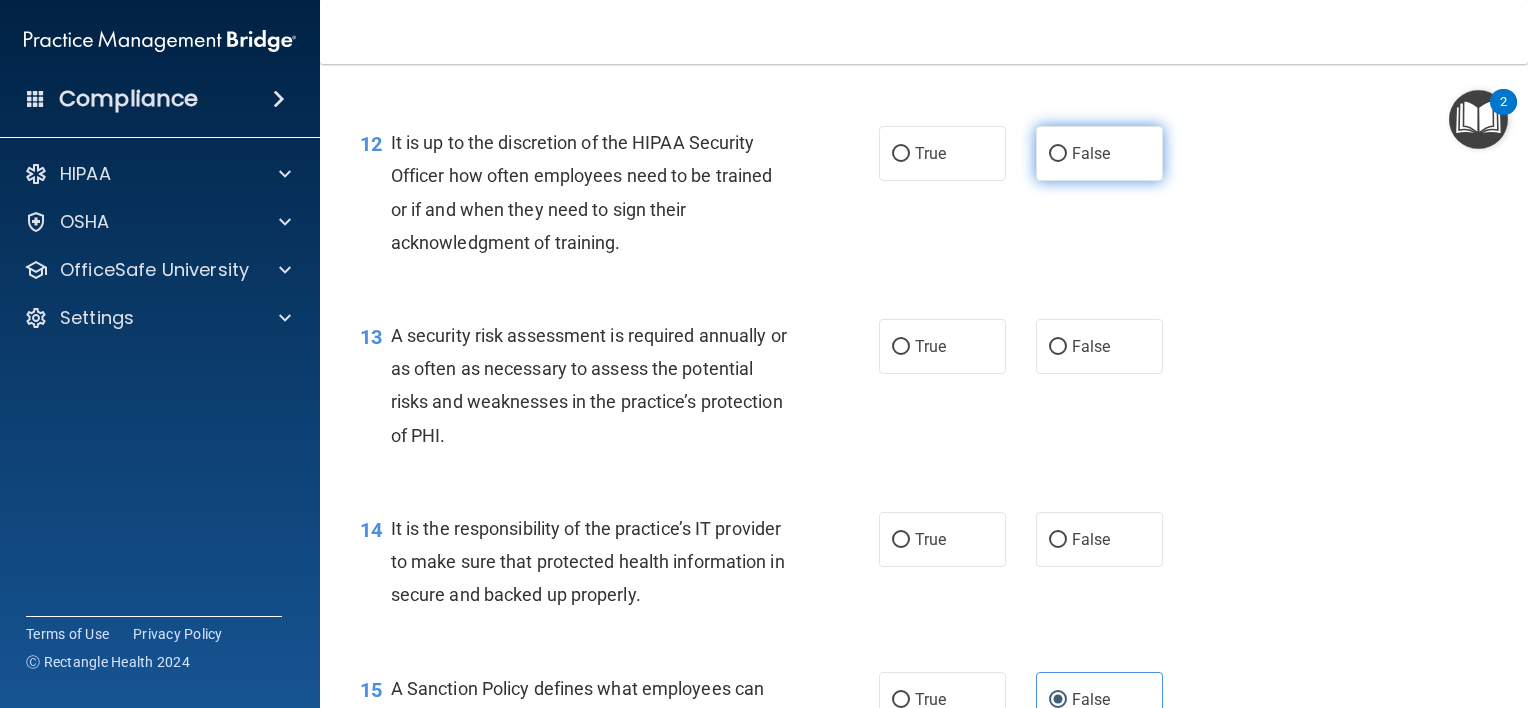 click on "False" at bounding box center [1099, 153] 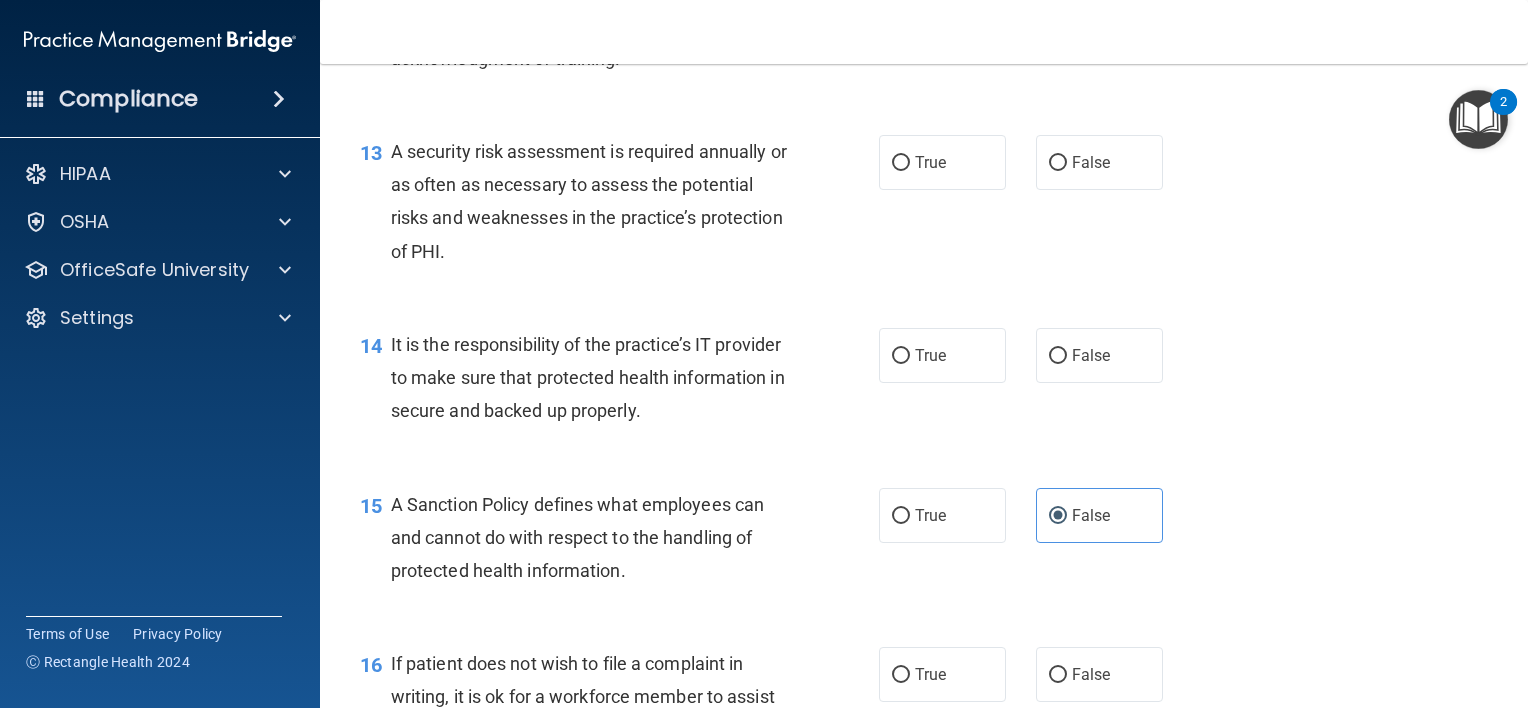 scroll, scrollTop: 2507, scrollLeft: 0, axis: vertical 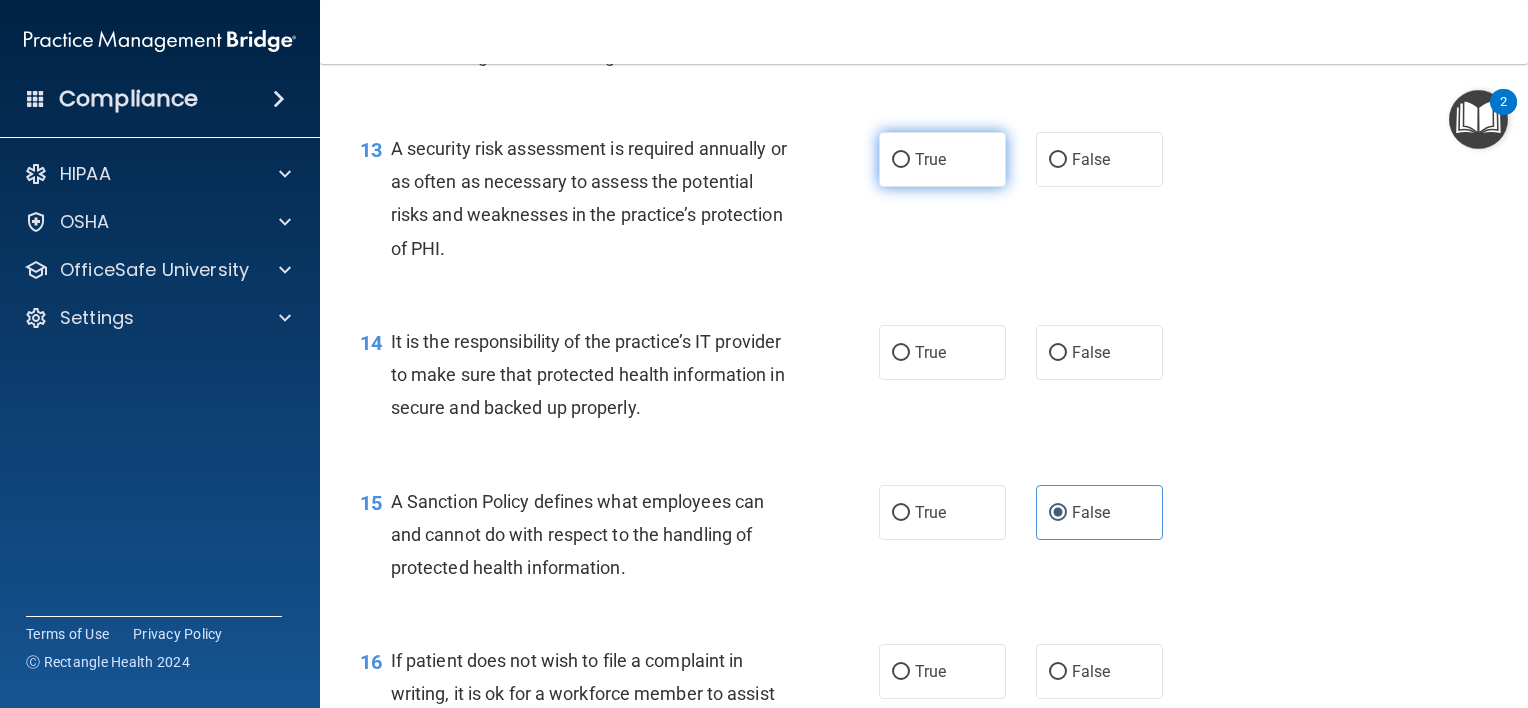click on "True" at bounding box center (942, 159) 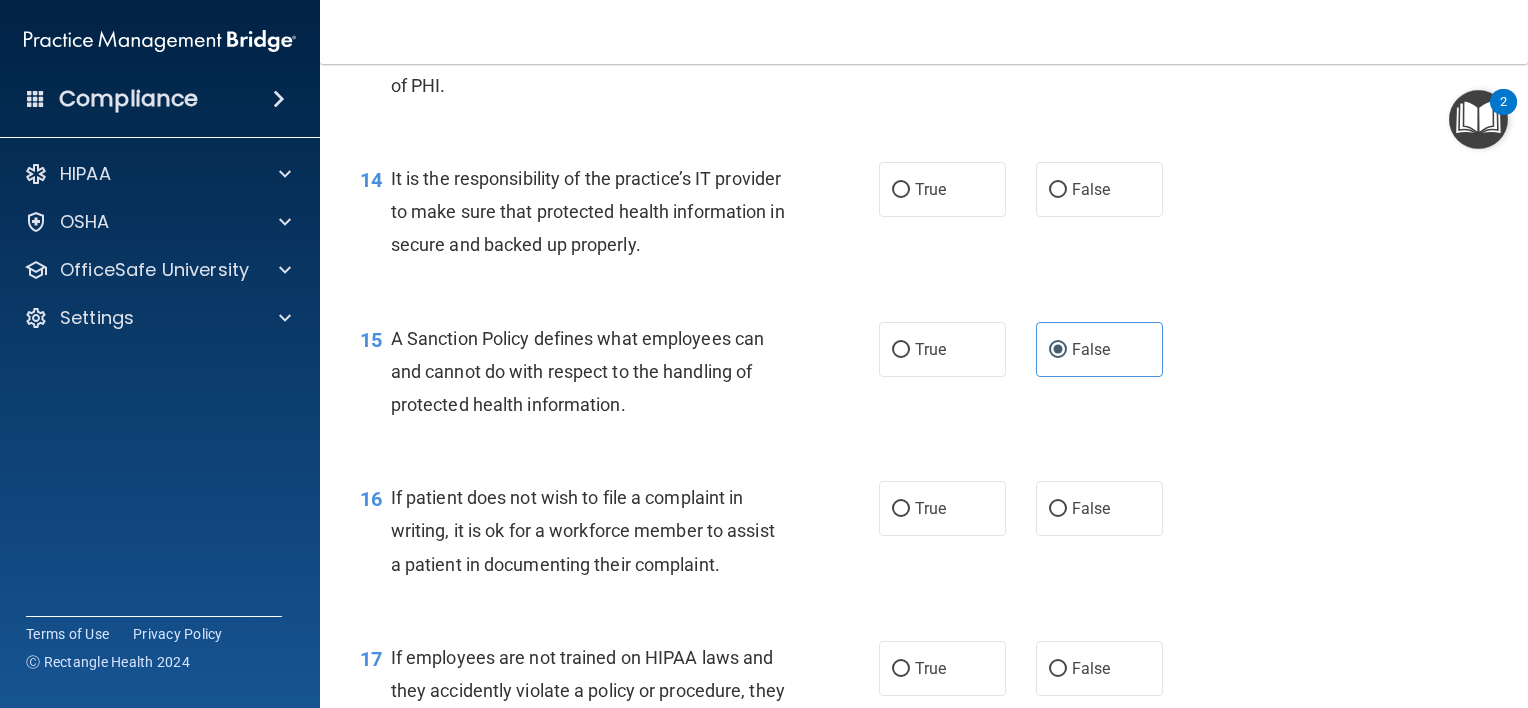 scroll, scrollTop: 2688, scrollLeft: 0, axis: vertical 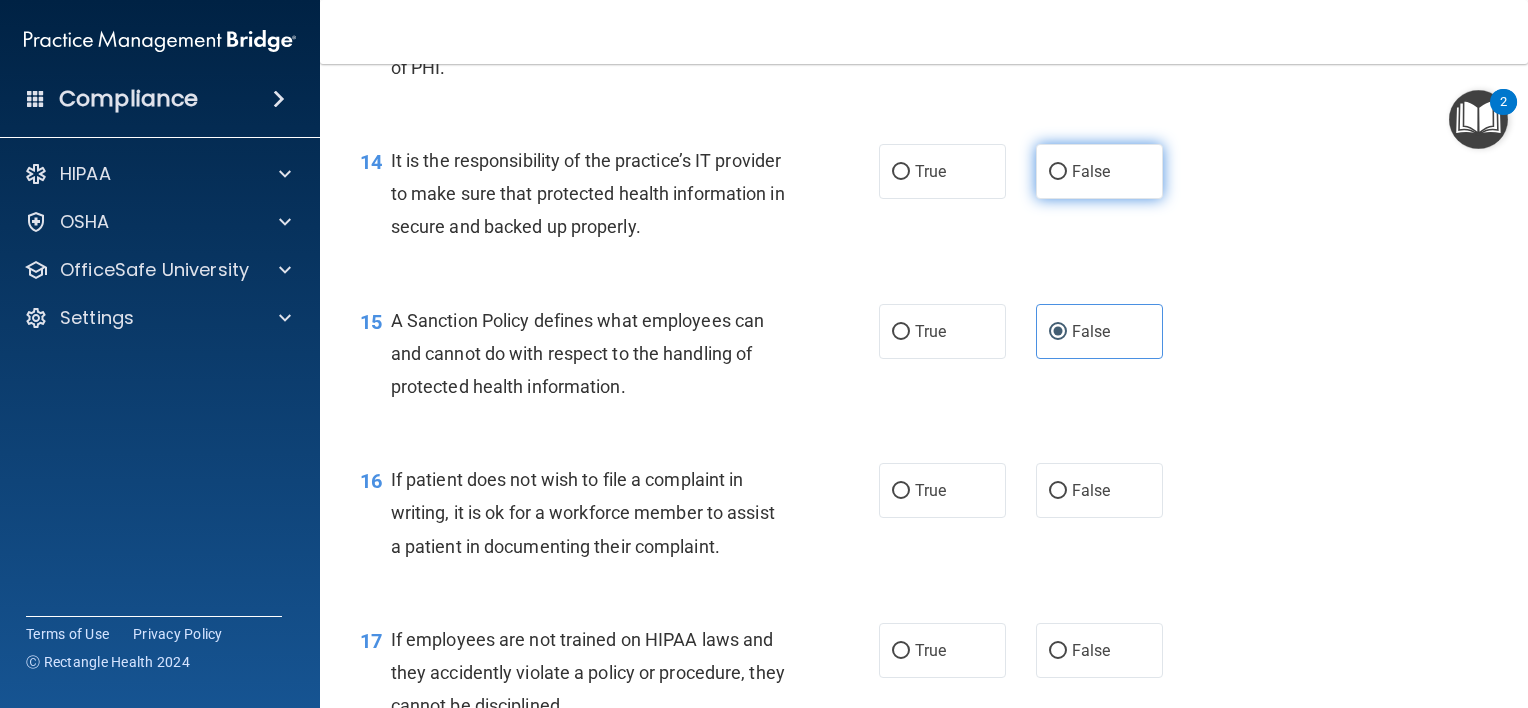 click on "False" at bounding box center [1099, 171] 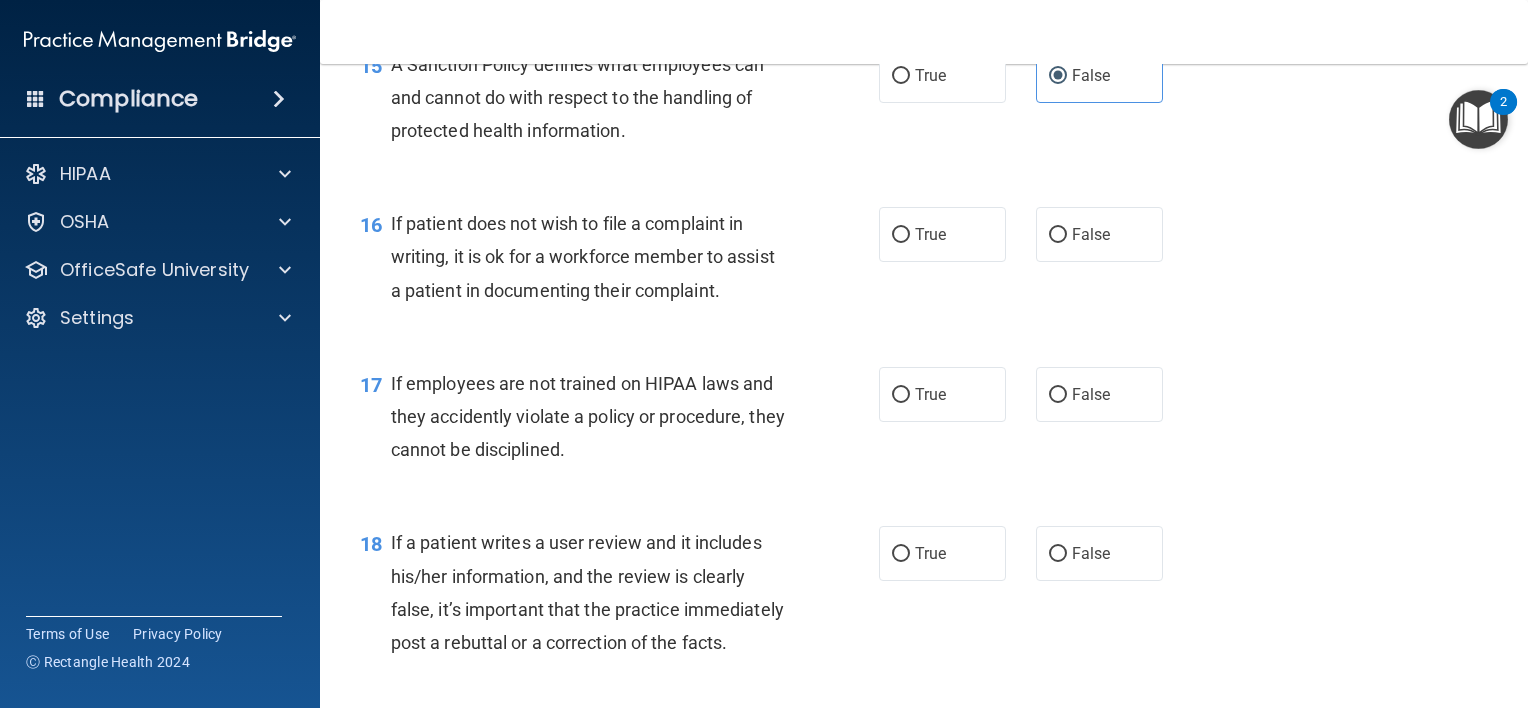 scroll, scrollTop: 2960, scrollLeft: 0, axis: vertical 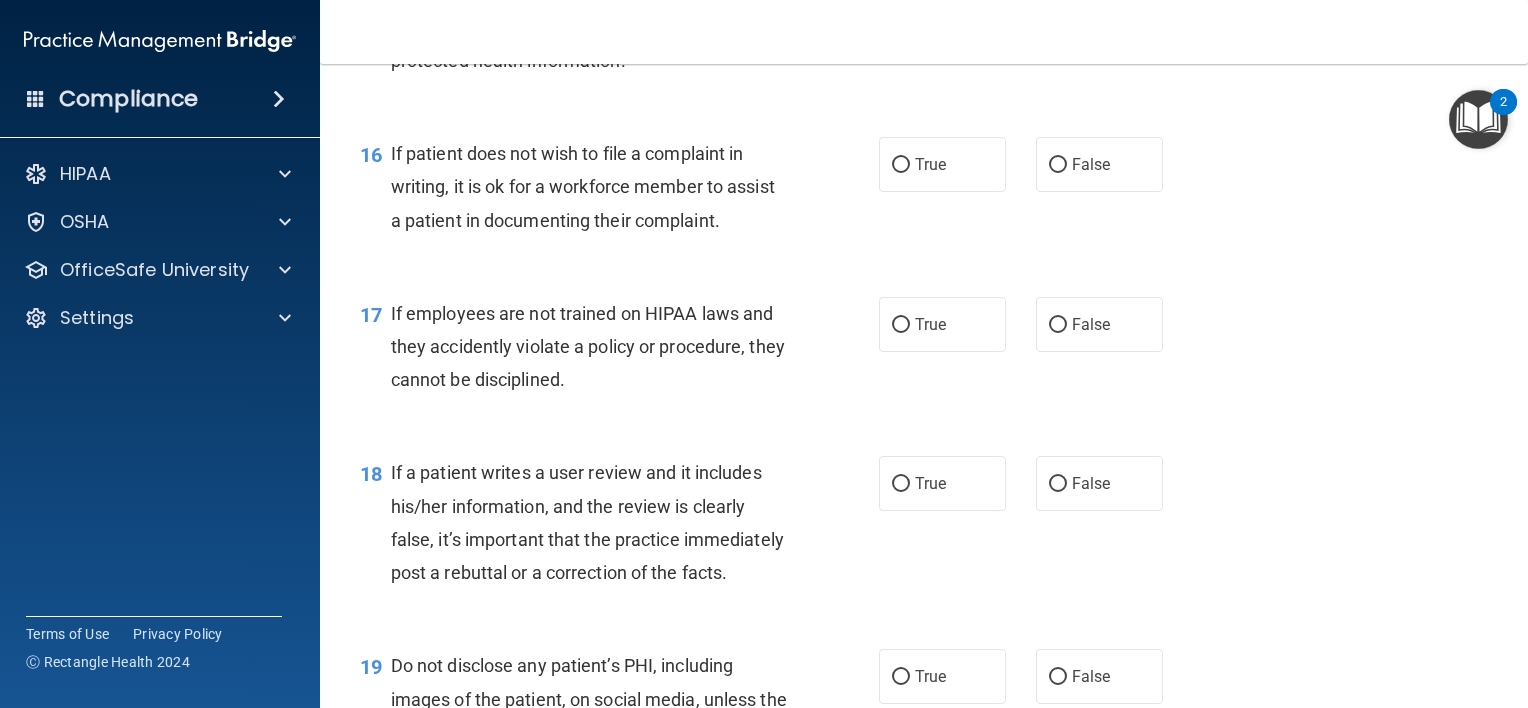 click on "16       If patient does not wish to file a complaint in writing, it is ok for a workforce member to assist a patient in documenting their complaint.                  True           False" at bounding box center [924, 192] 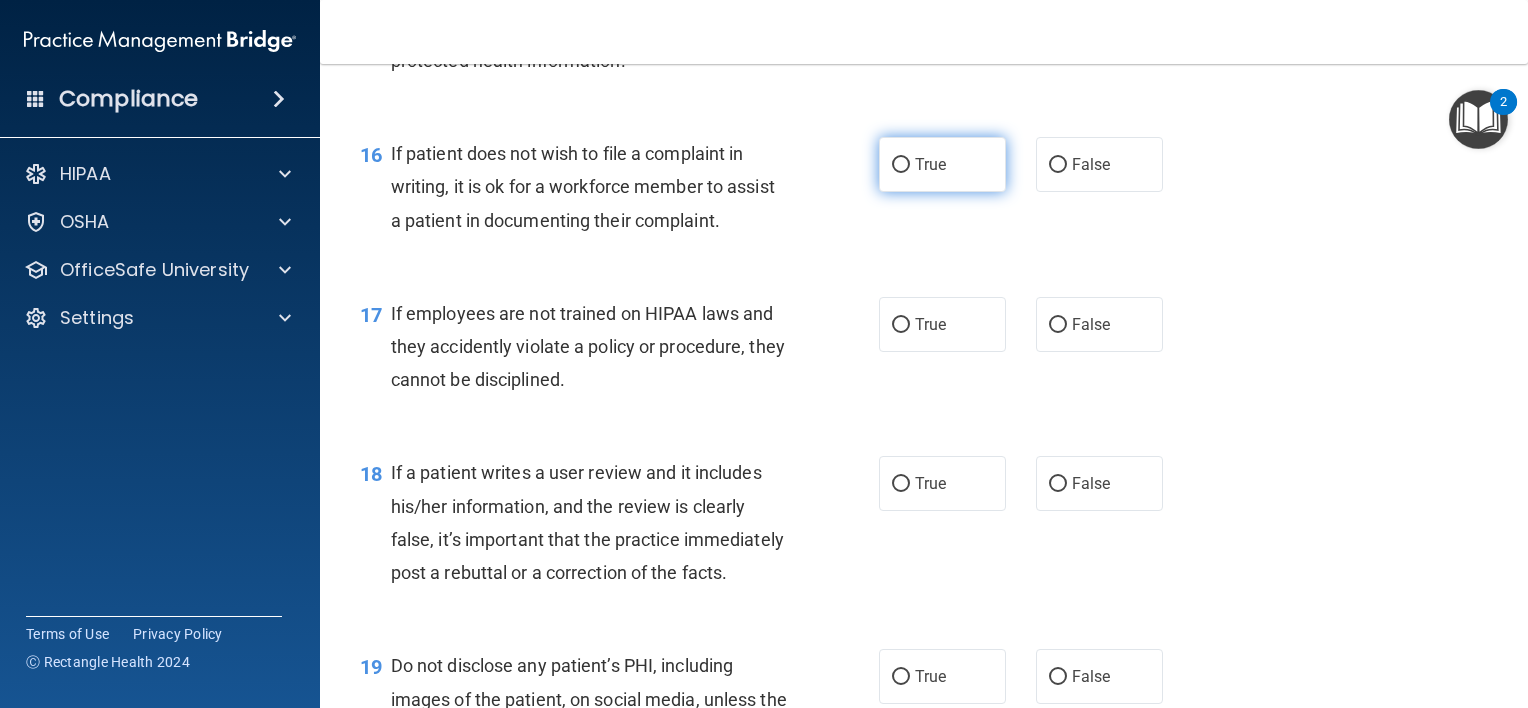 click on "True" at bounding box center [942, 164] 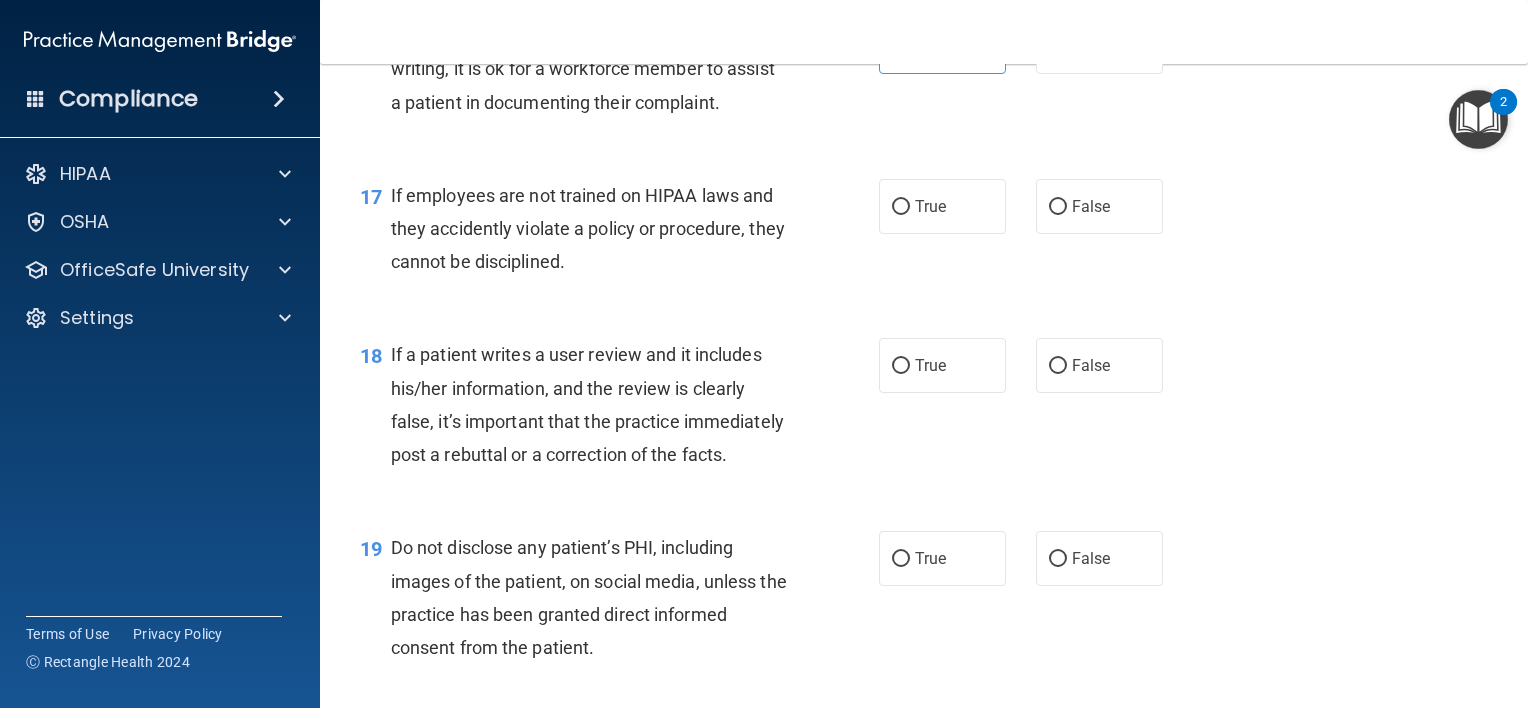 scroll, scrollTop: 3134, scrollLeft: 0, axis: vertical 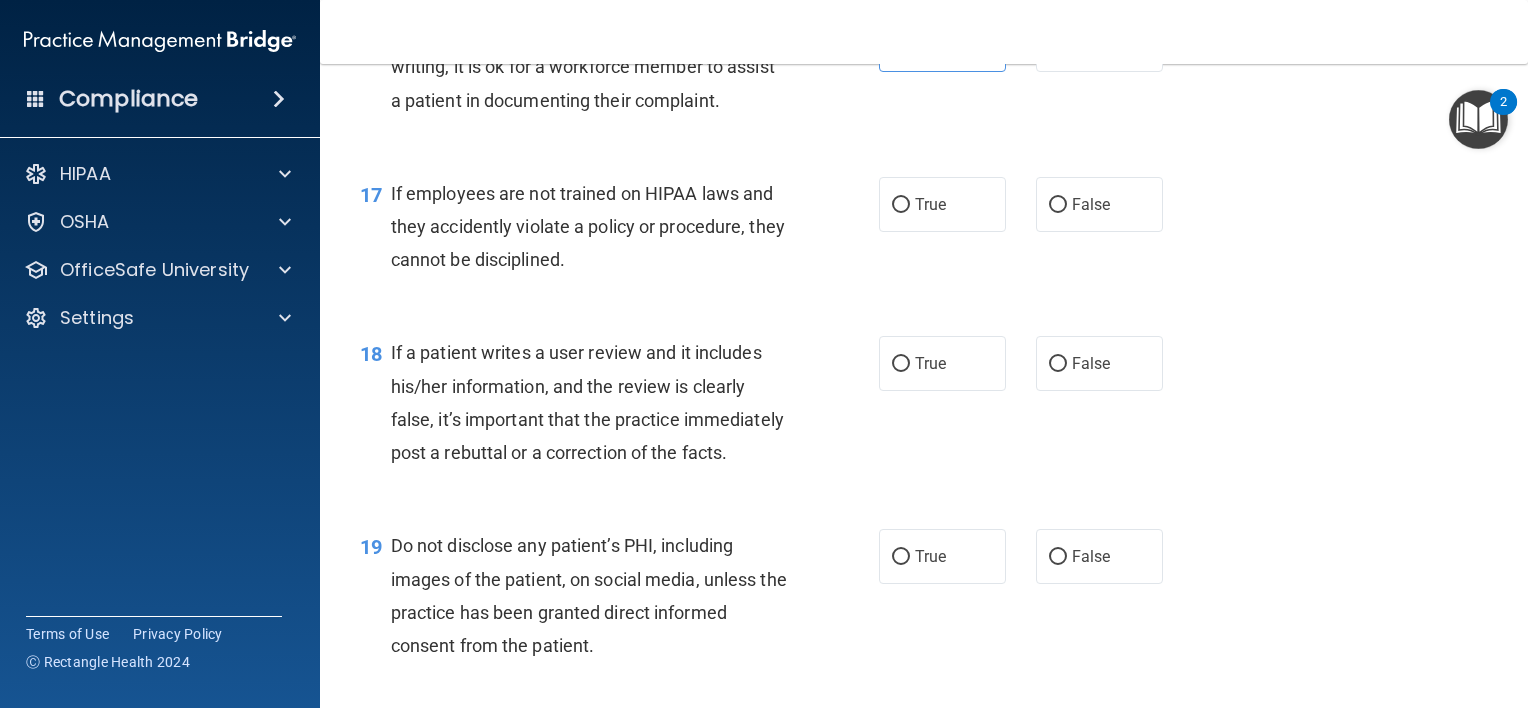 click on "True           False" at bounding box center [1031, 204] 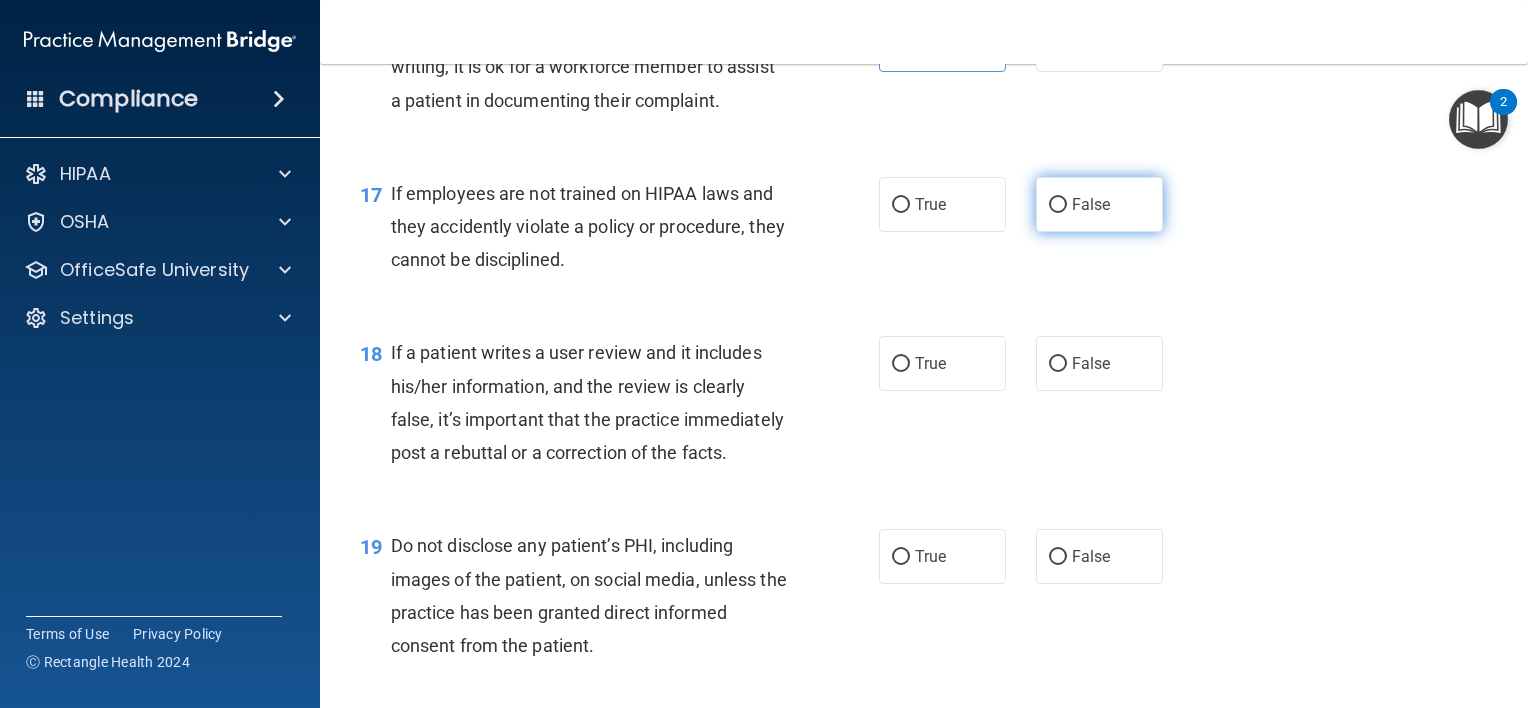 click on "False" at bounding box center (1091, 204) 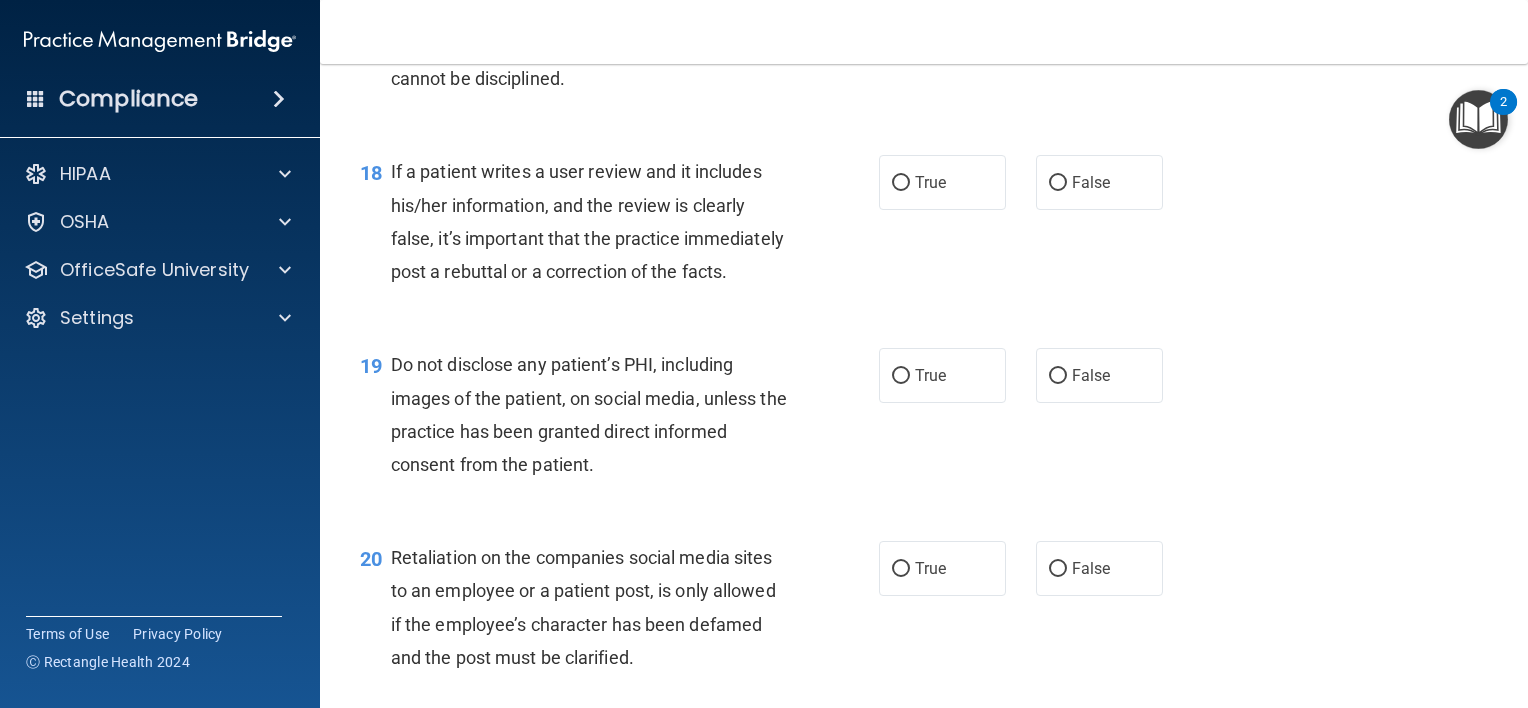 scroll, scrollTop: 3346, scrollLeft: 0, axis: vertical 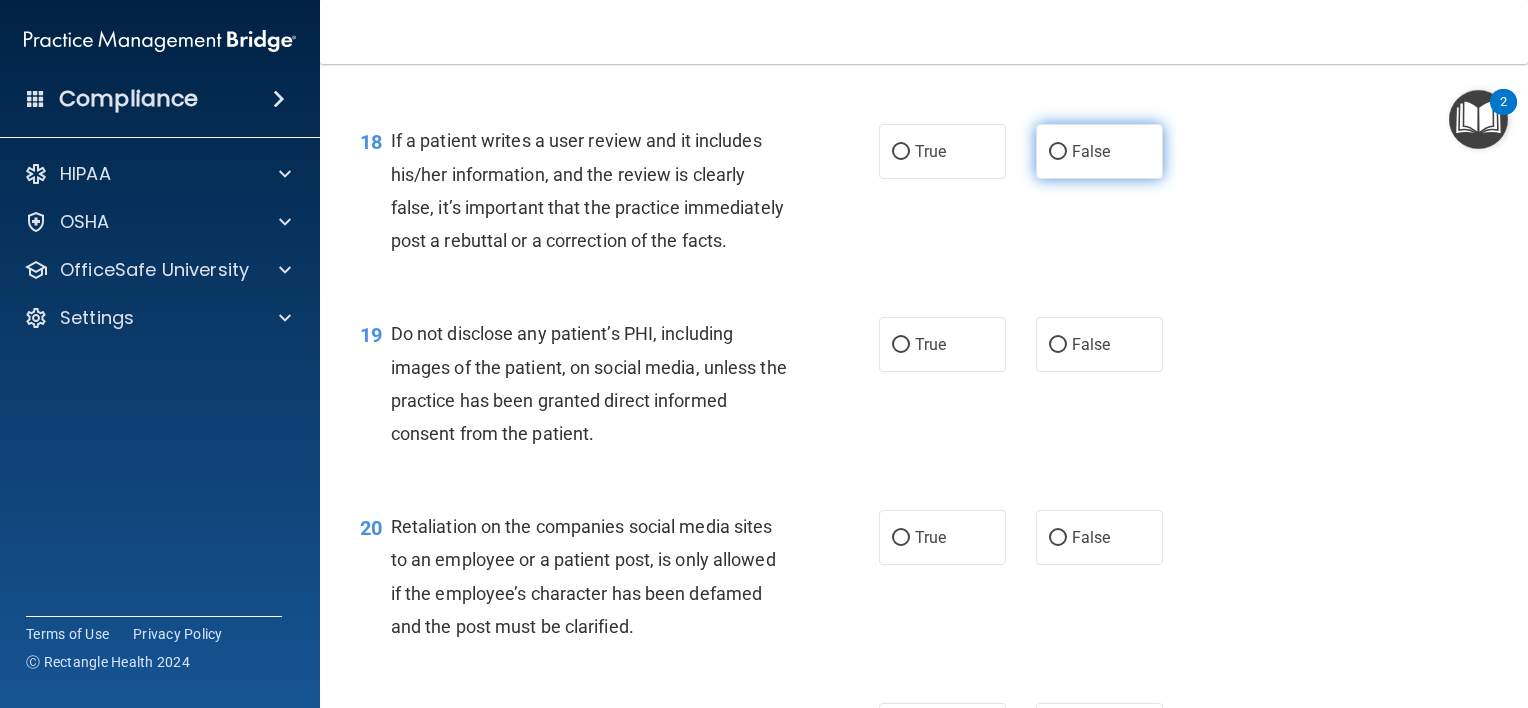 click on "False" at bounding box center (1091, 151) 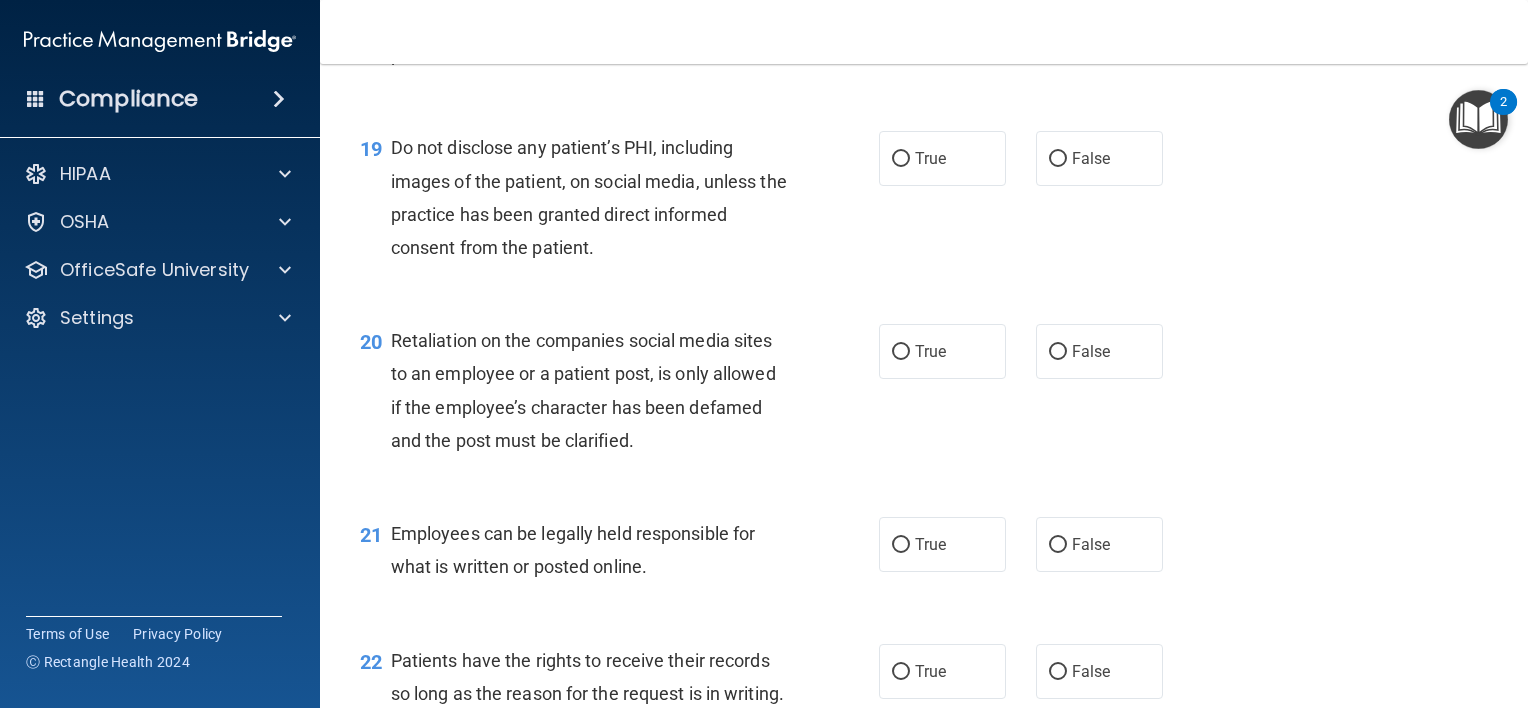scroll, scrollTop: 3542, scrollLeft: 0, axis: vertical 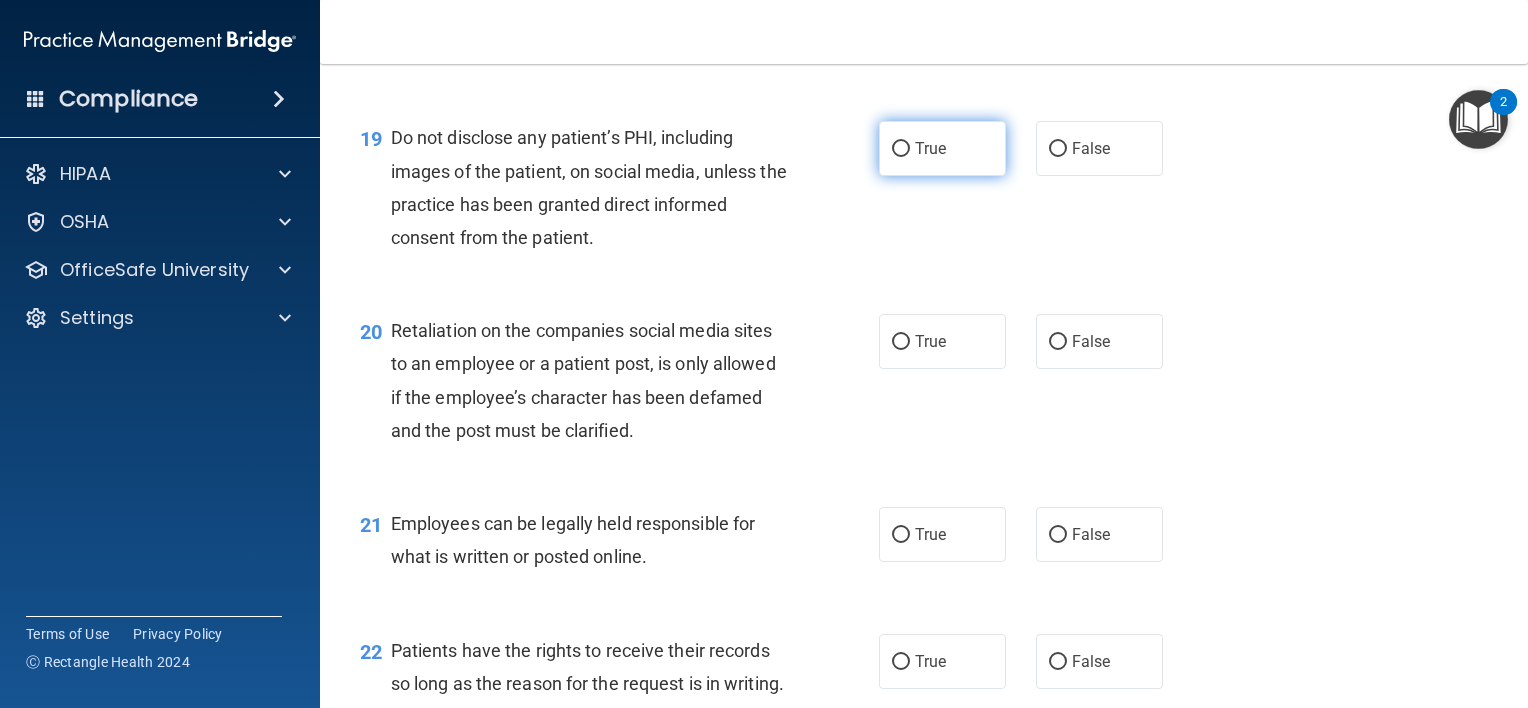 click on "True" at bounding box center [930, 148] 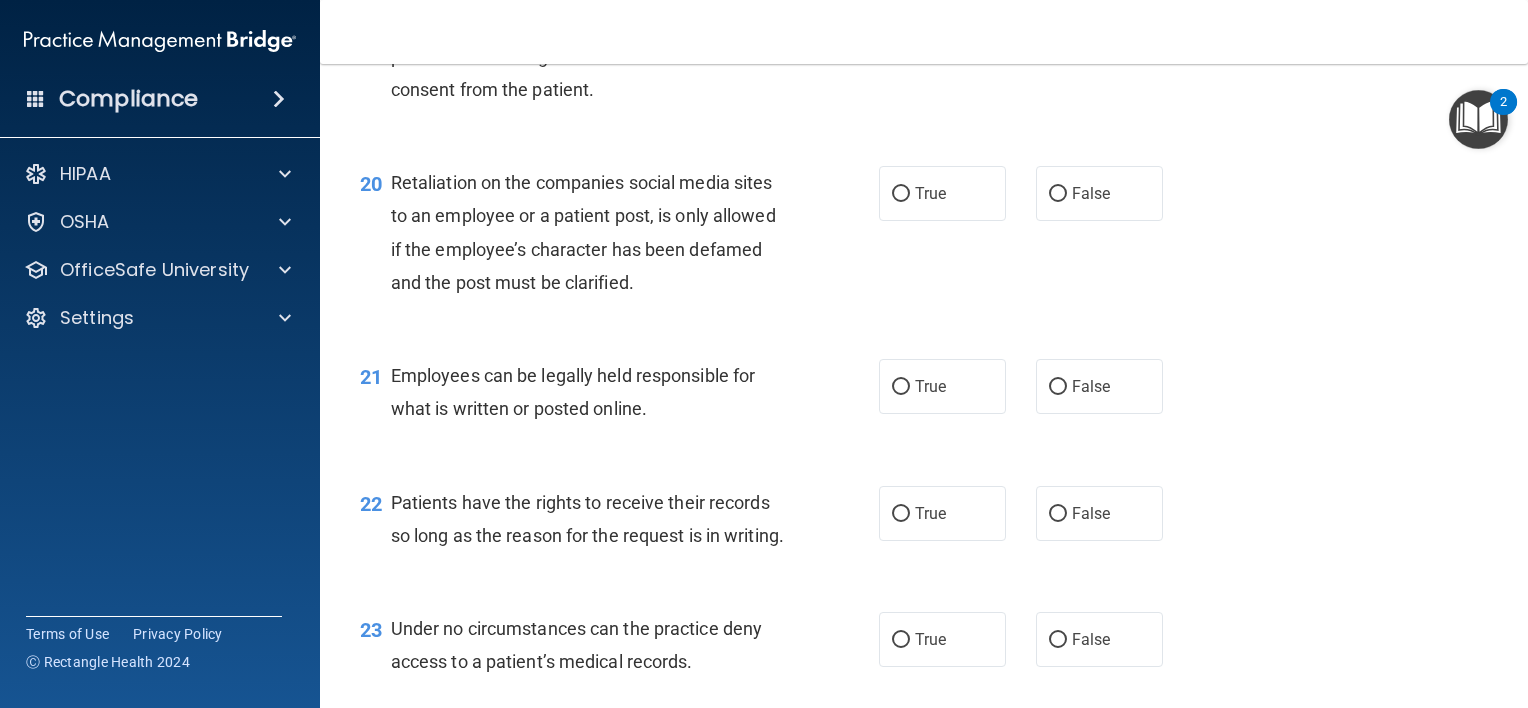 scroll, scrollTop: 3747, scrollLeft: 0, axis: vertical 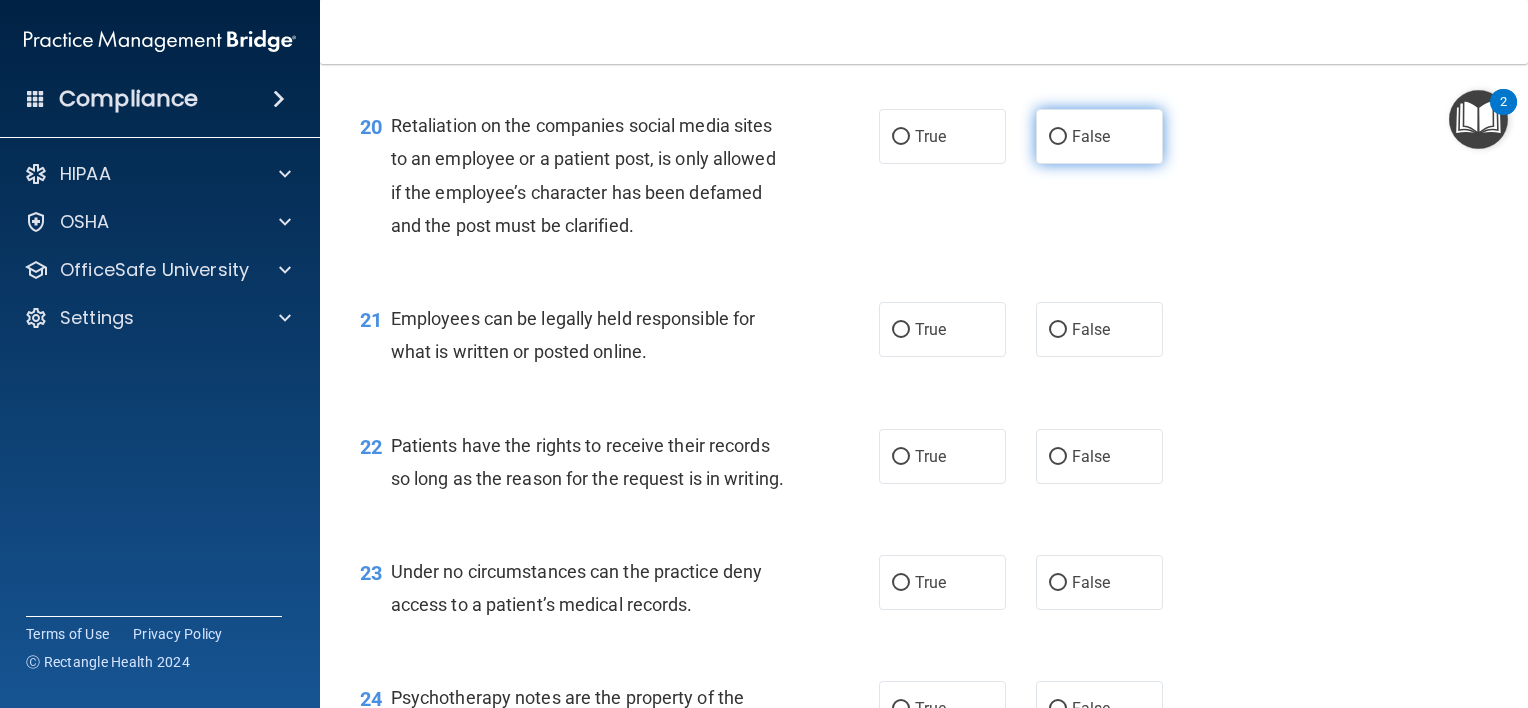click on "False" at bounding box center (1099, 136) 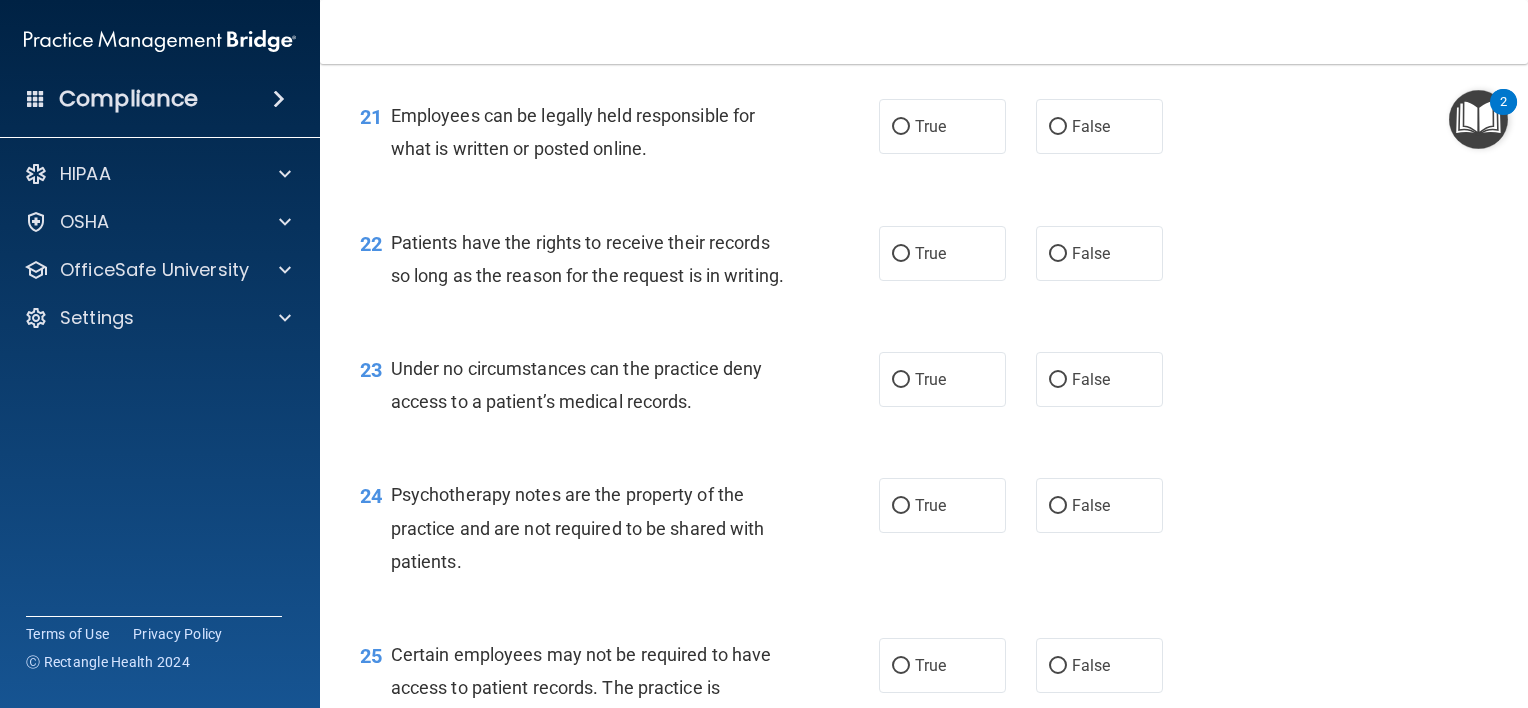 scroll, scrollTop: 3951, scrollLeft: 0, axis: vertical 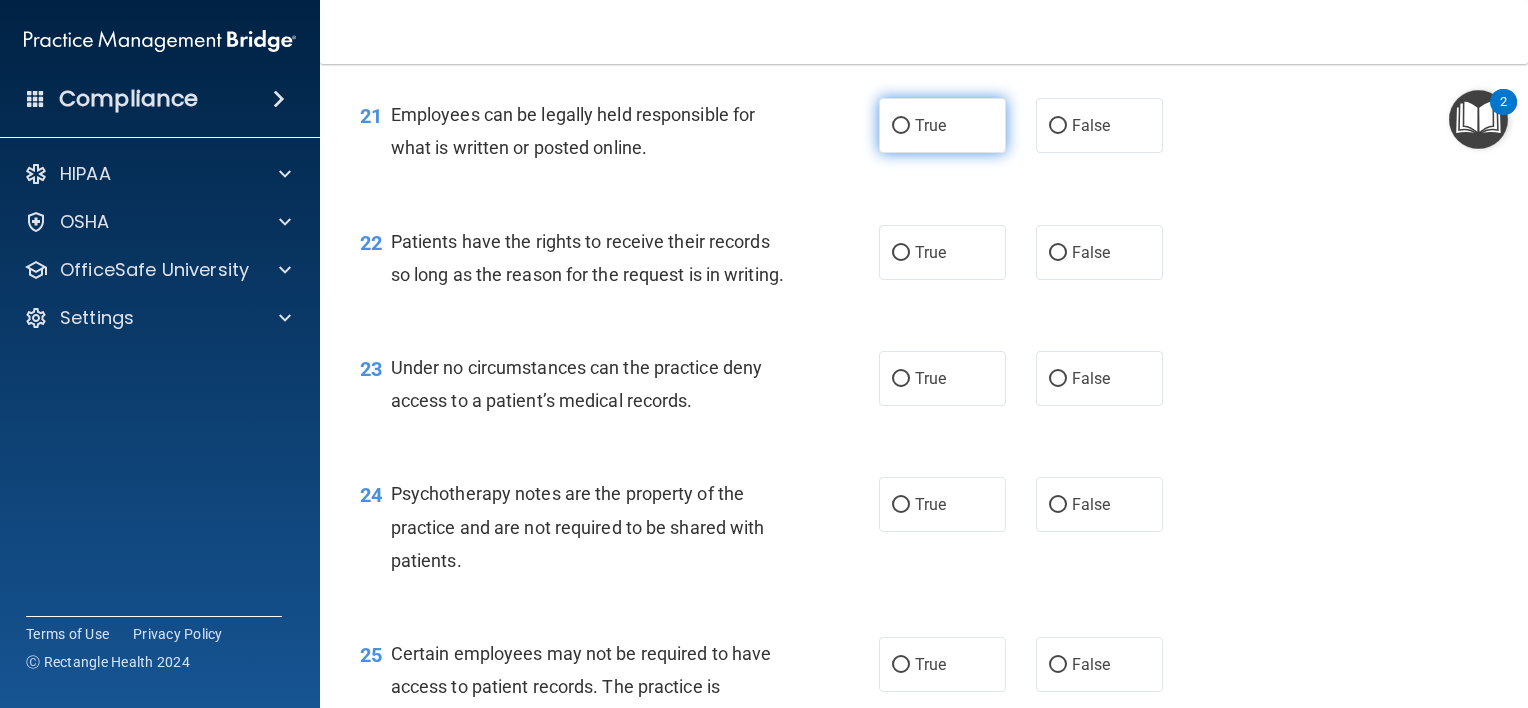 click on "True" at bounding box center [901, 126] 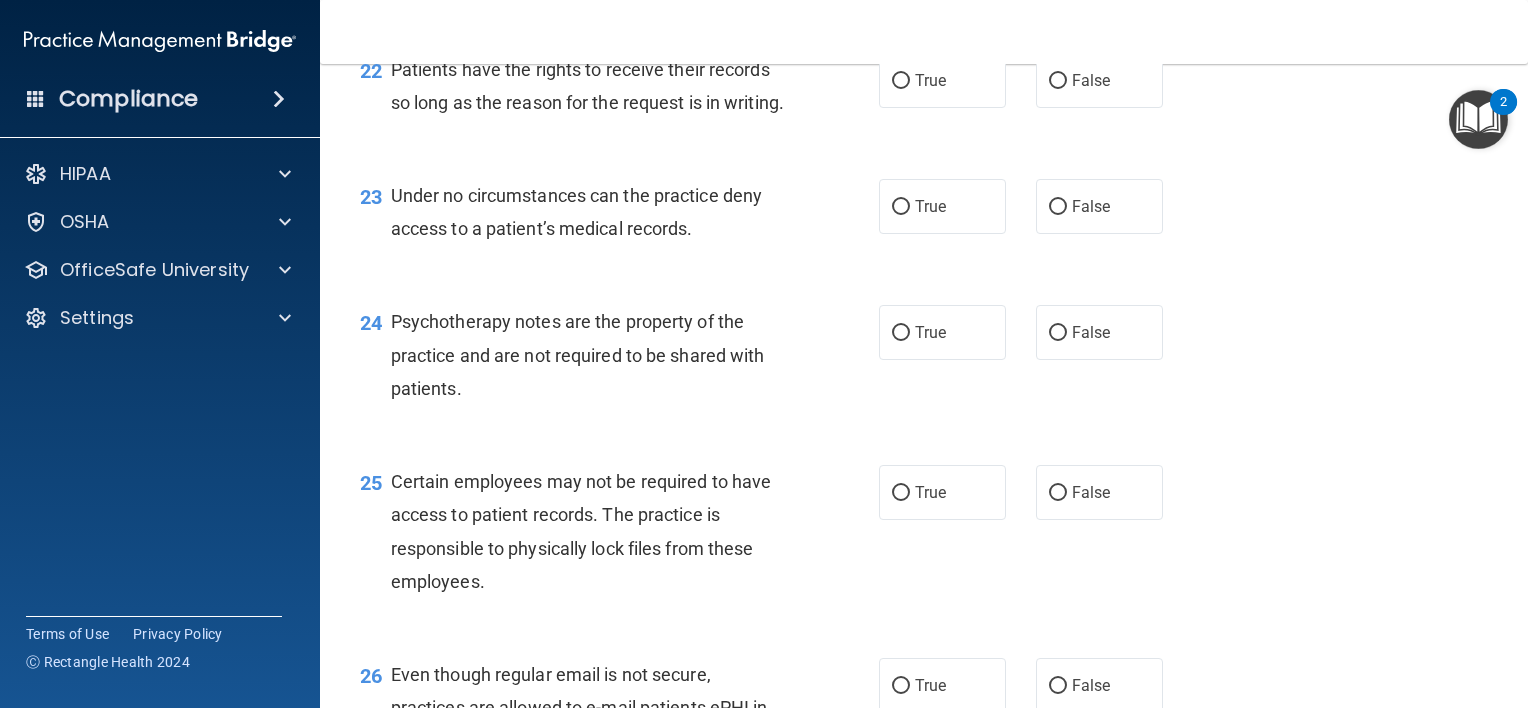 scroll, scrollTop: 4126, scrollLeft: 0, axis: vertical 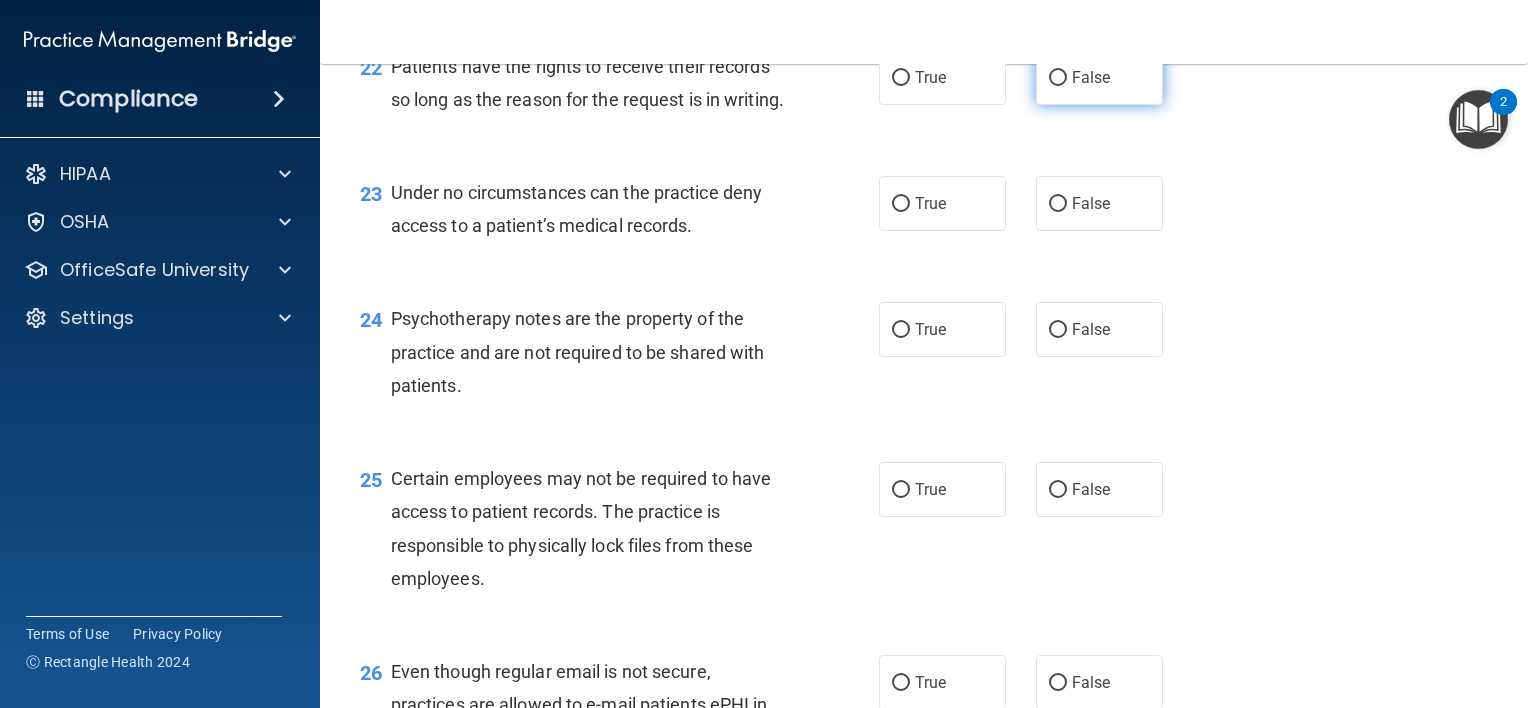 click on "False" at bounding box center (1091, 77) 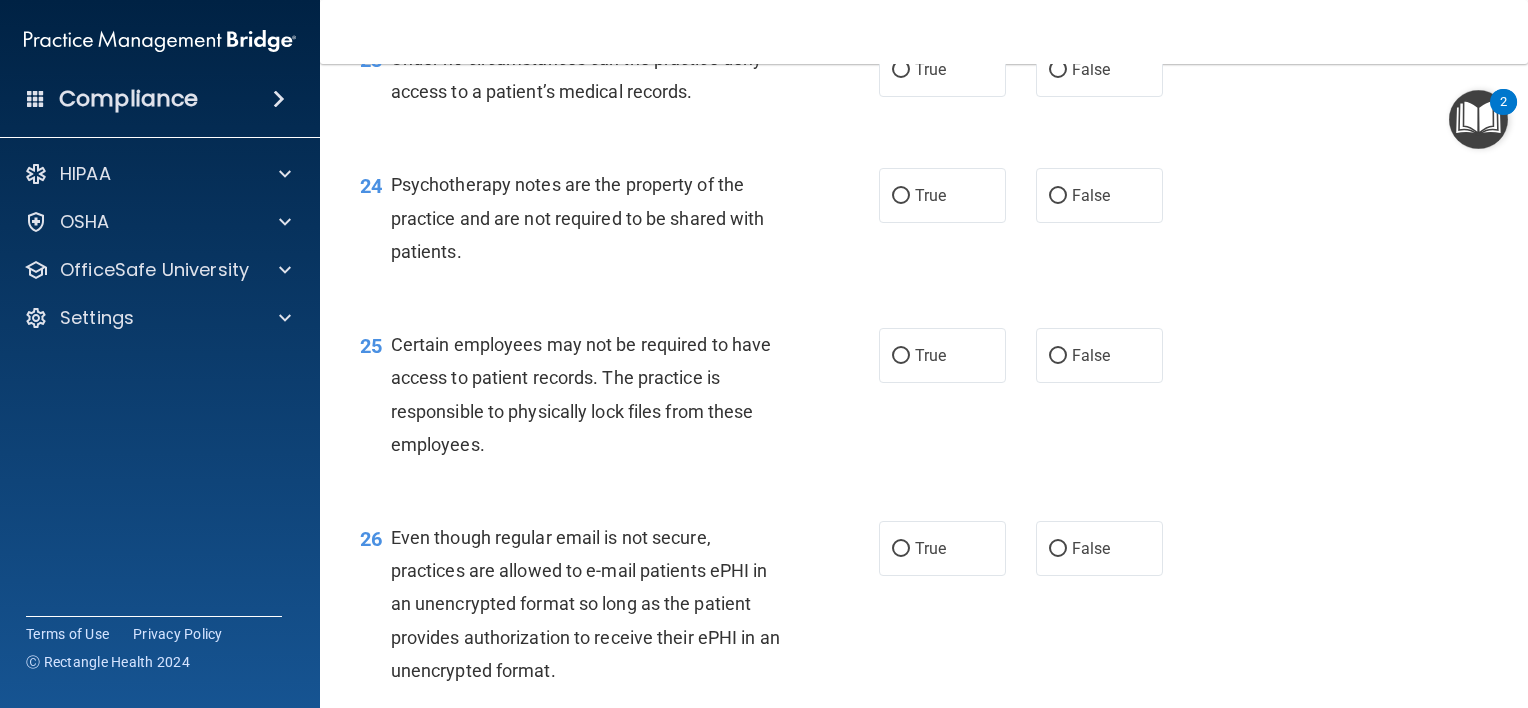 scroll, scrollTop: 4260, scrollLeft: 0, axis: vertical 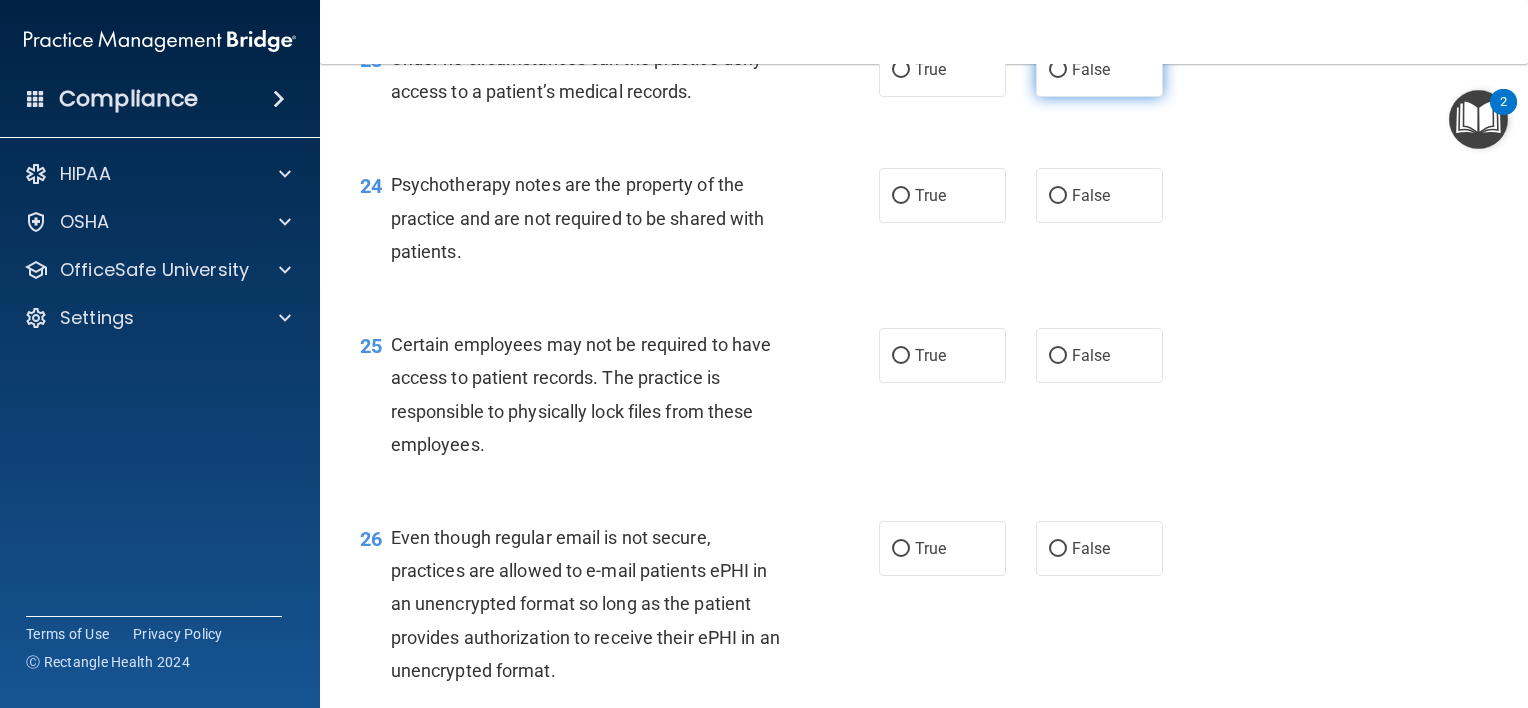 click on "False" at bounding box center [1099, 69] 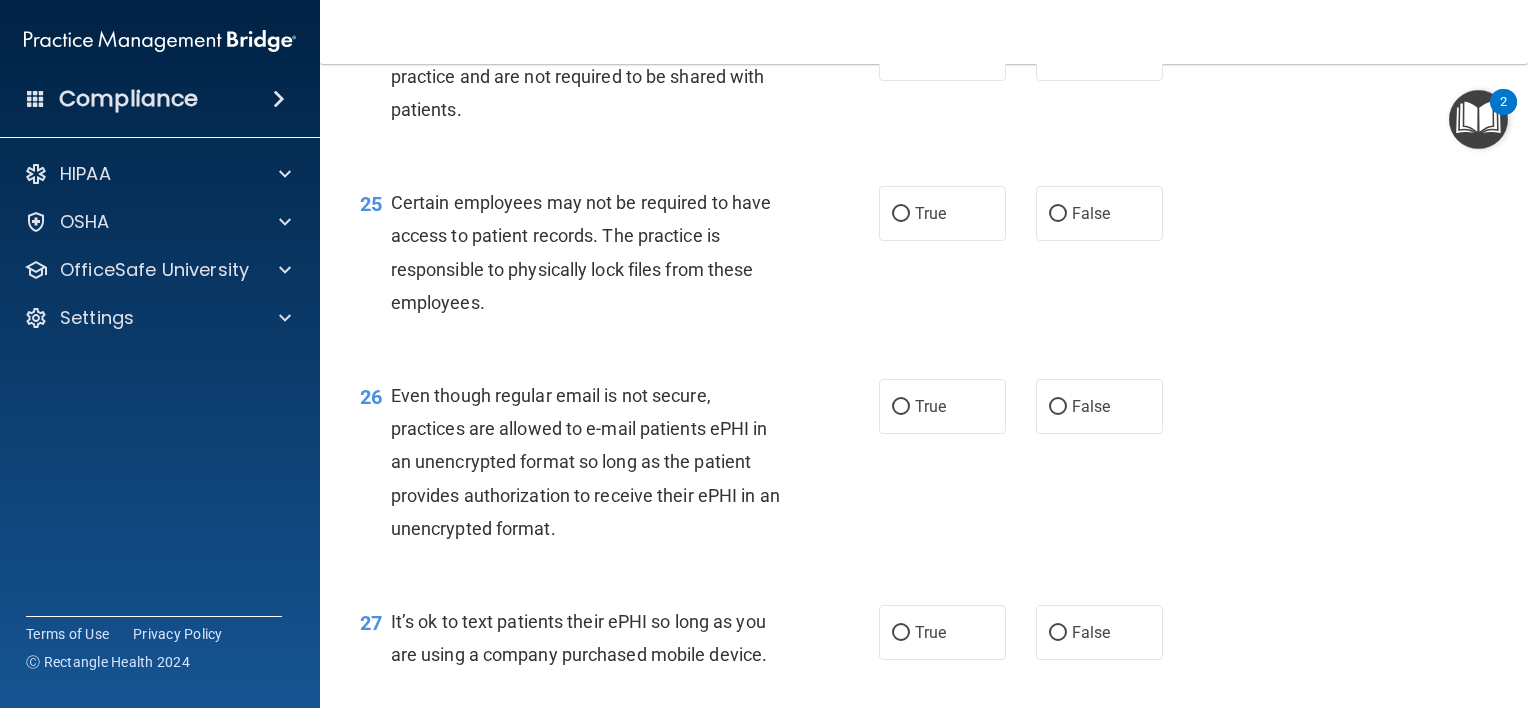 scroll, scrollTop: 4400, scrollLeft: 0, axis: vertical 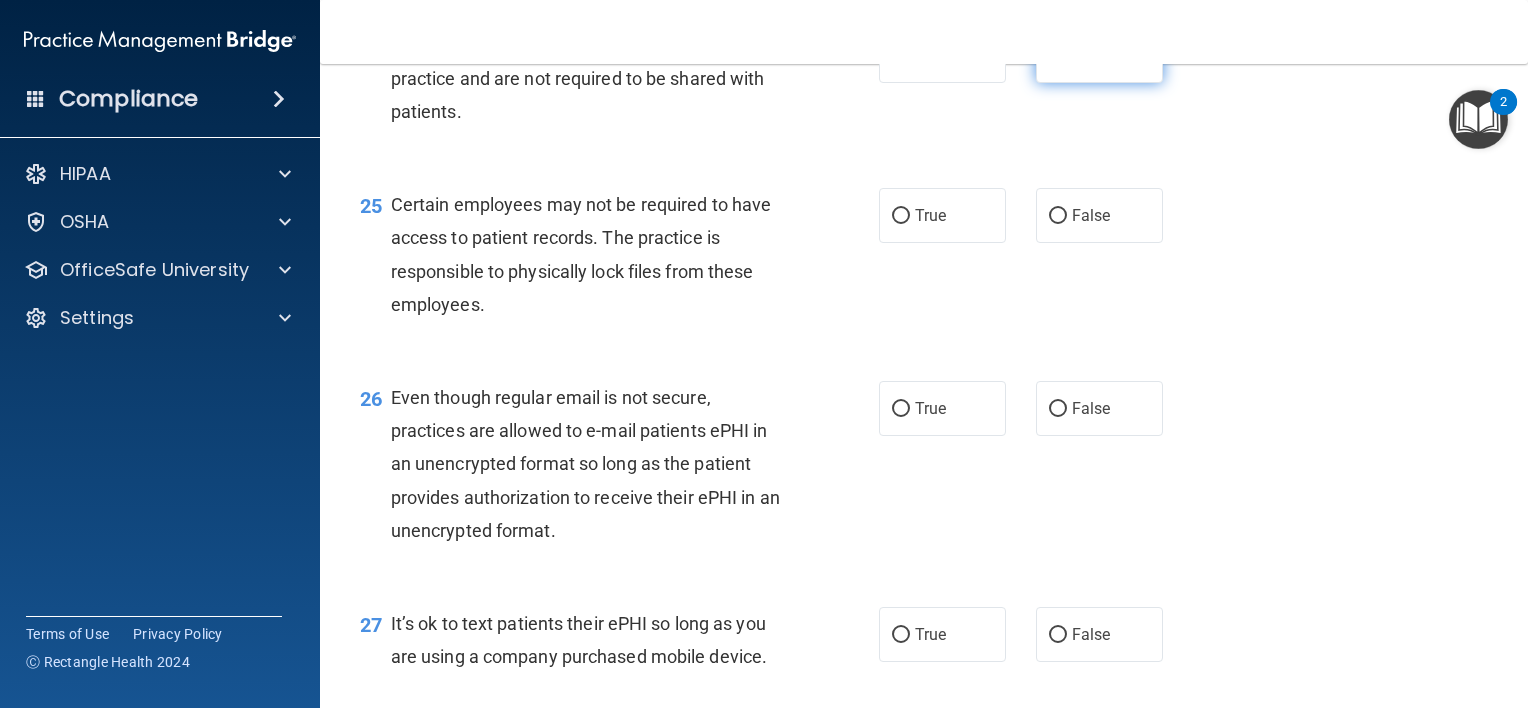 click on "False" at bounding box center [1099, 55] 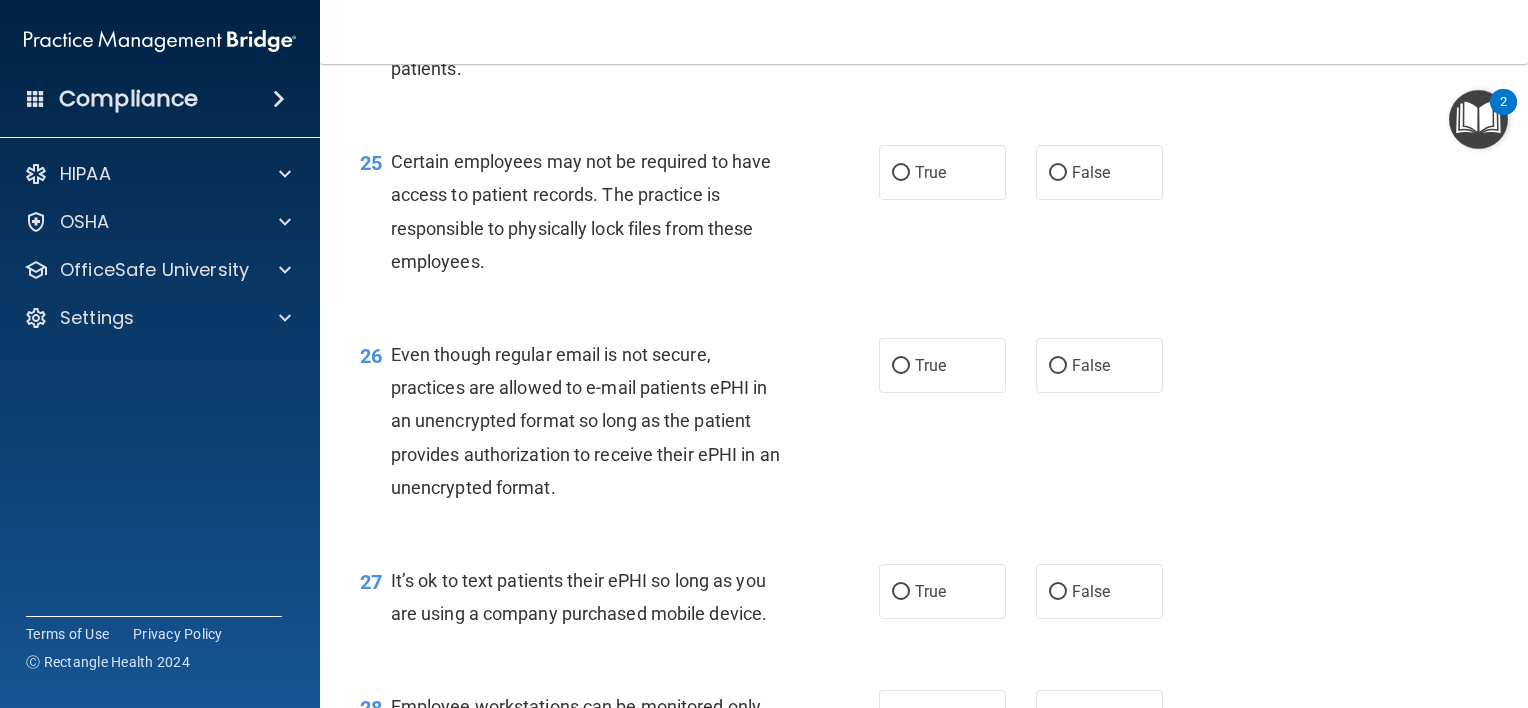 scroll, scrollTop: 4444, scrollLeft: 0, axis: vertical 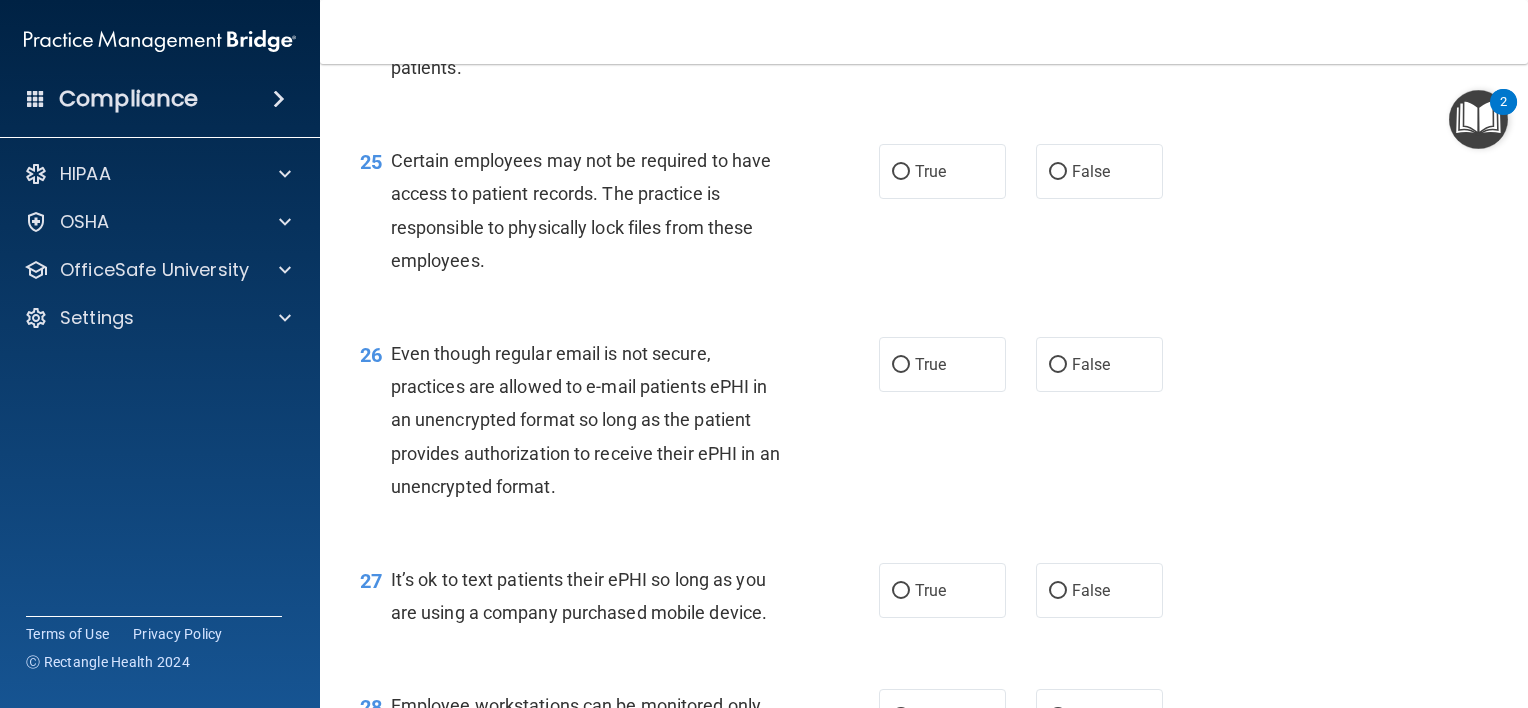 click on "True" at bounding box center (930, 11) 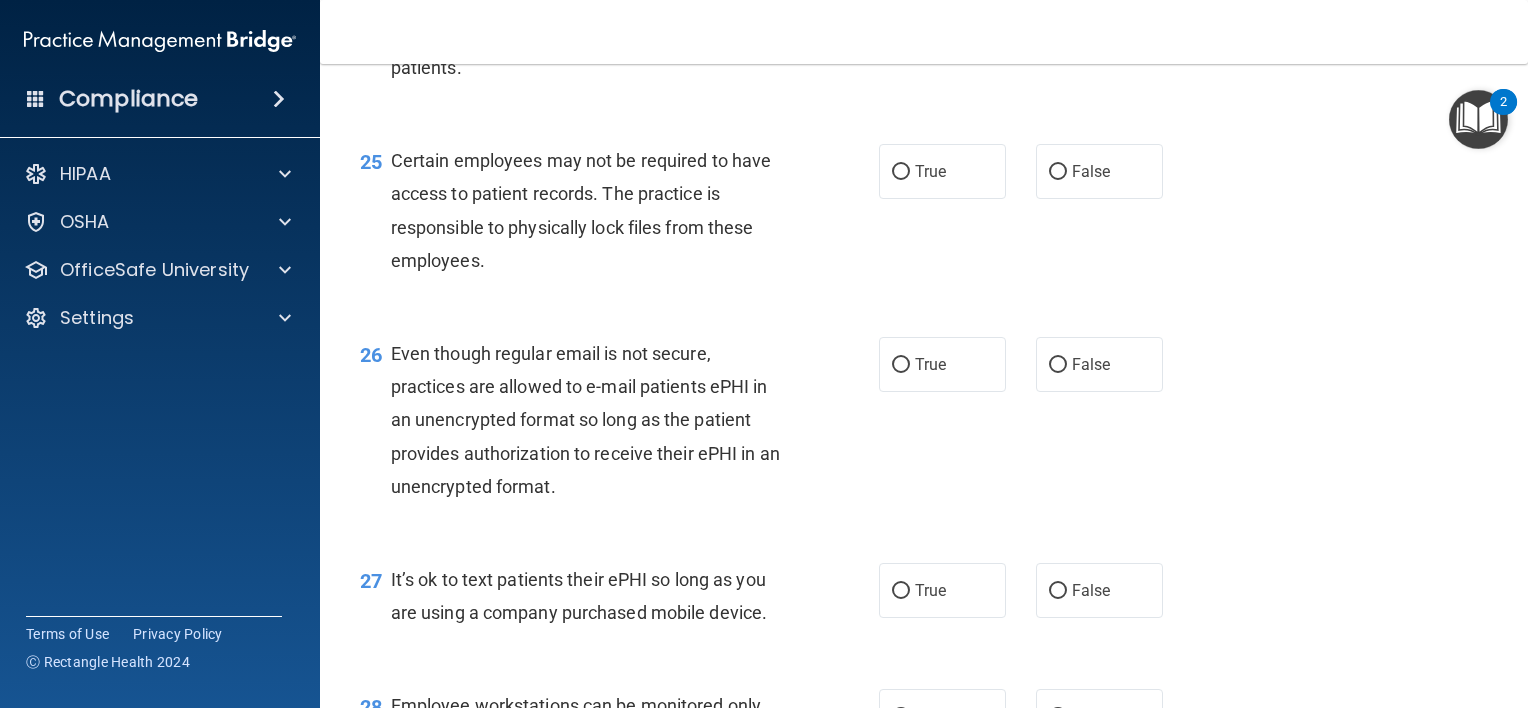 click on "False" at bounding box center [1091, 11] 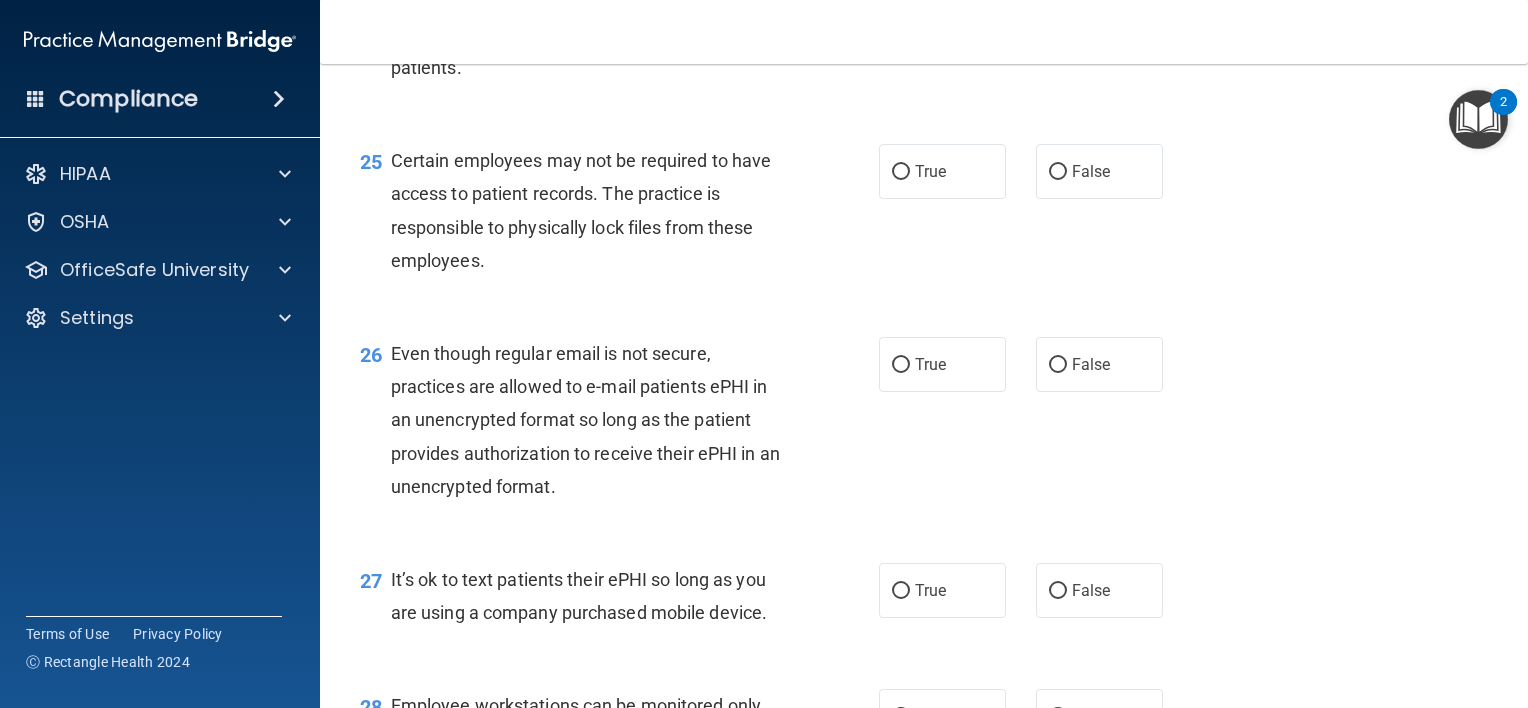 radio on "false" 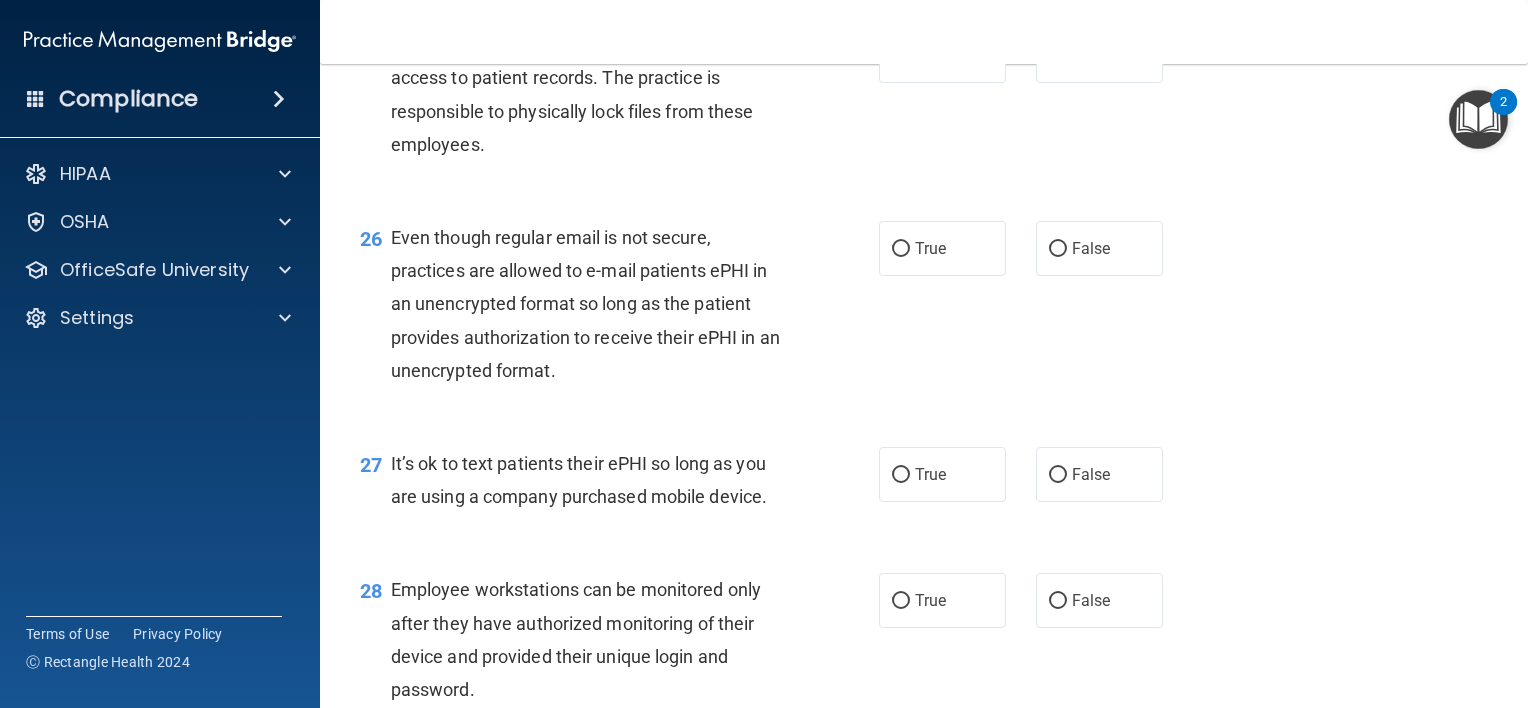 scroll, scrollTop: 4568, scrollLeft: 0, axis: vertical 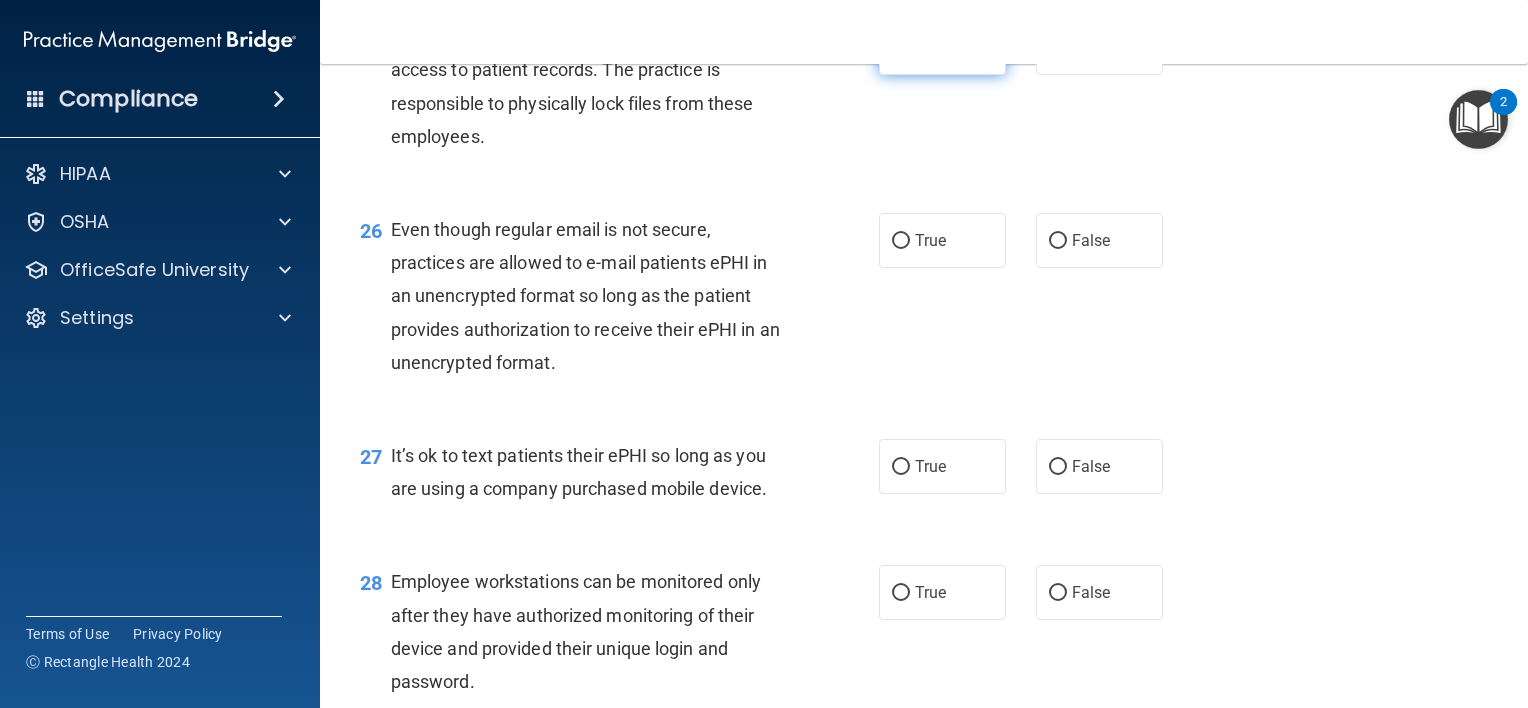 click on "True" at bounding box center [942, 47] 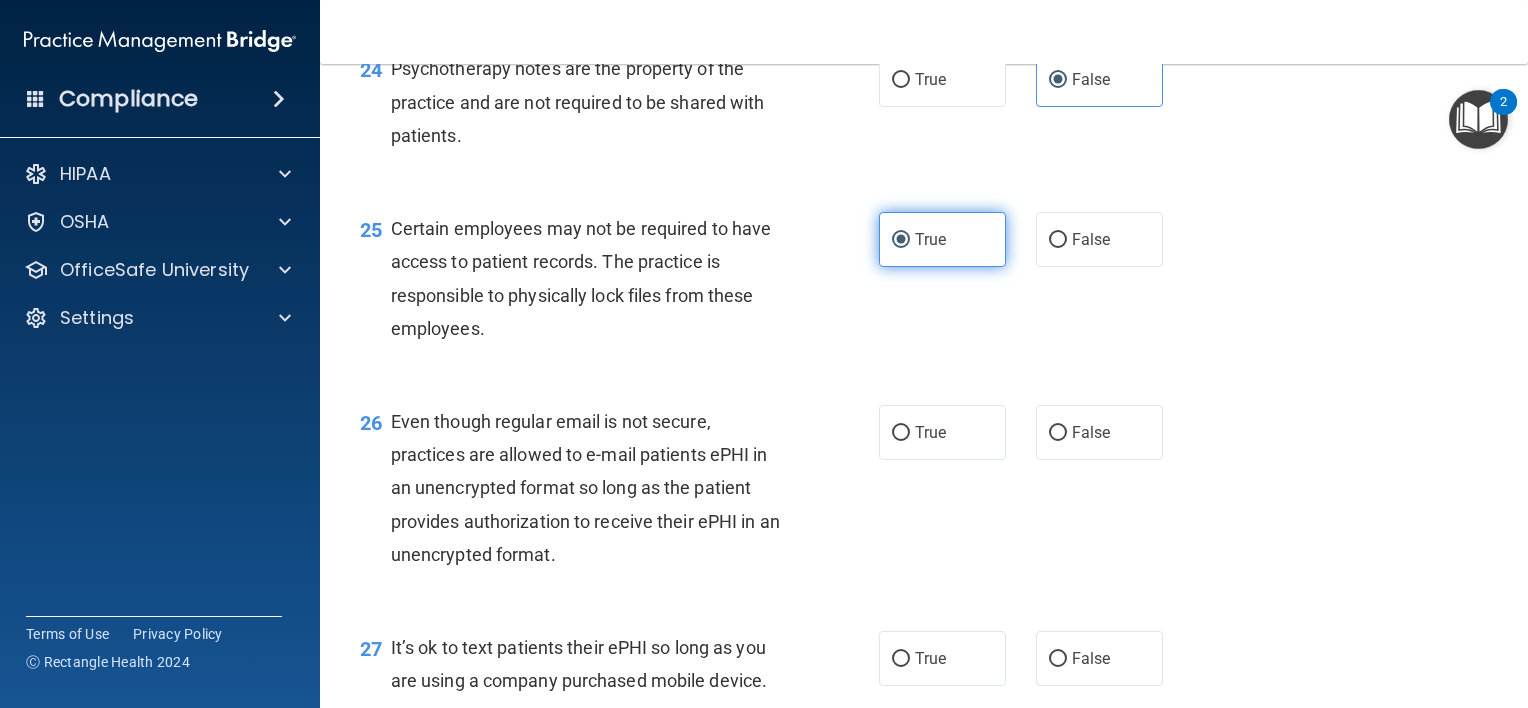 scroll, scrollTop: 4356, scrollLeft: 0, axis: vertical 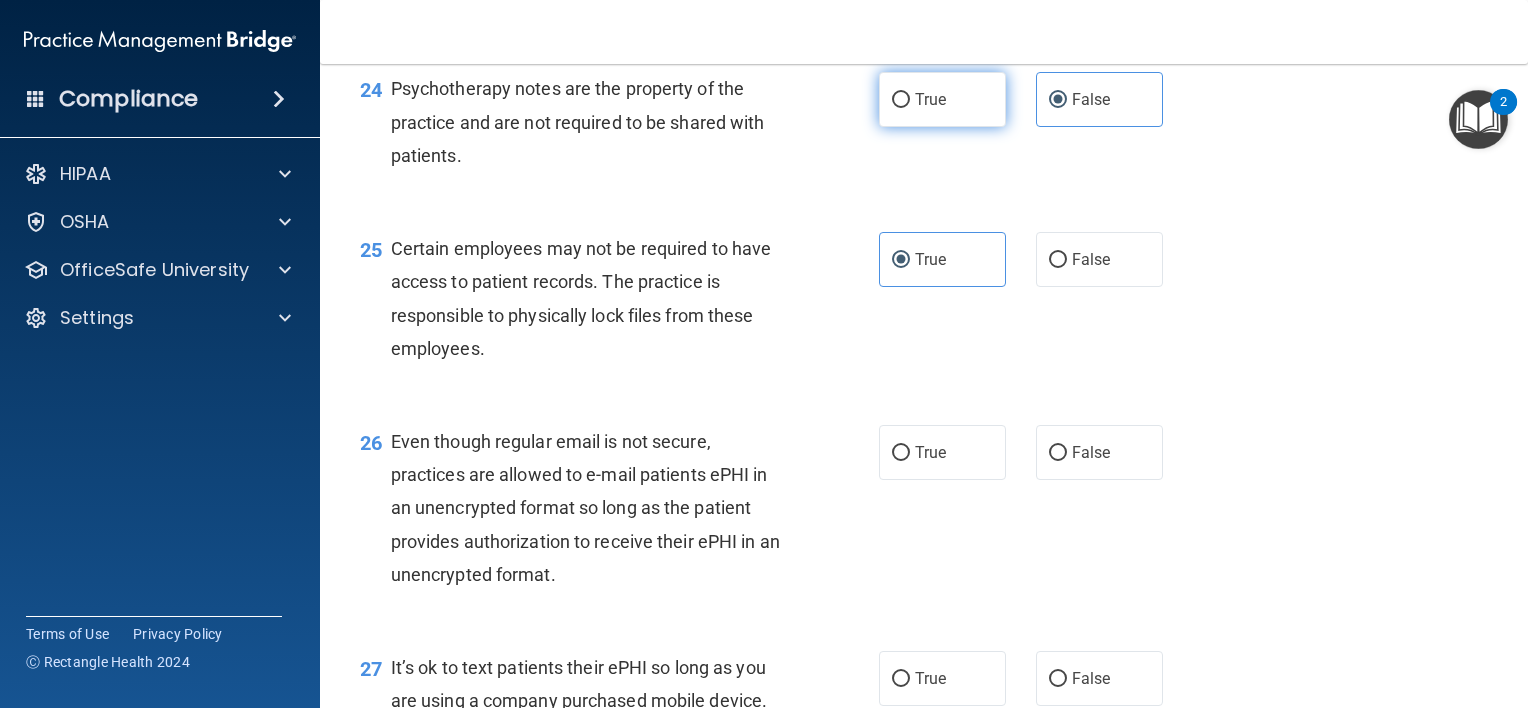 click on "True" at bounding box center (942, 99) 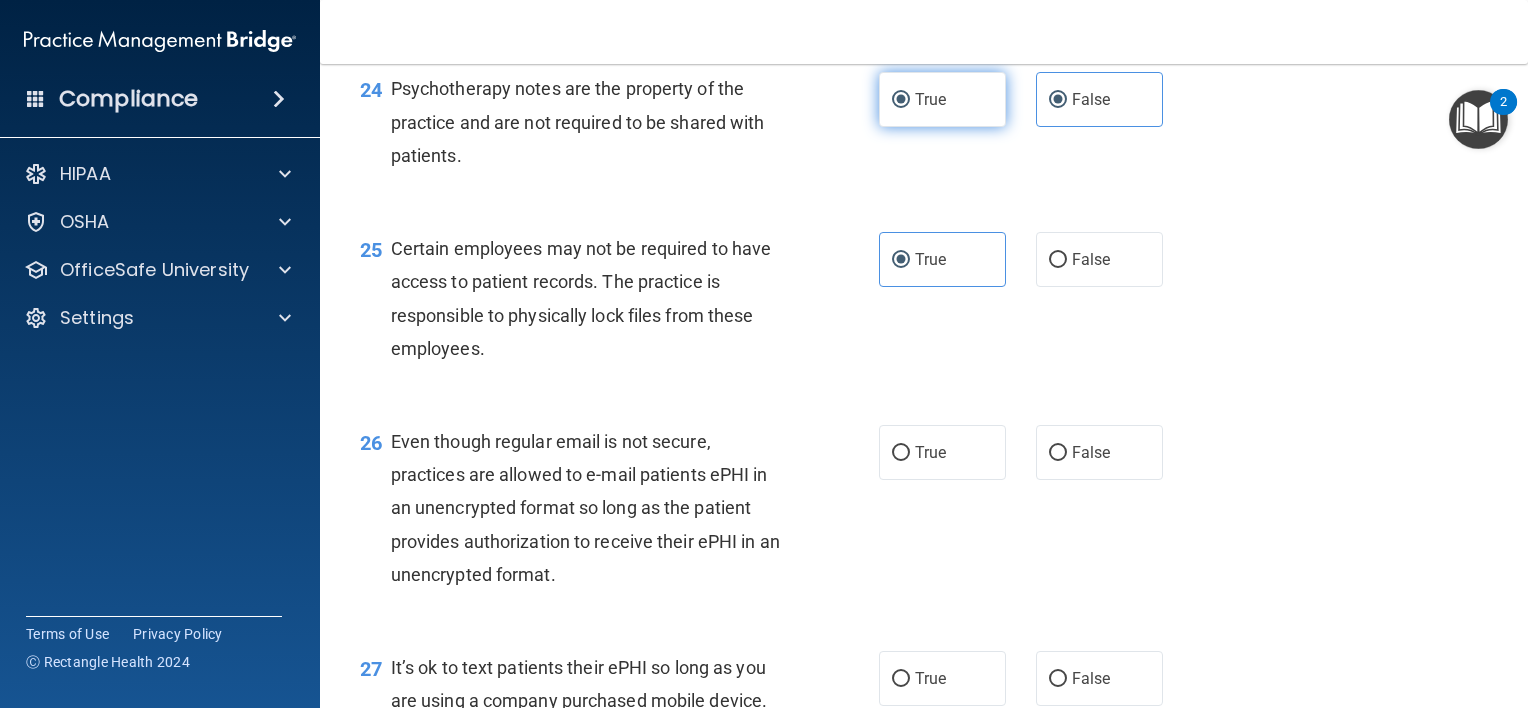 radio on "false" 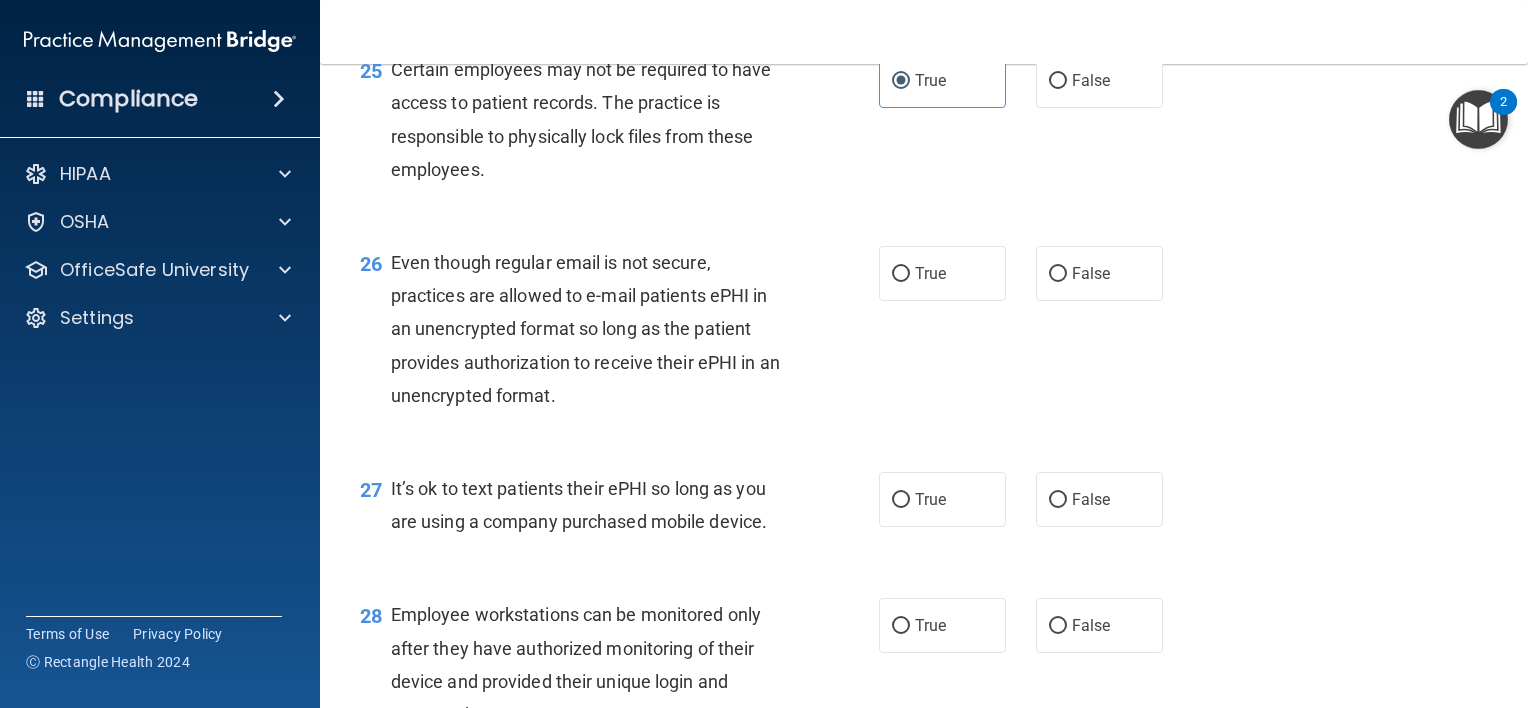 scroll, scrollTop: 4551, scrollLeft: 0, axis: vertical 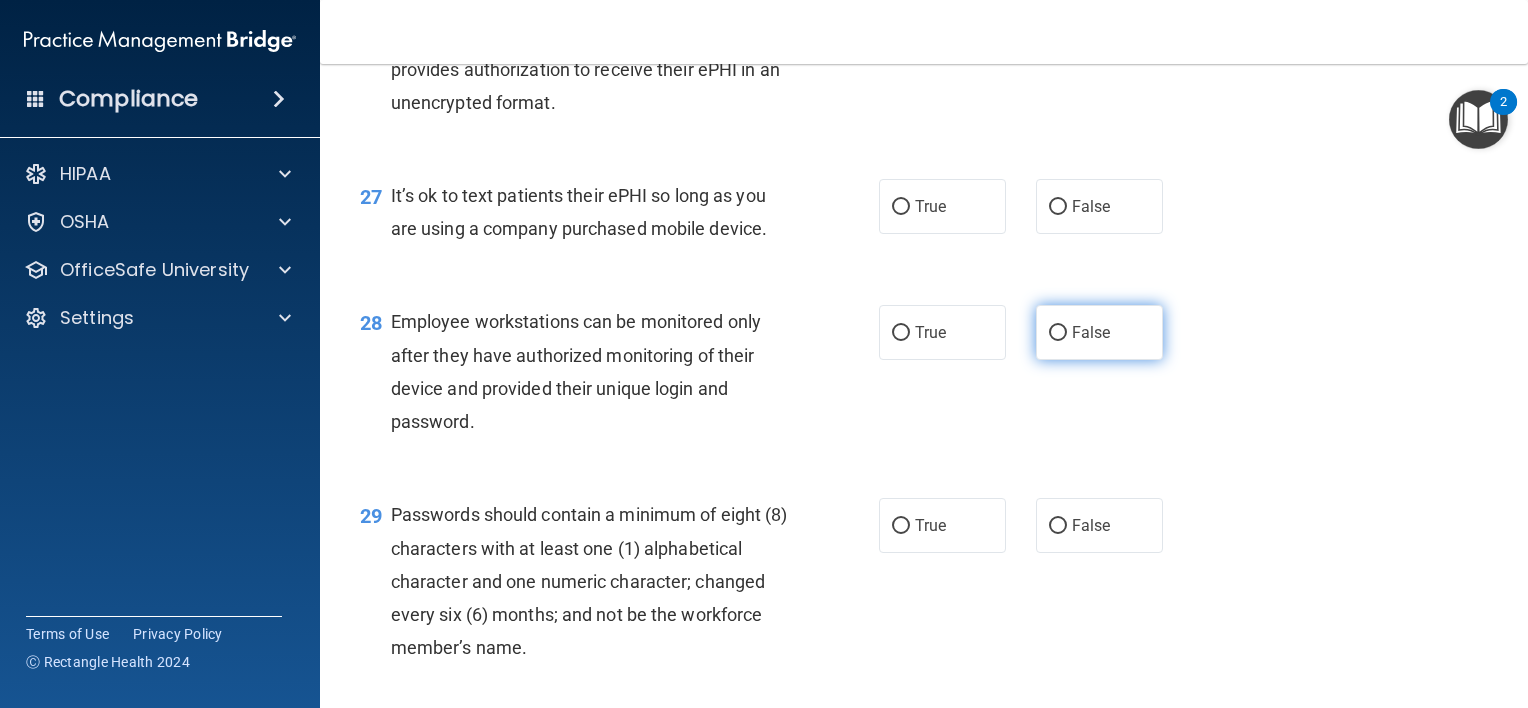 click on "False" at bounding box center (1099, 332) 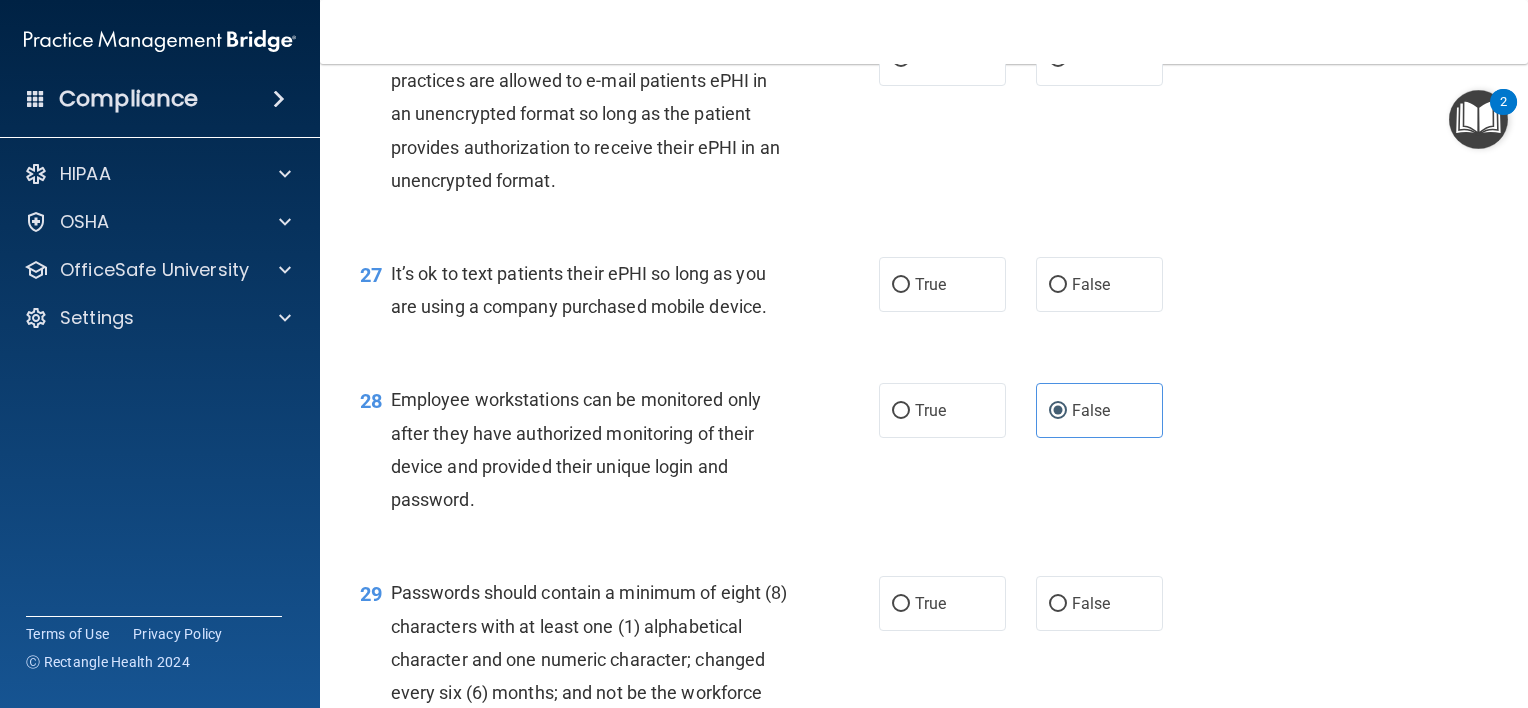 scroll, scrollTop: 4762, scrollLeft: 0, axis: vertical 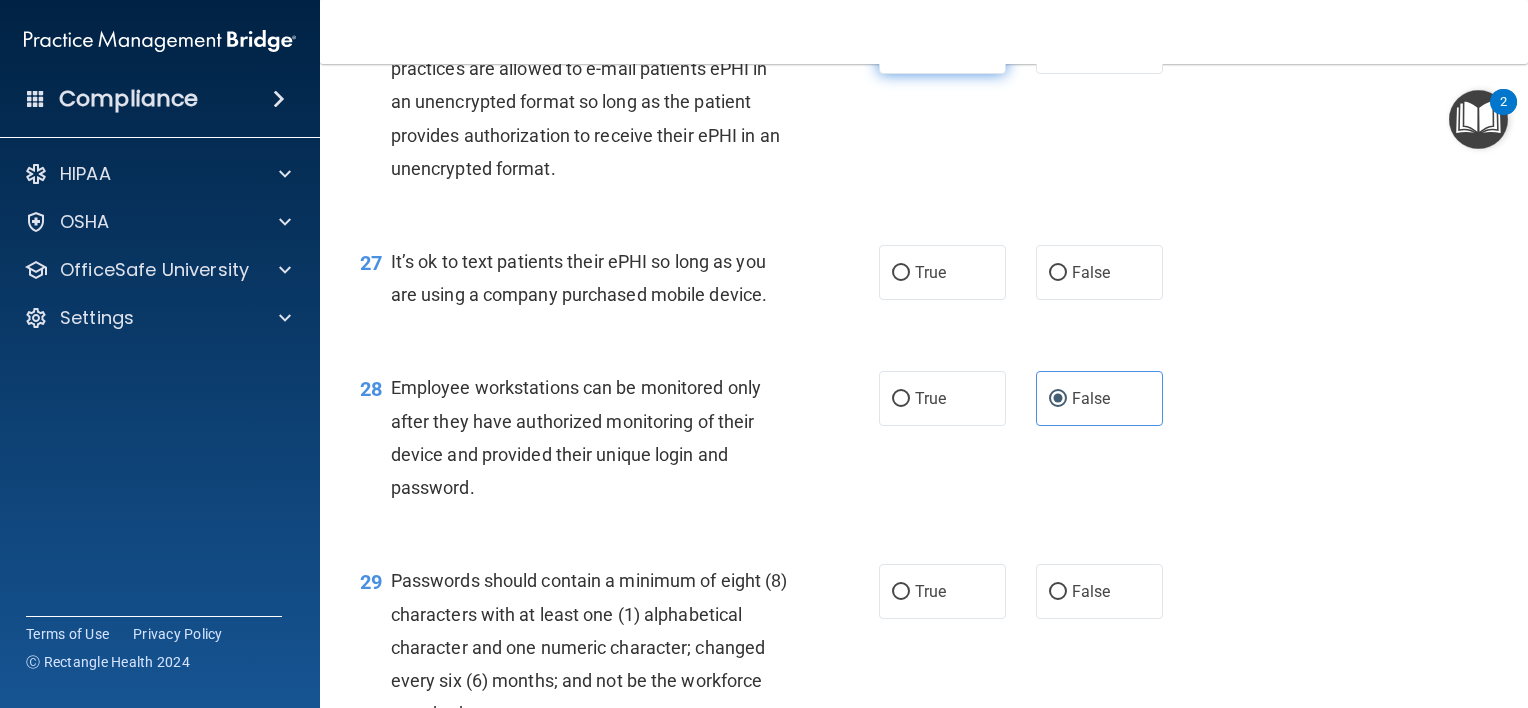 click on "True" at bounding box center [942, 46] 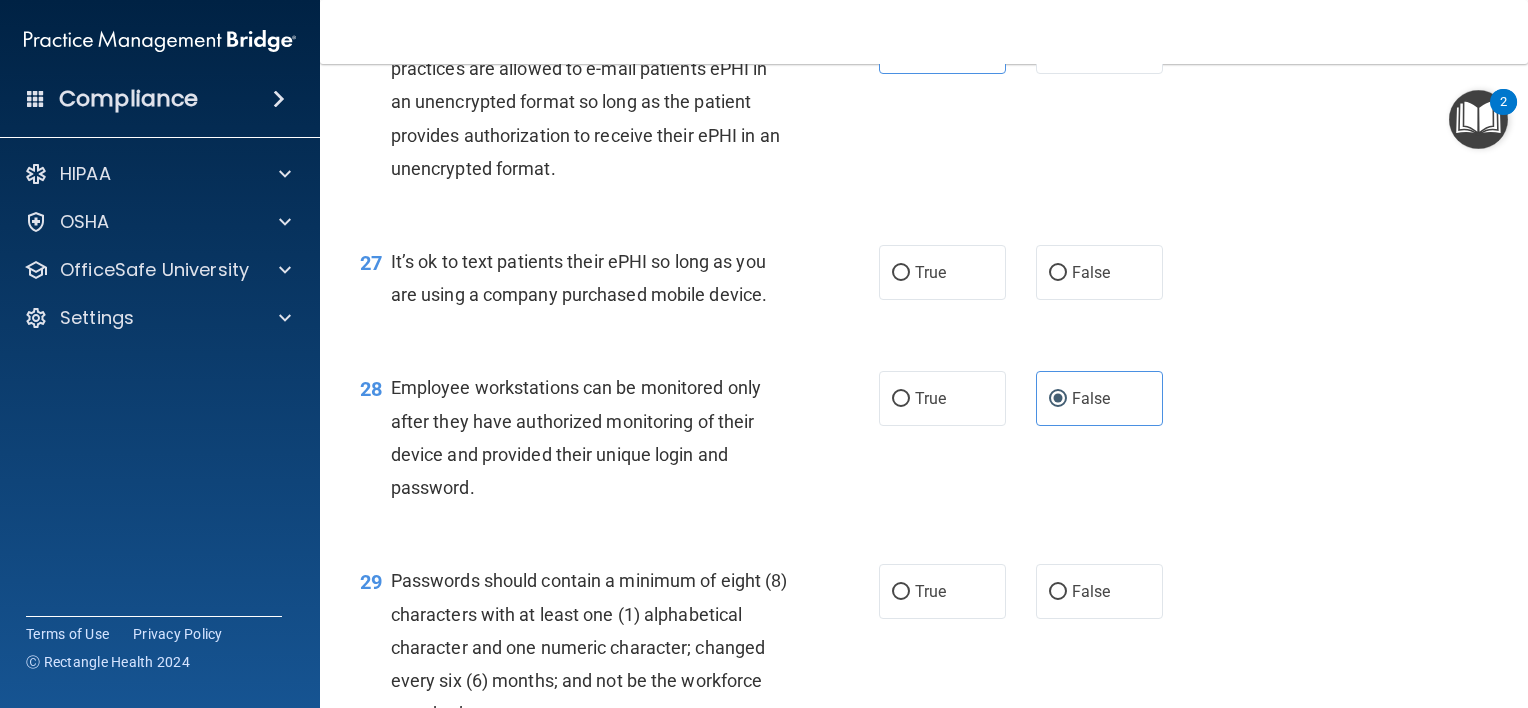 click on "27        It’s ok to text patients their ePHI so long as you are using a company purchased mobile device.                 True           False" at bounding box center (924, 283) 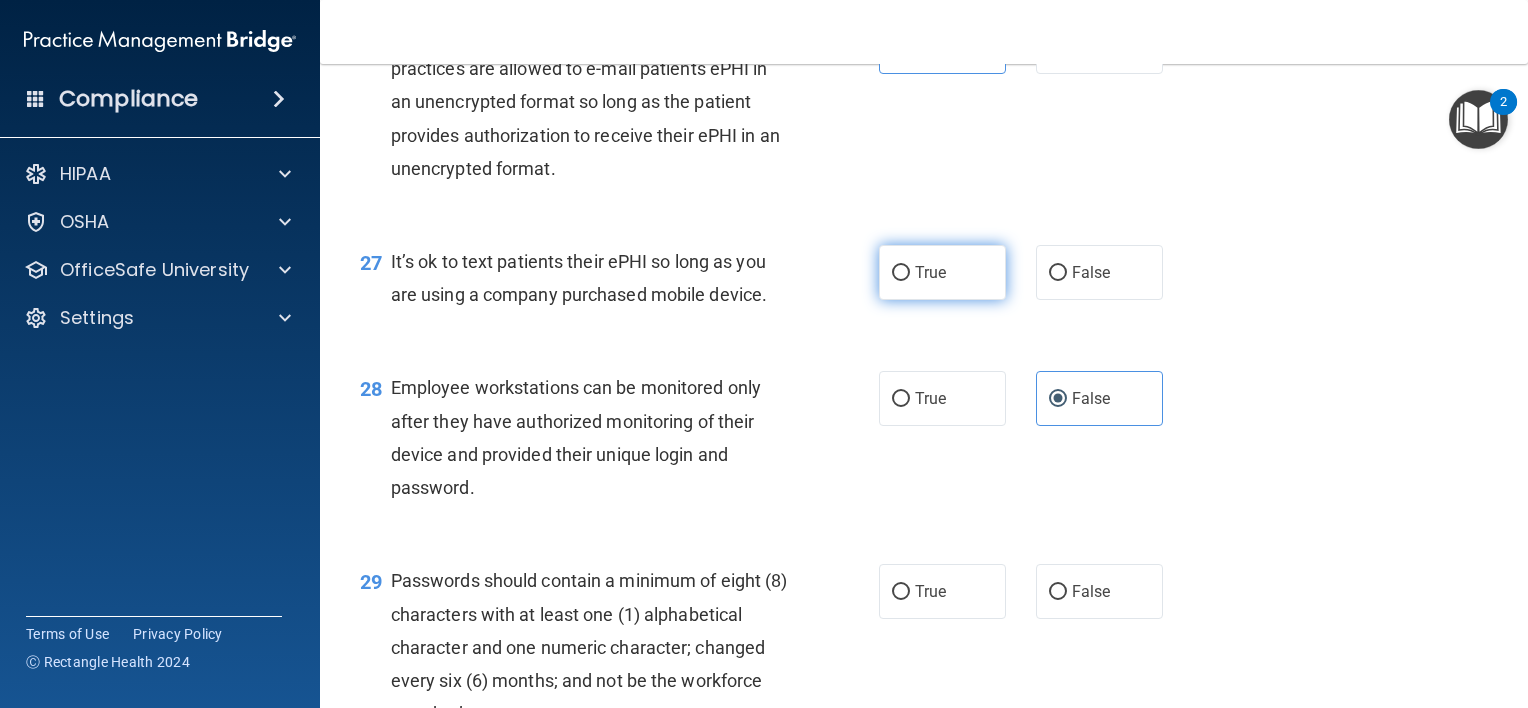 click on "True" at bounding box center [930, 272] 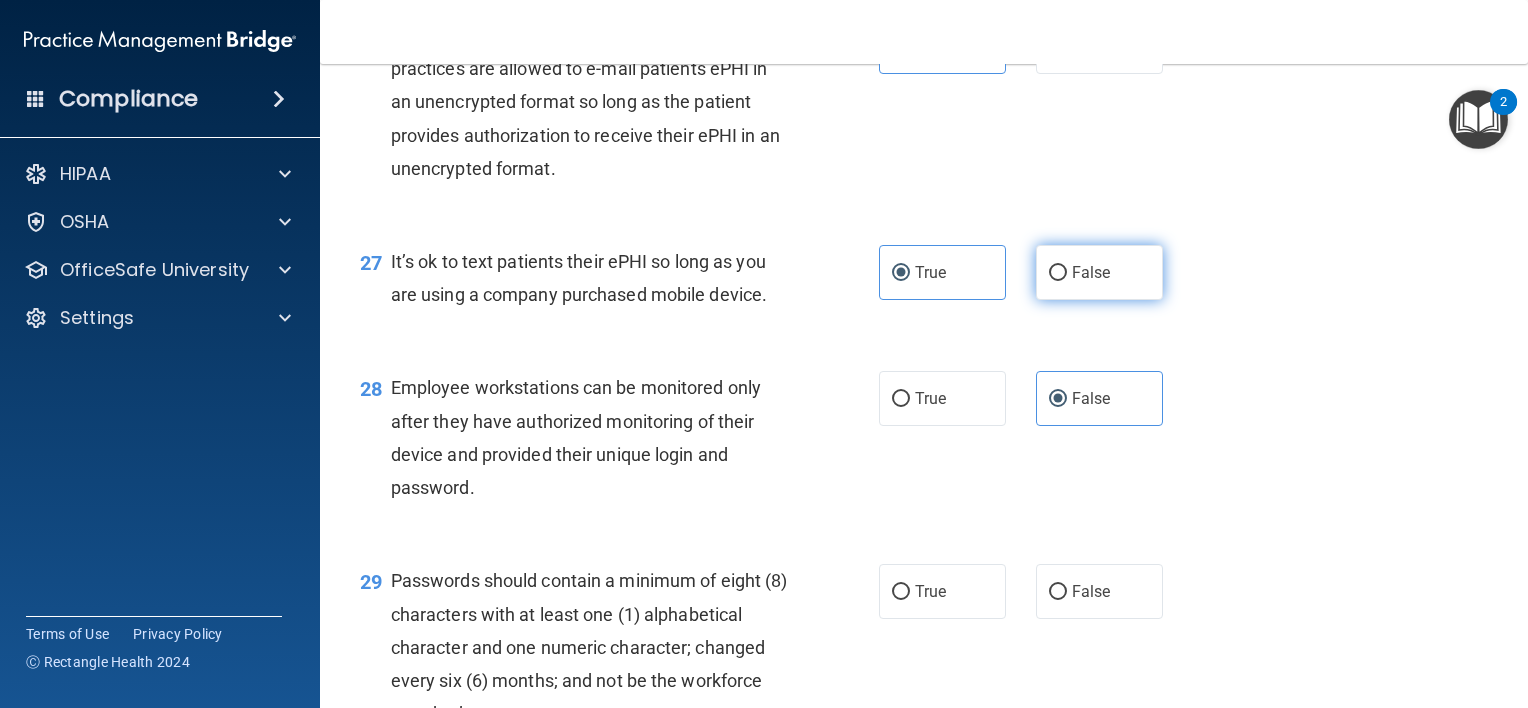 click on "False" at bounding box center [1099, 272] 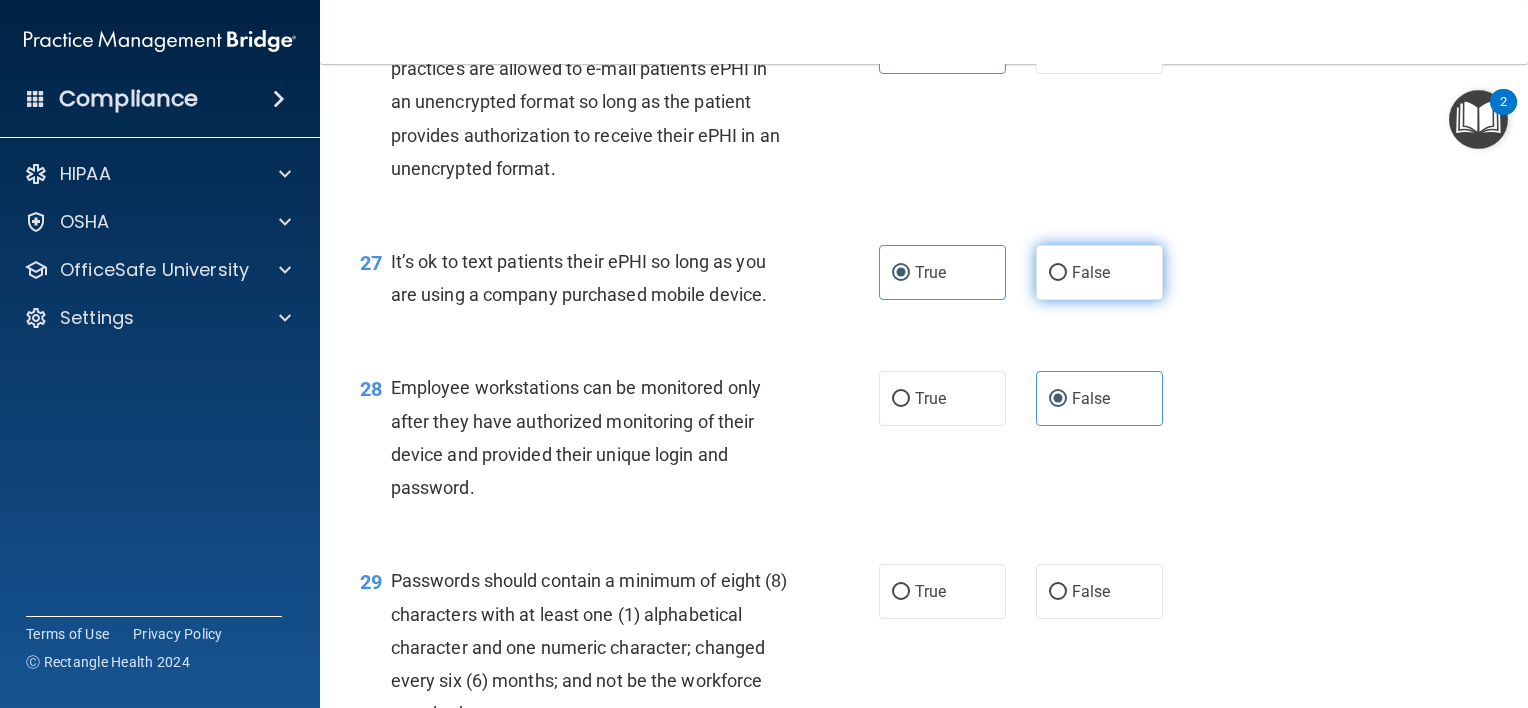 radio on "true" 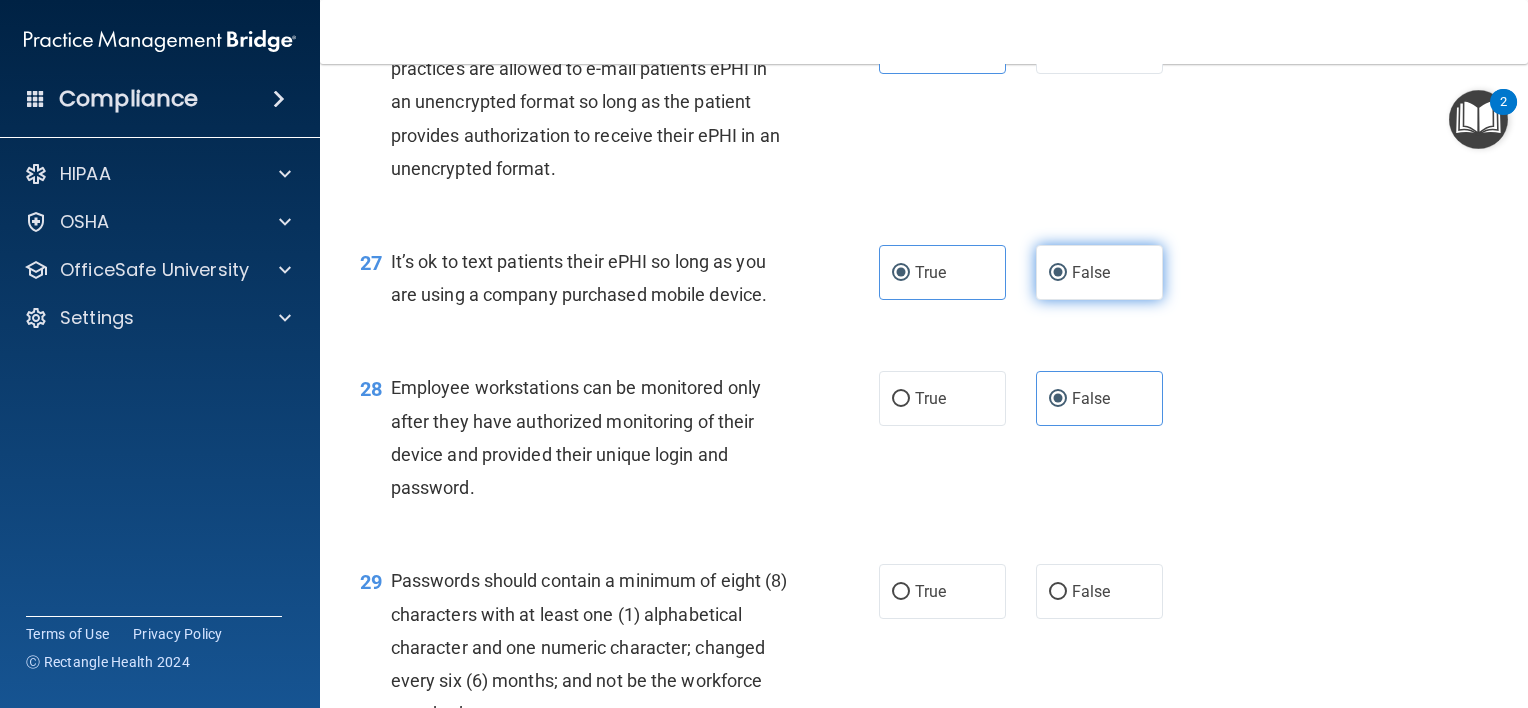 radio on "false" 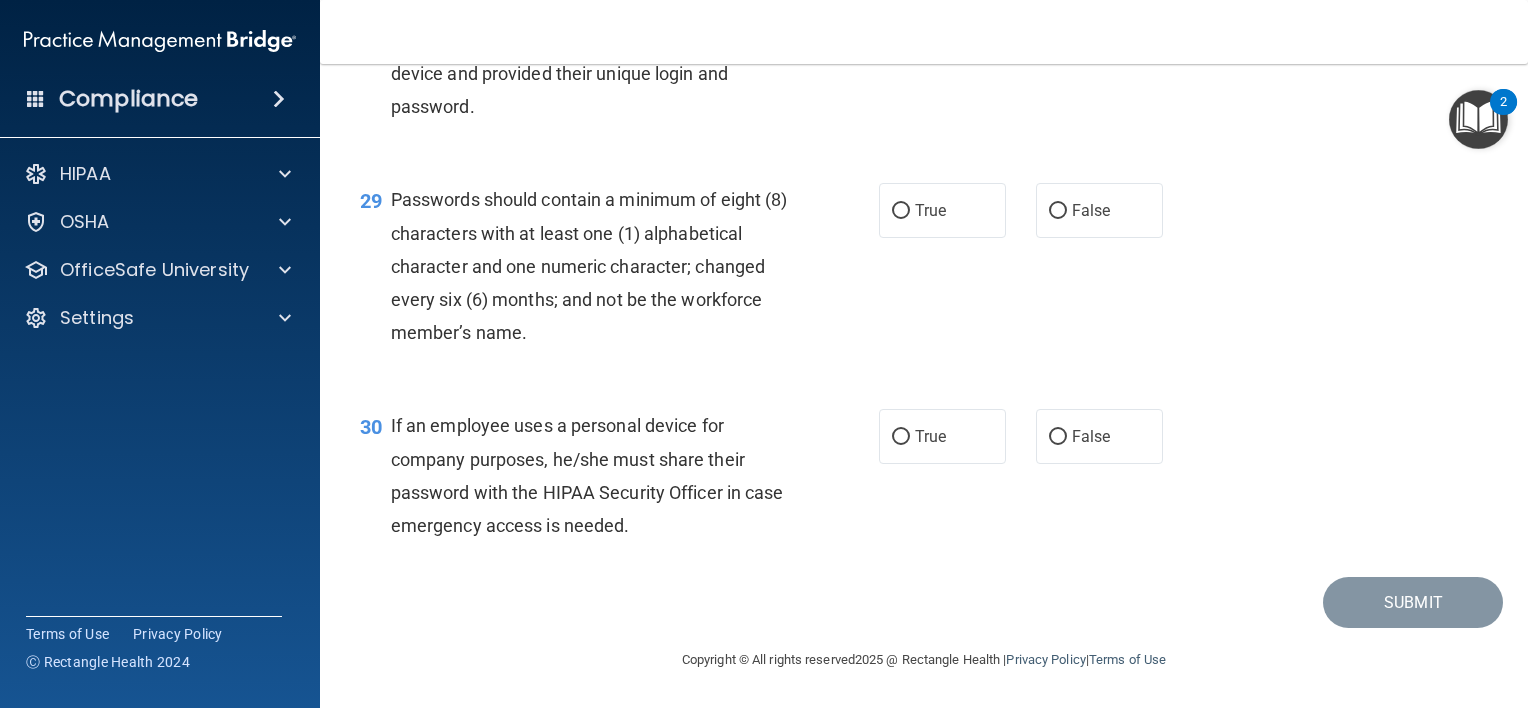 scroll, scrollTop: 5242, scrollLeft: 0, axis: vertical 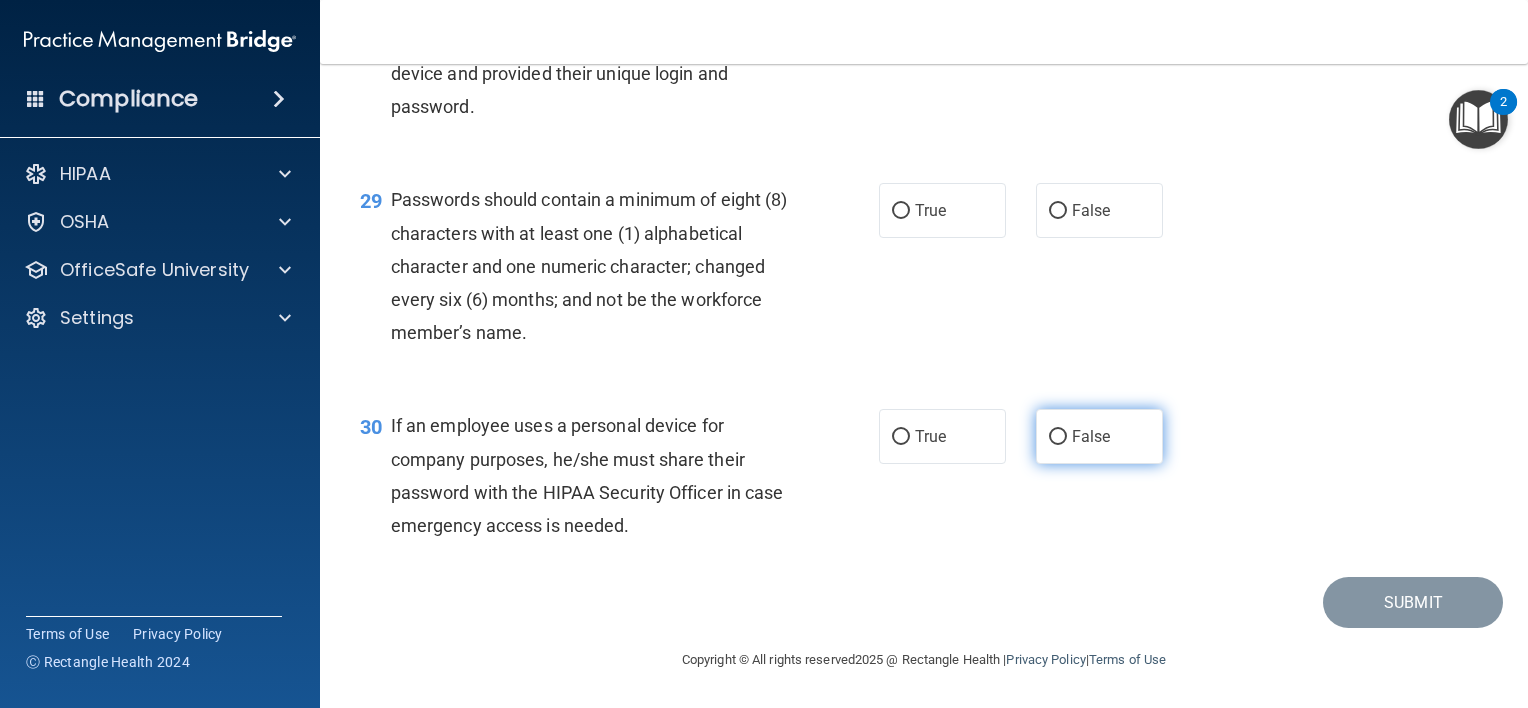 click on "False" at bounding box center [1091, 436] 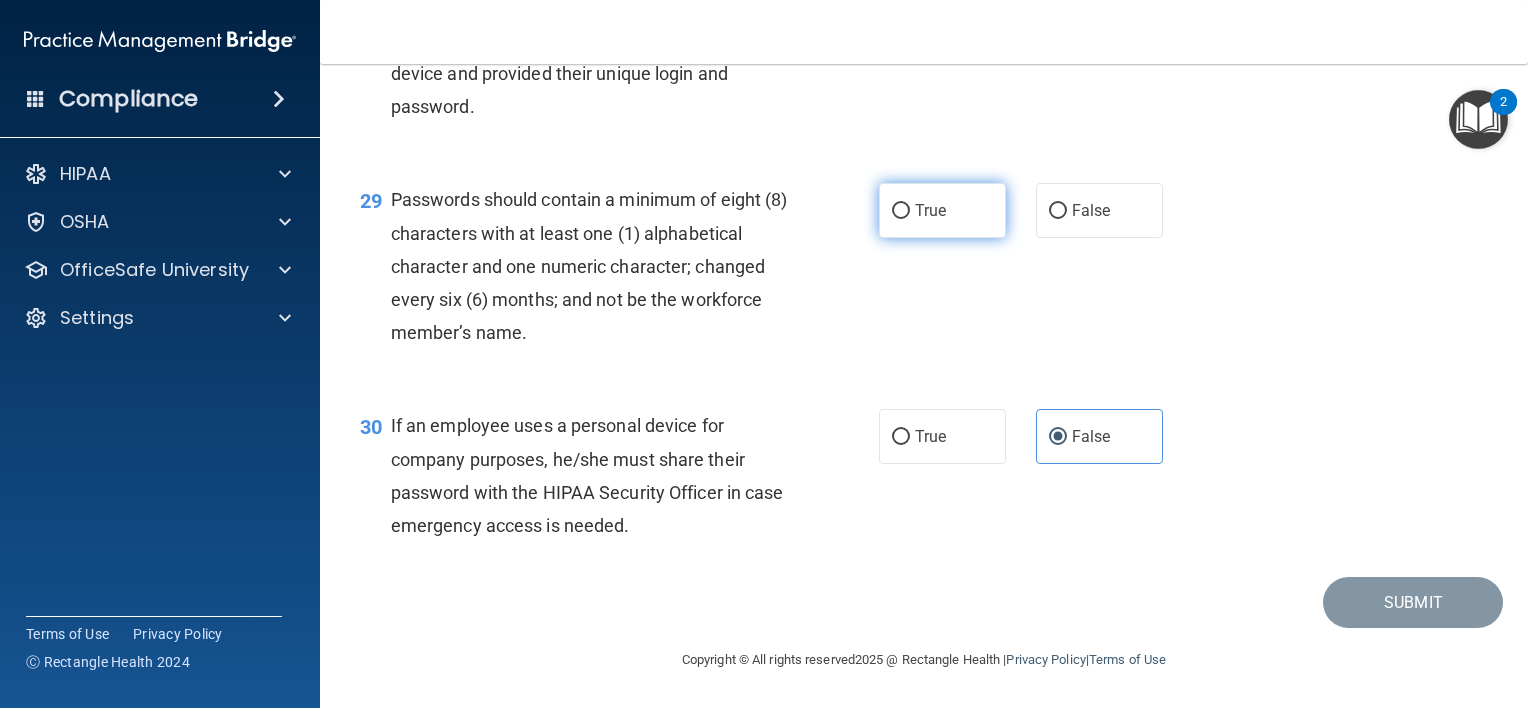click on "True" at bounding box center (942, 210) 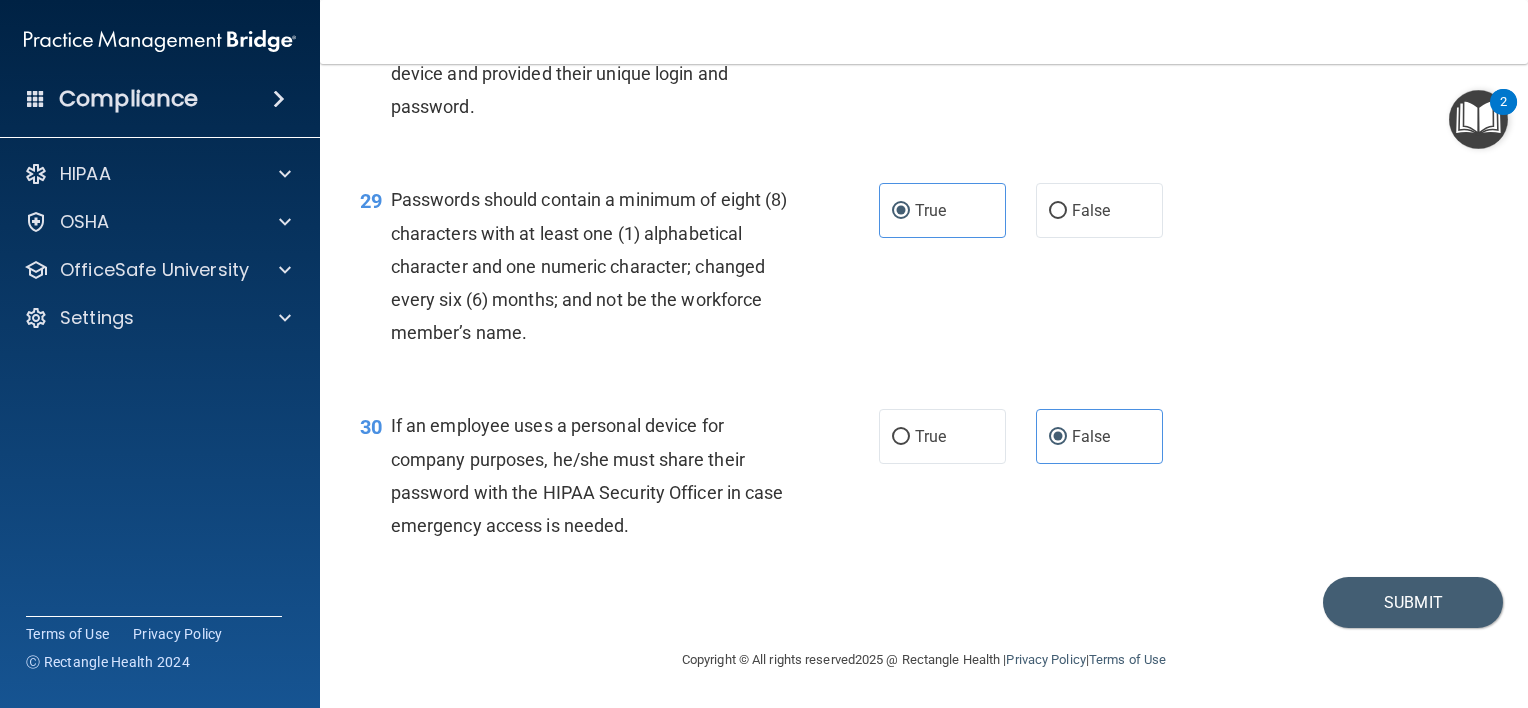 scroll, scrollTop: 5243, scrollLeft: 0, axis: vertical 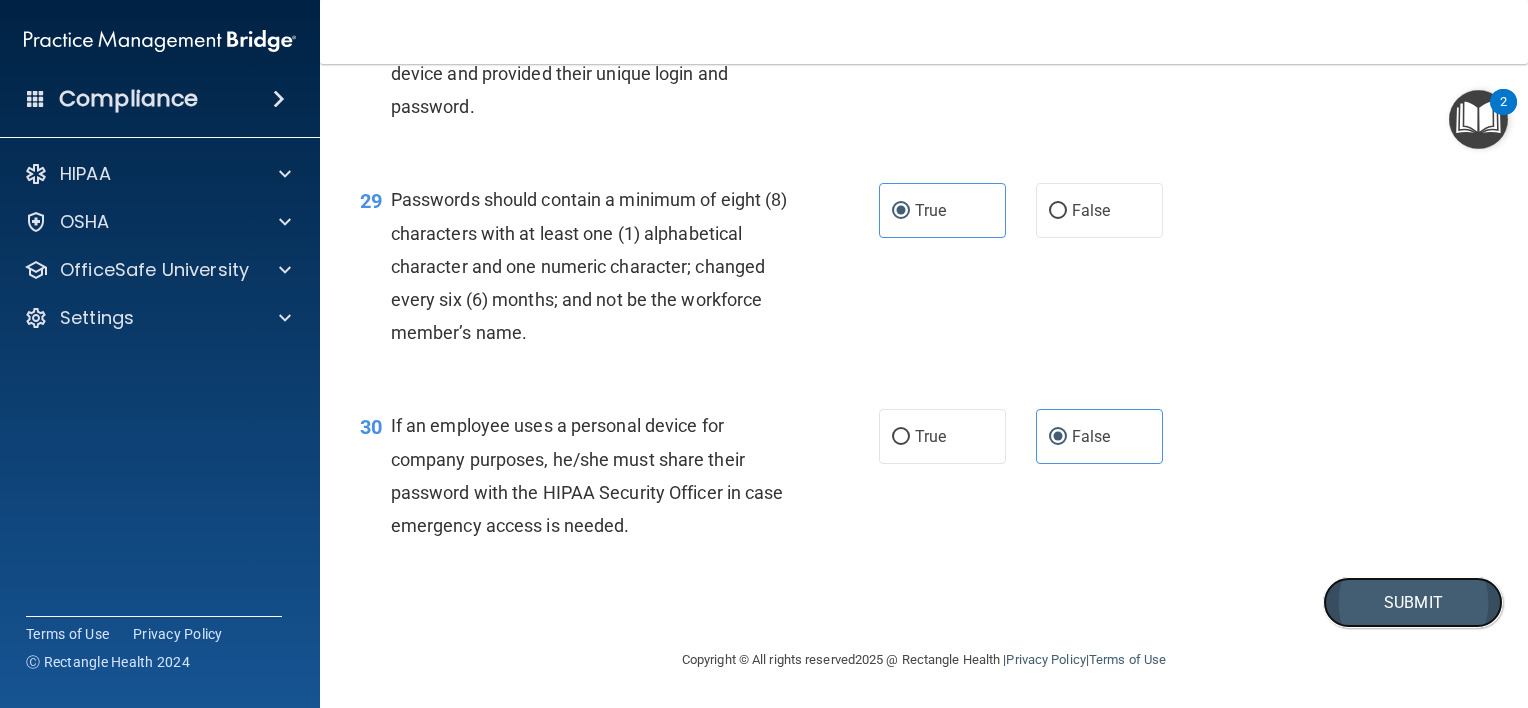 click on "Submit" at bounding box center (1413, 602) 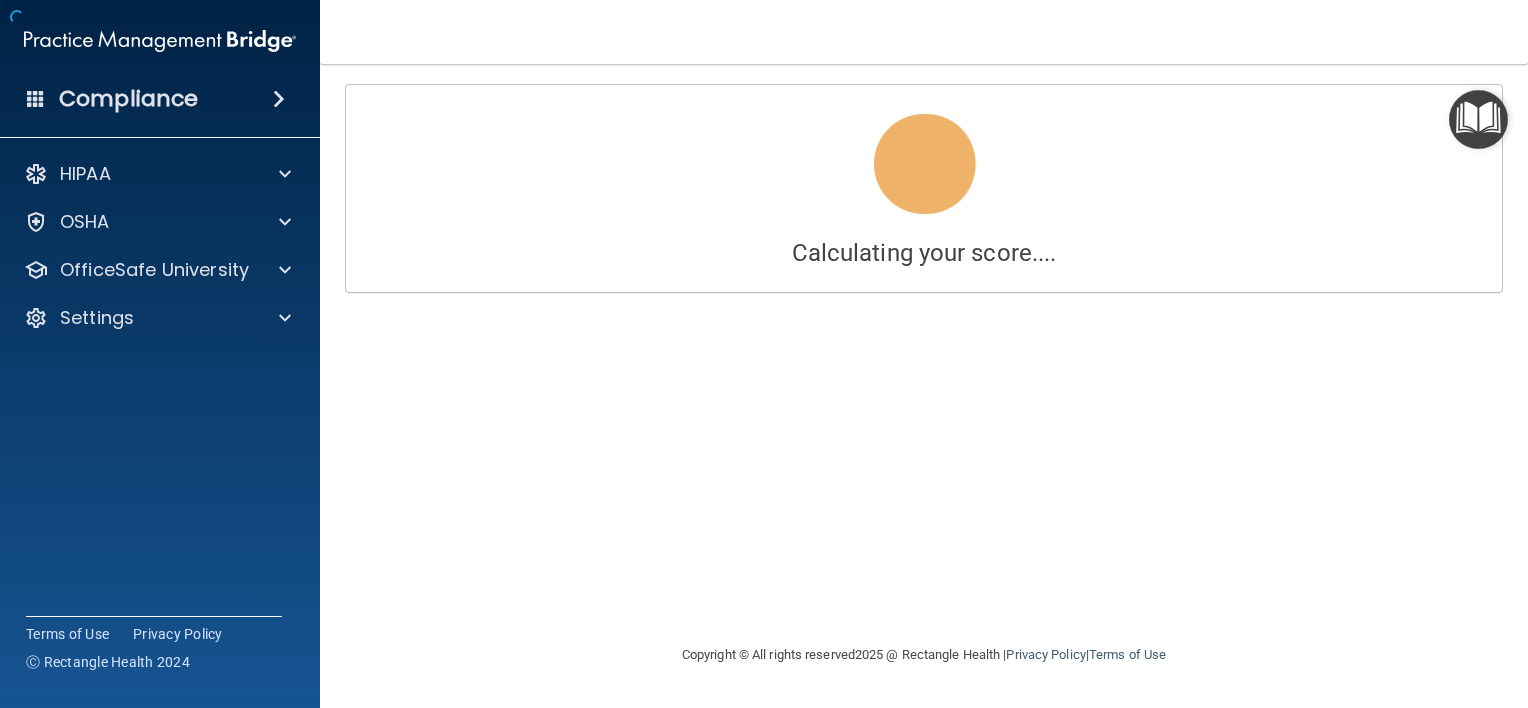 scroll, scrollTop: 0, scrollLeft: 0, axis: both 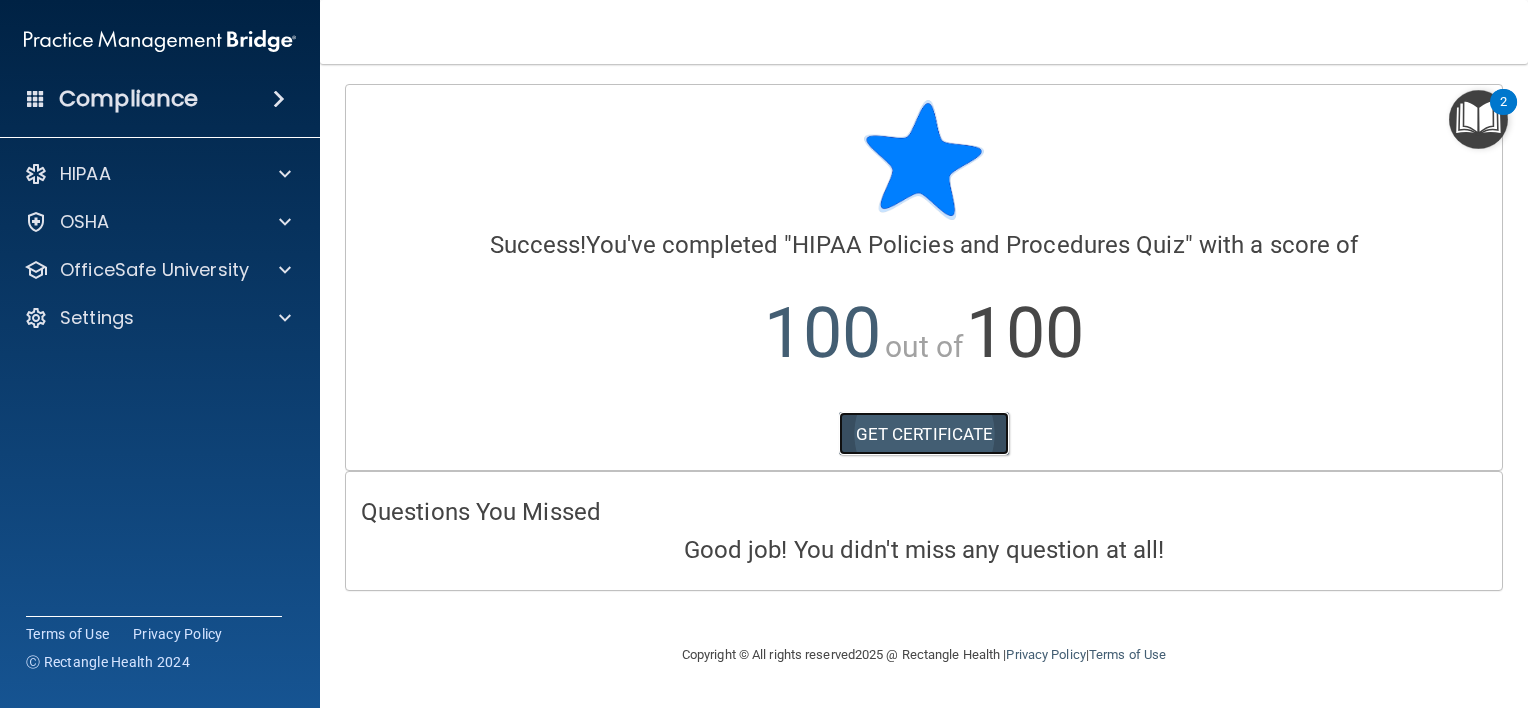 click on "GET CERTIFICATE" at bounding box center [924, 434] 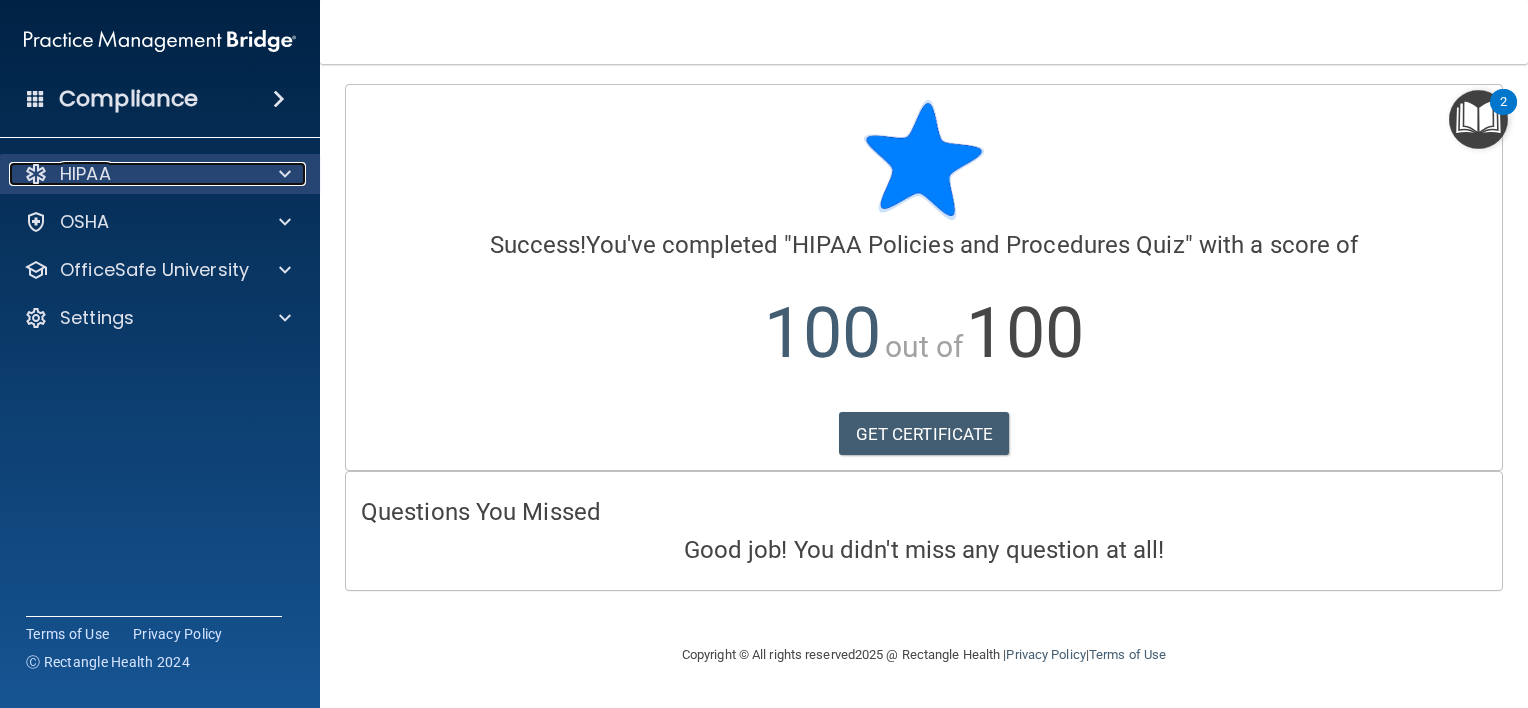 click on "HIPAA" at bounding box center [133, 174] 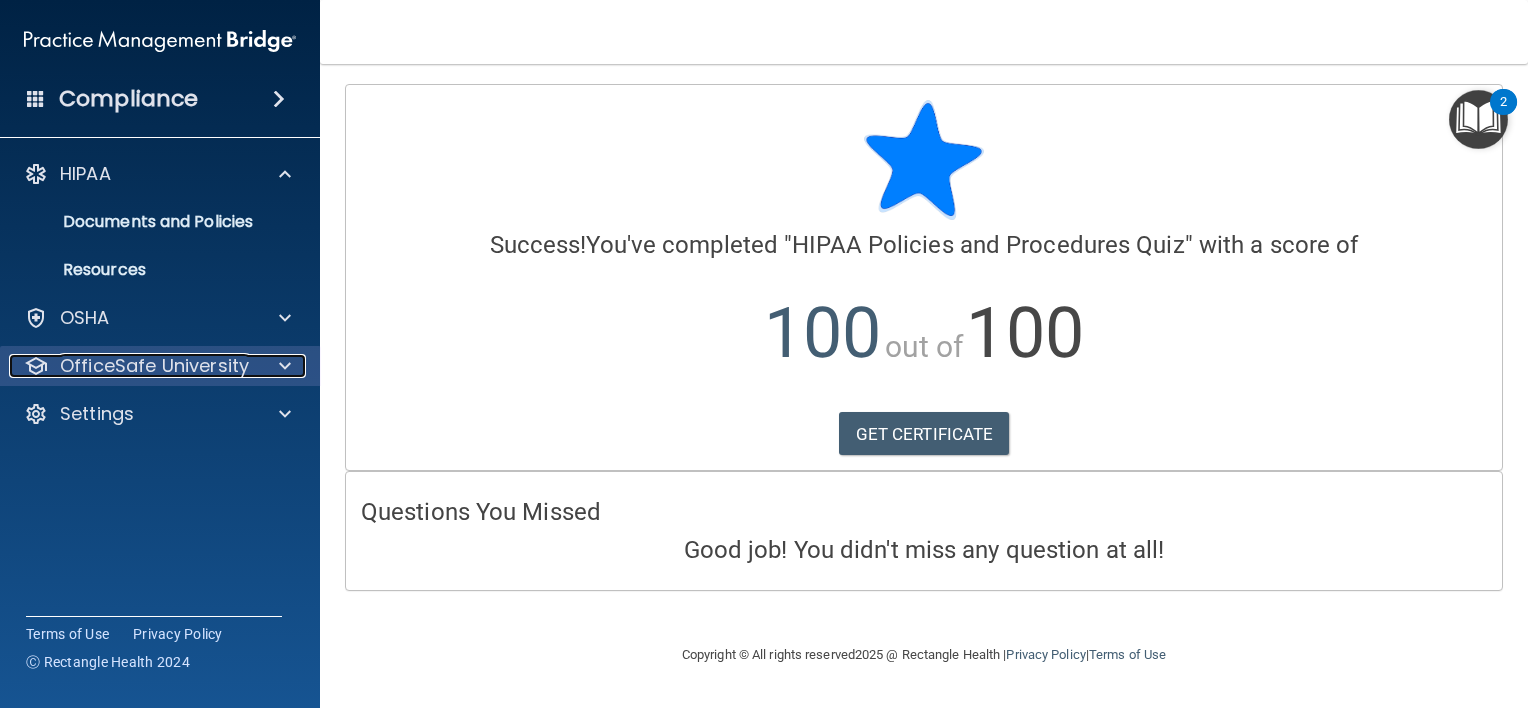 click on "OfficeSafe University" at bounding box center [154, 366] 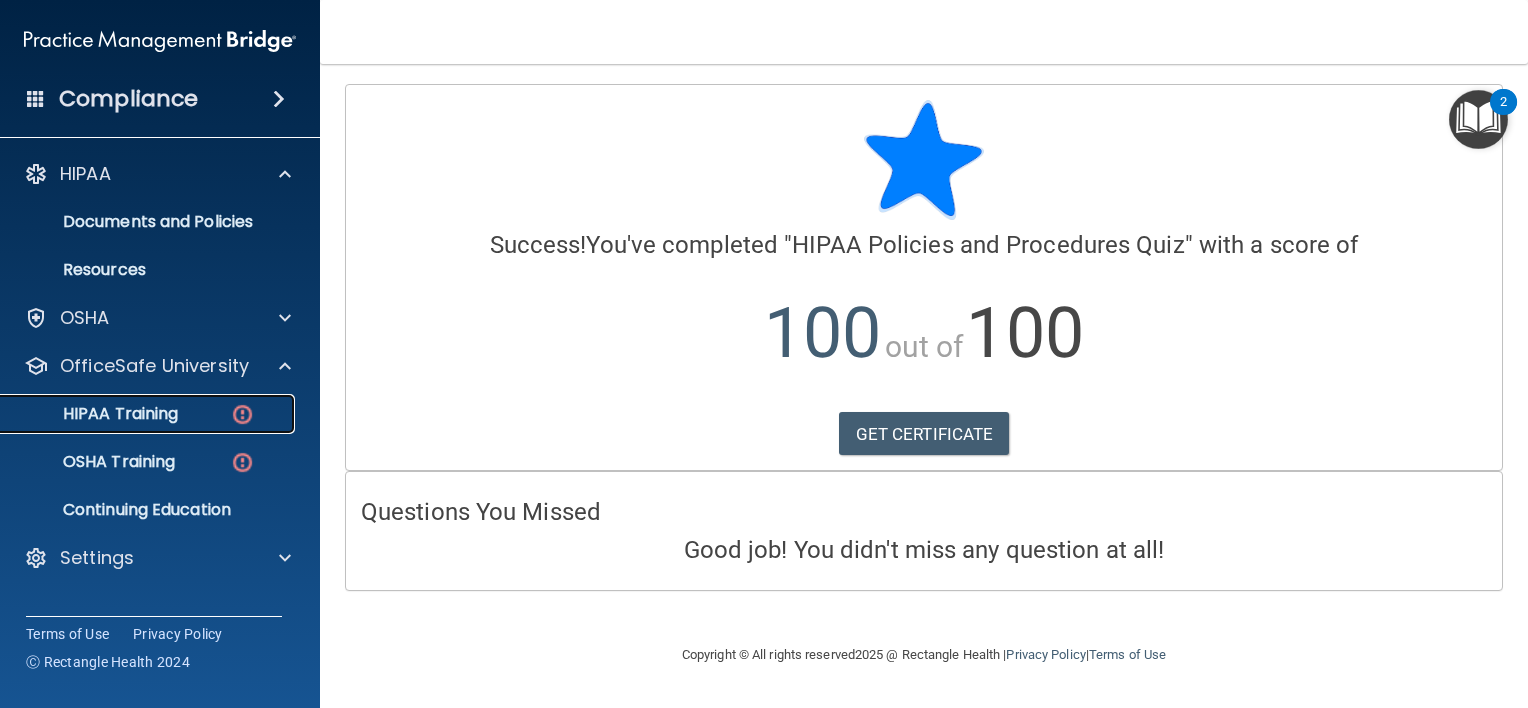 click on "HIPAA Training" at bounding box center (95, 414) 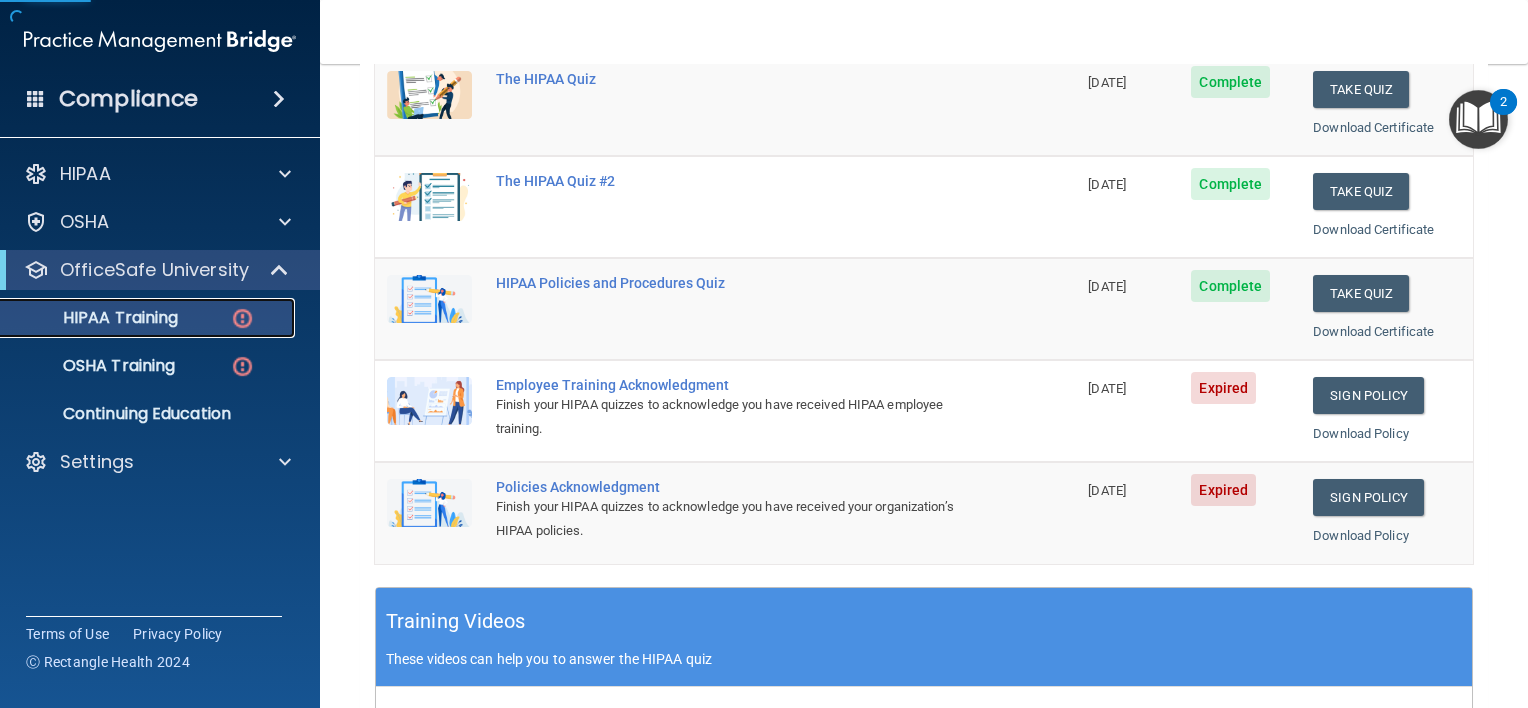 scroll, scrollTop: 304, scrollLeft: 0, axis: vertical 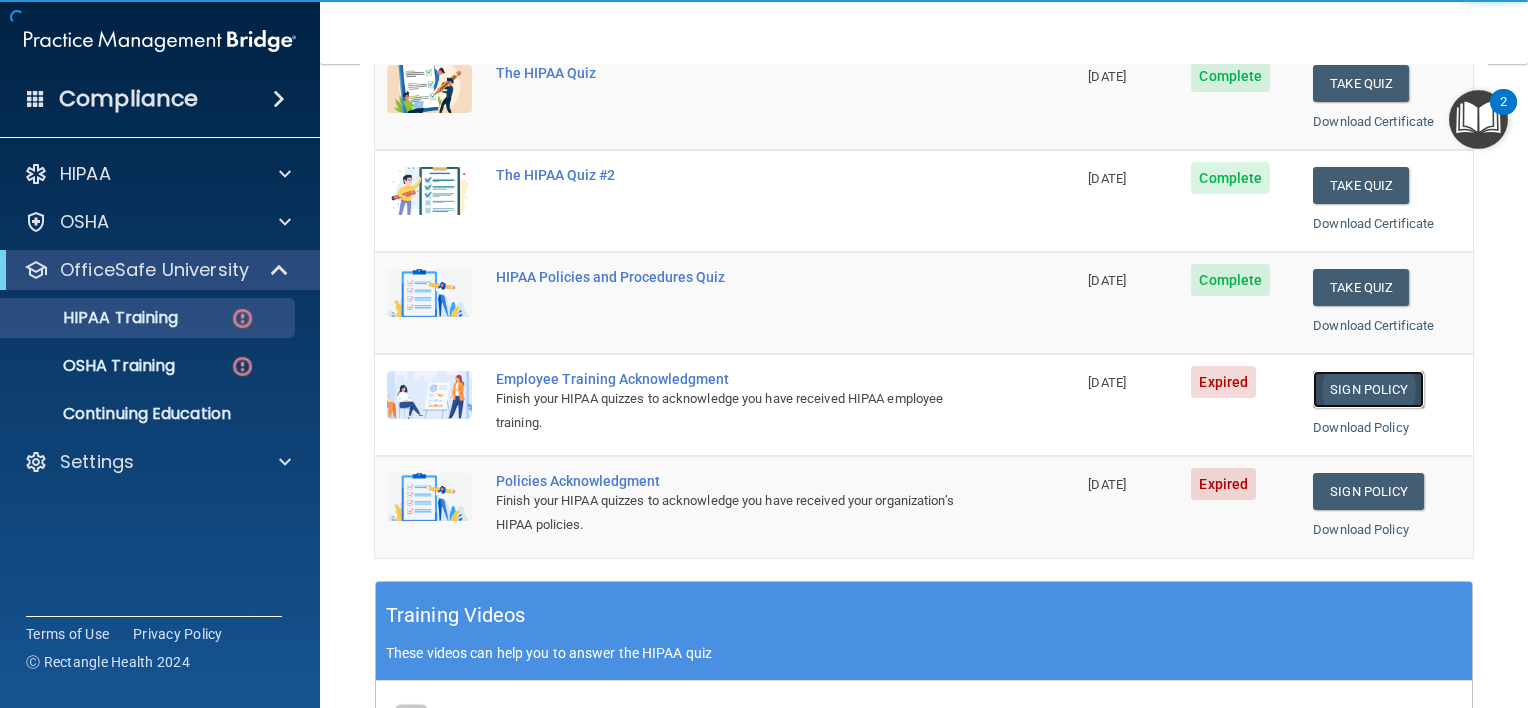 click on "Sign Policy" at bounding box center (1368, 389) 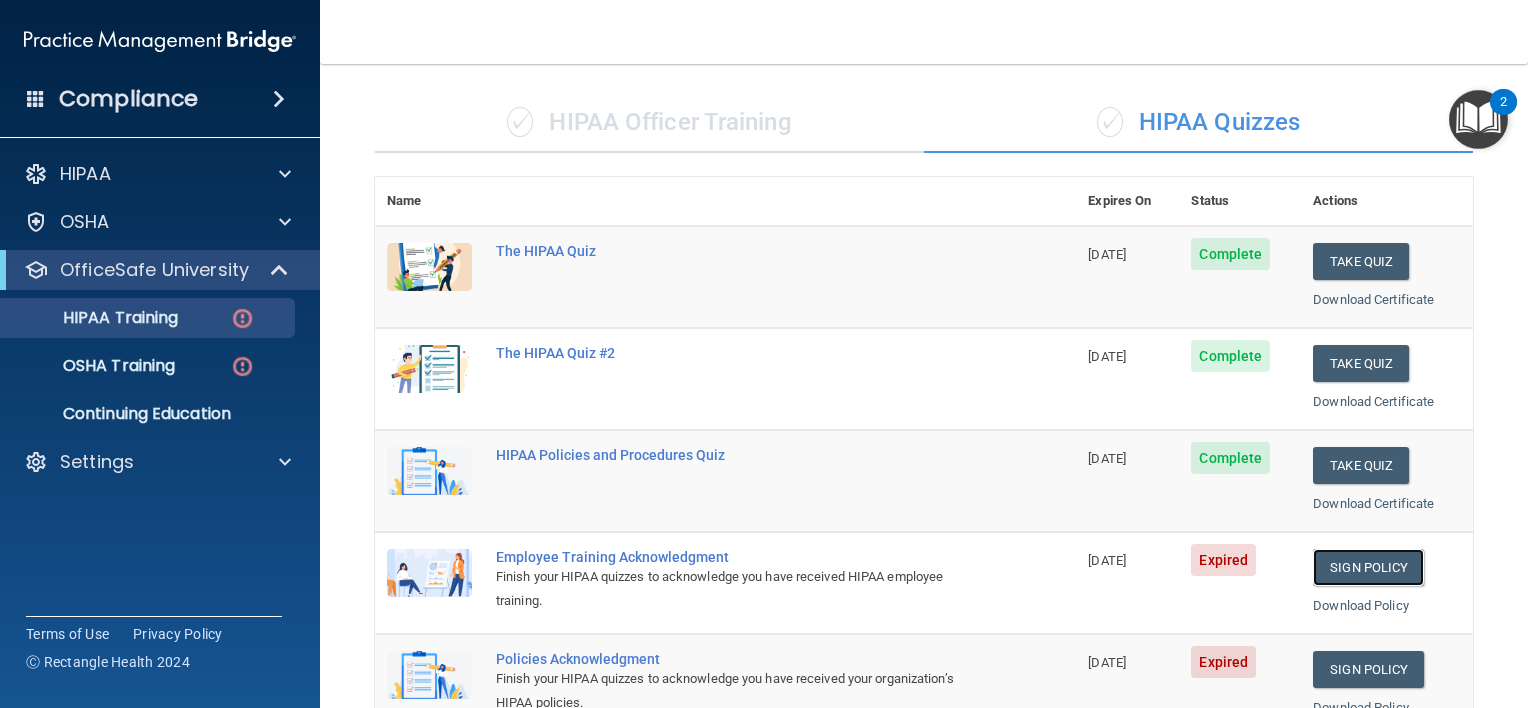 scroll, scrollTop: 40, scrollLeft: 0, axis: vertical 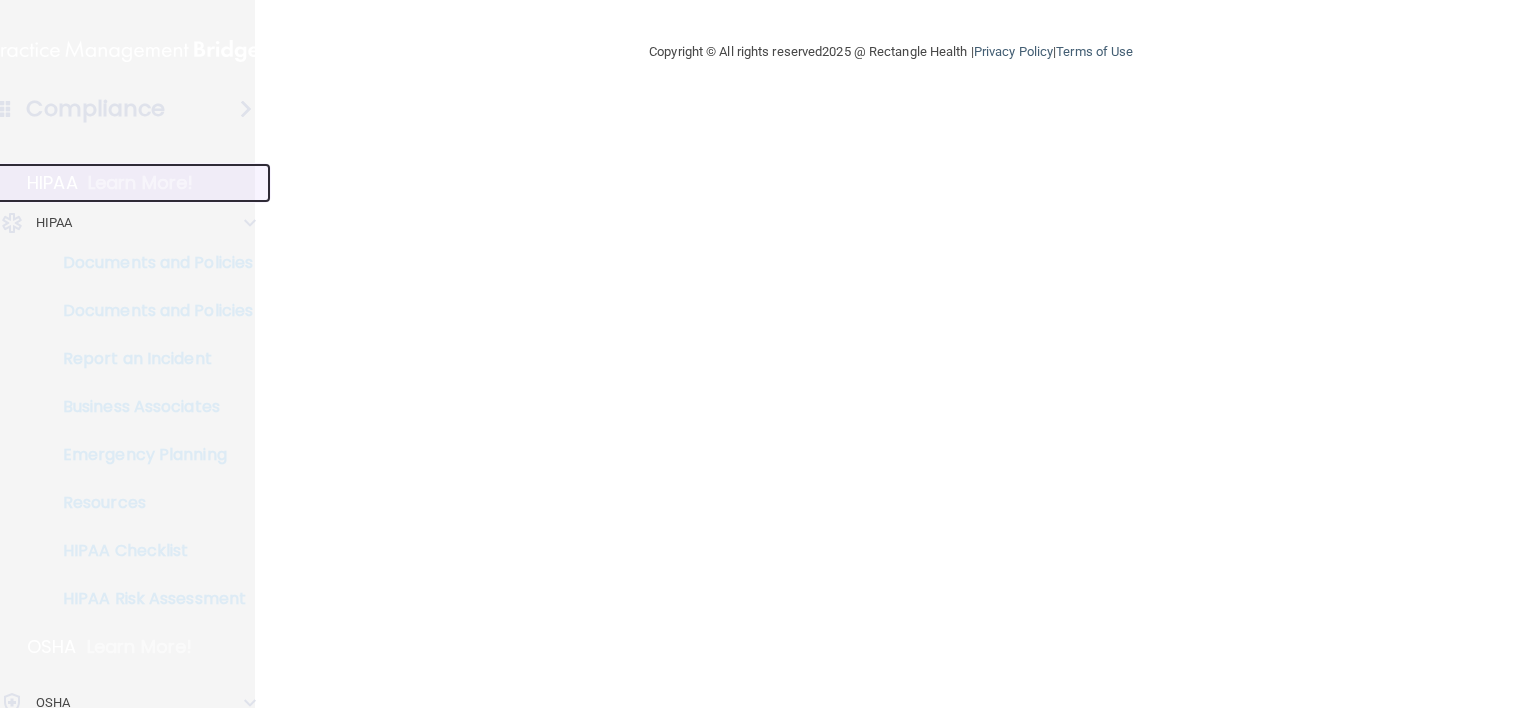 click on "HIPAA" at bounding box center (52, 183) 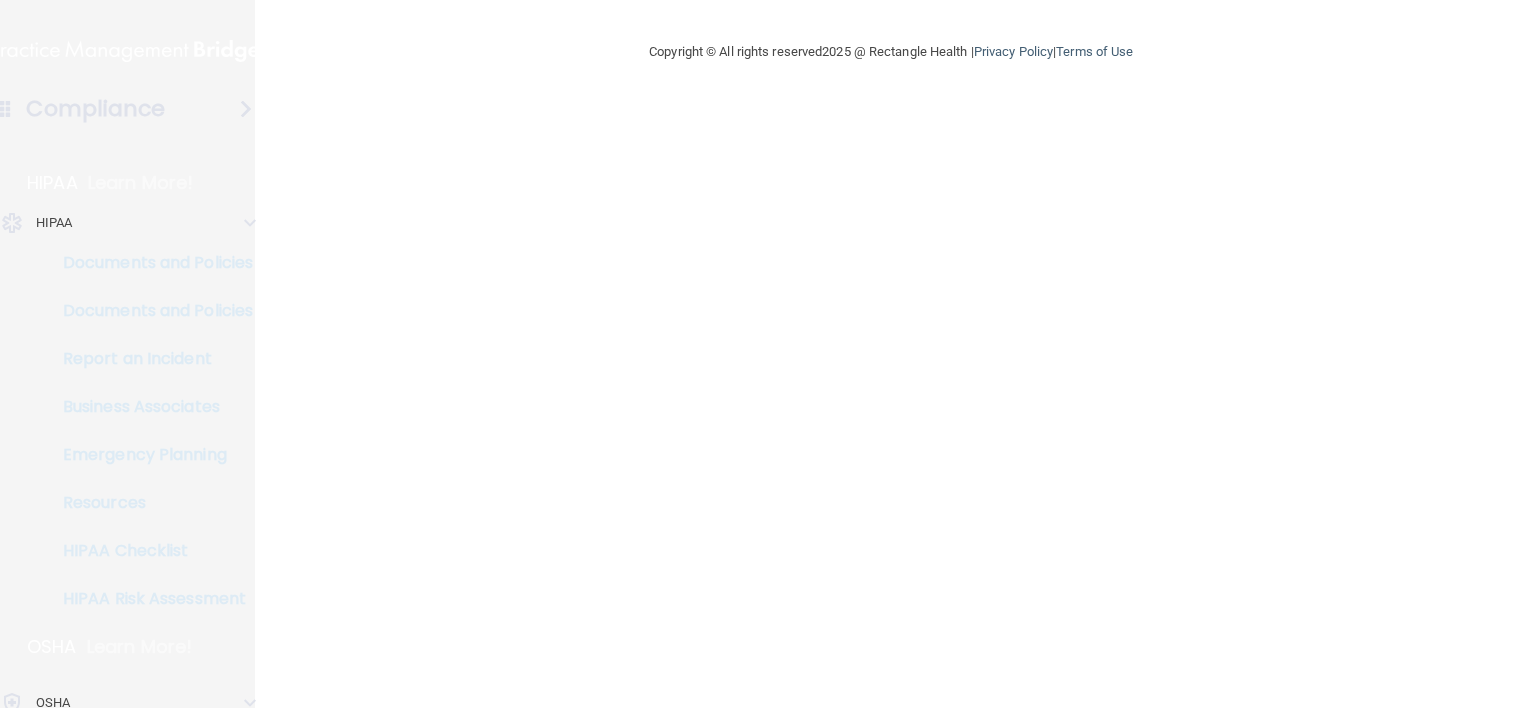 click on "Compliance" at bounding box center (95, 109) 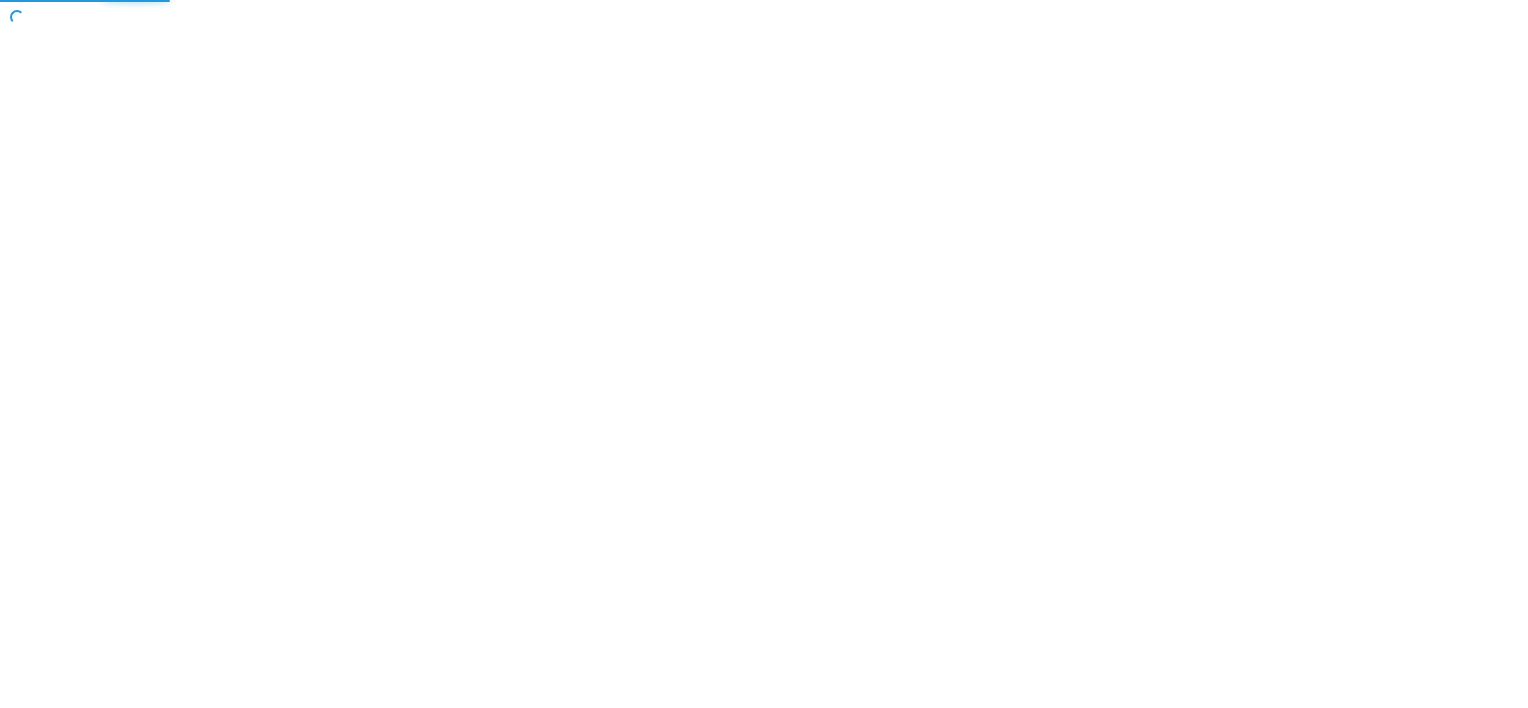 scroll, scrollTop: 0, scrollLeft: 0, axis: both 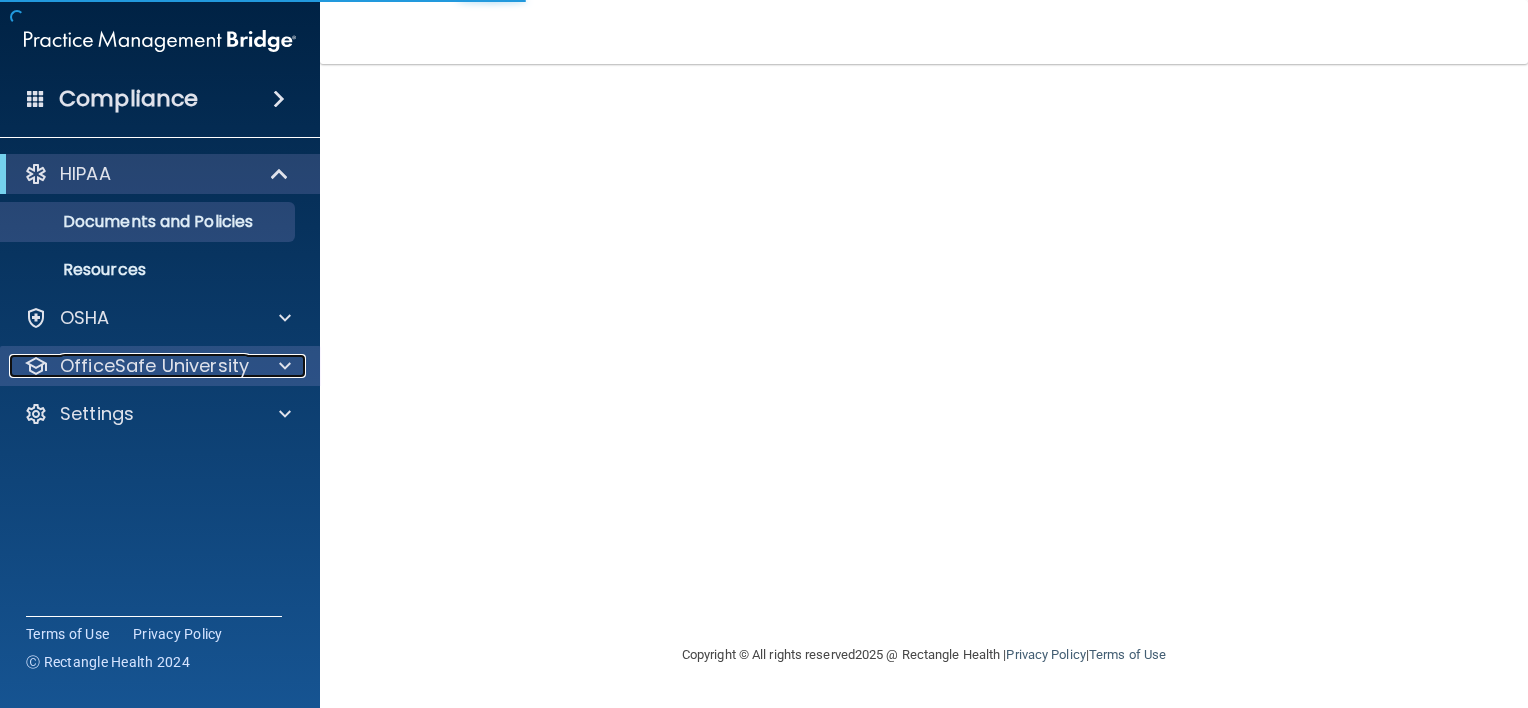 click on "OfficeSafe University" at bounding box center (154, 366) 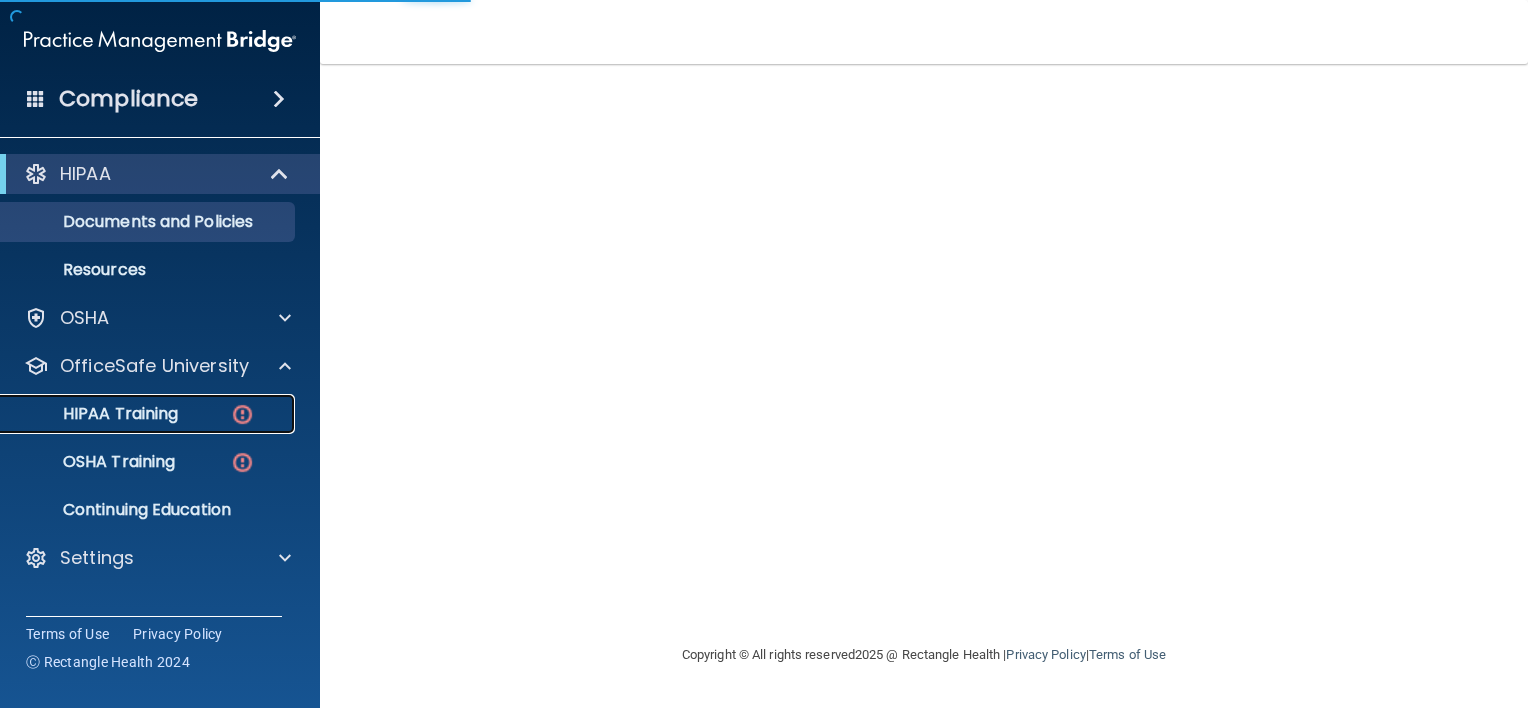 click on "HIPAA Training" at bounding box center [95, 414] 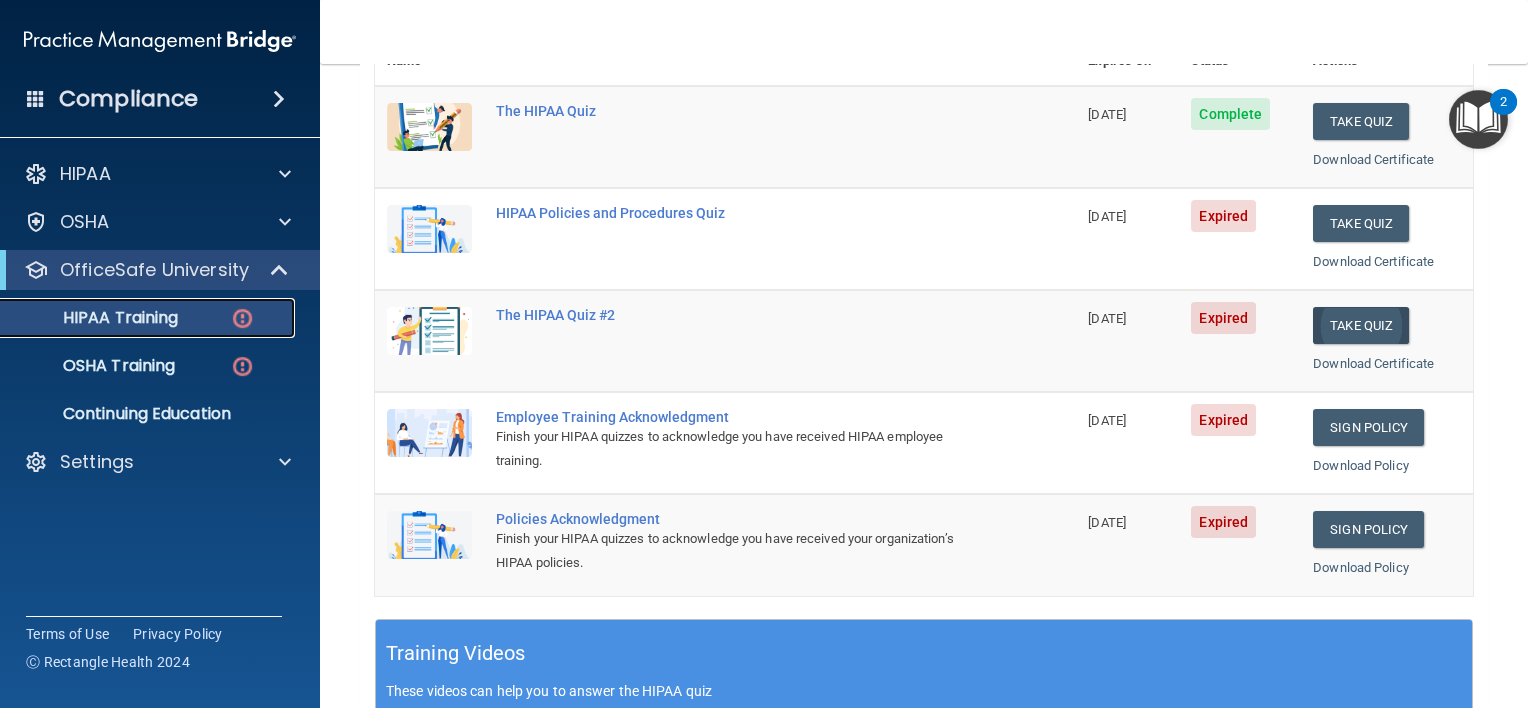 scroll, scrollTop: 263, scrollLeft: 0, axis: vertical 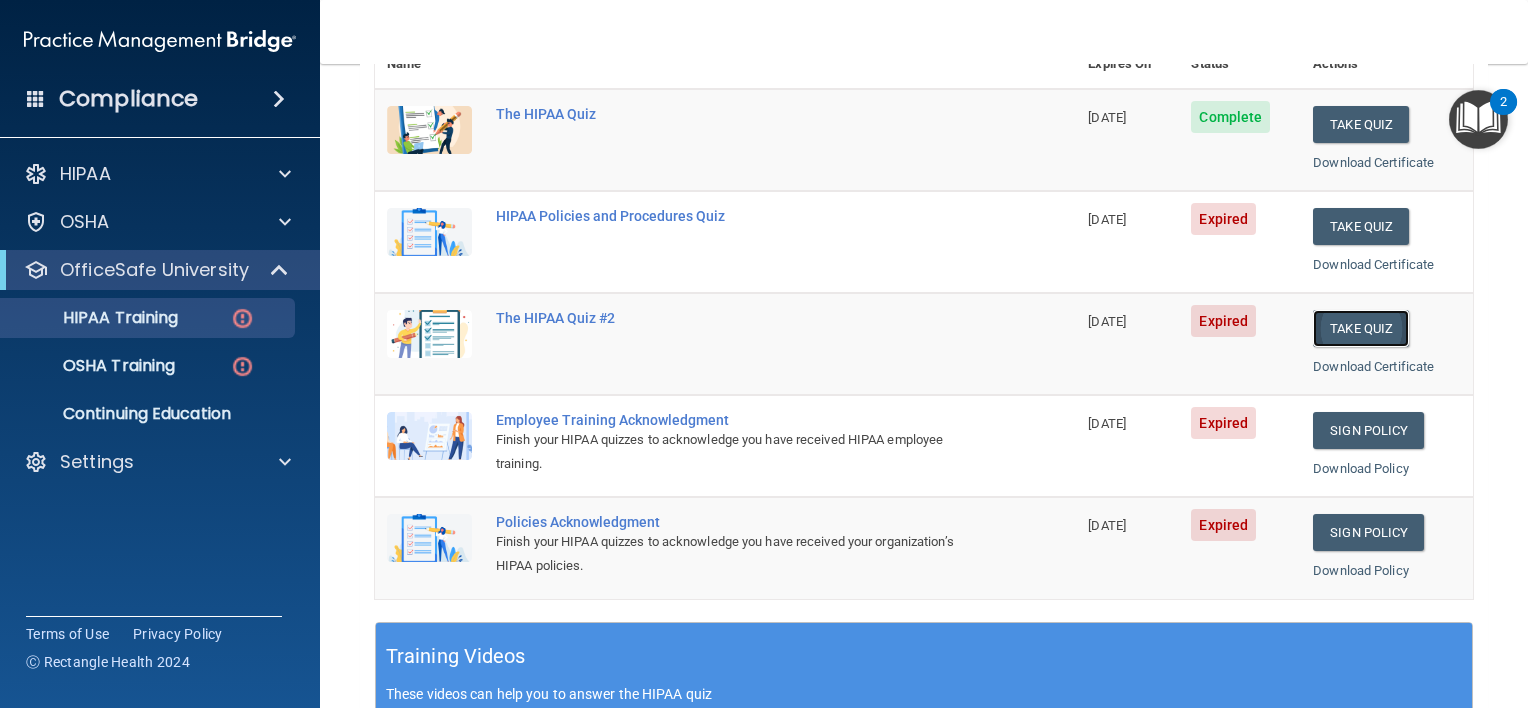 click on "Take Quiz" at bounding box center [1361, 328] 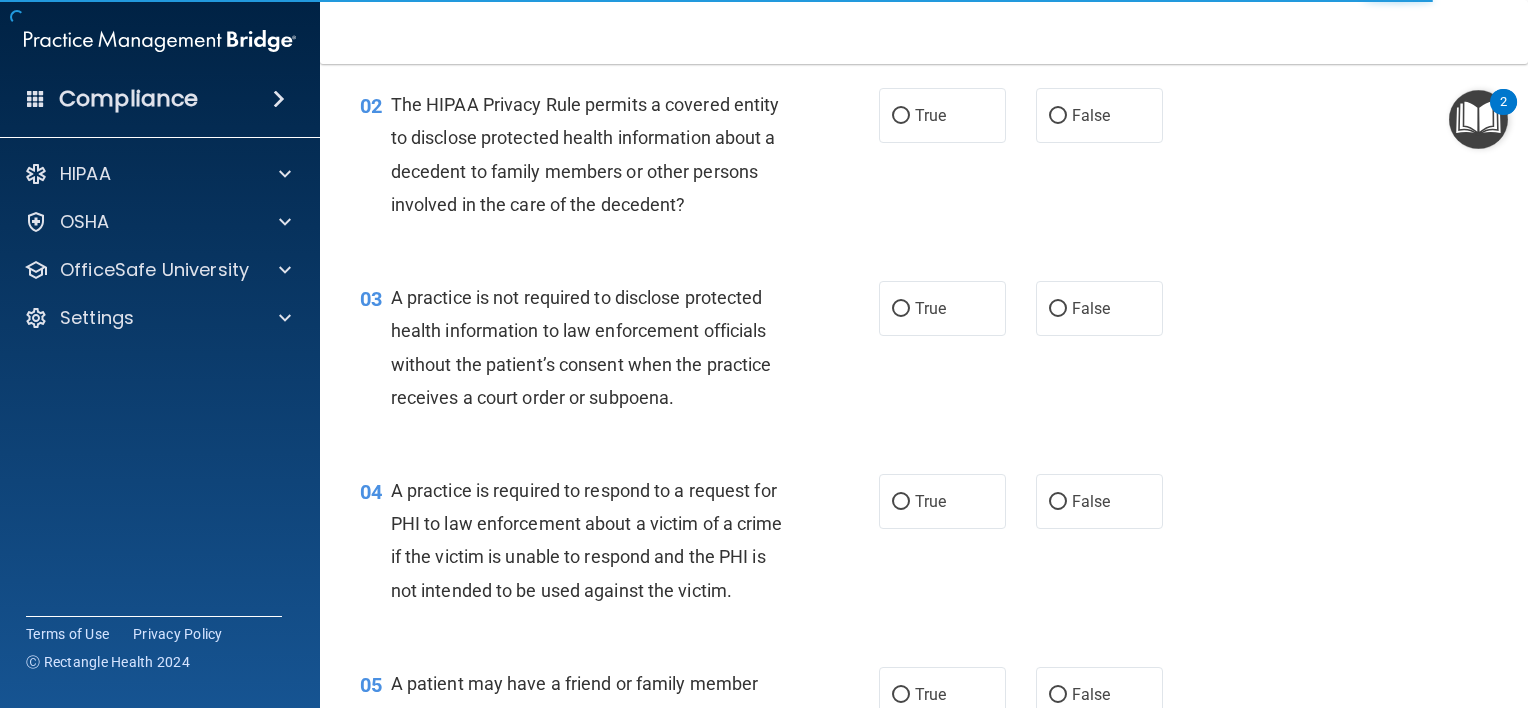 scroll, scrollTop: 0, scrollLeft: 0, axis: both 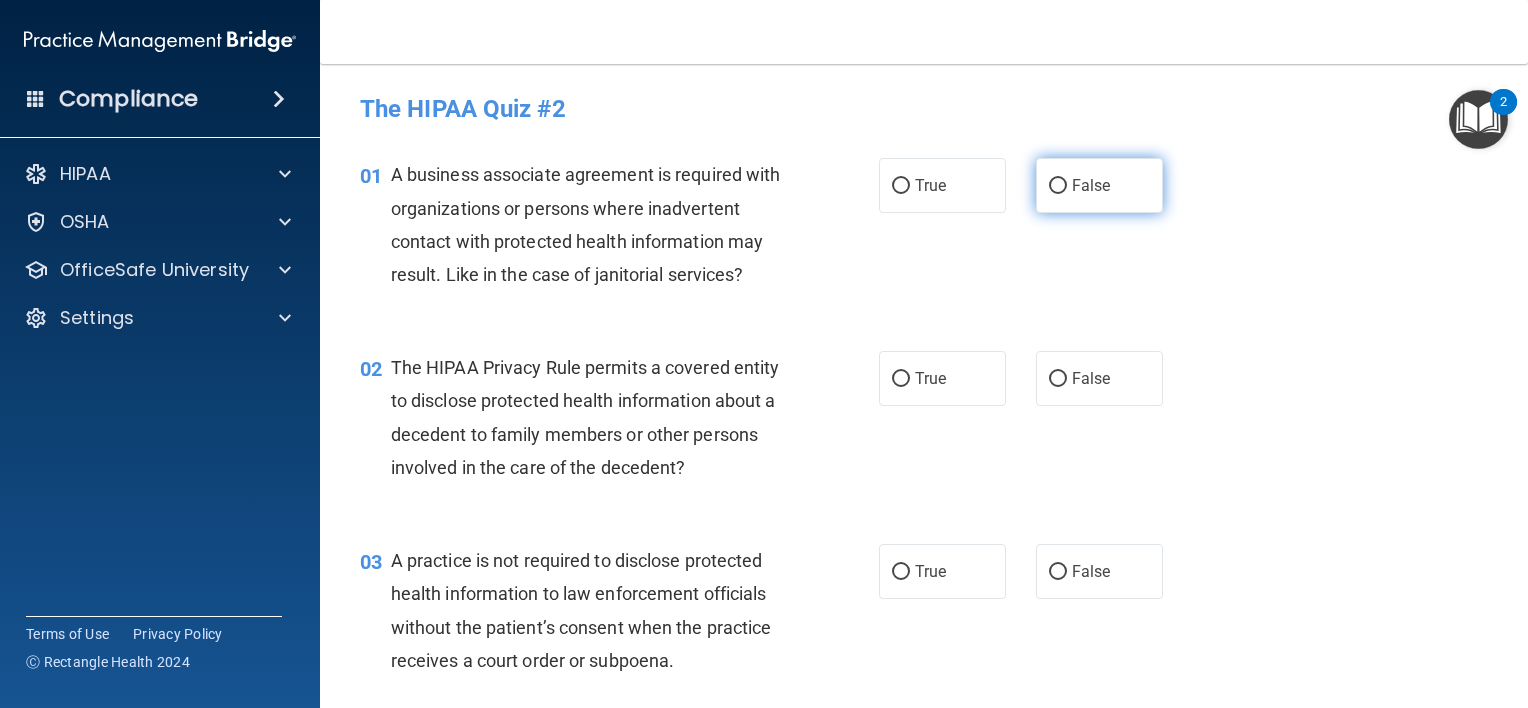 click on "False" at bounding box center (1099, 185) 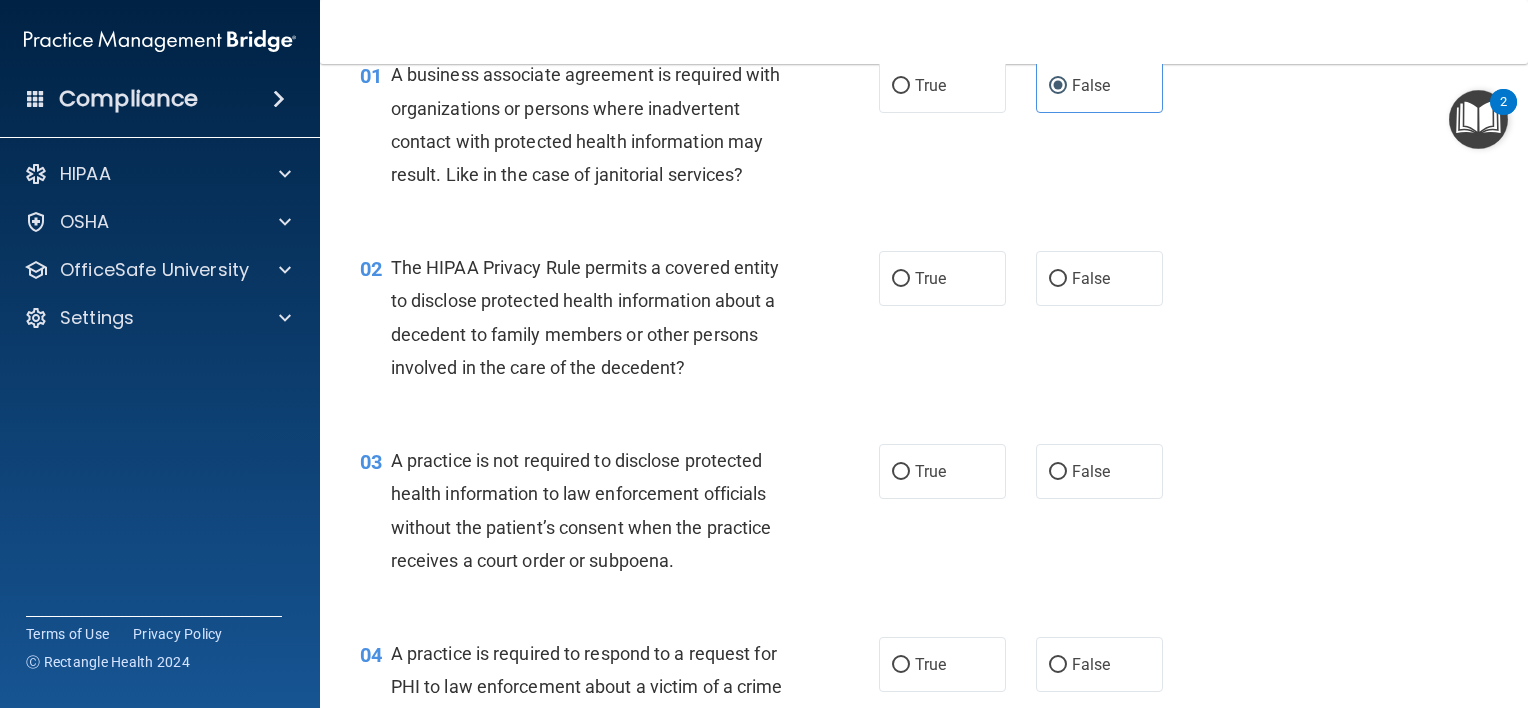 scroll, scrollTop: 128, scrollLeft: 0, axis: vertical 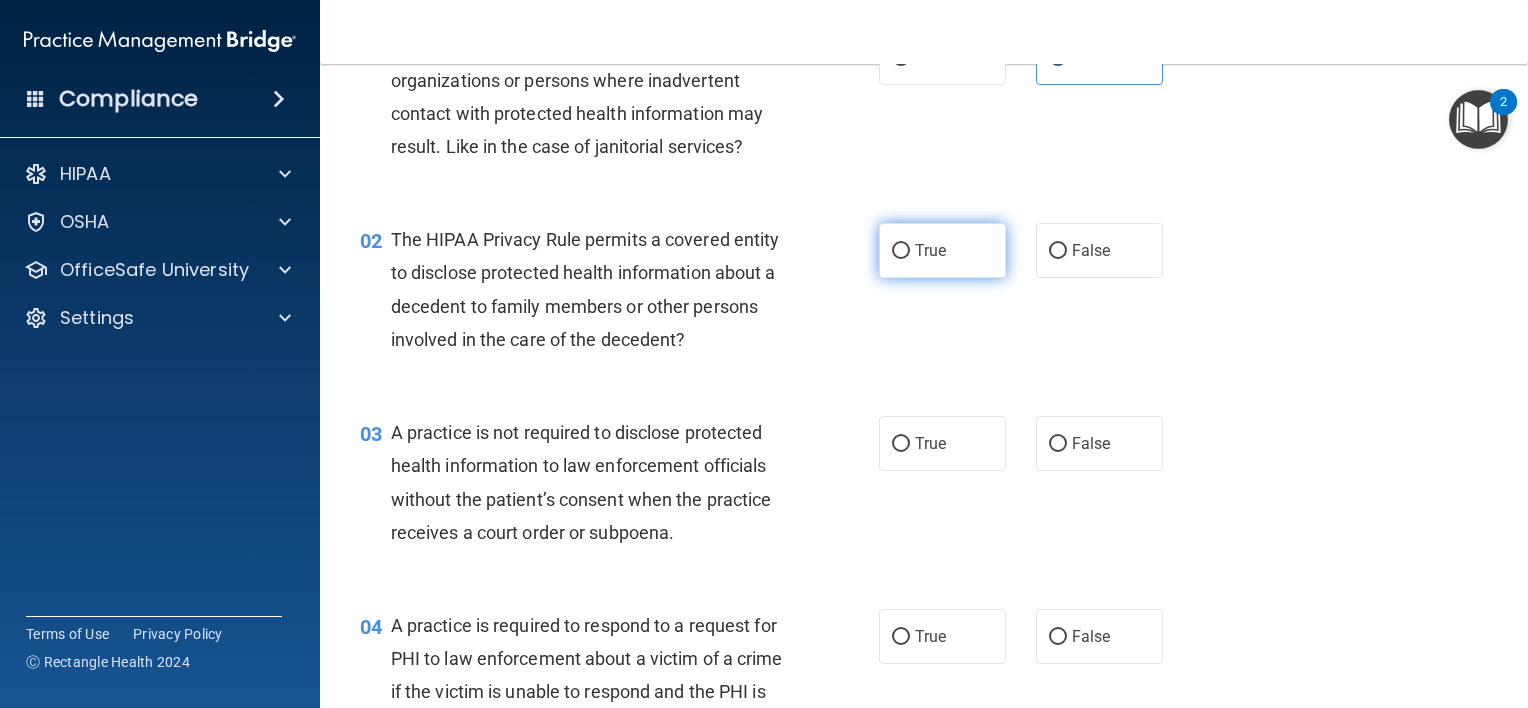click on "True" at bounding box center [942, 250] 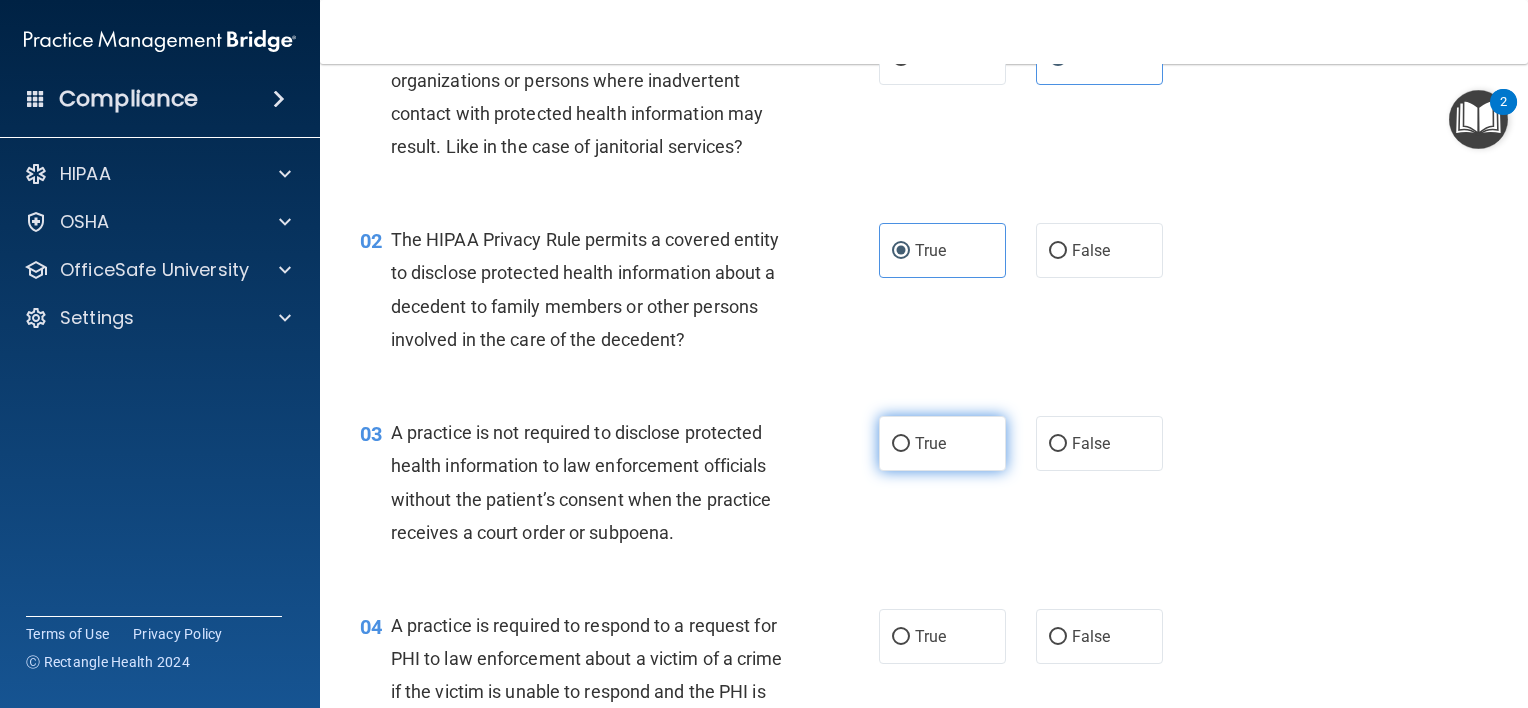 click on "True" at bounding box center [942, 443] 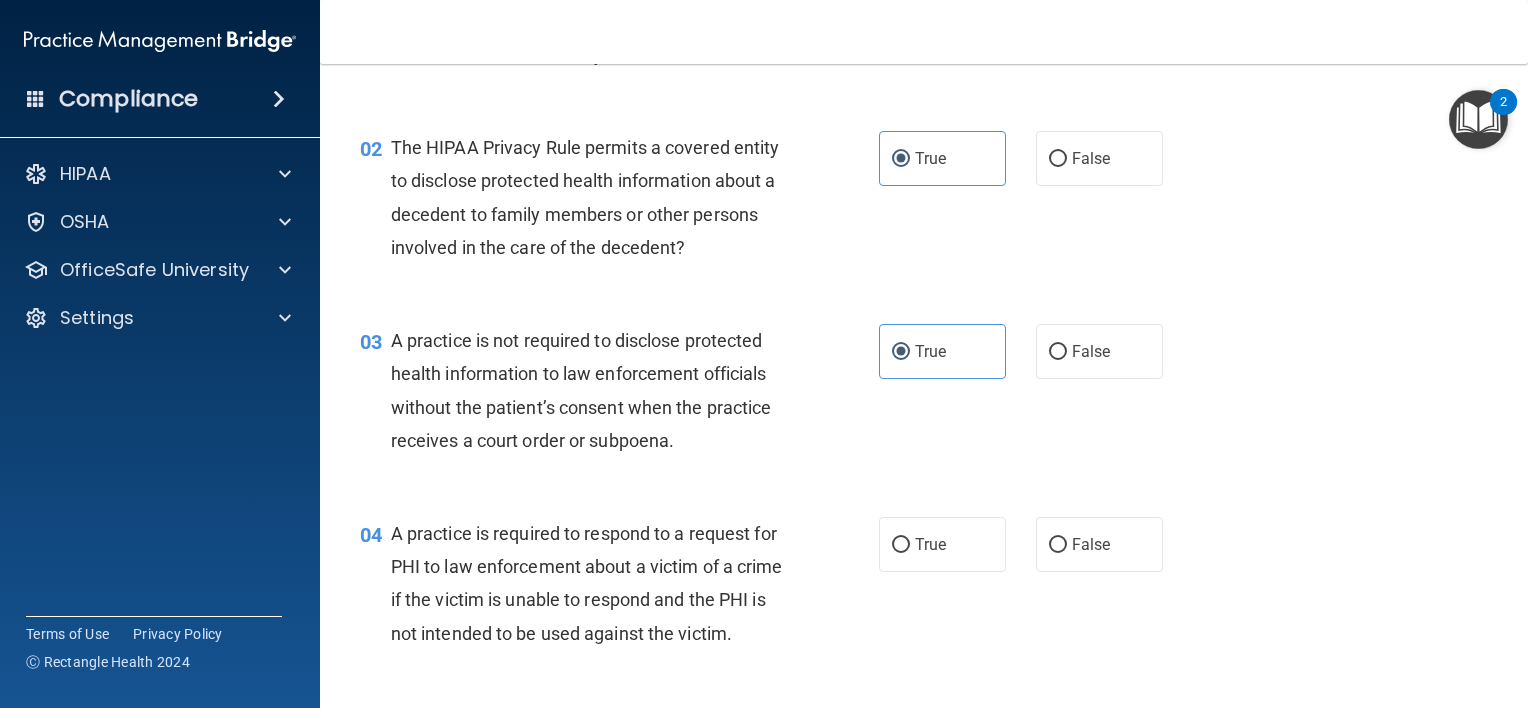 scroll, scrollTop: 222, scrollLeft: 0, axis: vertical 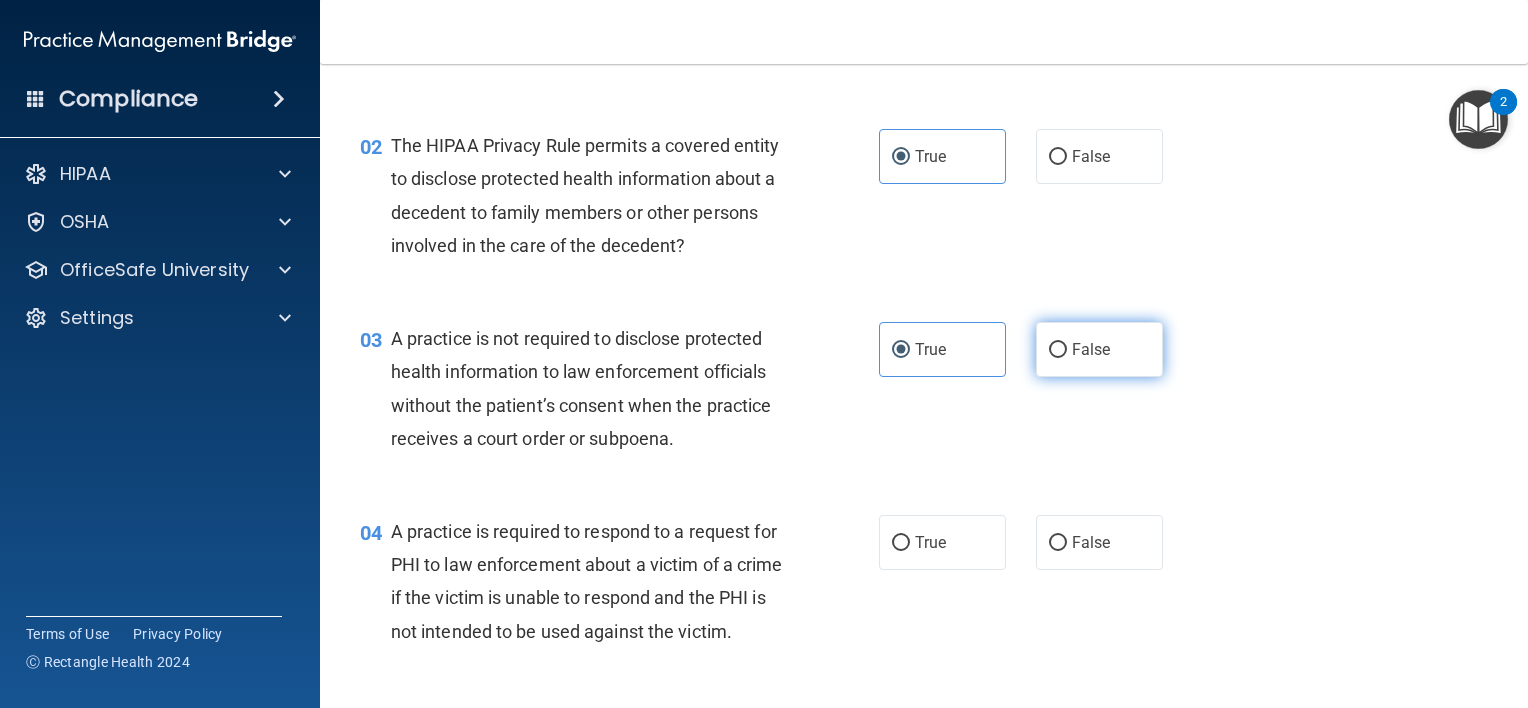 click on "False" at bounding box center [1099, 349] 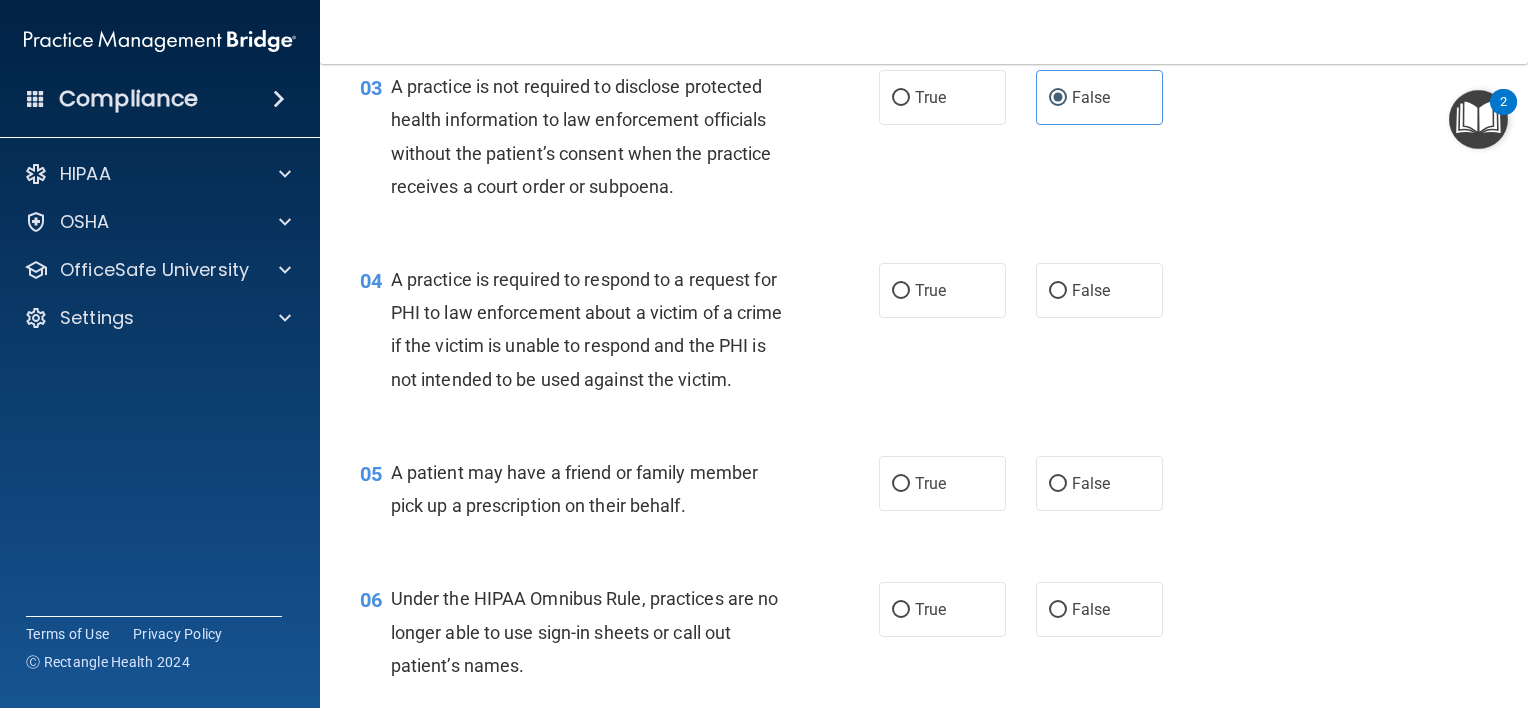 scroll, scrollTop: 460, scrollLeft: 0, axis: vertical 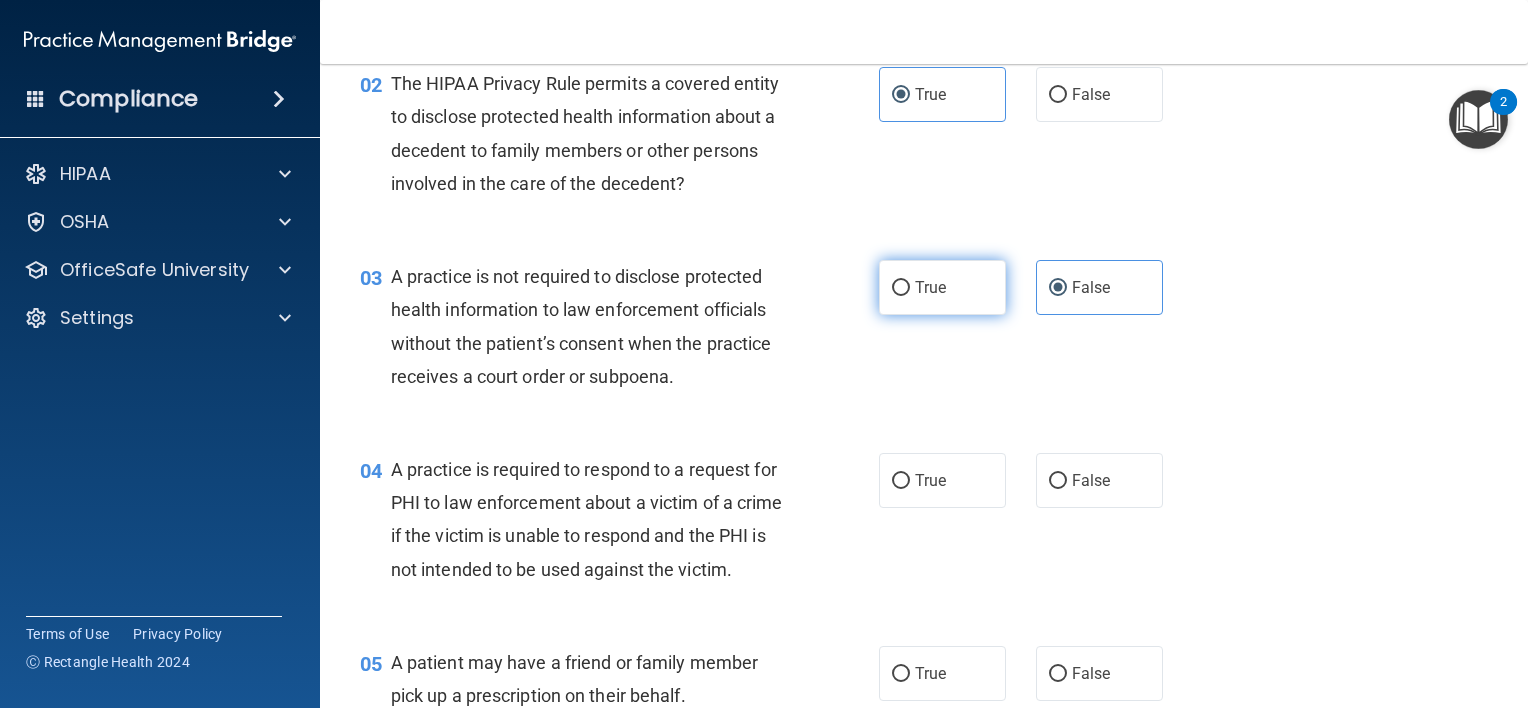 click on "True" at bounding box center [942, 287] 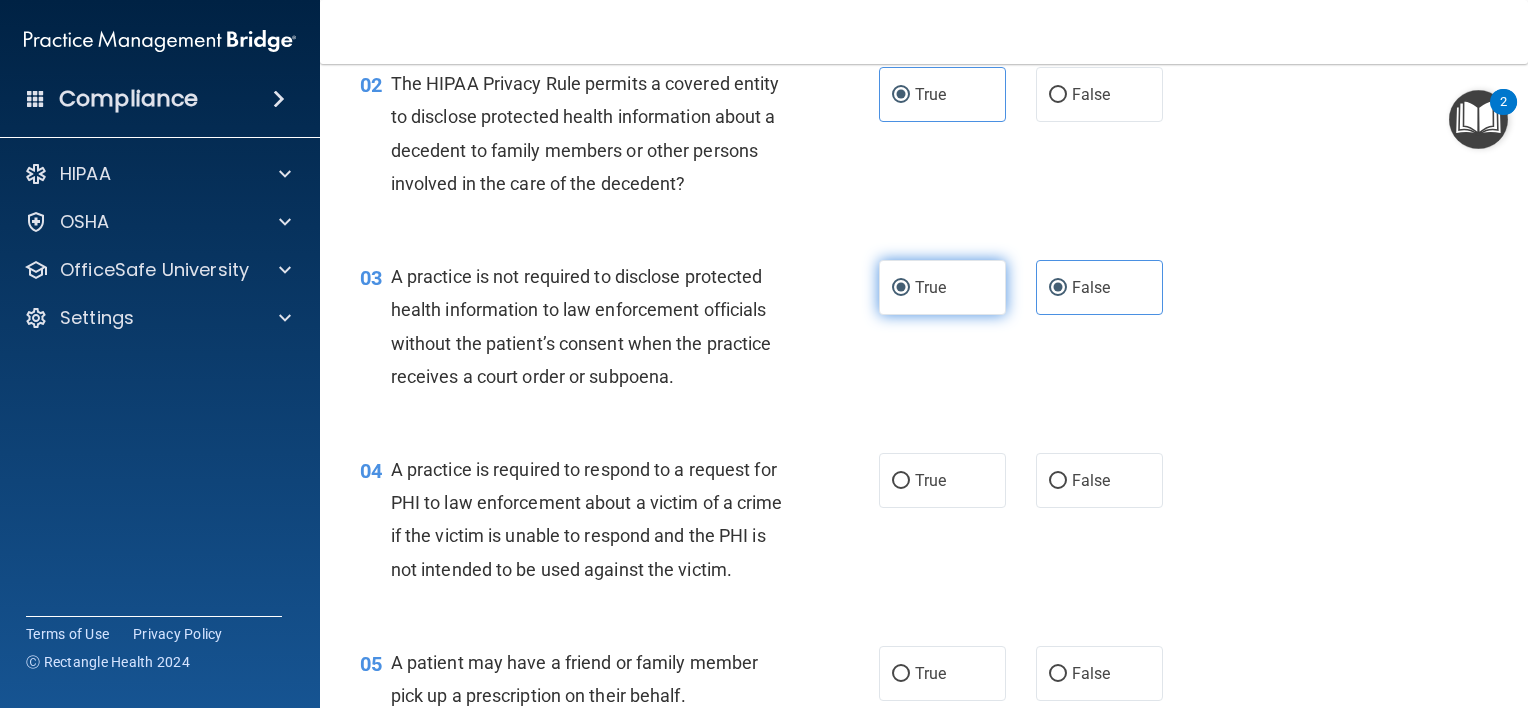 radio on "false" 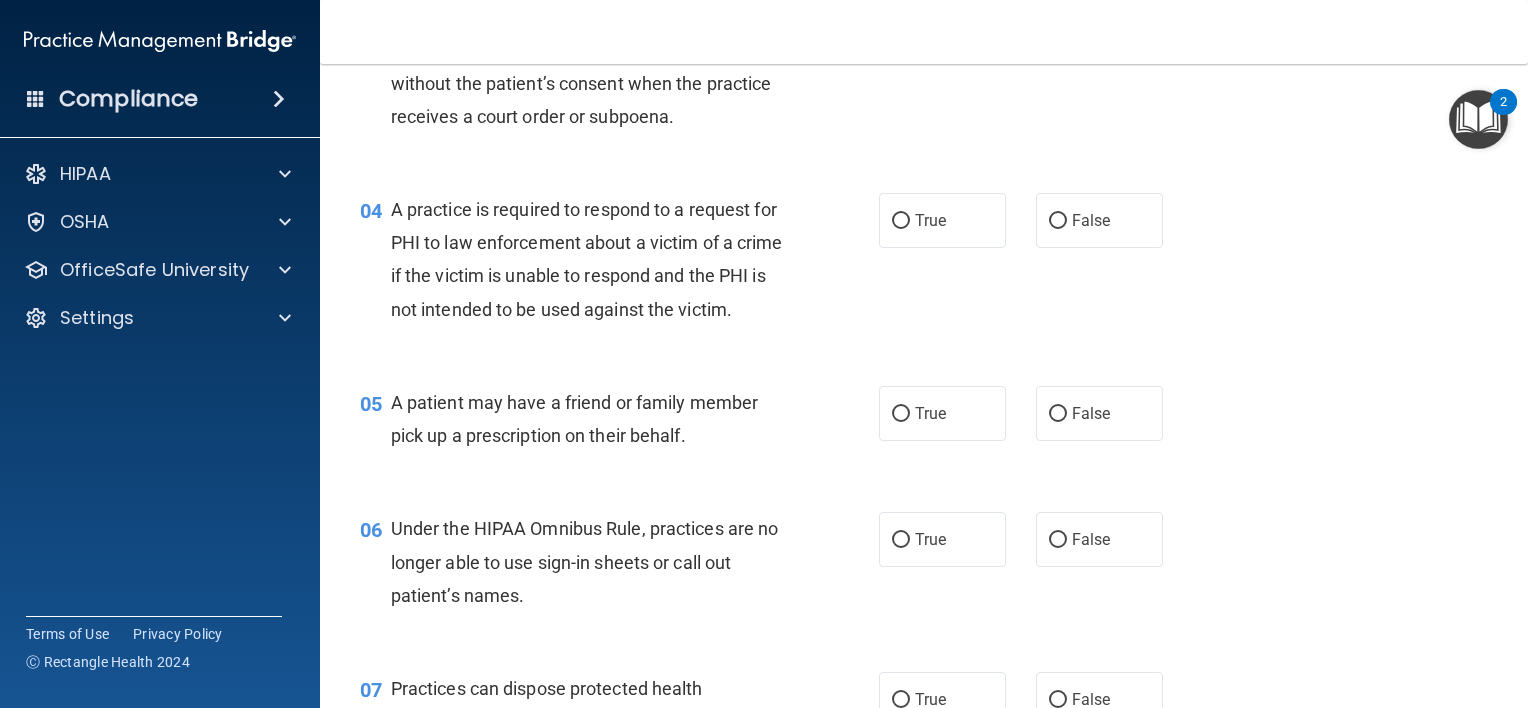 scroll, scrollTop: 546, scrollLeft: 0, axis: vertical 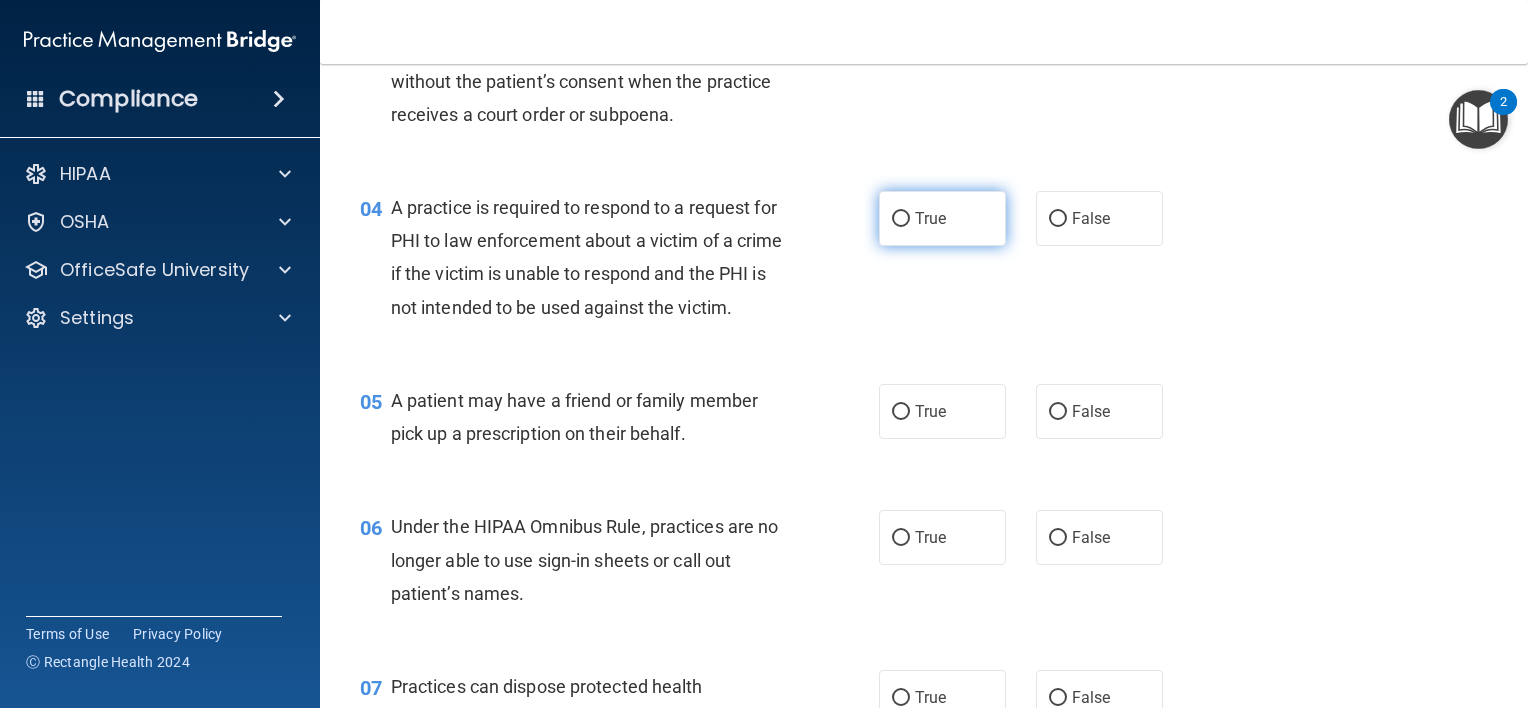 click on "True" at bounding box center [942, 218] 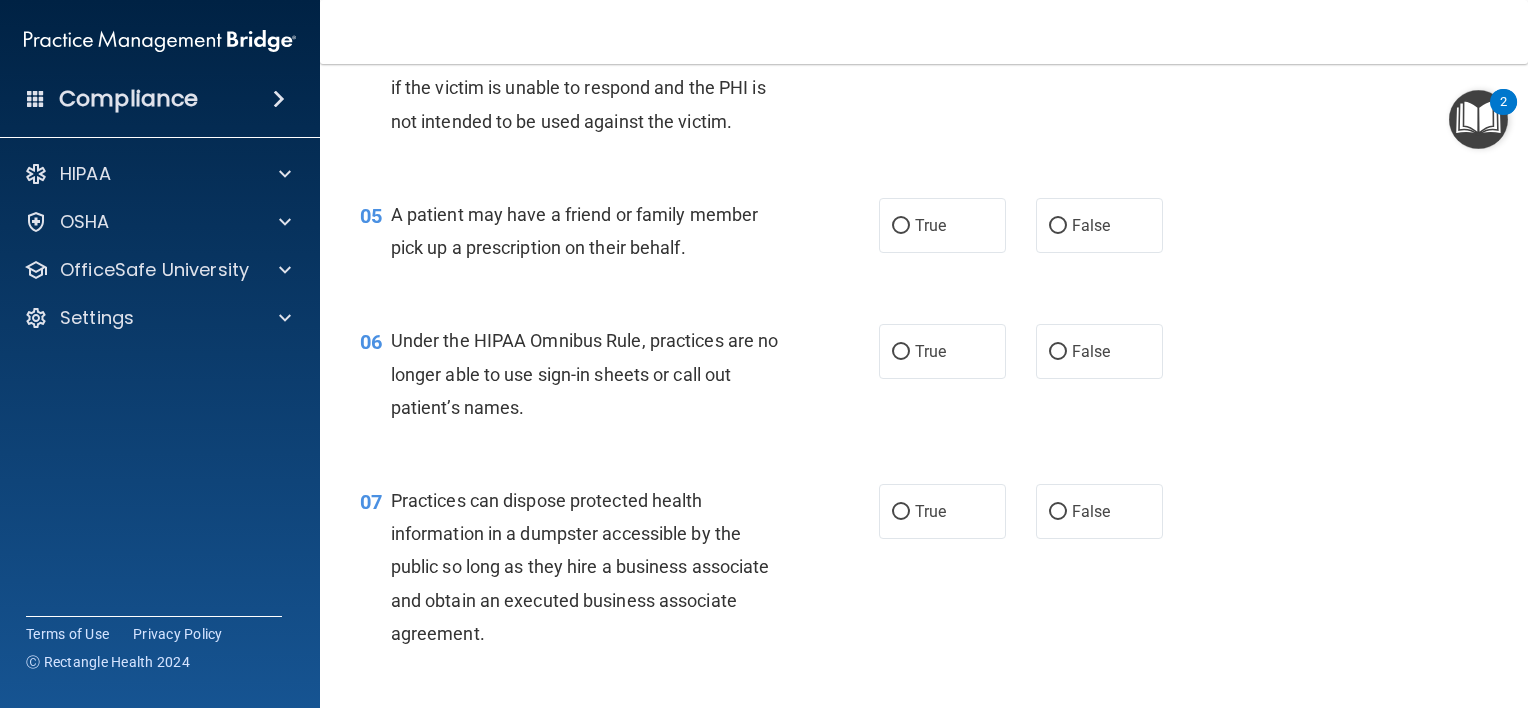 scroll, scrollTop: 735, scrollLeft: 0, axis: vertical 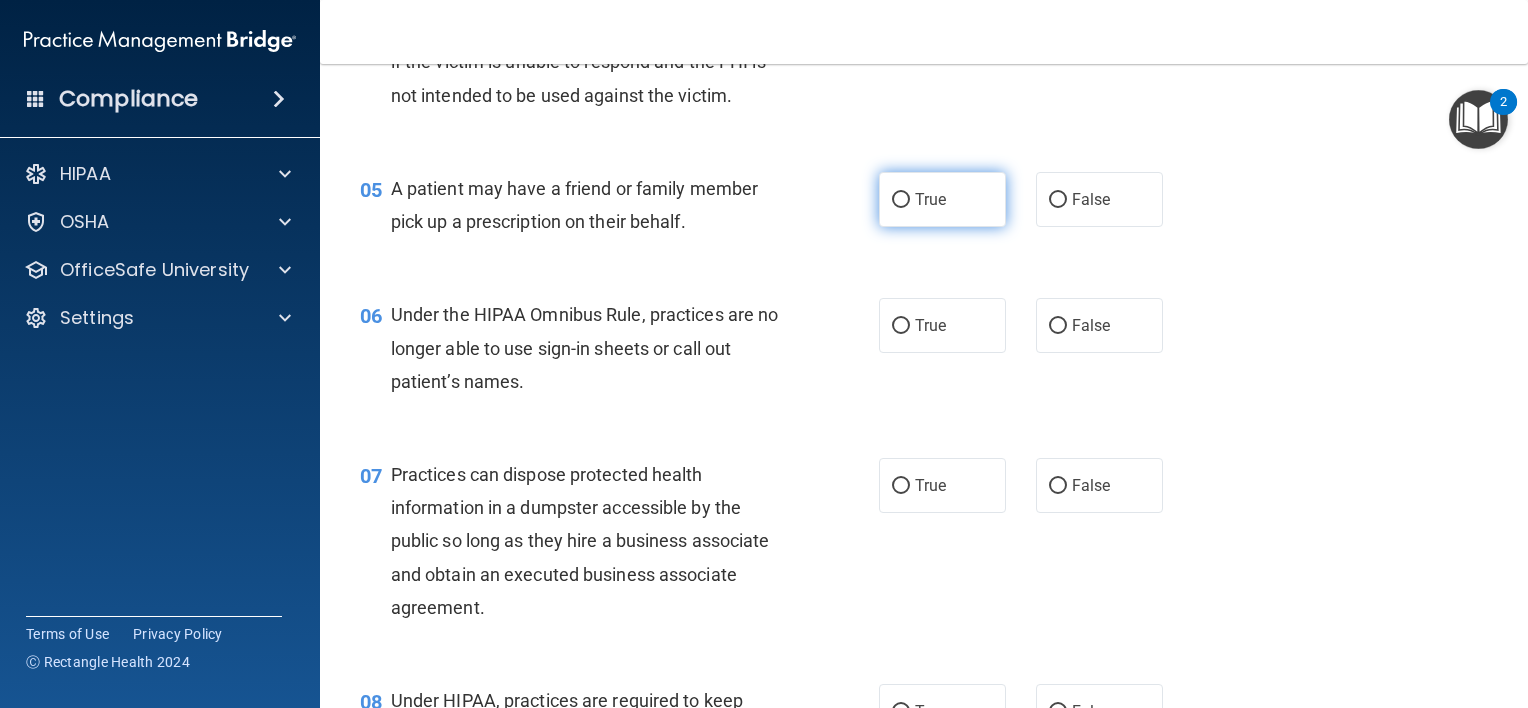 click on "True" at bounding box center [930, 199] 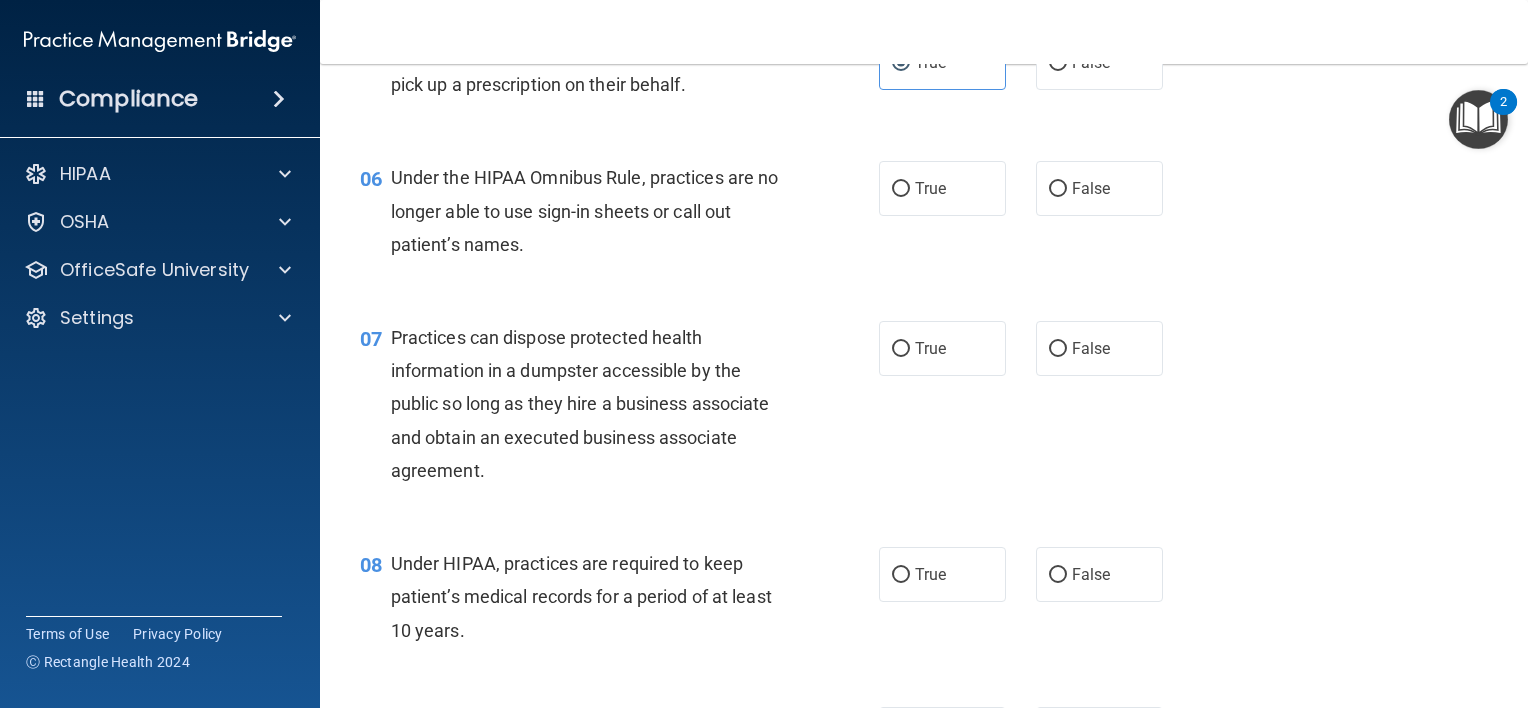 scroll, scrollTop: 912, scrollLeft: 0, axis: vertical 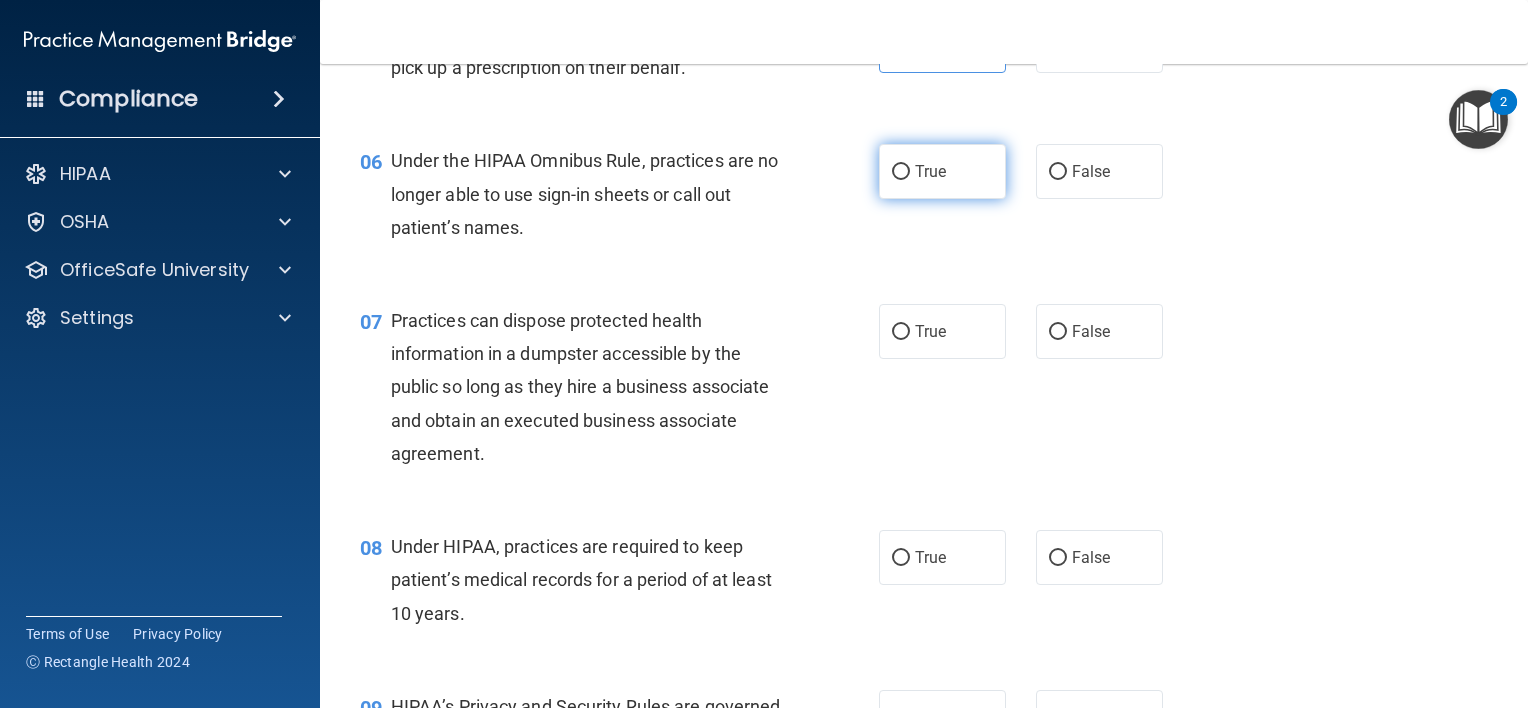 click on "True" at bounding box center [930, 171] 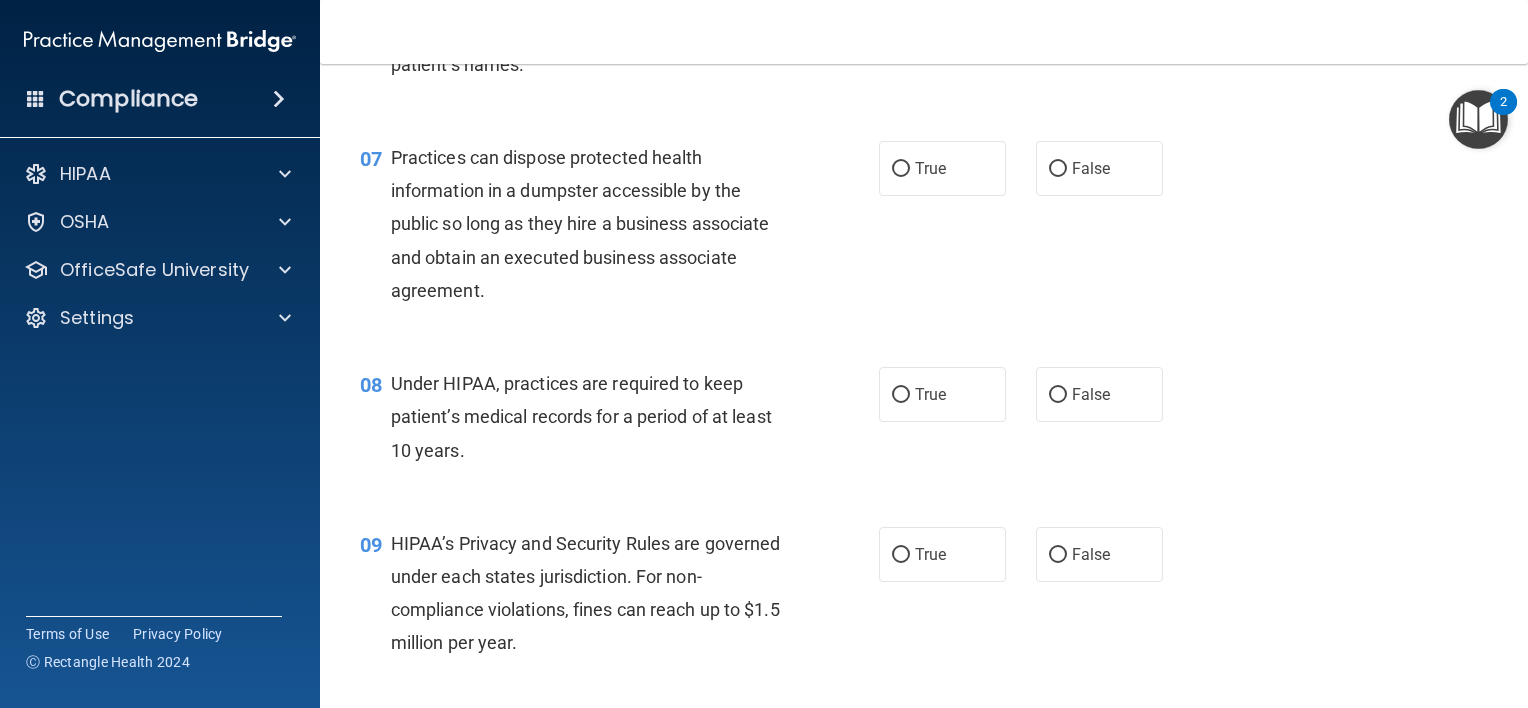 scroll, scrollTop: 1079, scrollLeft: 0, axis: vertical 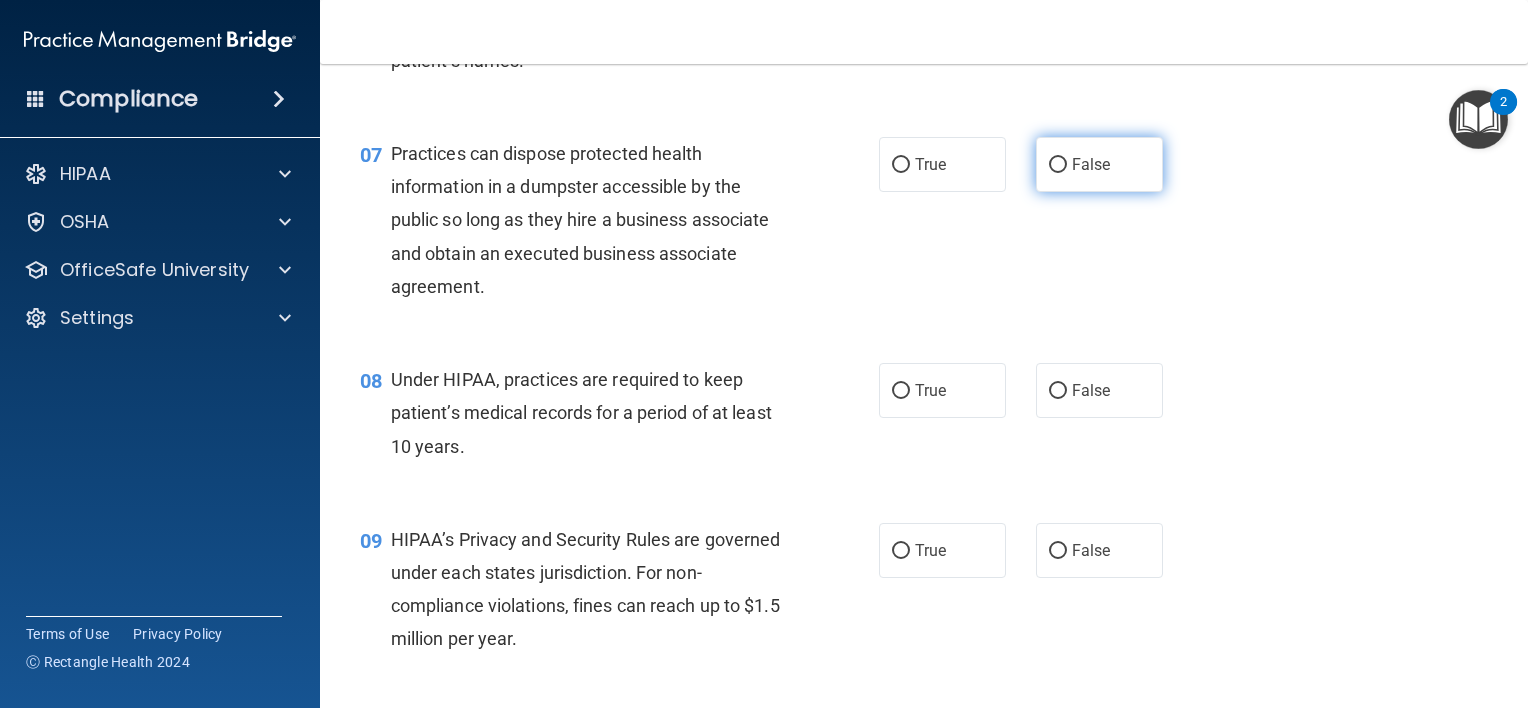 click on "False" at bounding box center (1091, 164) 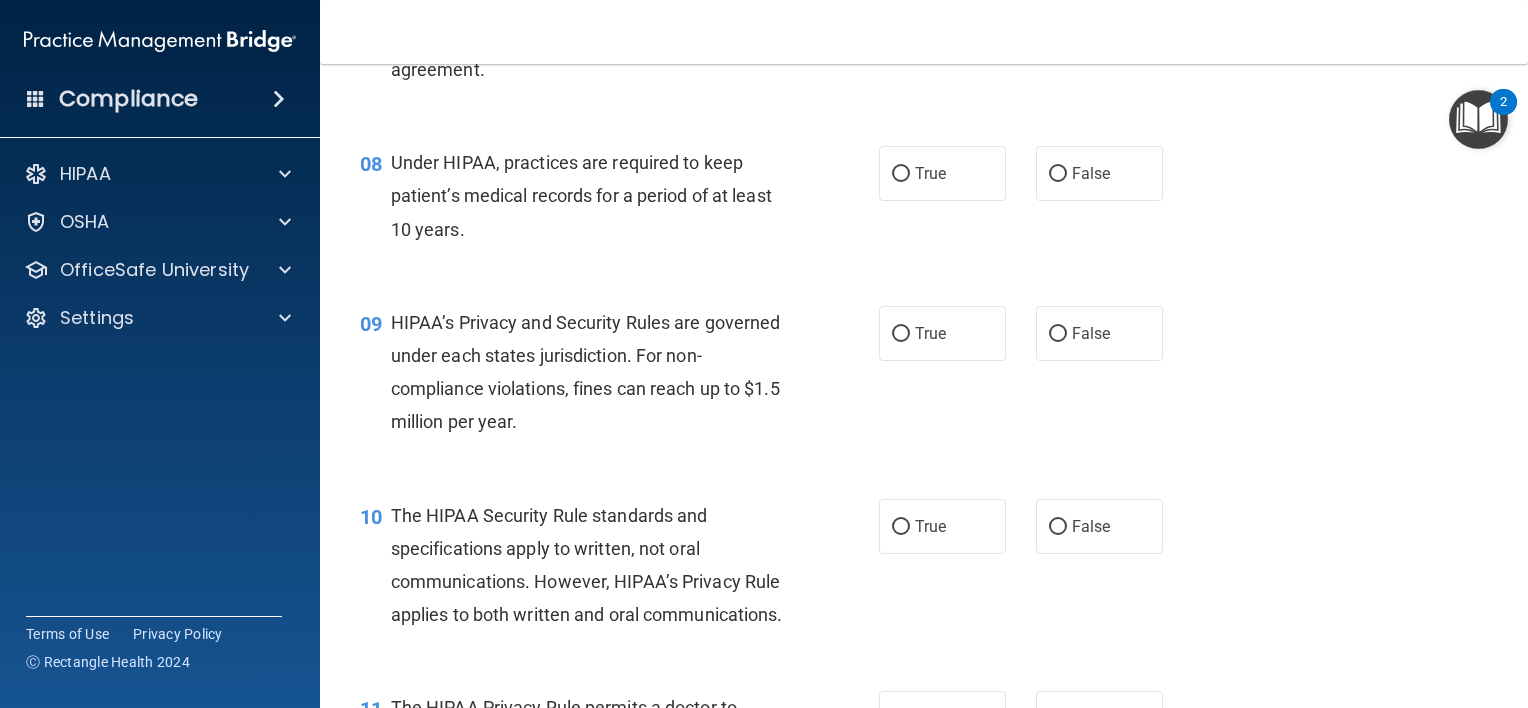 scroll, scrollTop: 1303, scrollLeft: 0, axis: vertical 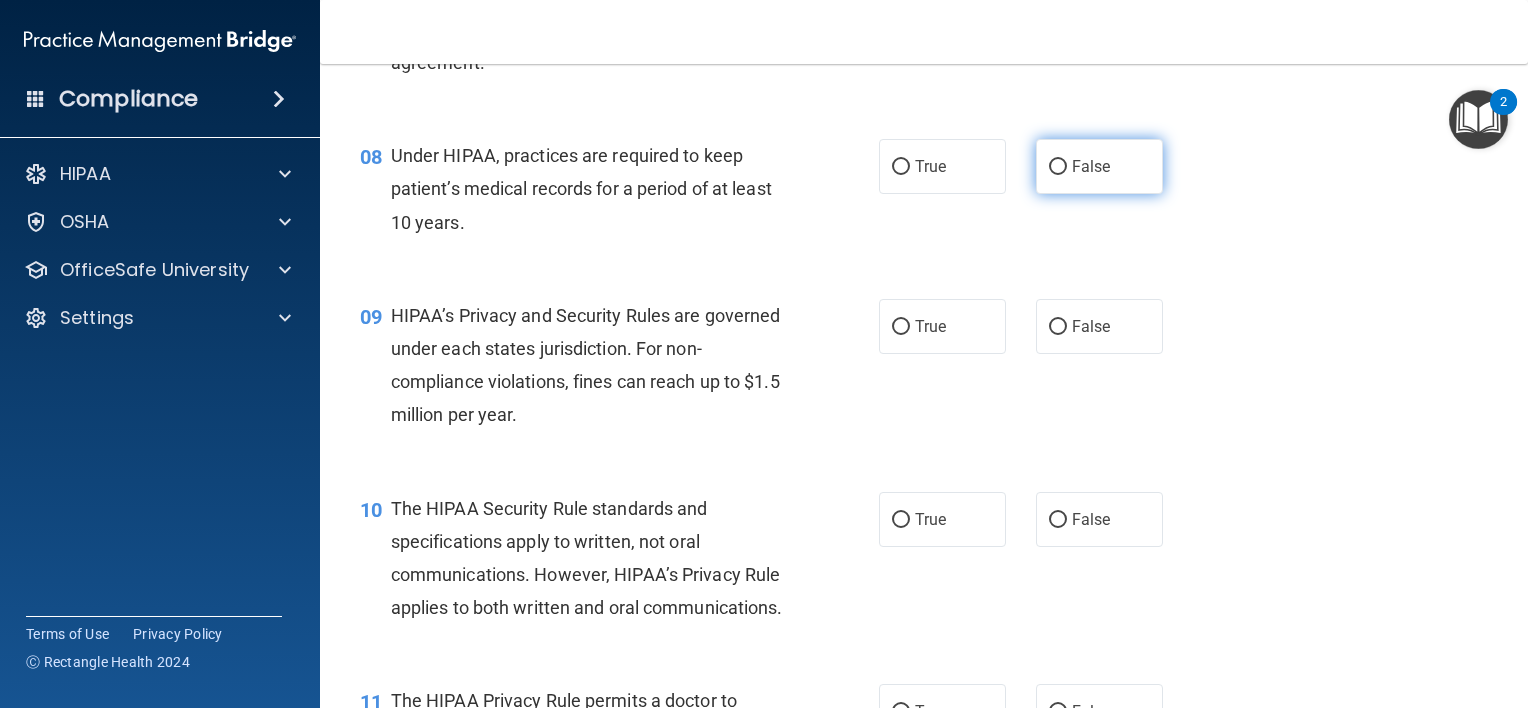 click on "False" at bounding box center [1099, 166] 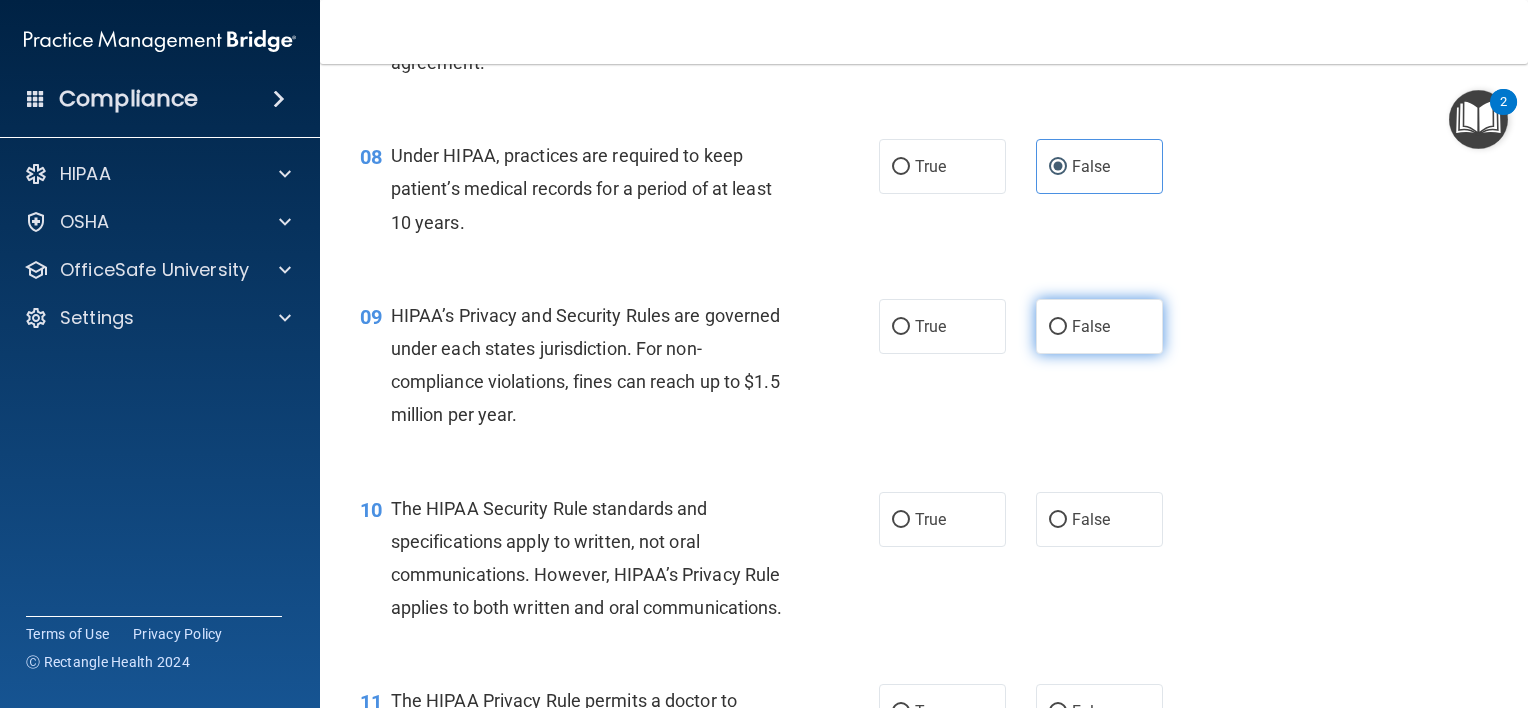 click on "False" at bounding box center (1091, 326) 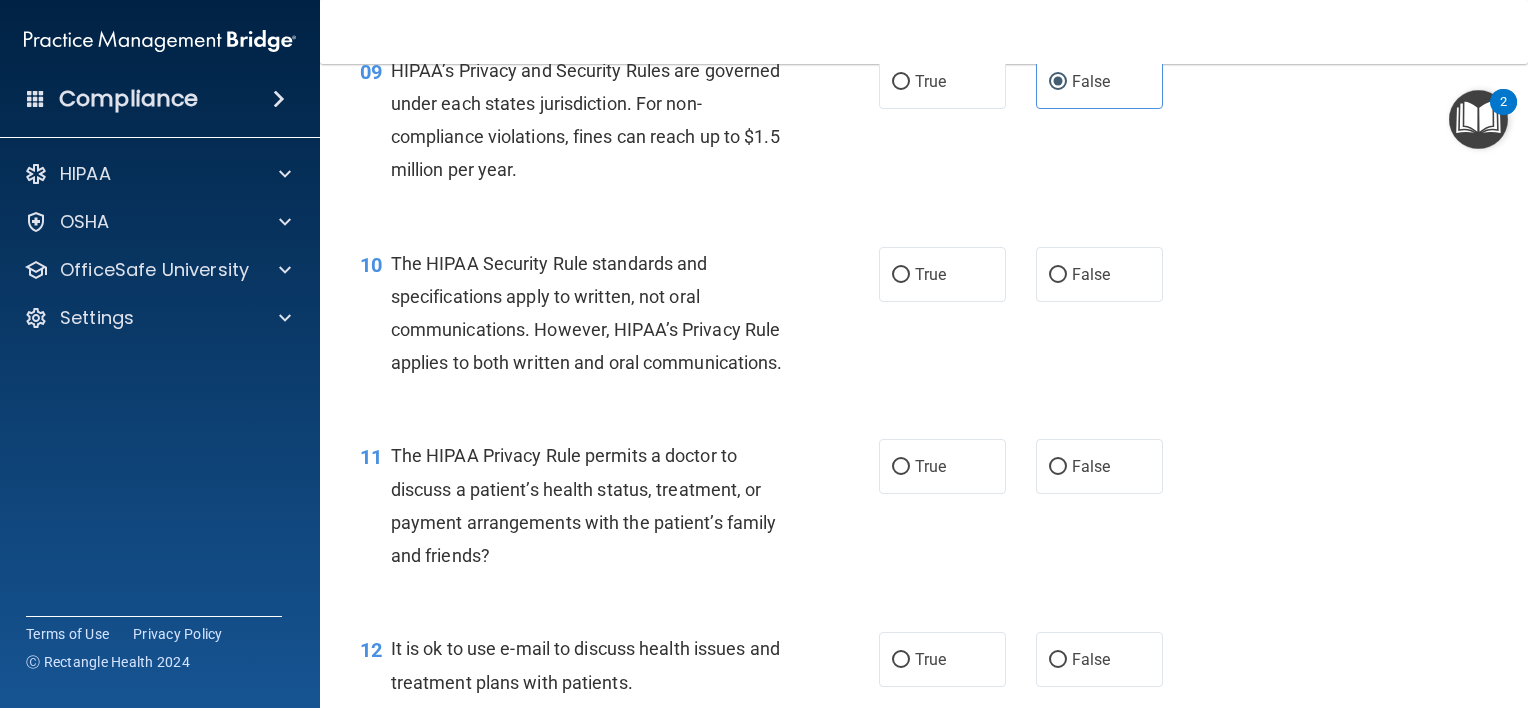 scroll, scrollTop: 1551, scrollLeft: 0, axis: vertical 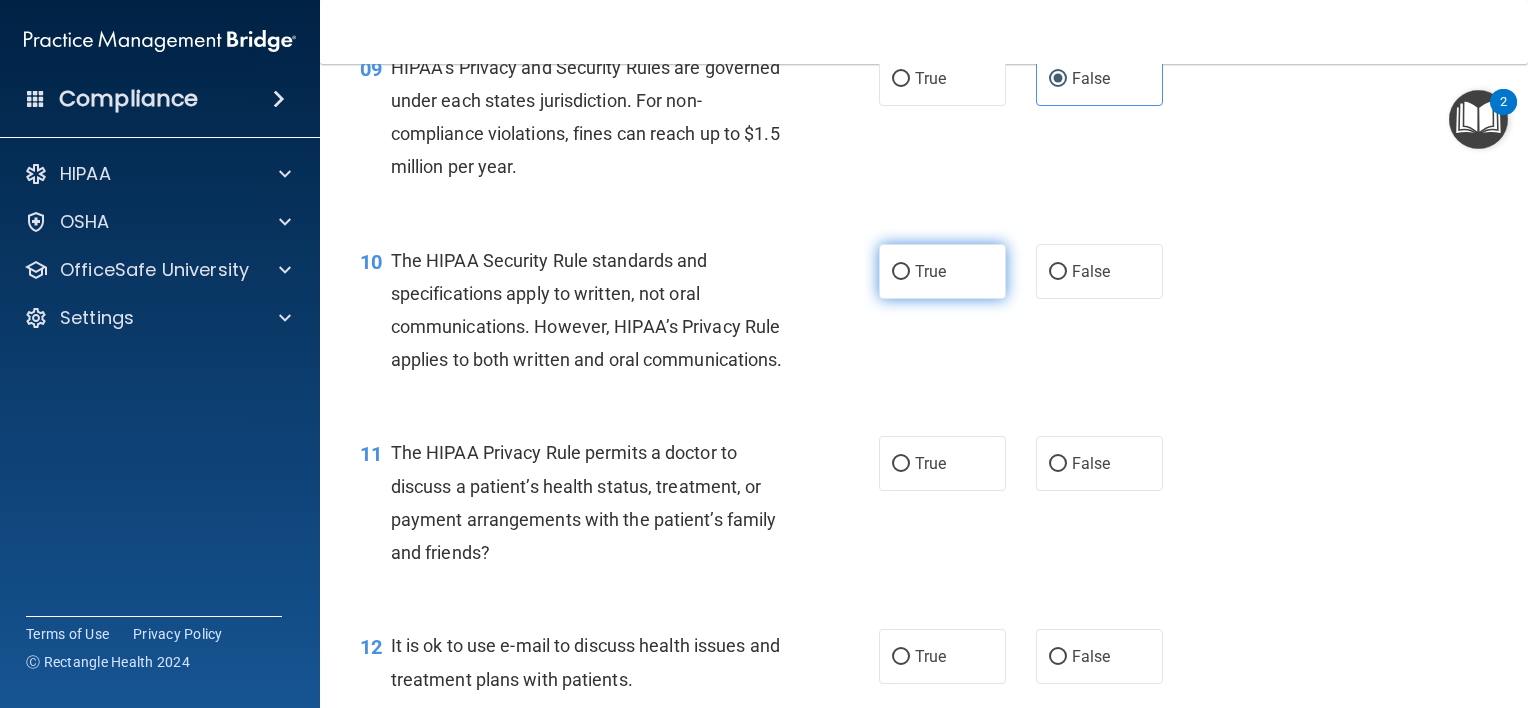 click on "True" at bounding box center [942, 271] 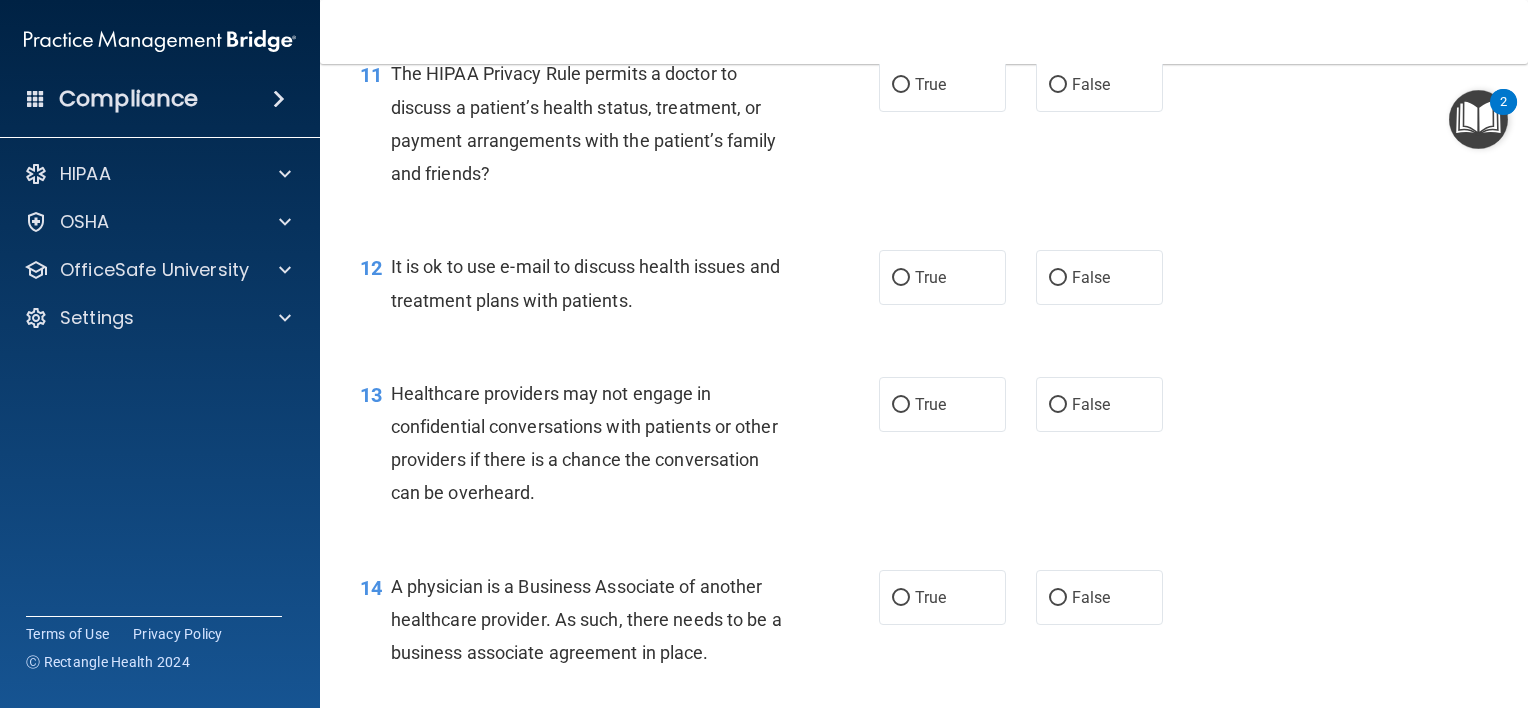 scroll, scrollTop: 1947, scrollLeft: 0, axis: vertical 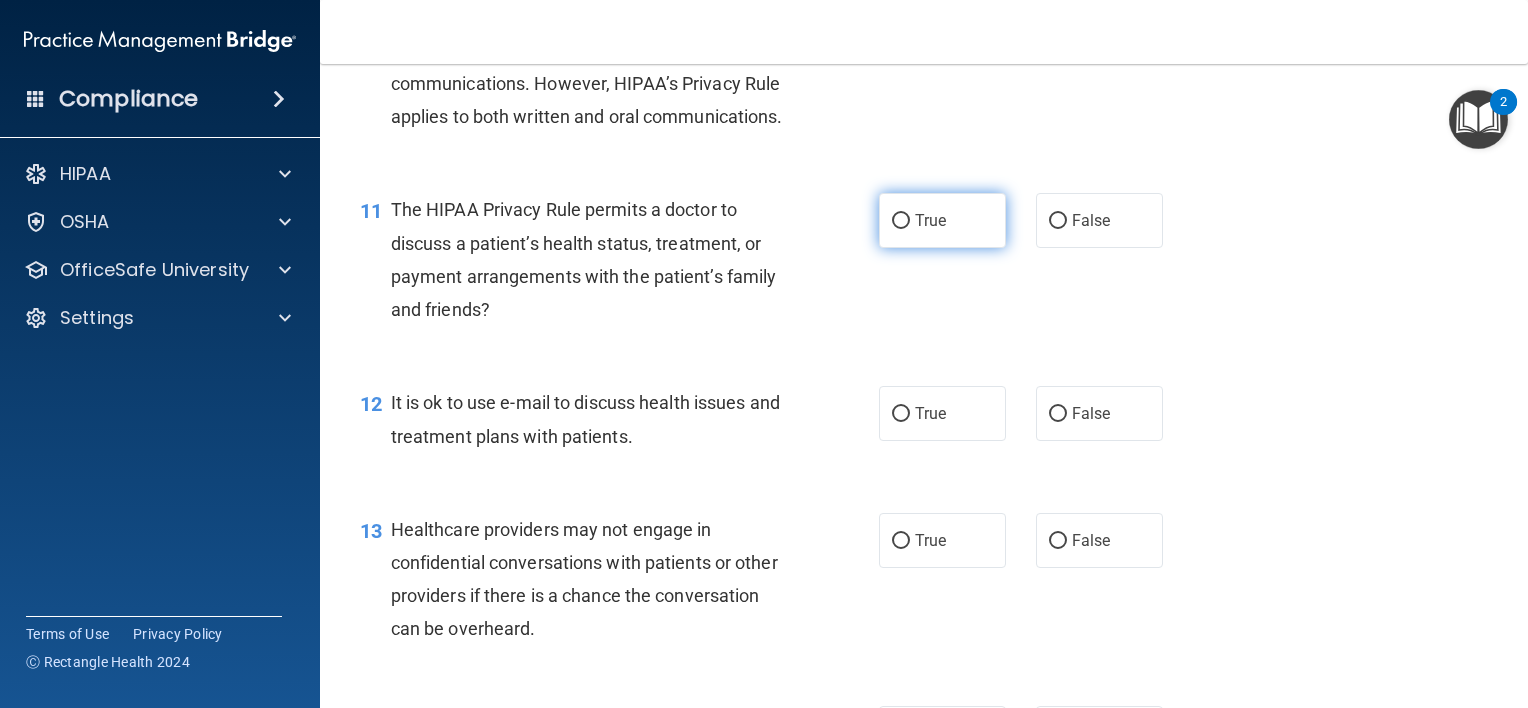 click on "True" at bounding box center (942, 220) 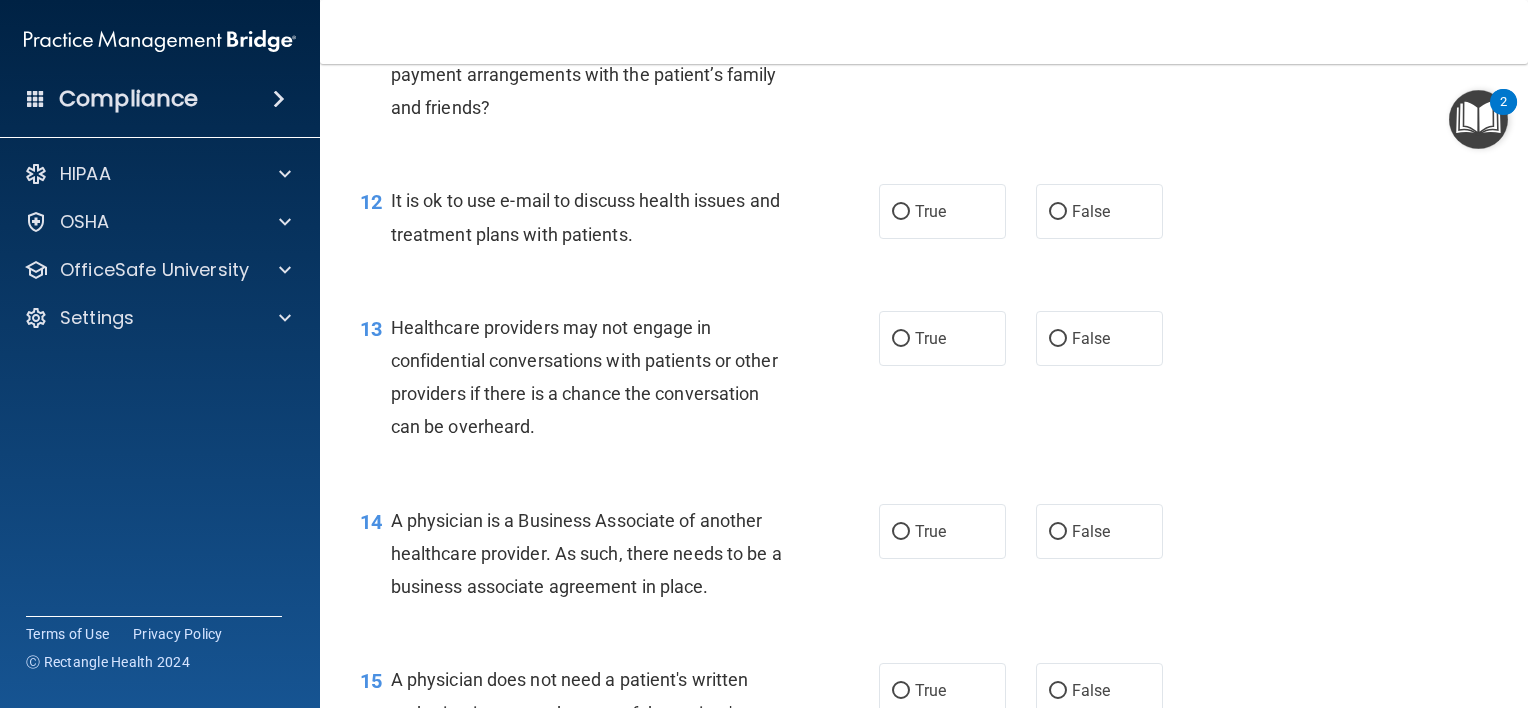 scroll, scrollTop: 1996, scrollLeft: 0, axis: vertical 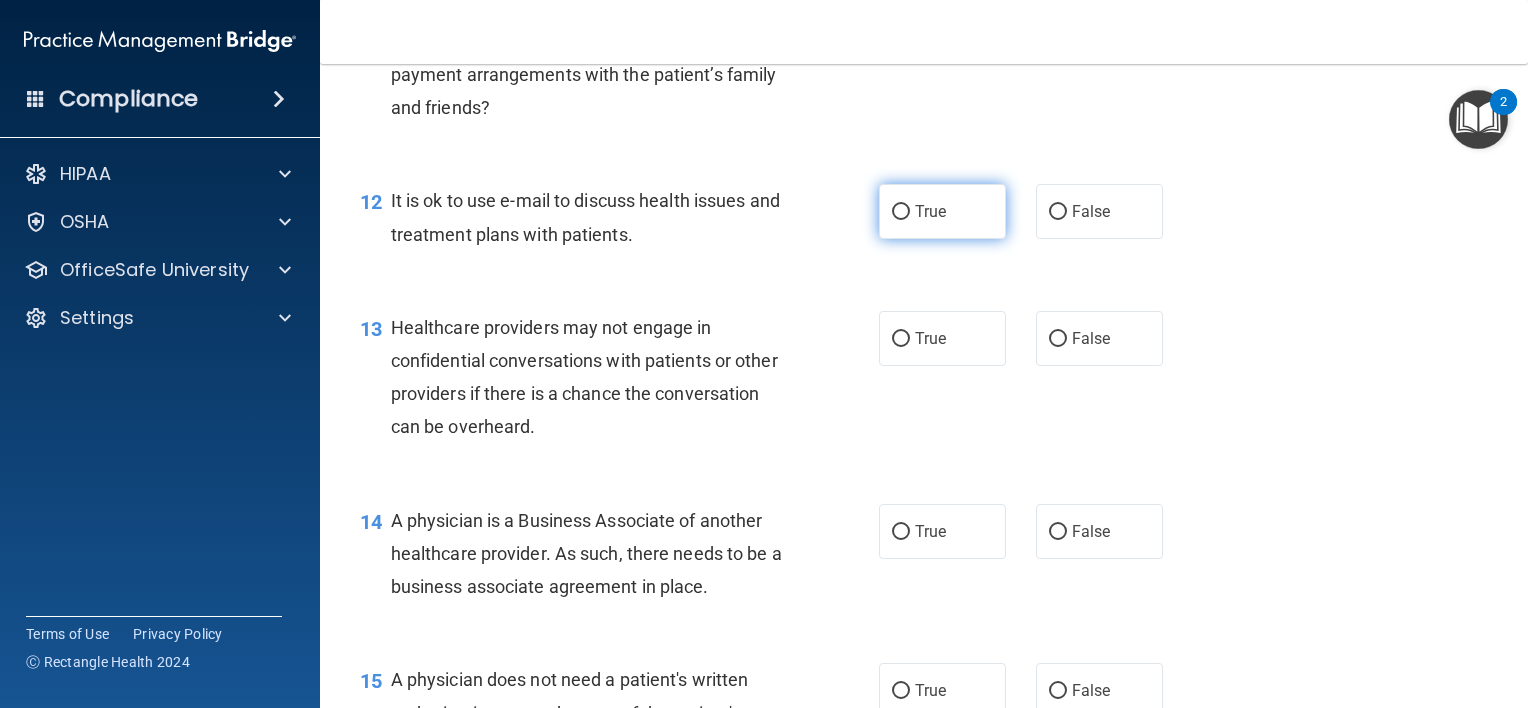 click on "True" at bounding box center (942, 211) 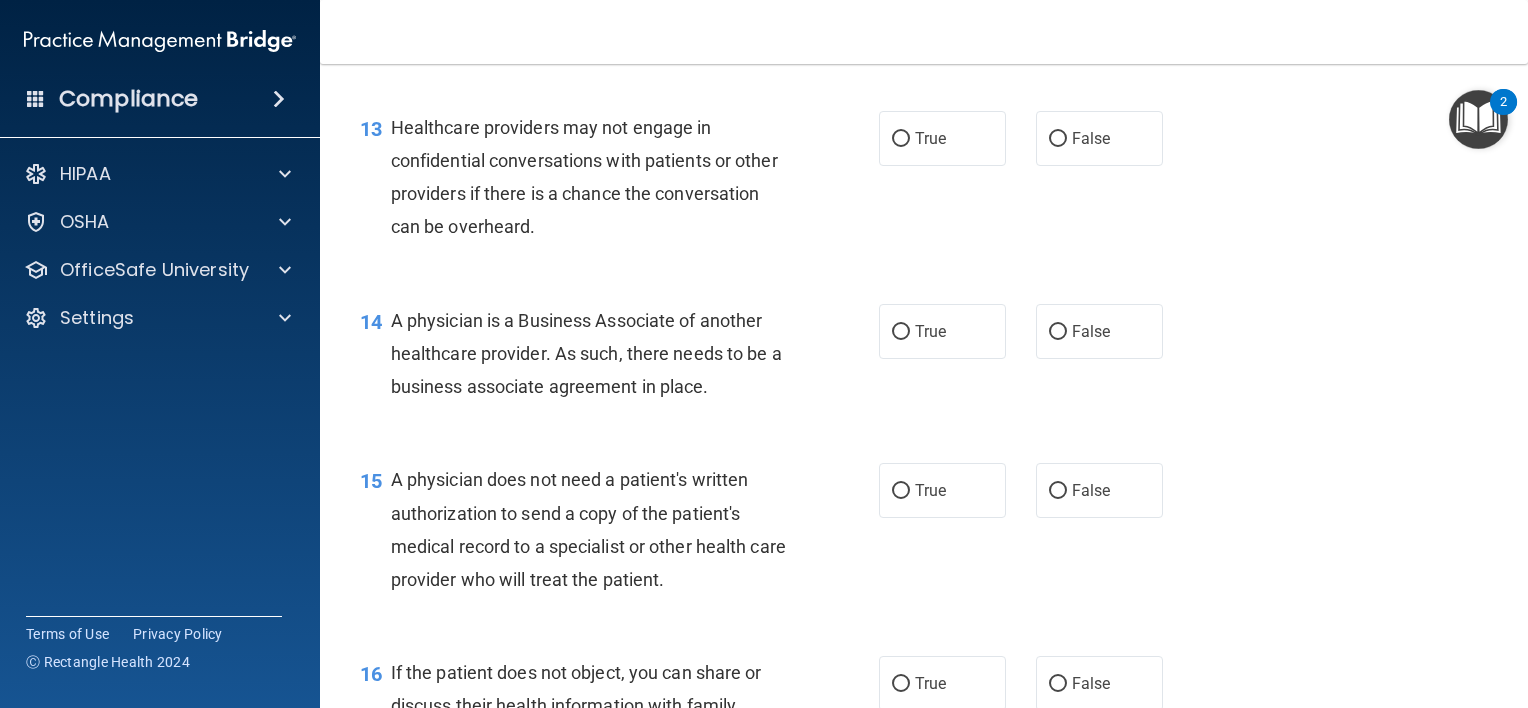 scroll, scrollTop: 2147, scrollLeft: 0, axis: vertical 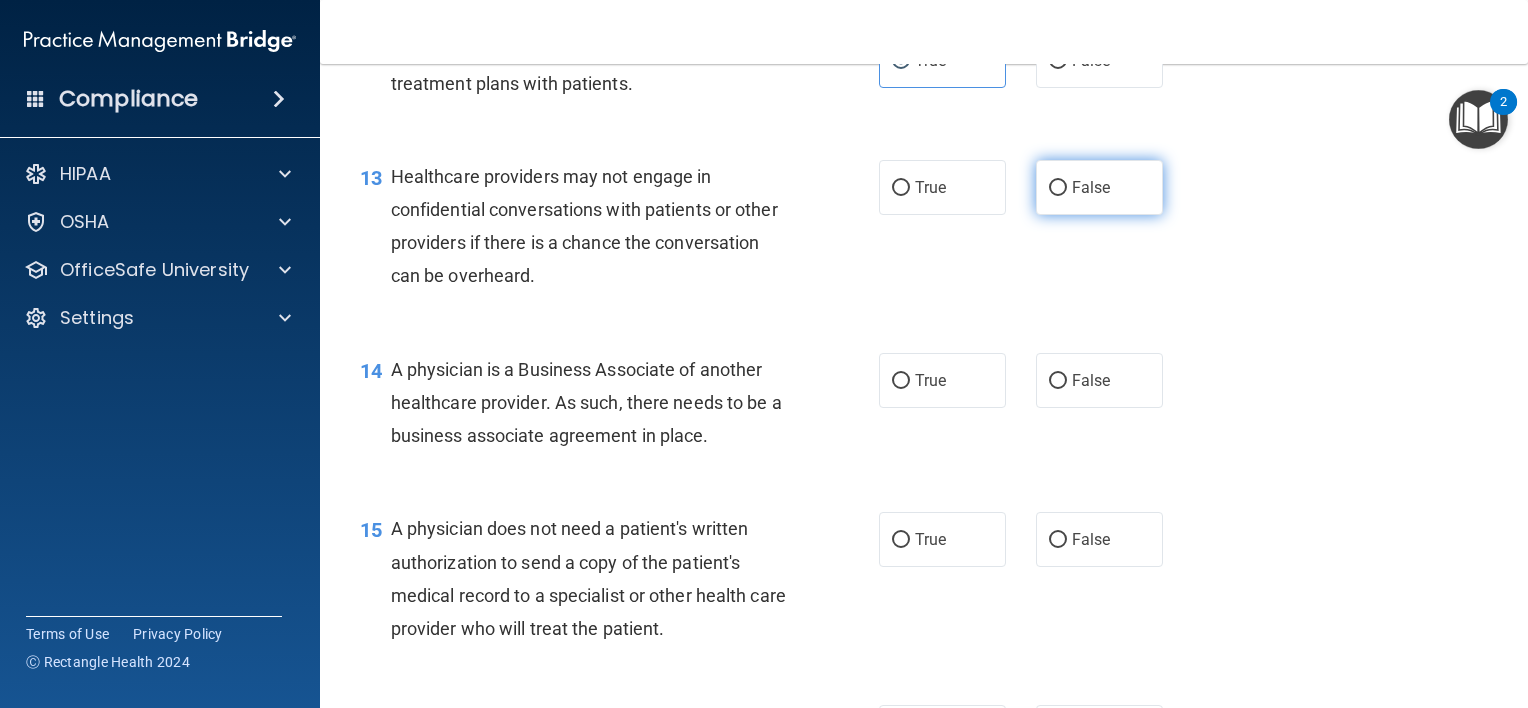 click on "False" at bounding box center [1099, 187] 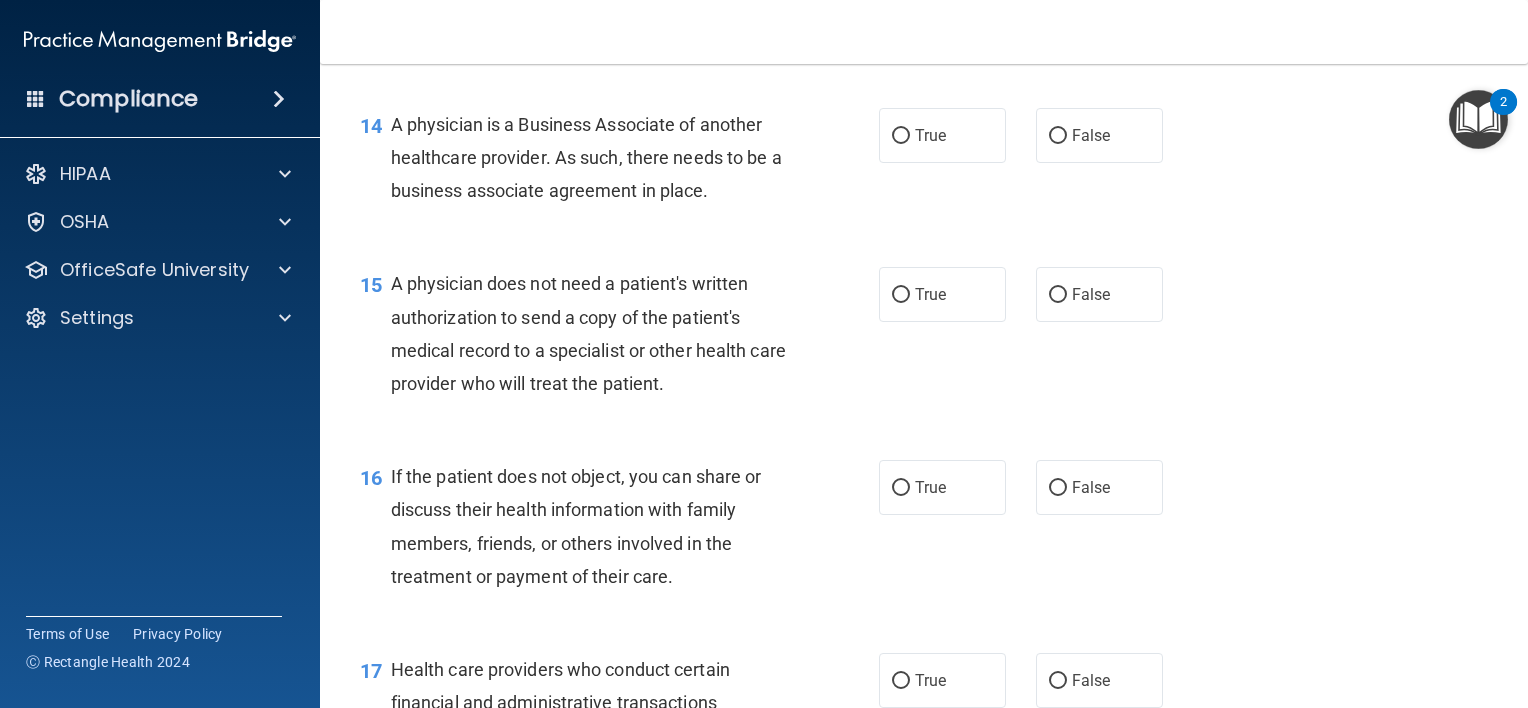 scroll, scrollTop: 2394, scrollLeft: 0, axis: vertical 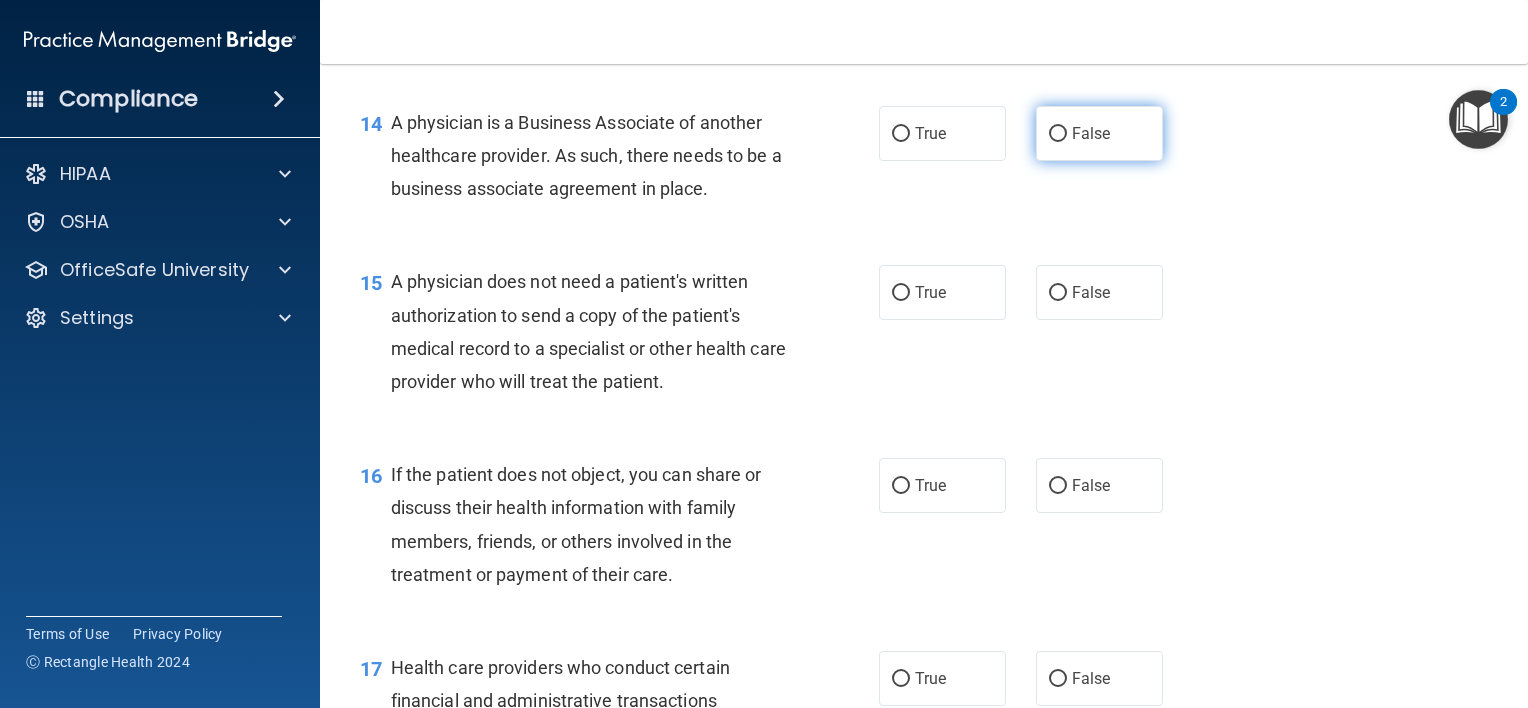 click on "False" at bounding box center [1099, 133] 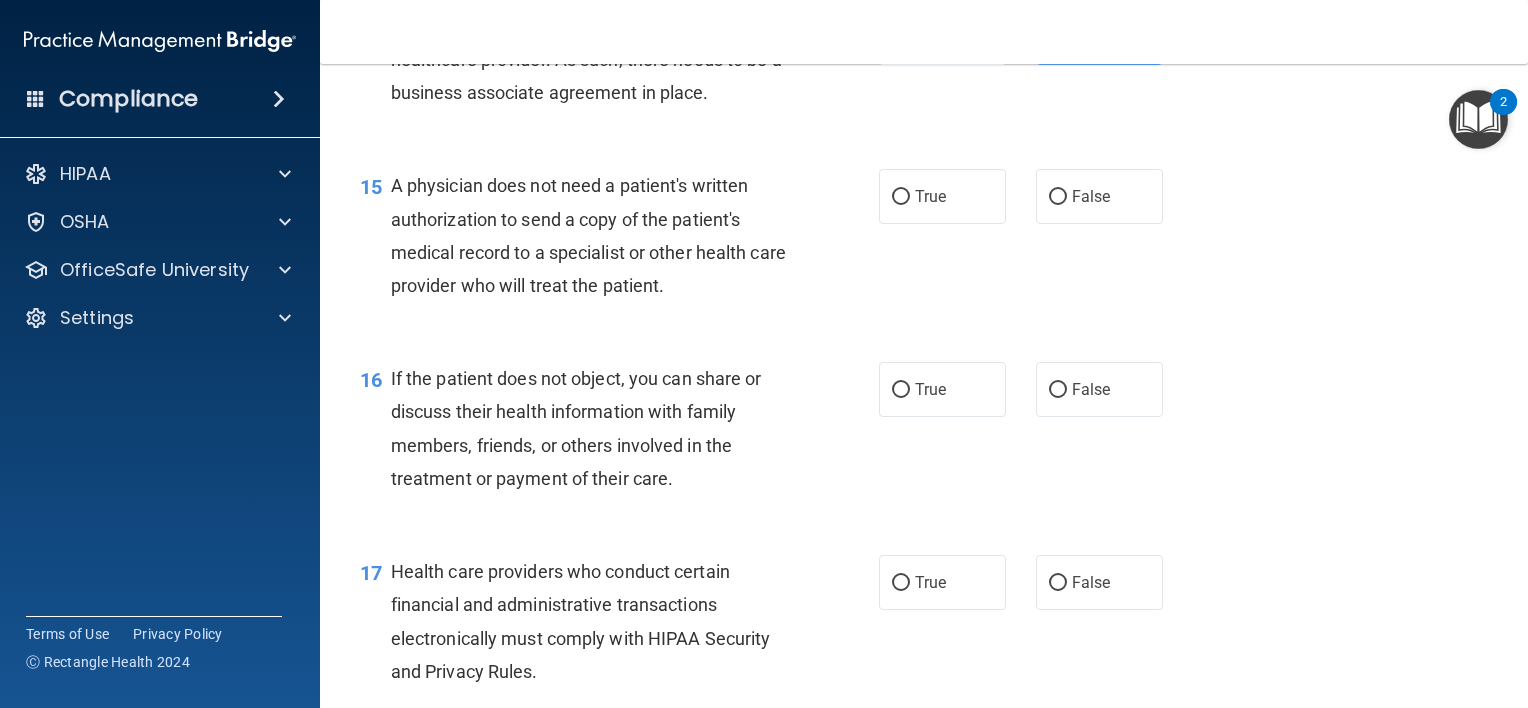 scroll, scrollTop: 2492, scrollLeft: 0, axis: vertical 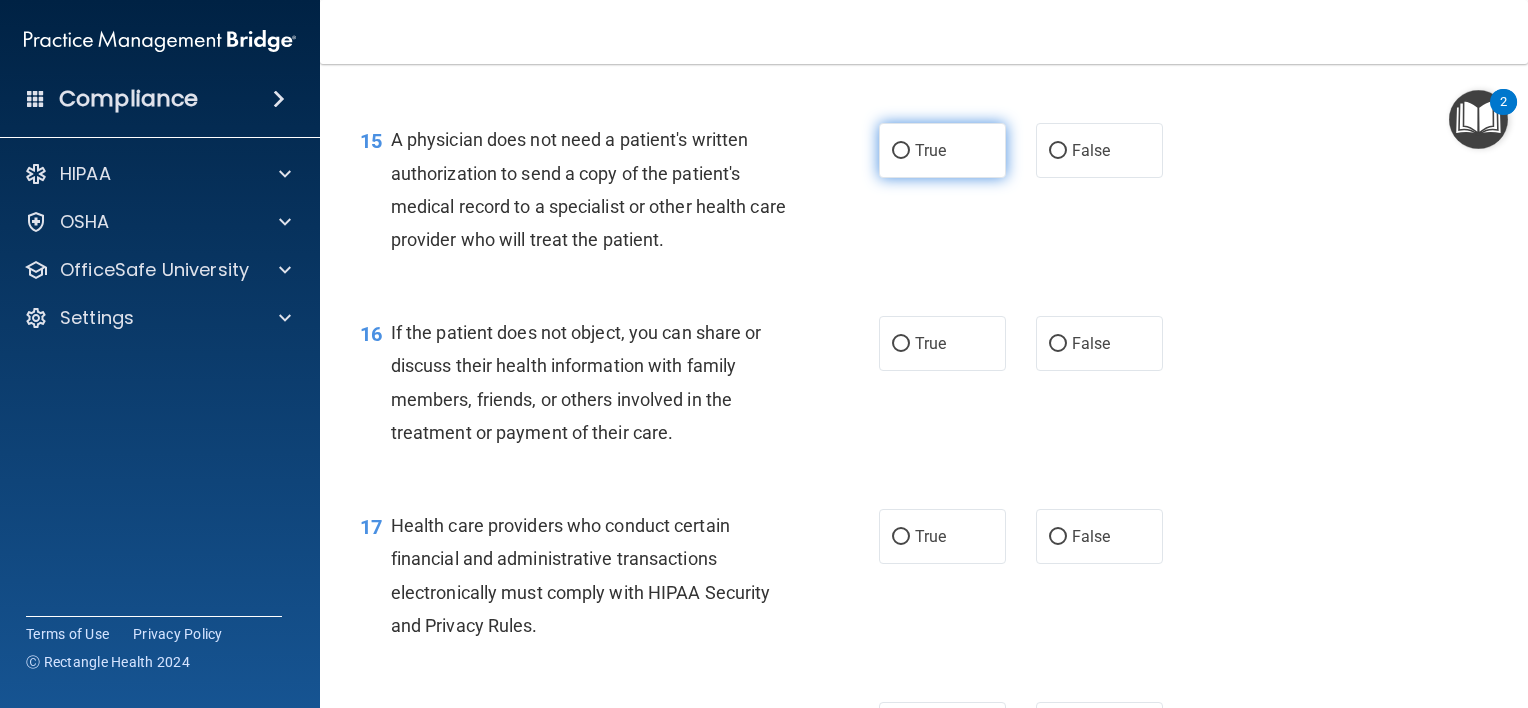 click on "True" at bounding box center (942, 150) 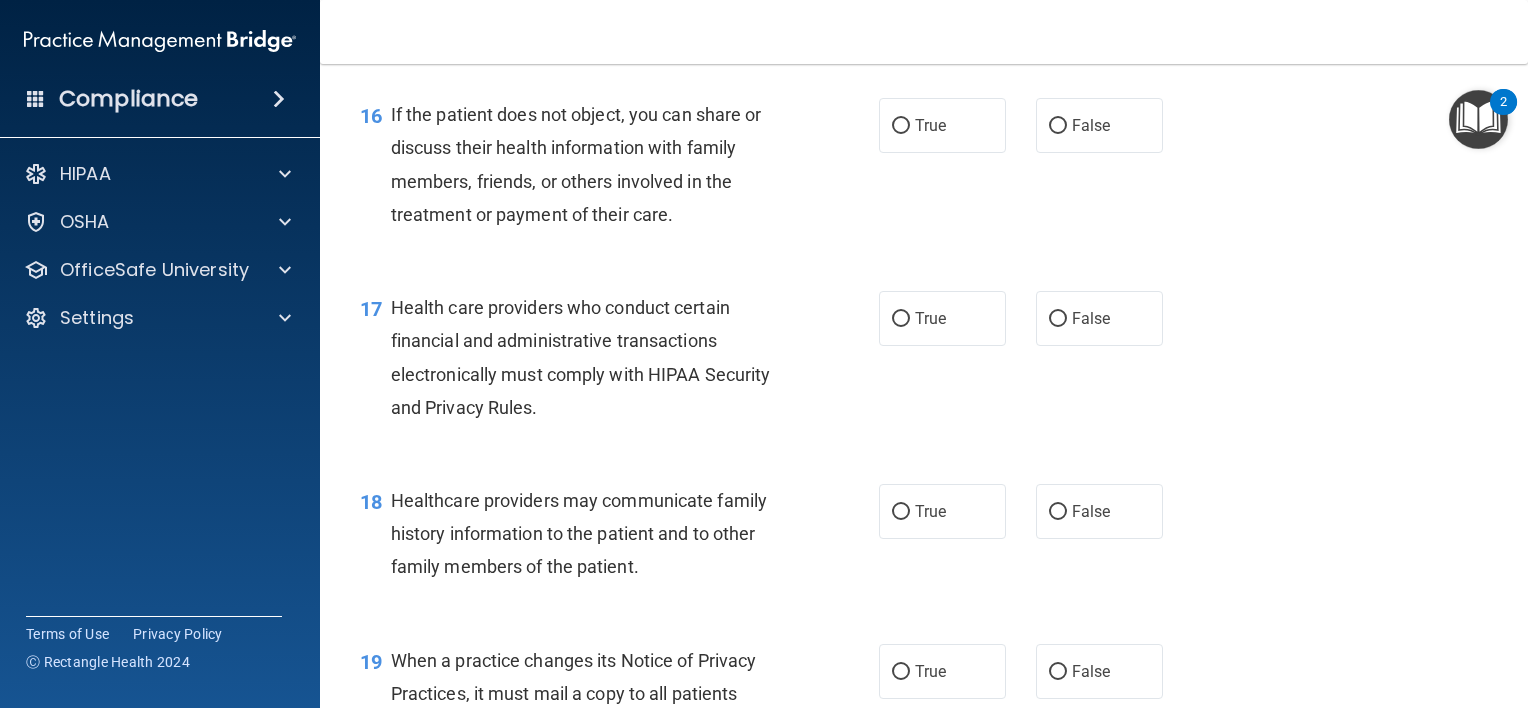 scroll, scrollTop: 2792, scrollLeft: 0, axis: vertical 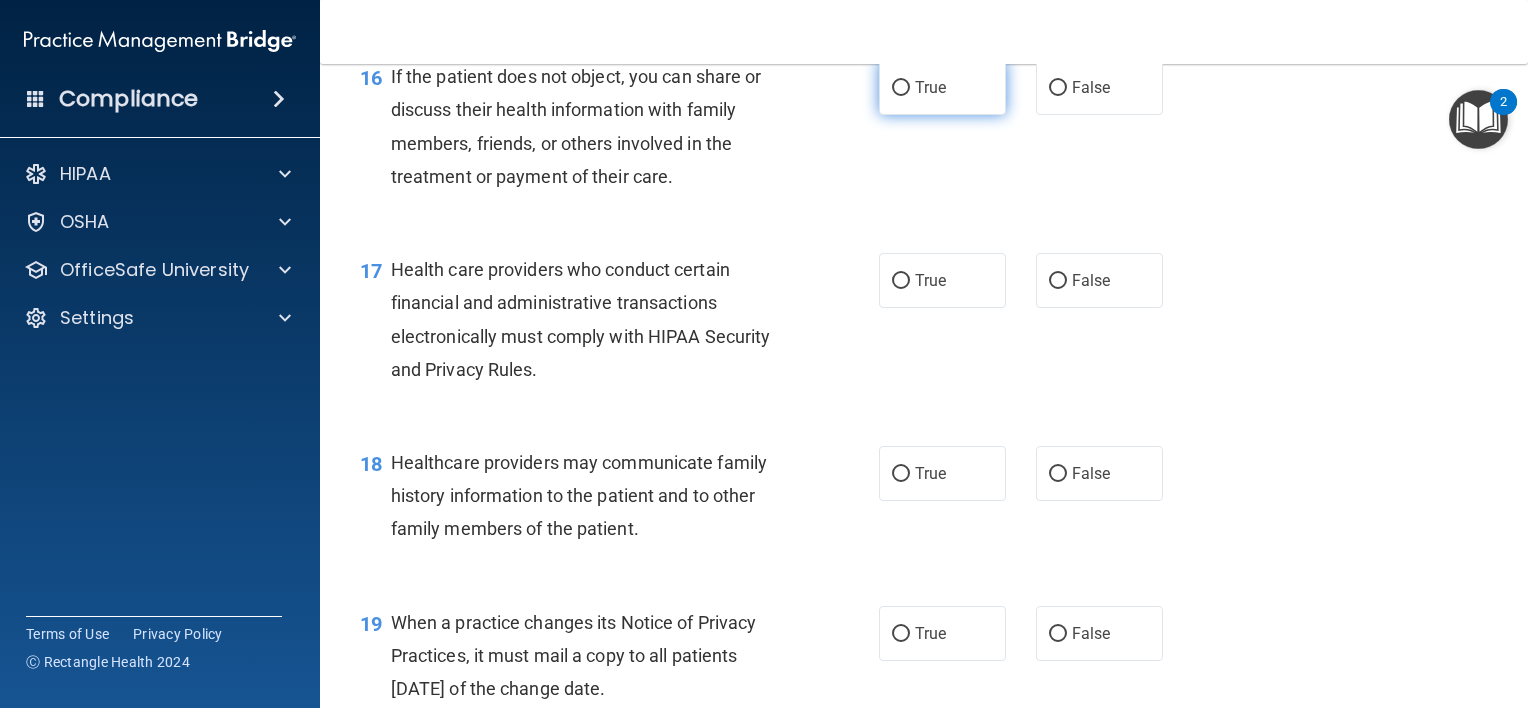 click on "True" at bounding box center (942, 87) 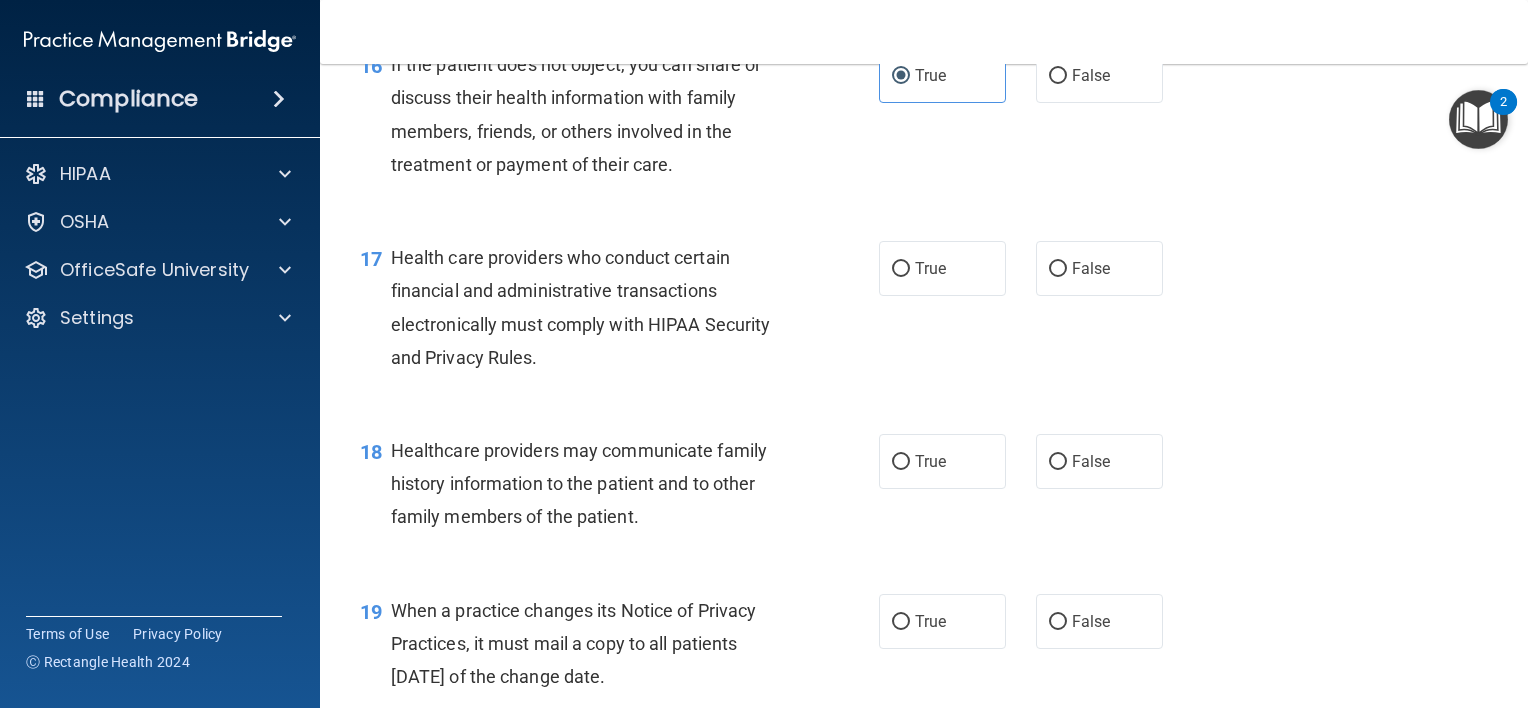 scroll, scrollTop: 2806, scrollLeft: 0, axis: vertical 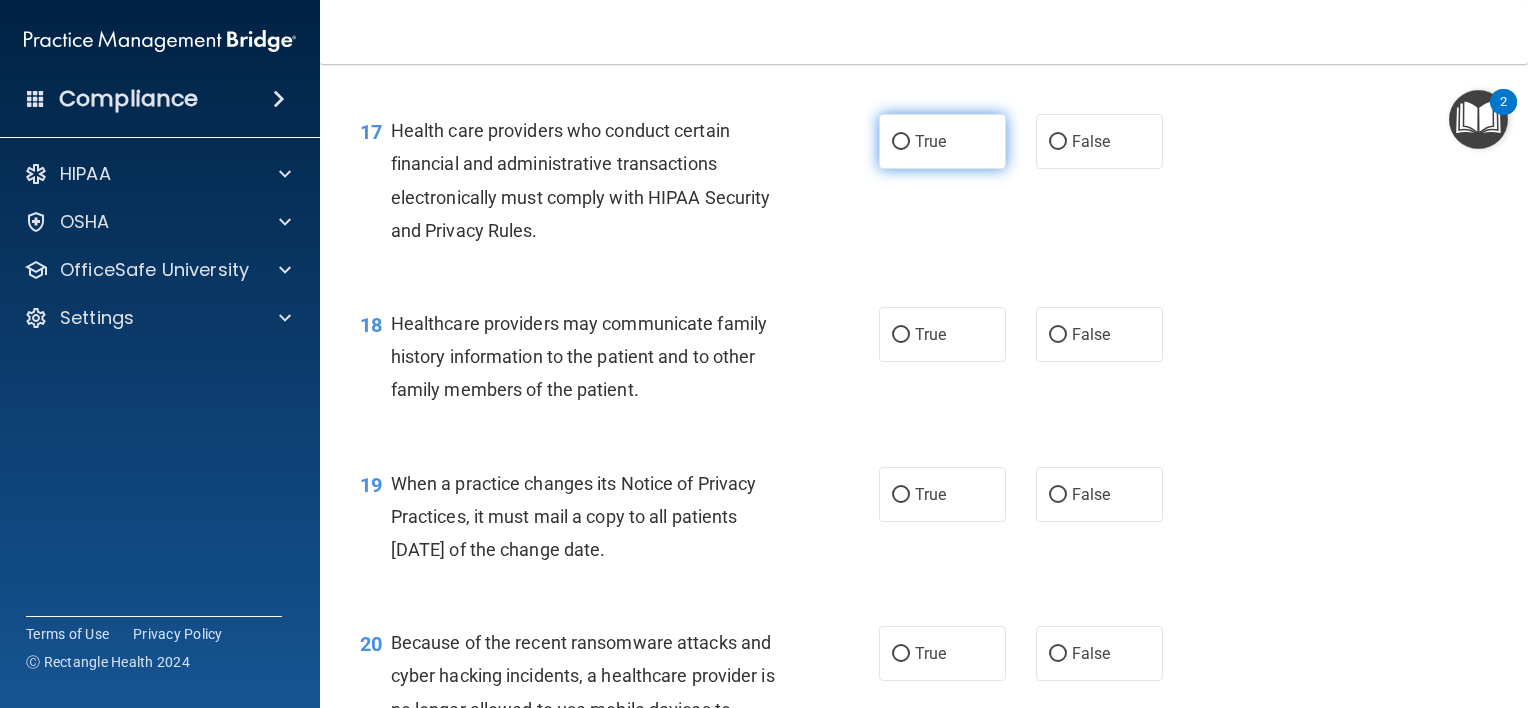 click on "True" at bounding box center [930, 141] 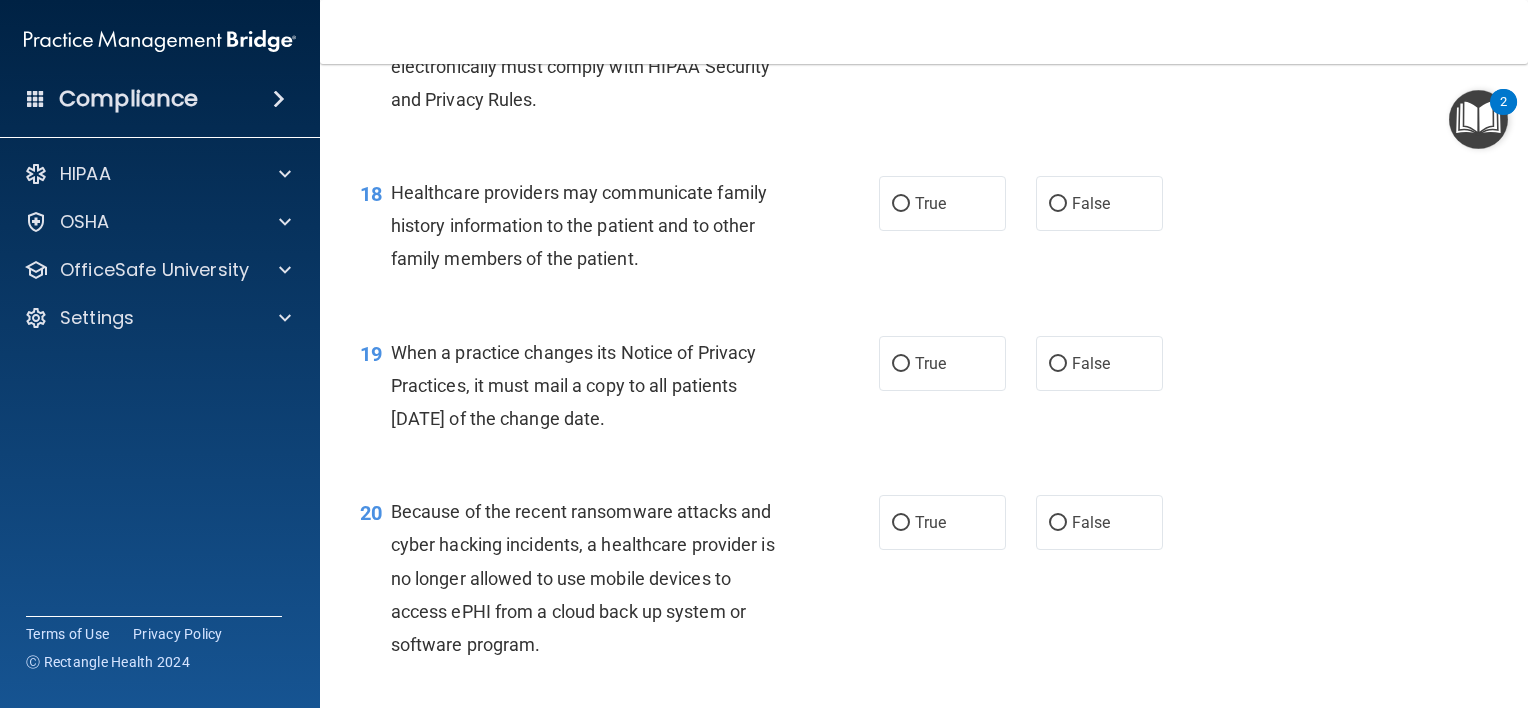 scroll, scrollTop: 3100, scrollLeft: 0, axis: vertical 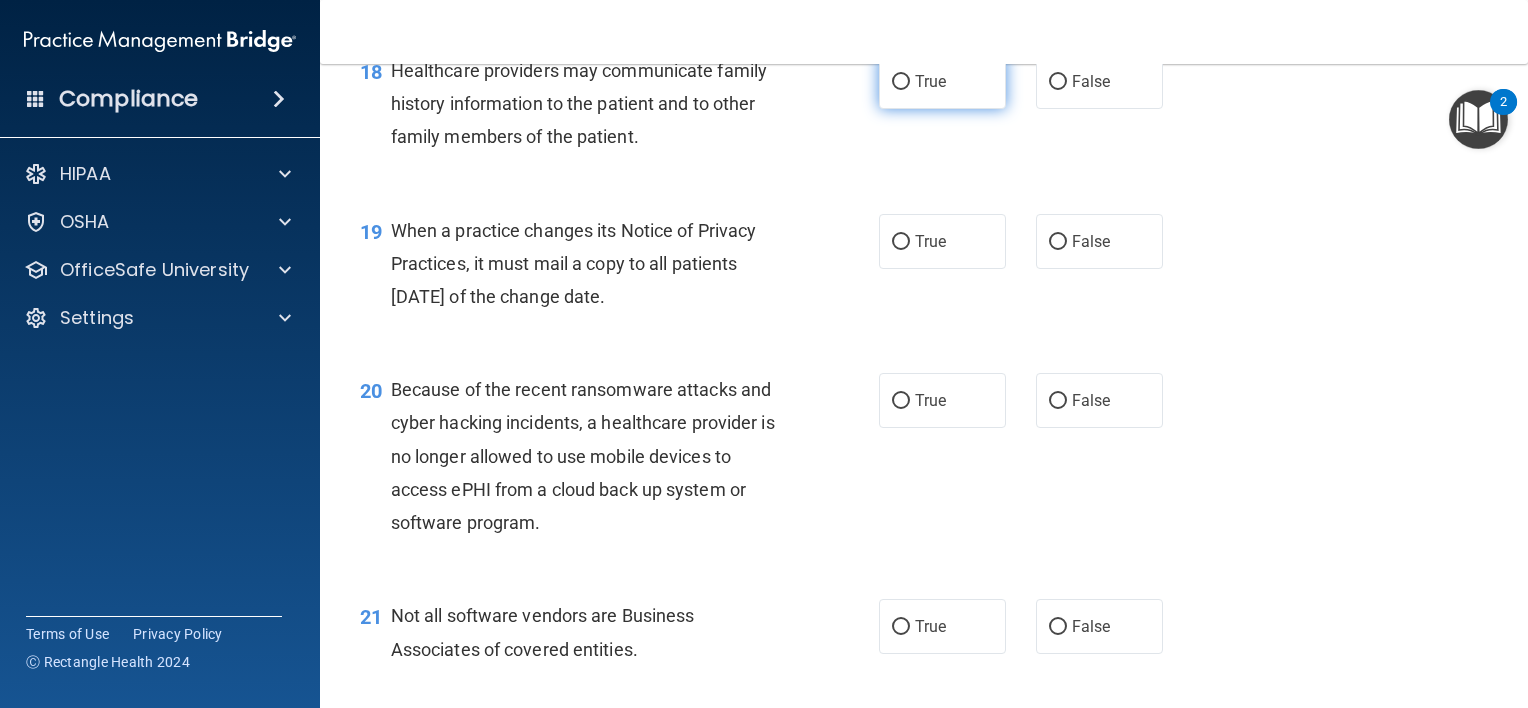 click on "True" at bounding box center (930, 81) 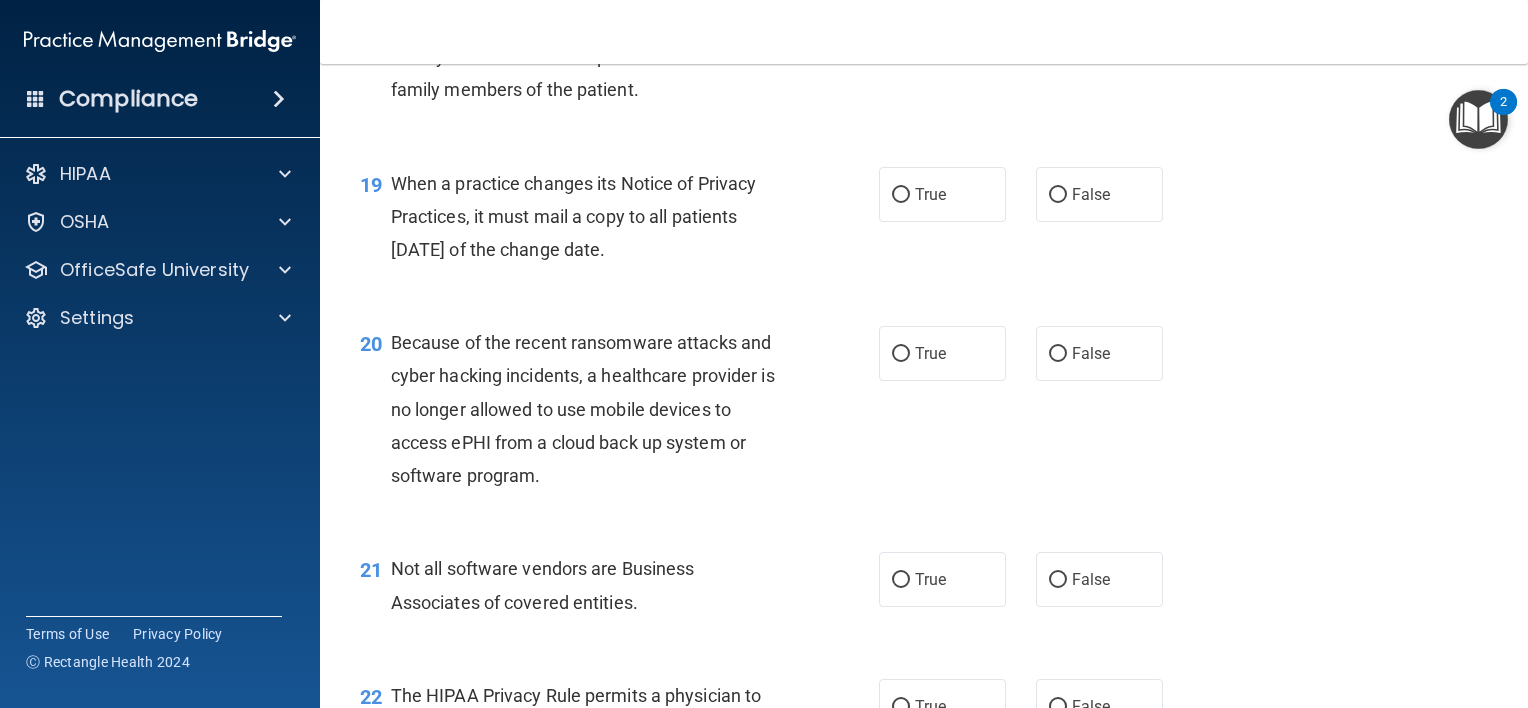 scroll, scrollTop: 3244, scrollLeft: 0, axis: vertical 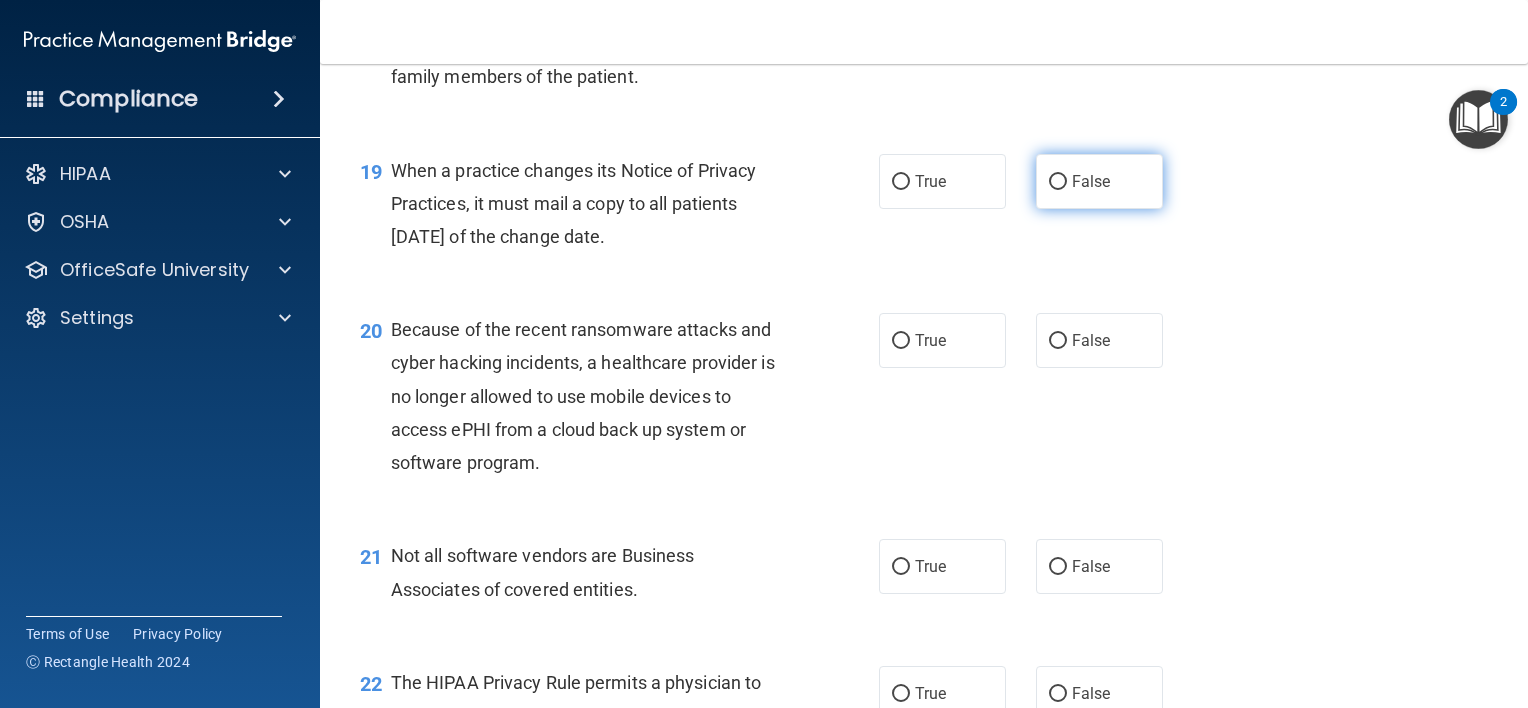 click on "False" at bounding box center (1091, 181) 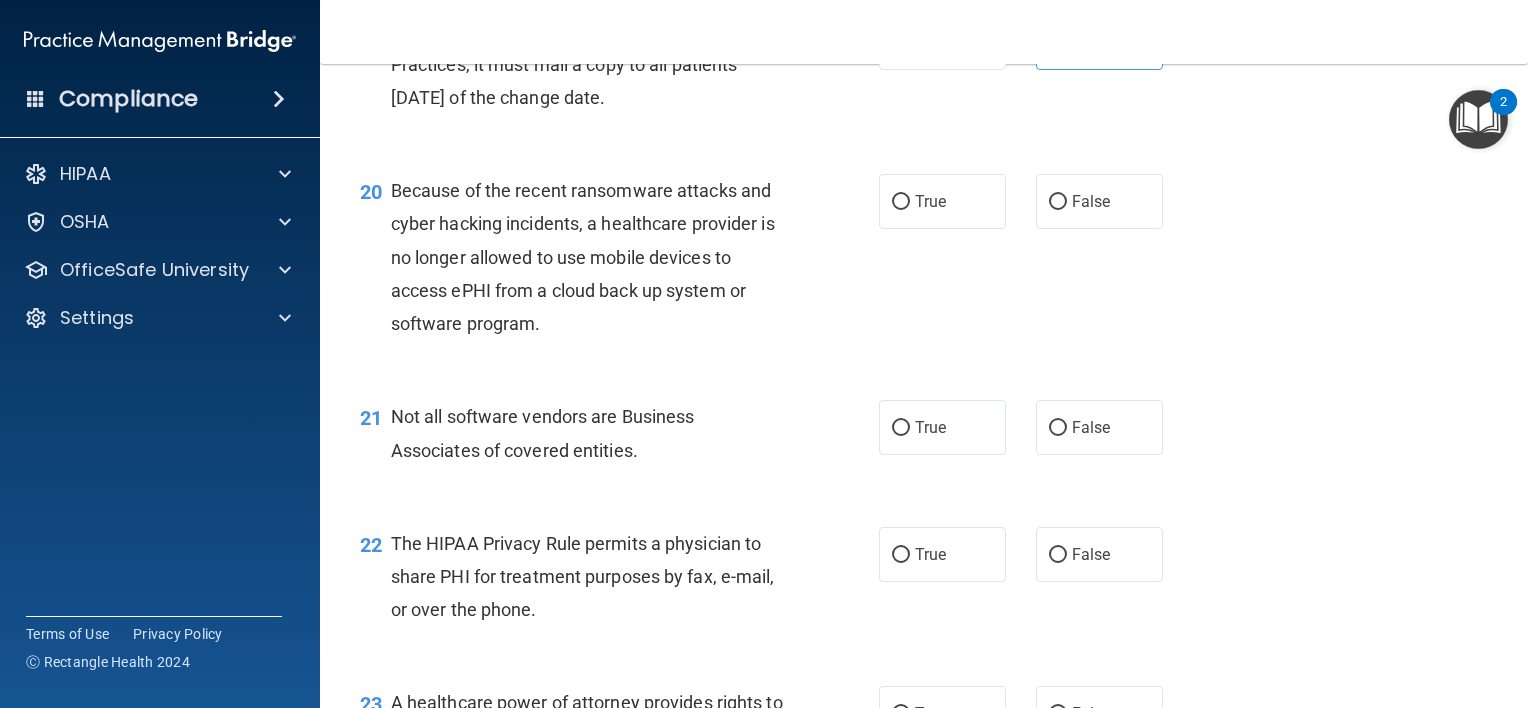 scroll, scrollTop: 3387, scrollLeft: 0, axis: vertical 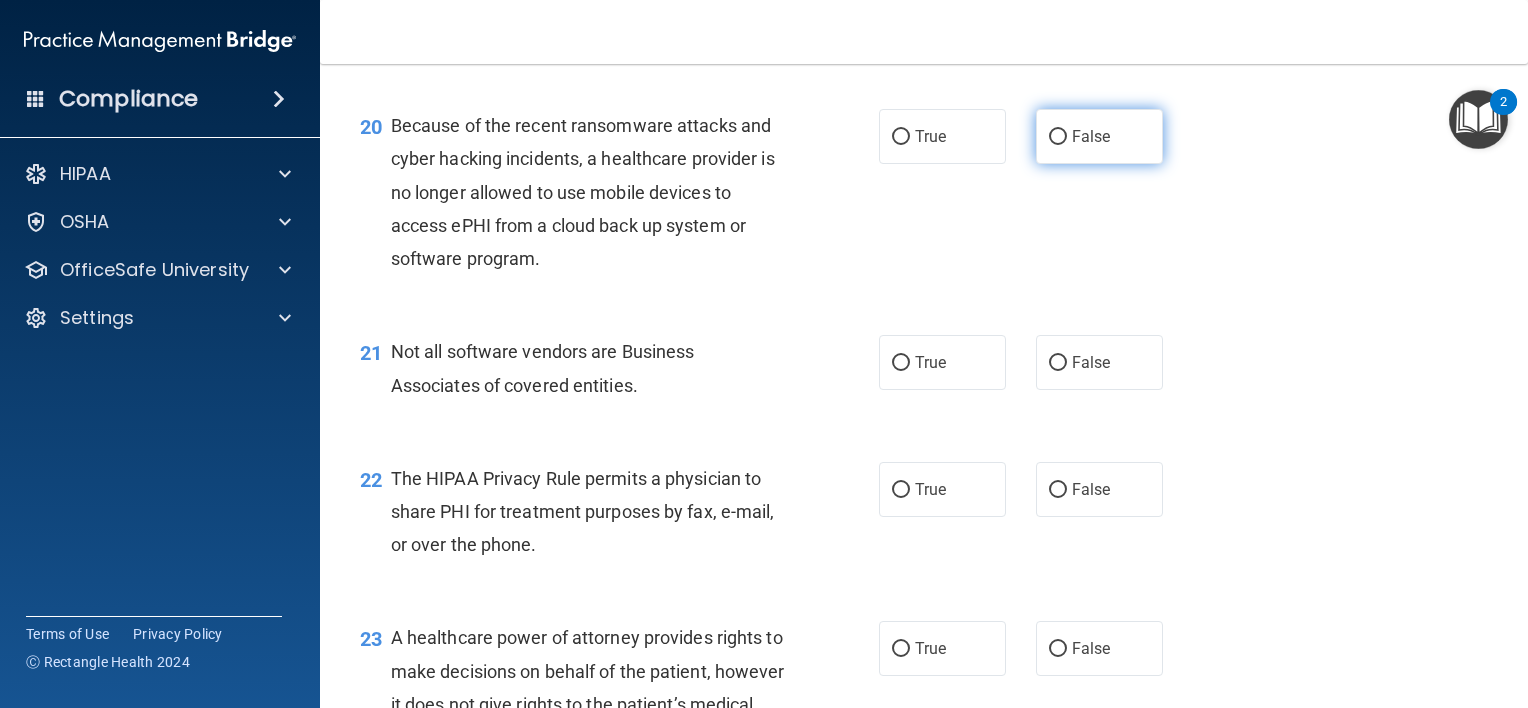 click on "False" at bounding box center [1099, 136] 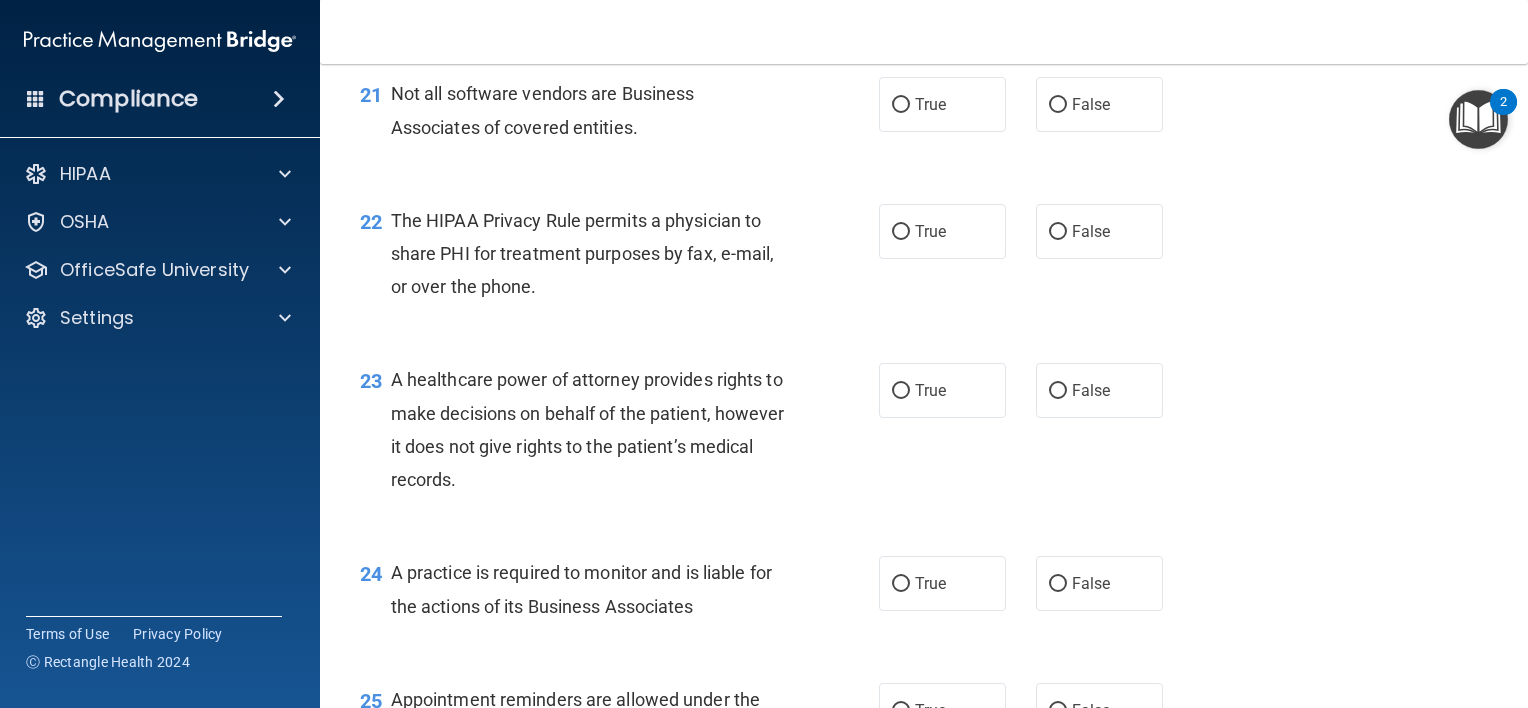 scroll, scrollTop: 3718, scrollLeft: 0, axis: vertical 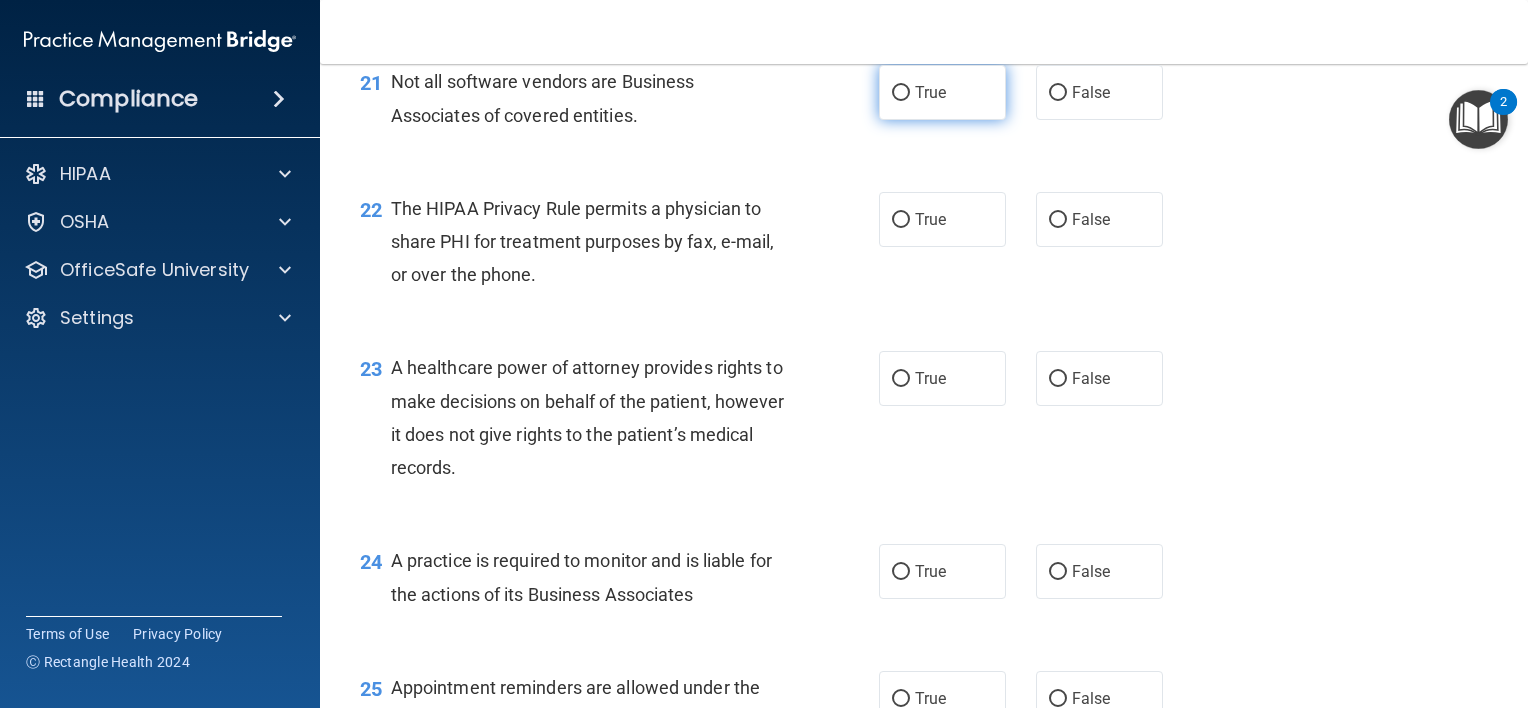 click on "True" at bounding box center [930, 92] 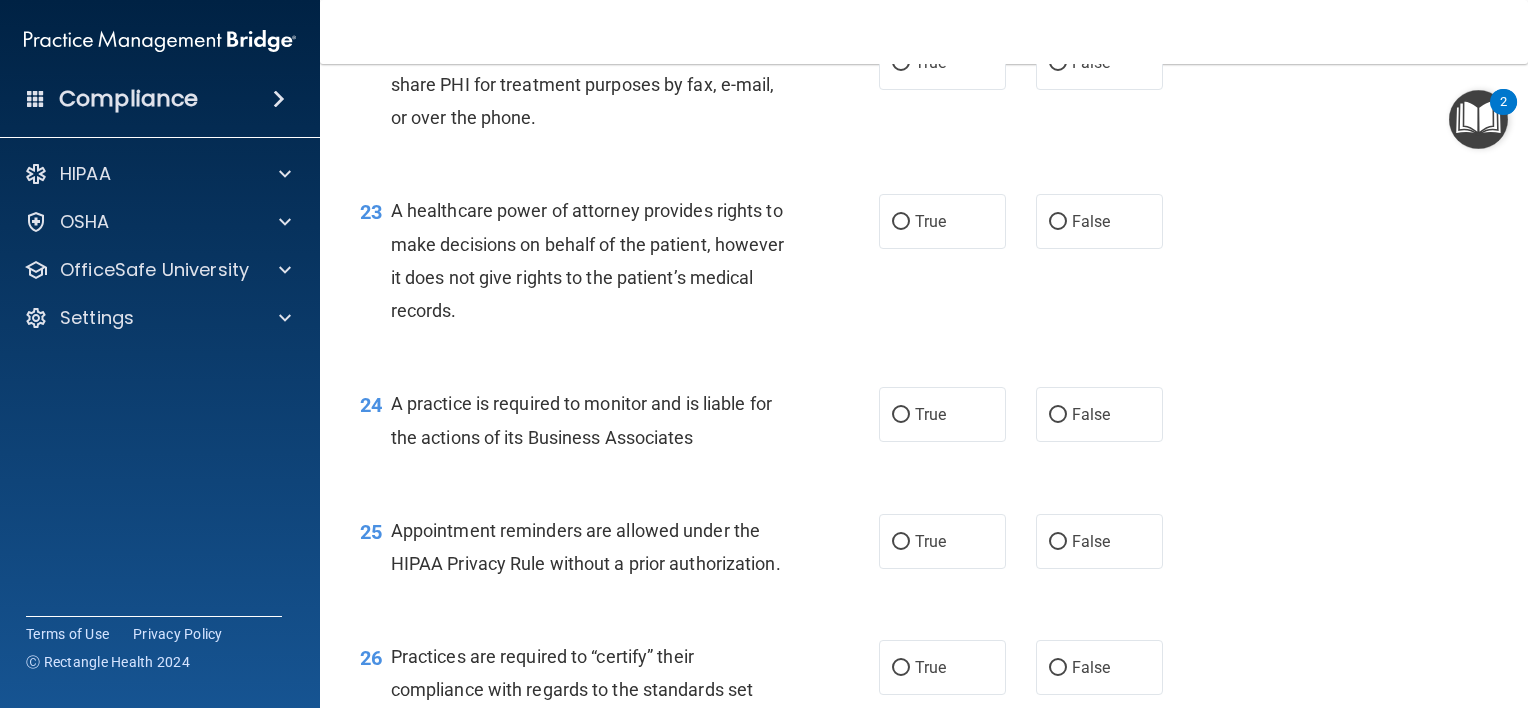scroll, scrollTop: 3876, scrollLeft: 0, axis: vertical 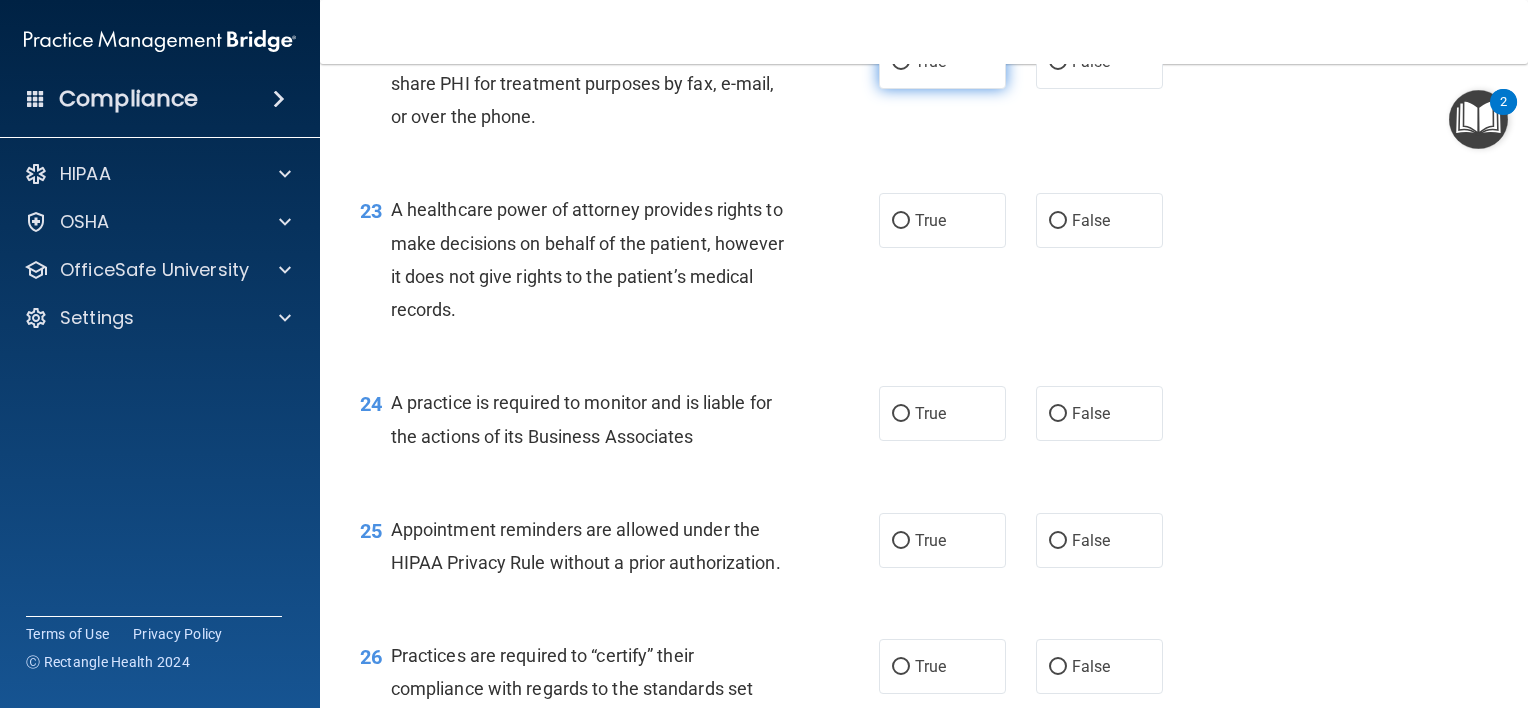 click on "True" at bounding box center (942, 61) 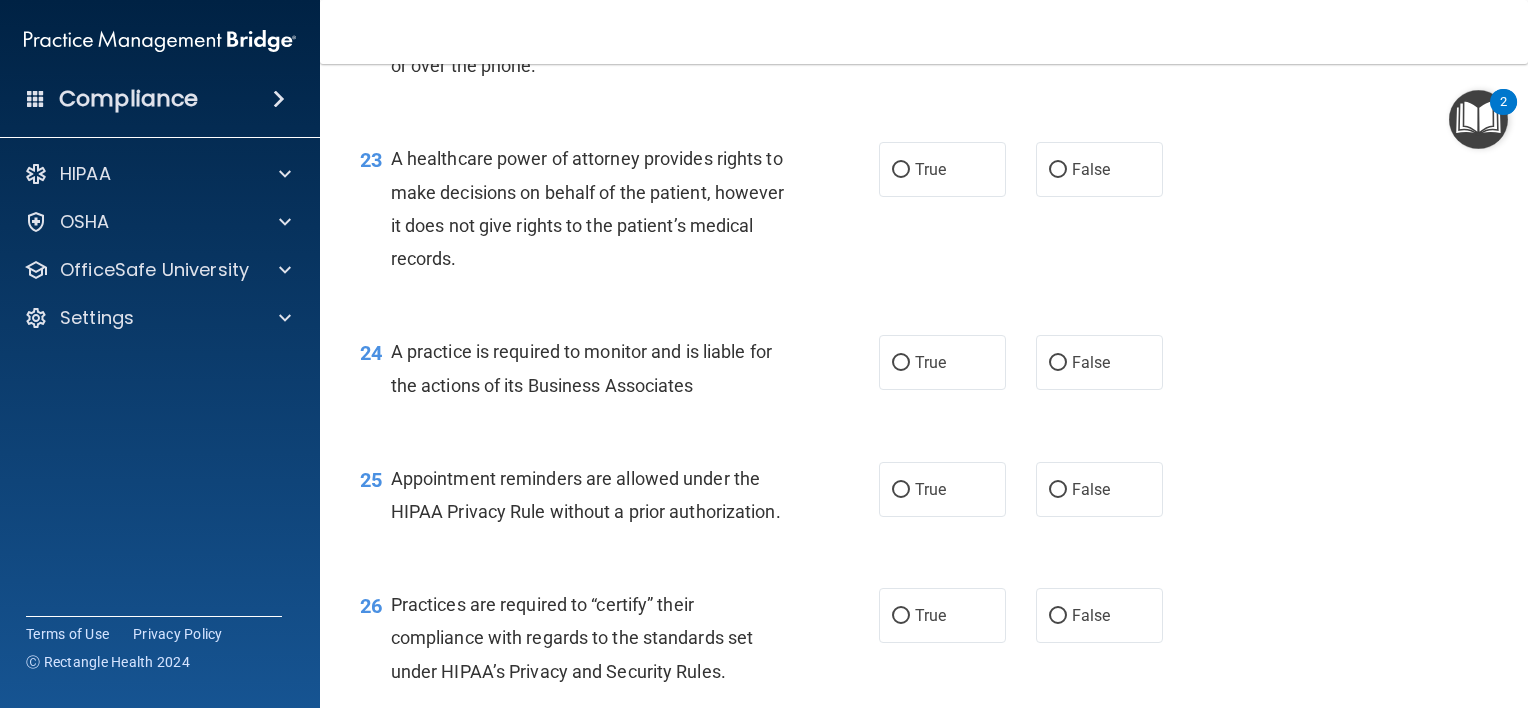 scroll, scrollTop: 3928, scrollLeft: 0, axis: vertical 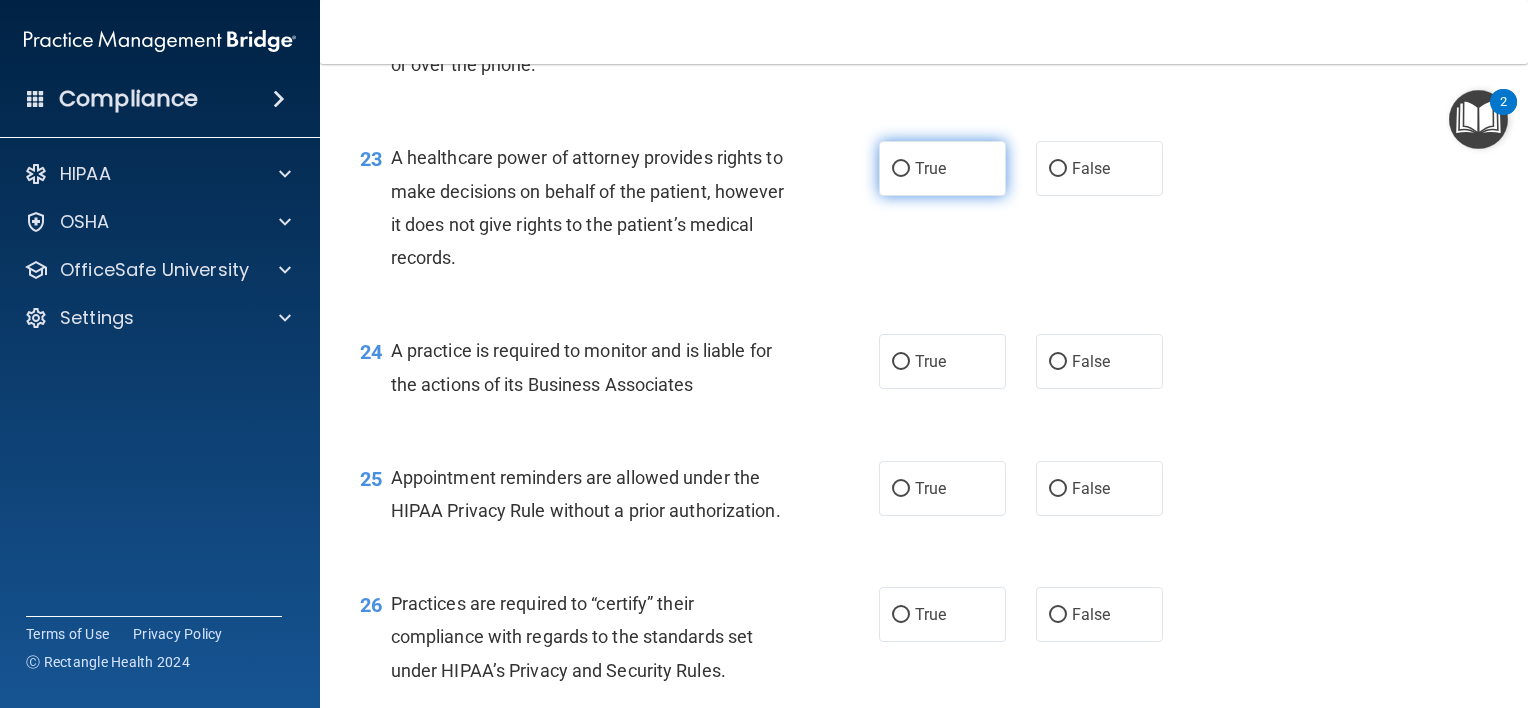 click on "True" at bounding box center (930, 168) 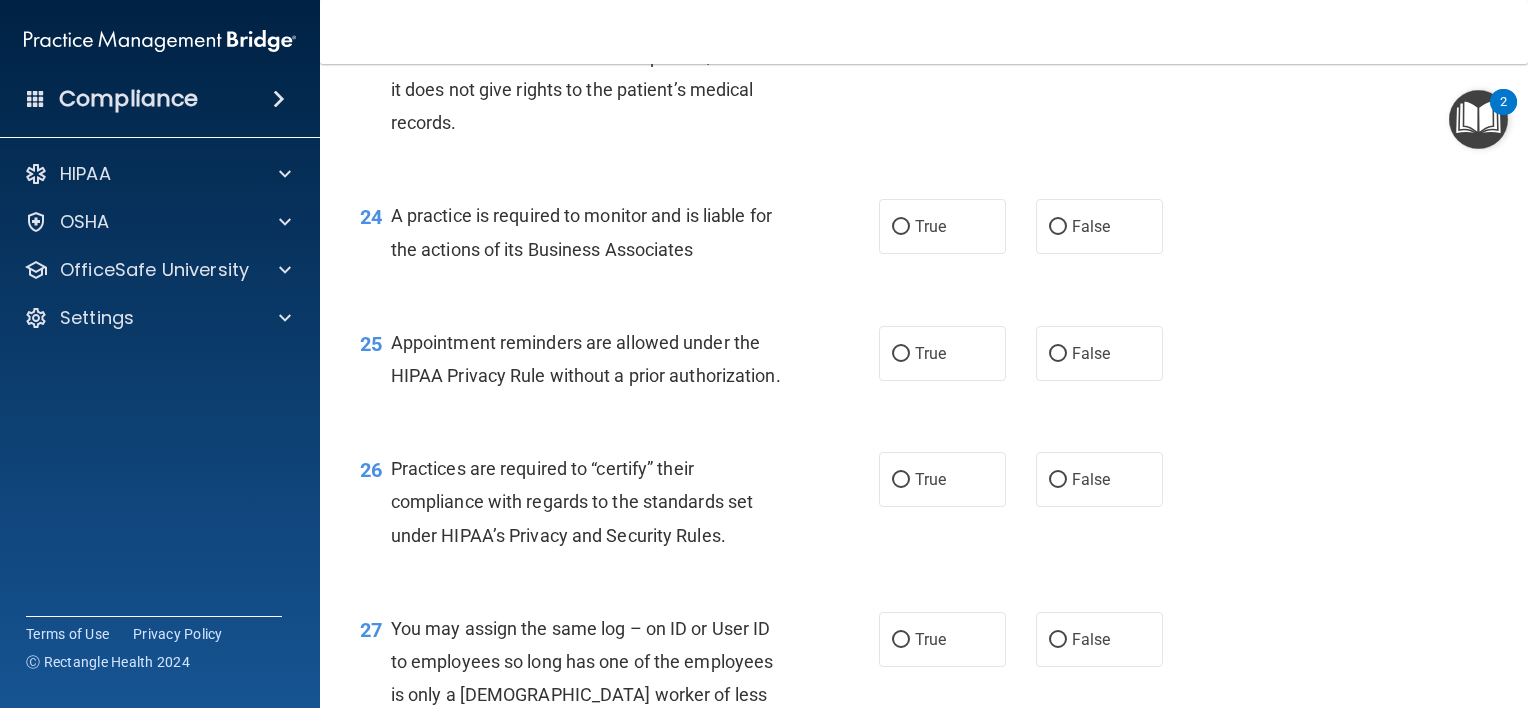 scroll, scrollTop: 4090, scrollLeft: 0, axis: vertical 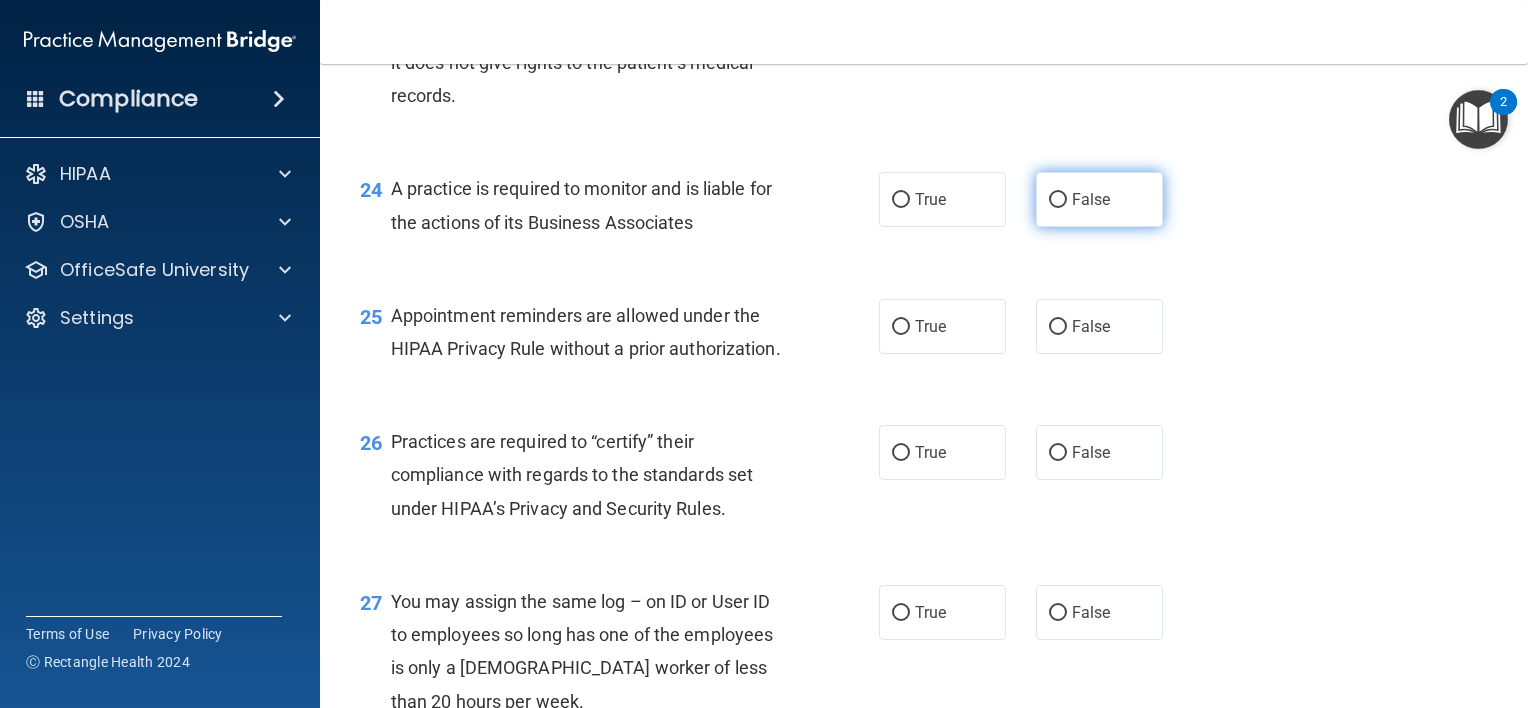 click on "False" at bounding box center [1099, 199] 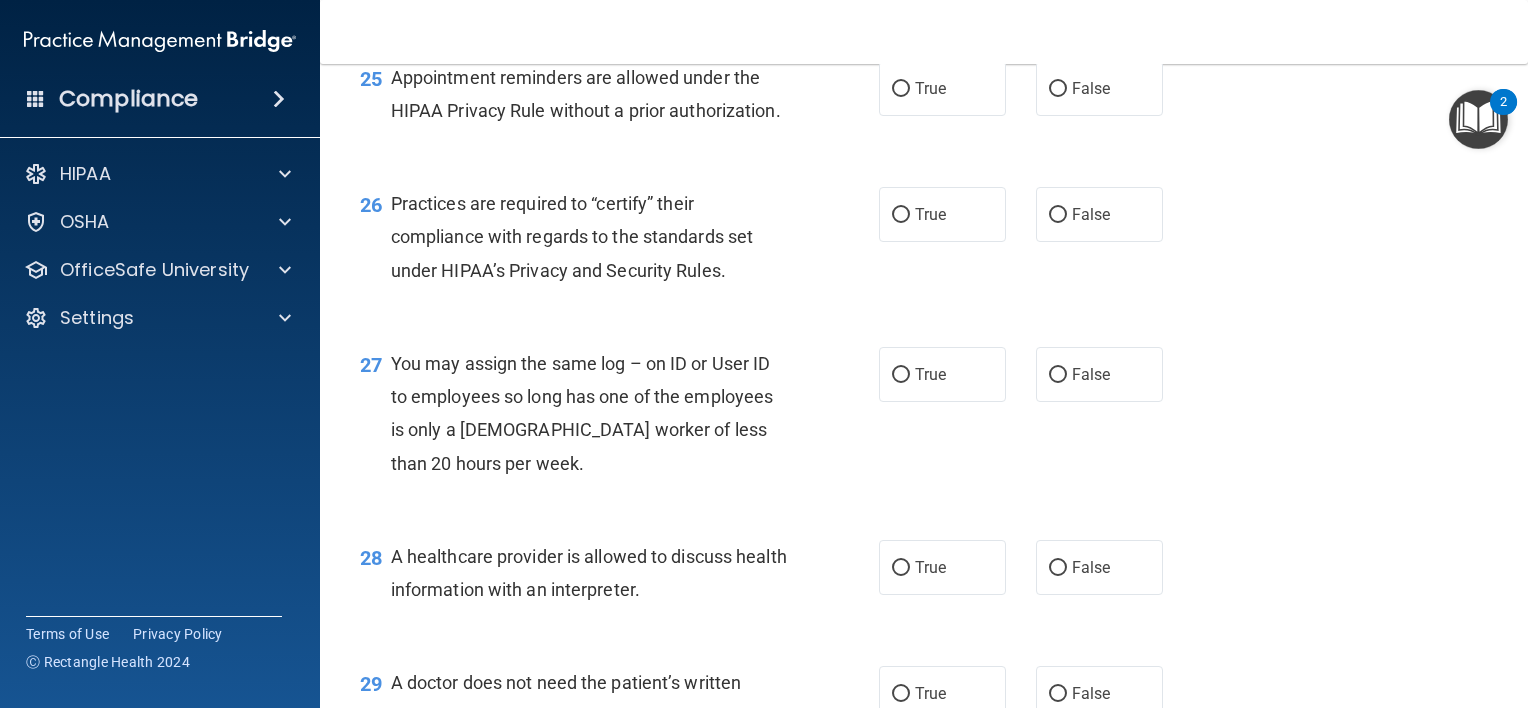 scroll, scrollTop: 4330, scrollLeft: 0, axis: vertical 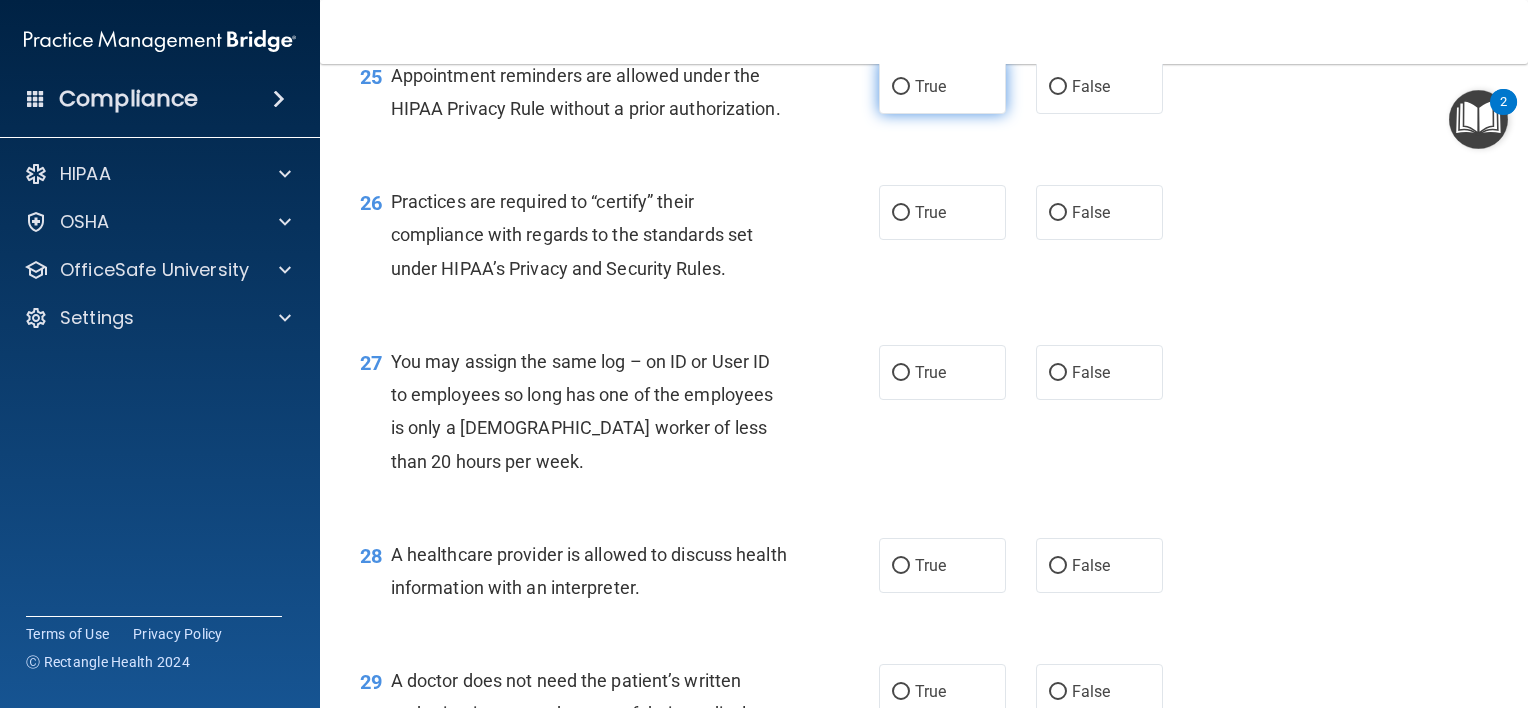 click on "True" at bounding box center (942, 86) 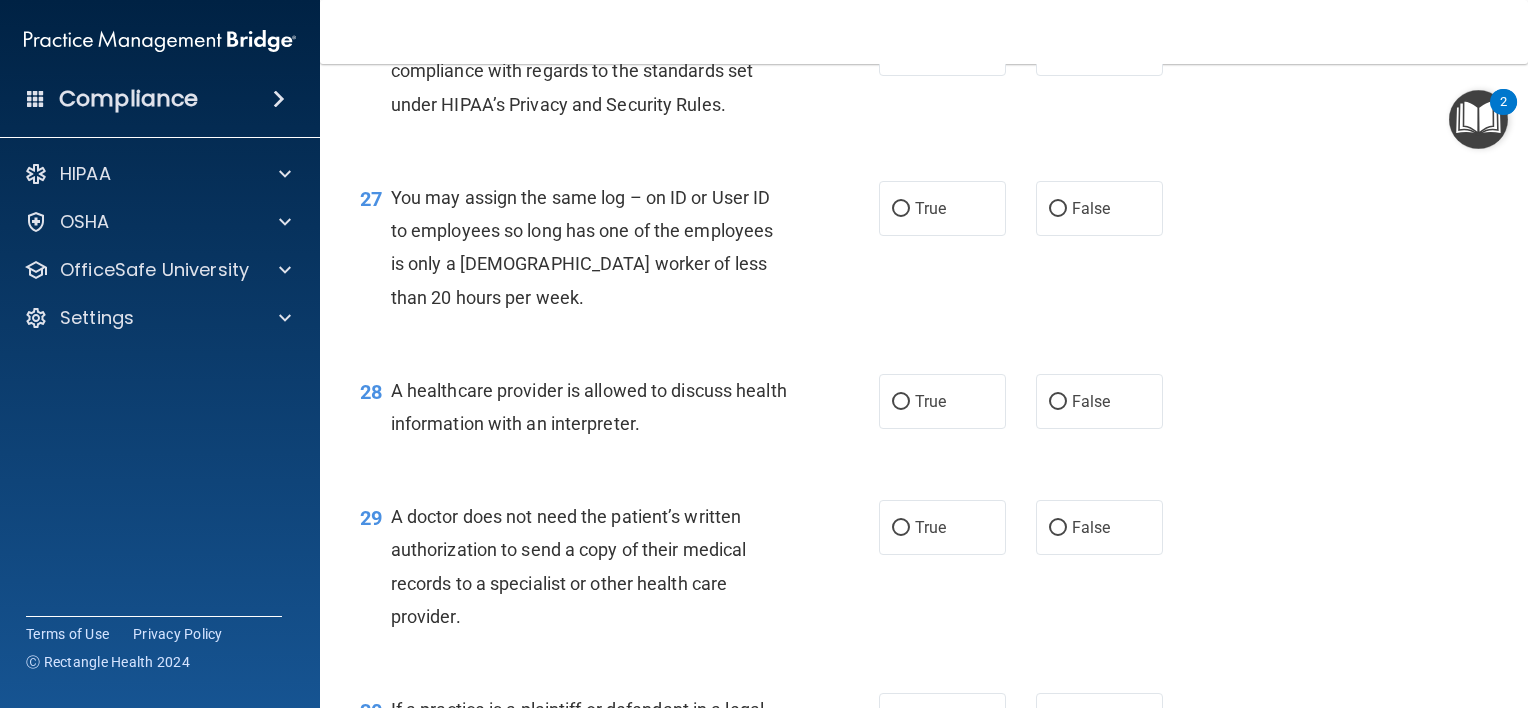 scroll, scrollTop: 4496, scrollLeft: 0, axis: vertical 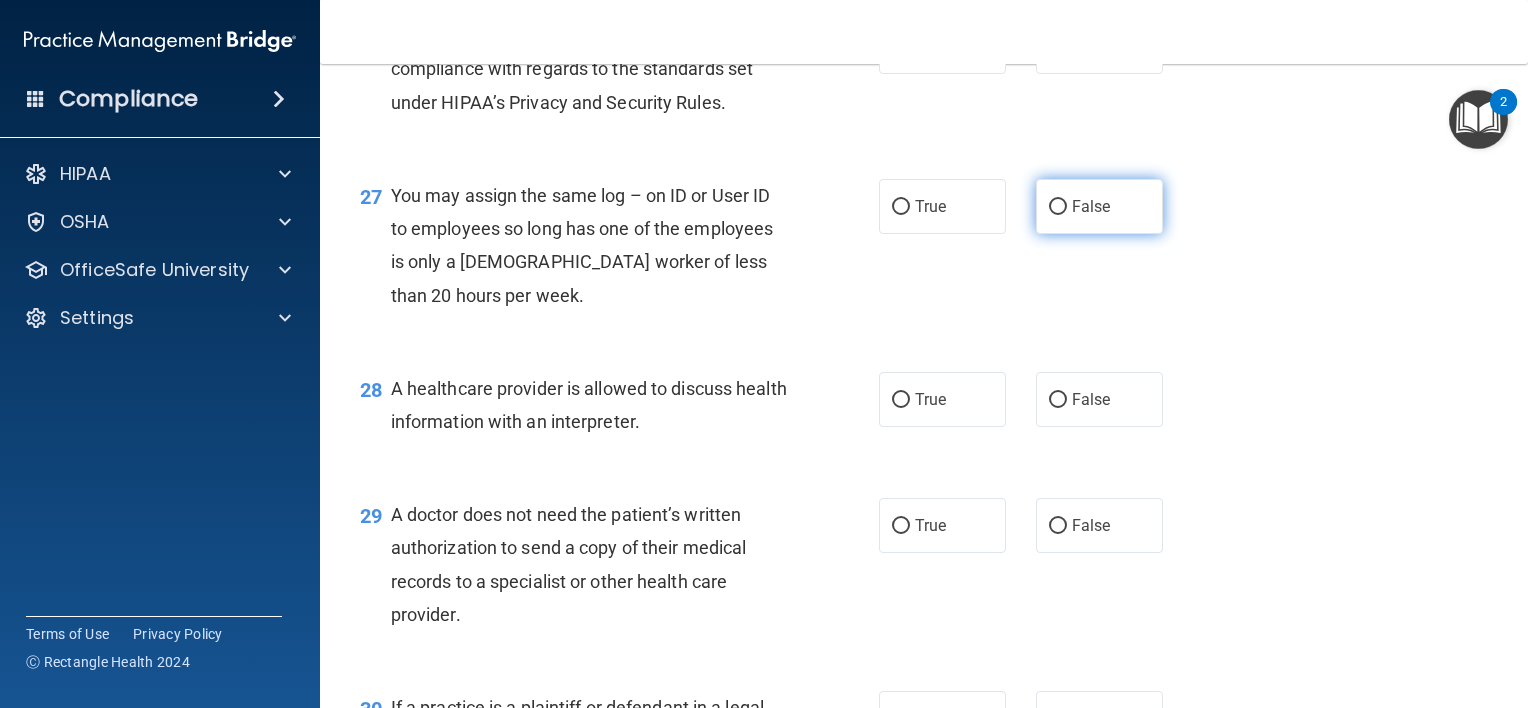 click on "False" at bounding box center [1091, 206] 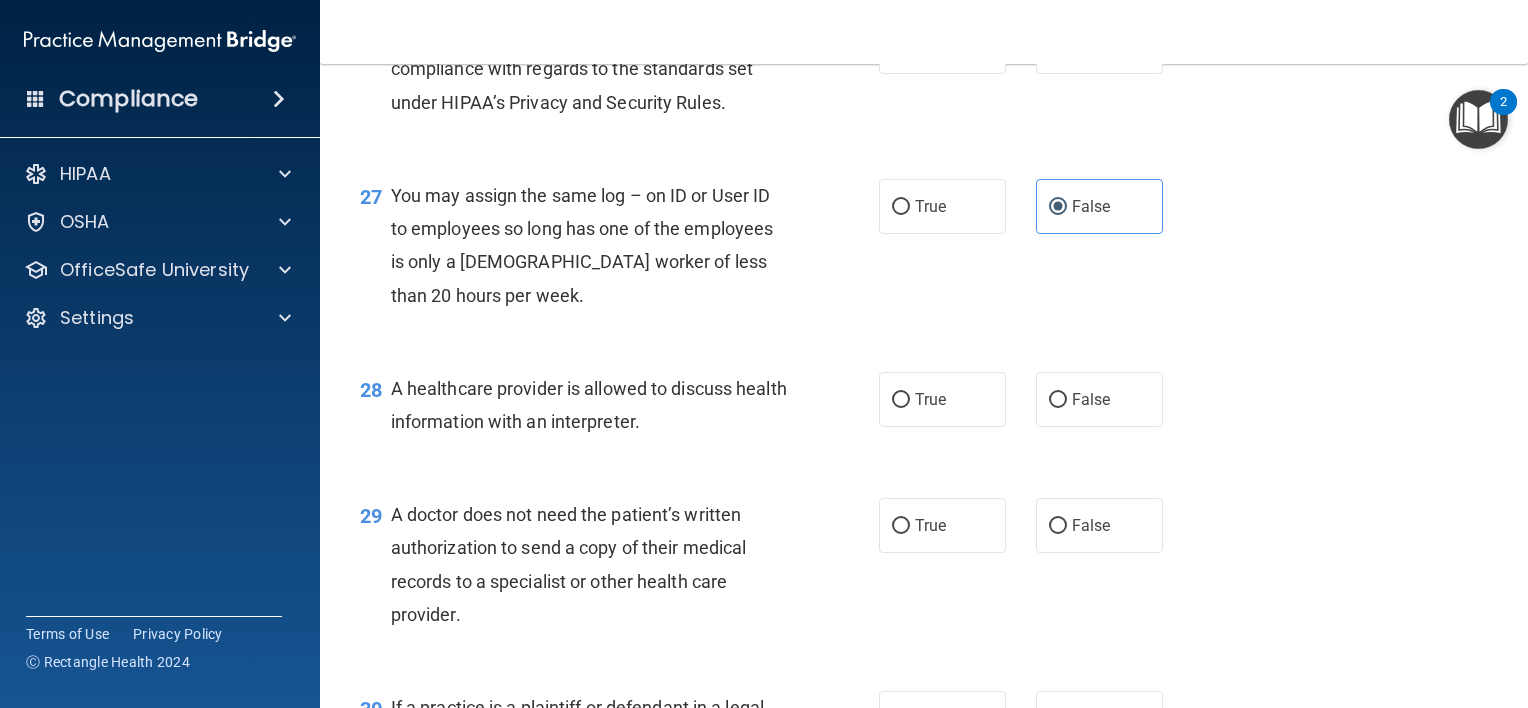 click on "25       Appointment reminders are allowed under the HIPAA Privacy Rule without a prior authorization.                 True           False" at bounding box center (924, -69) 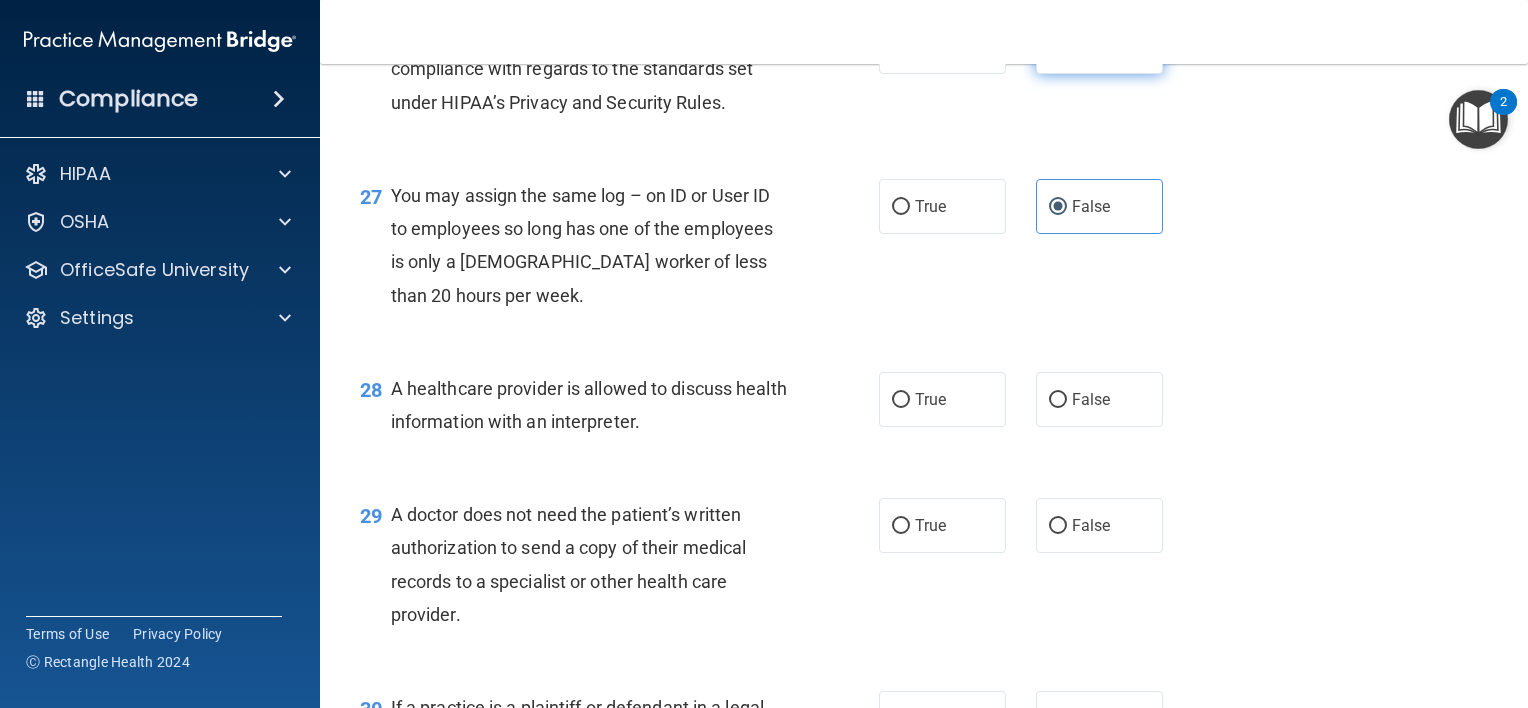 click on "False" at bounding box center [1099, 46] 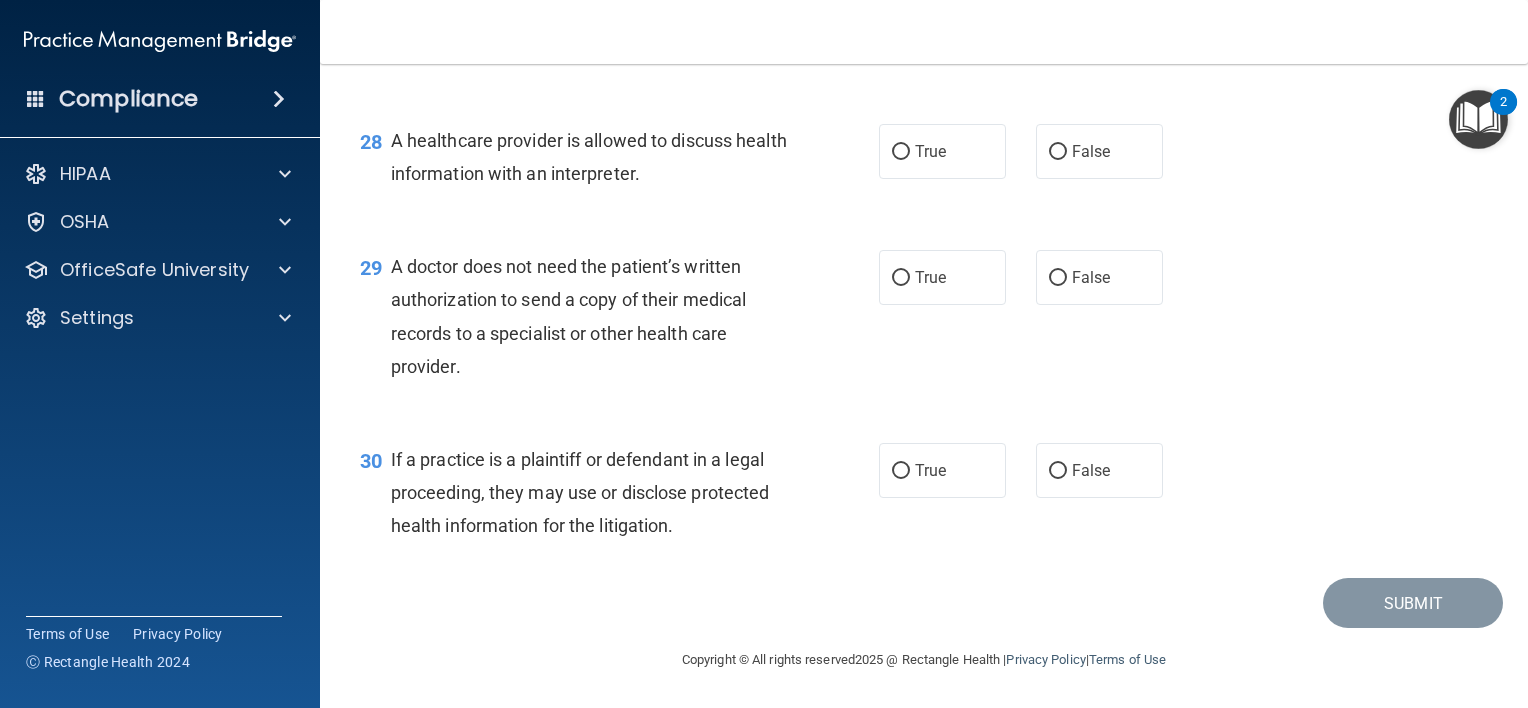 scroll, scrollTop: 4792, scrollLeft: 0, axis: vertical 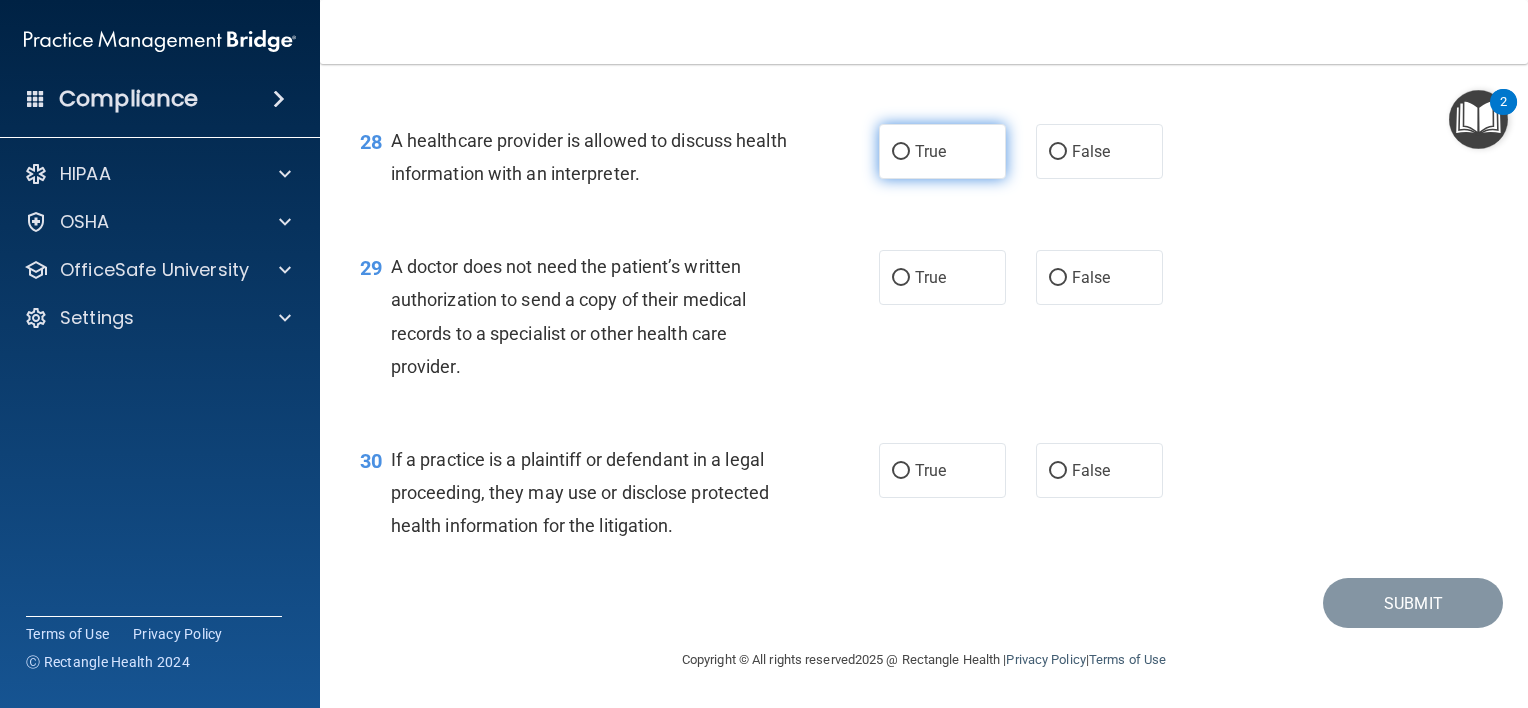 click on "True" at bounding box center (942, 151) 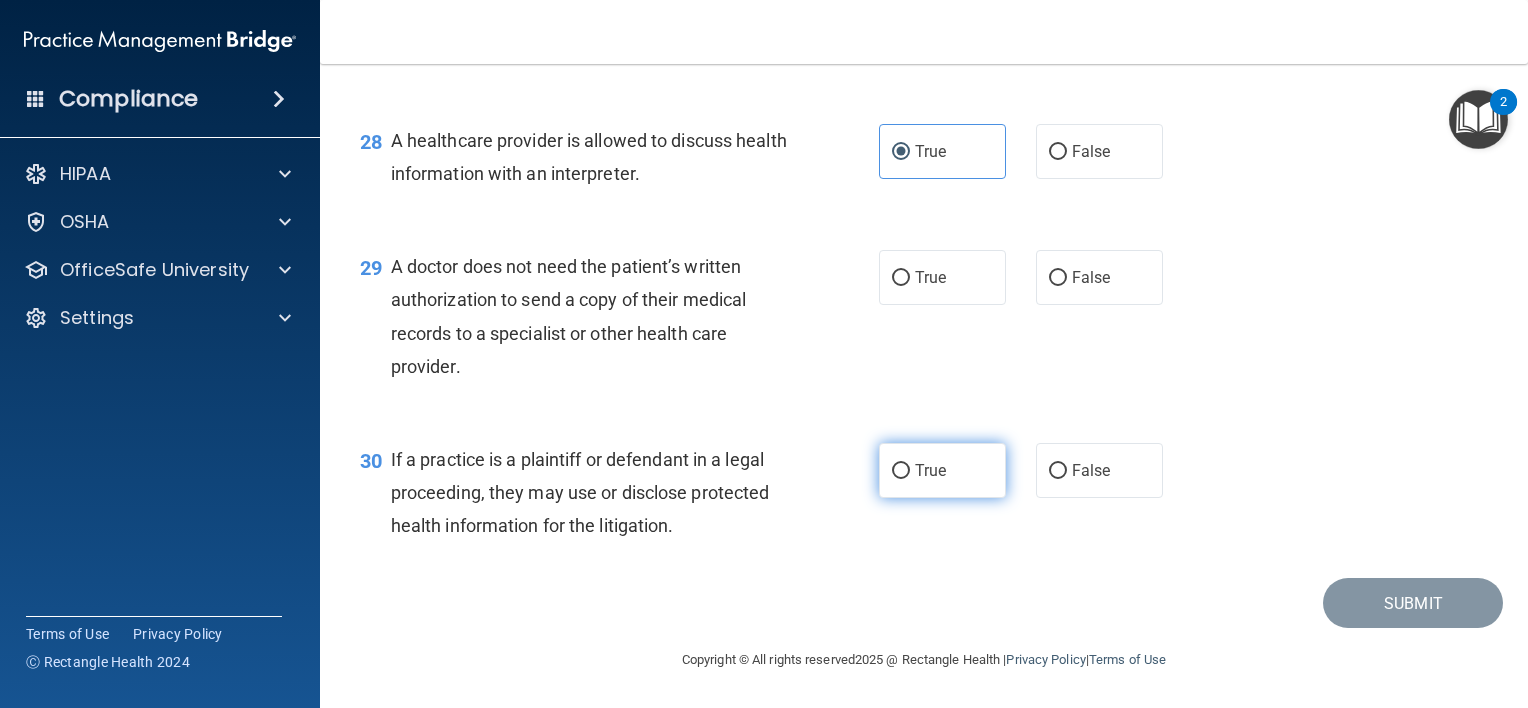 click on "True" at bounding box center (942, 470) 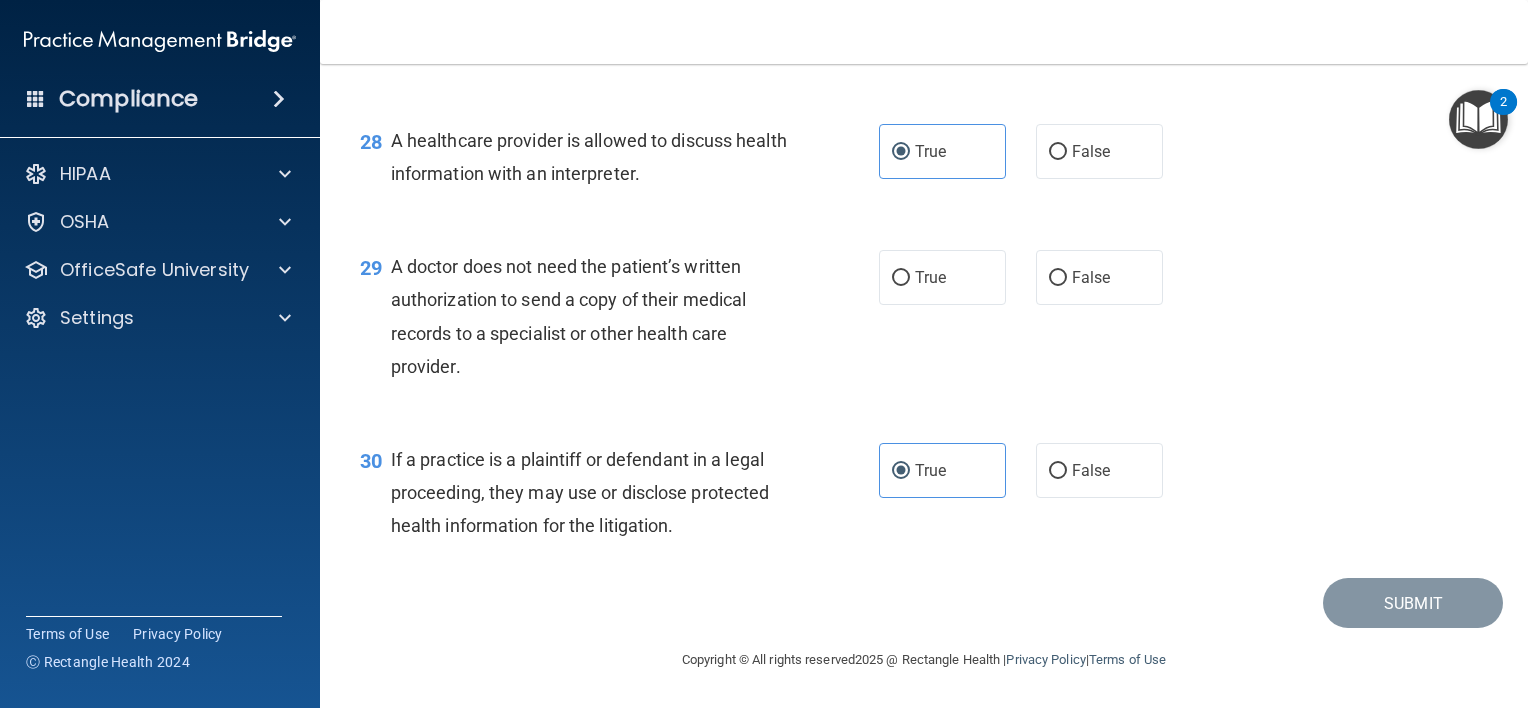 scroll, scrollTop: 4844, scrollLeft: 0, axis: vertical 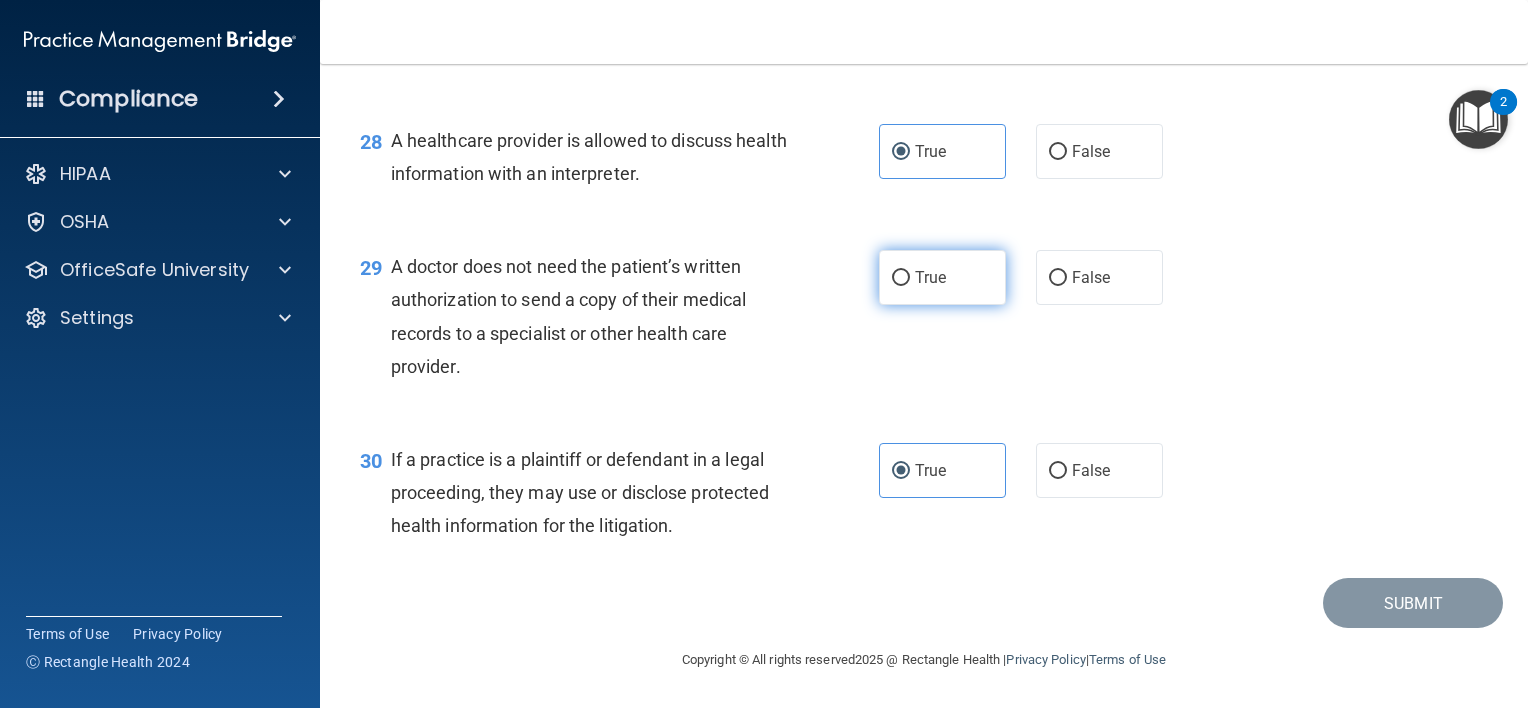 click on "True" at bounding box center [930, 277] 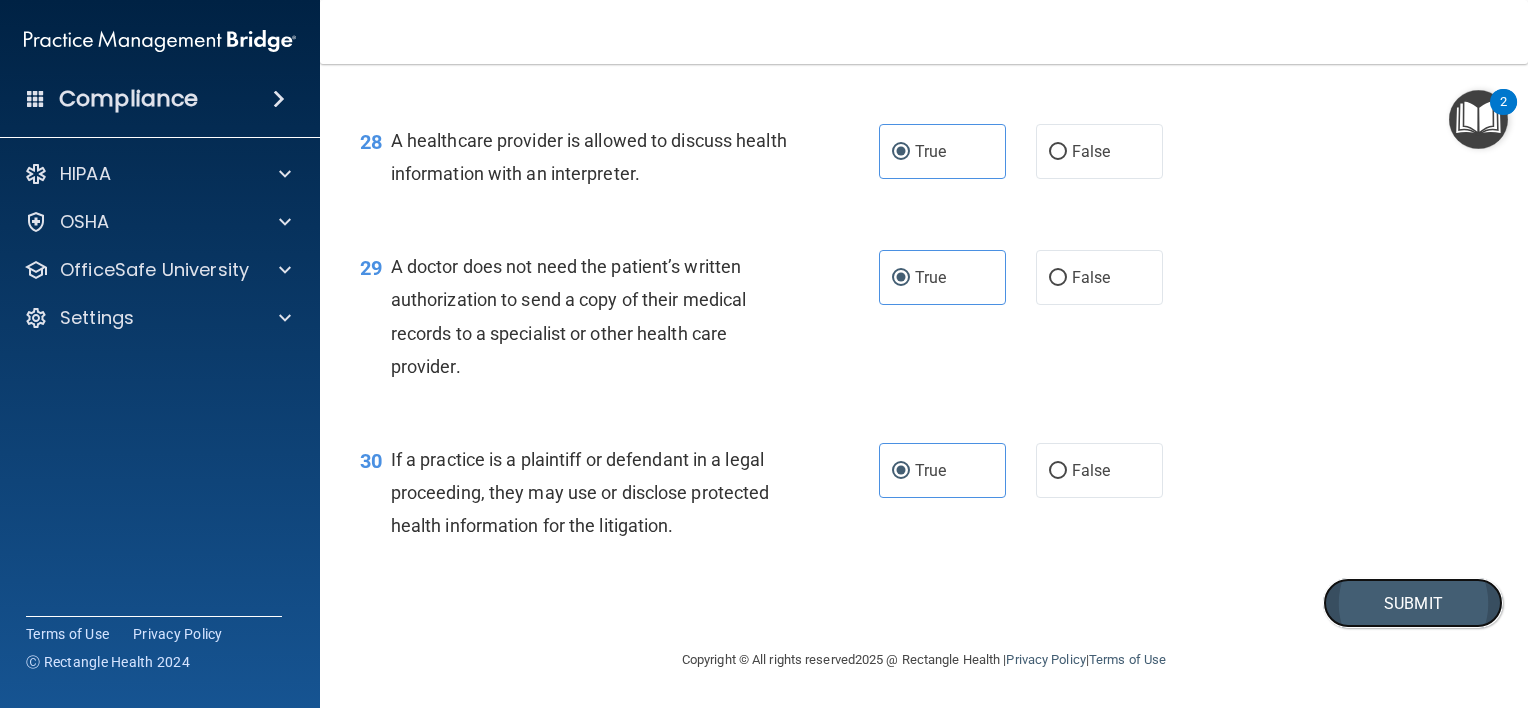 click on "Submit" at bounding box center (1413, 603) 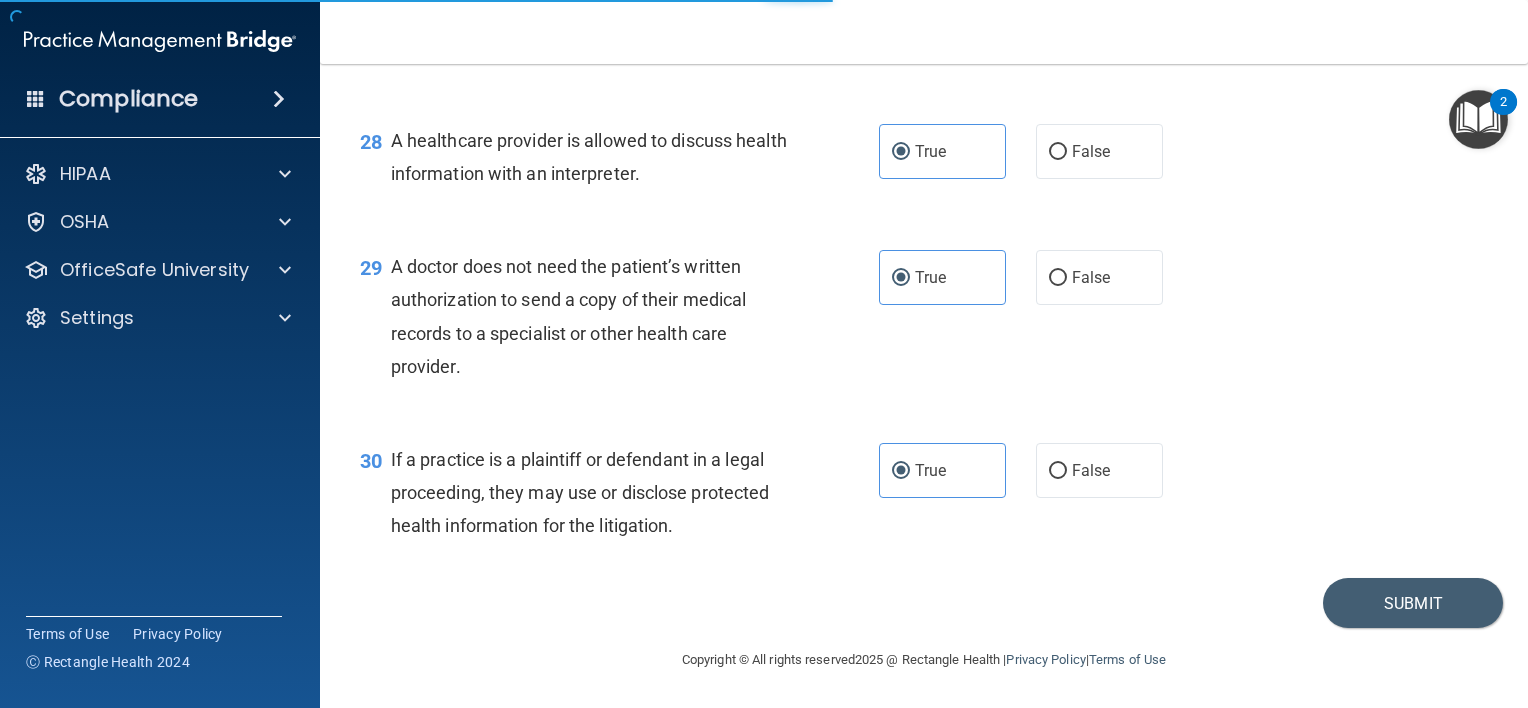 scroll, scrollTop: 0, scrollLeft: 0, axis: both 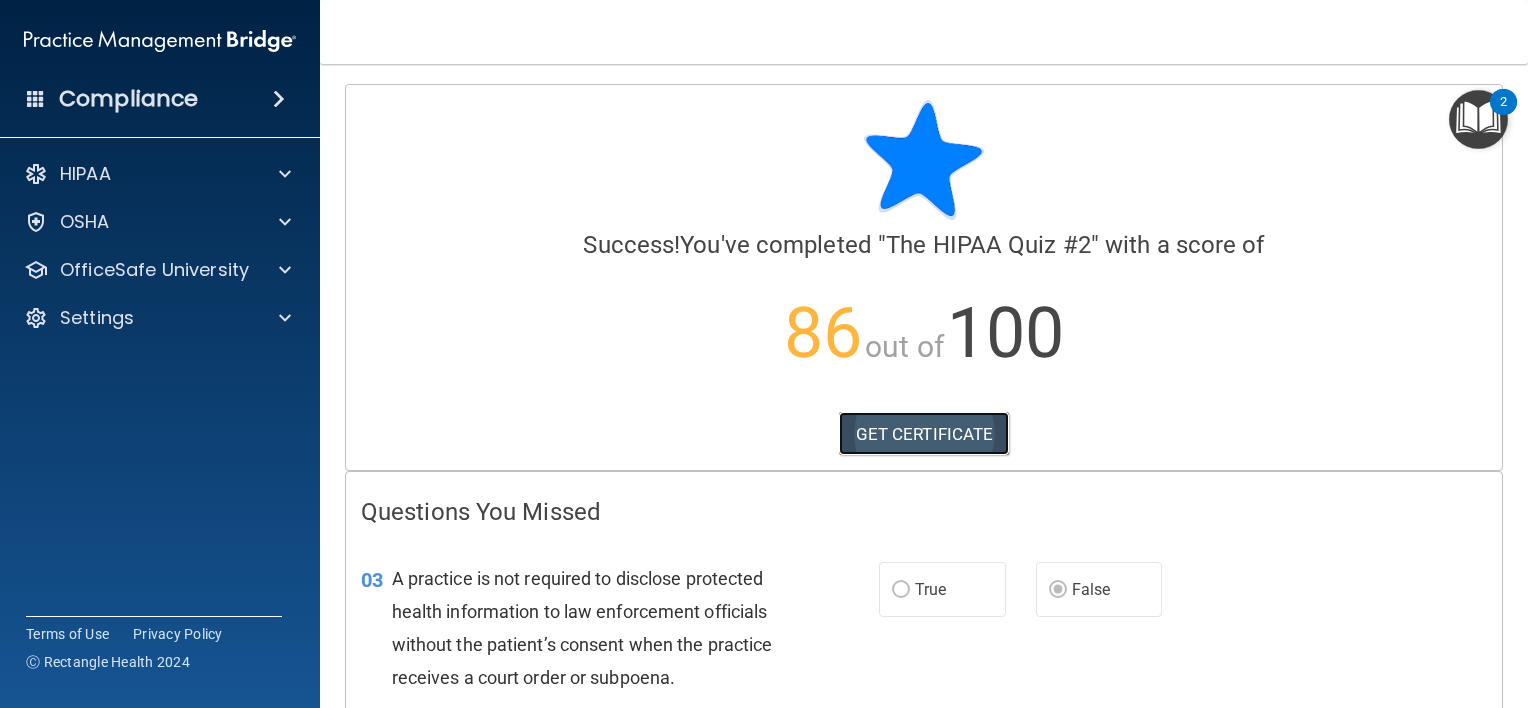 click on "GET CERTIFICATE" at bounding box center (924, 434) 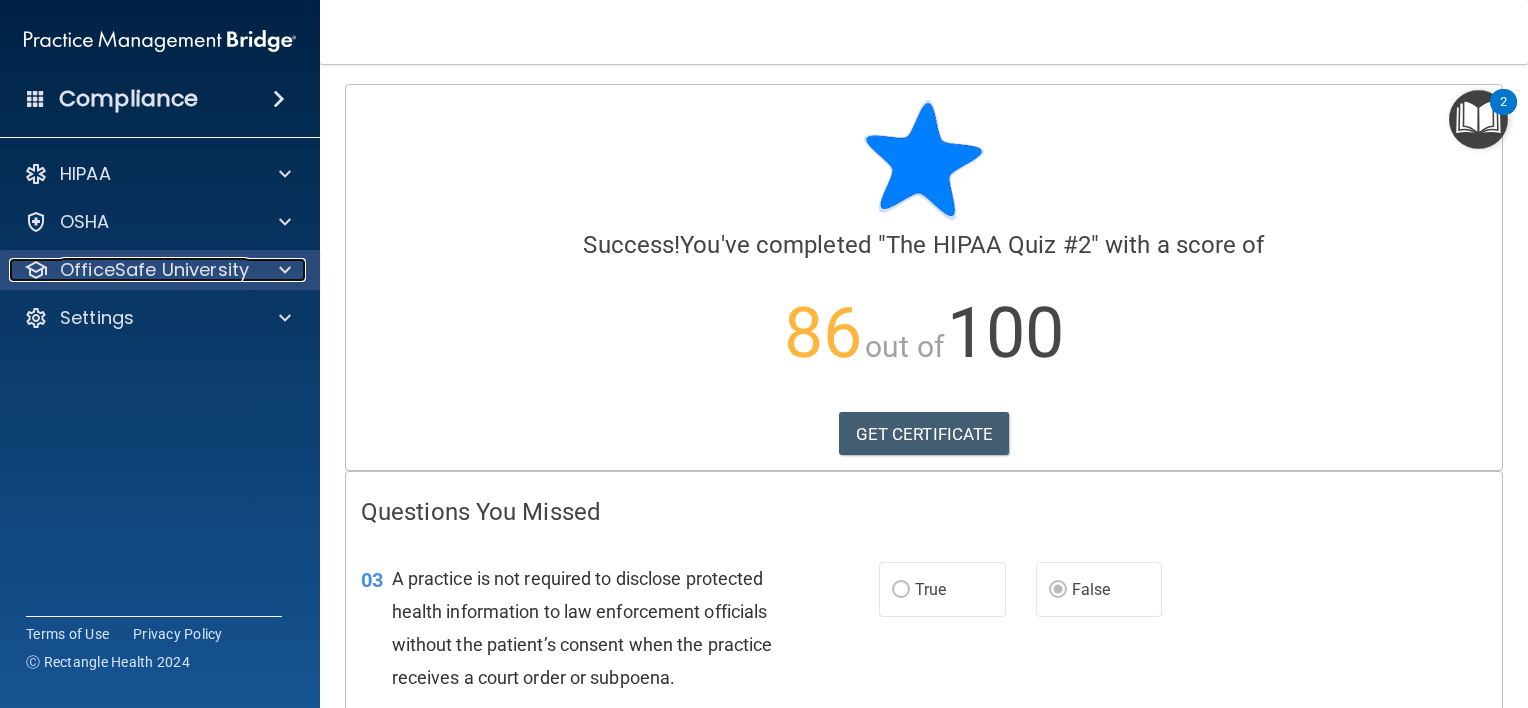 click on "OfficeSafe University" at bounding box center [154, 270] 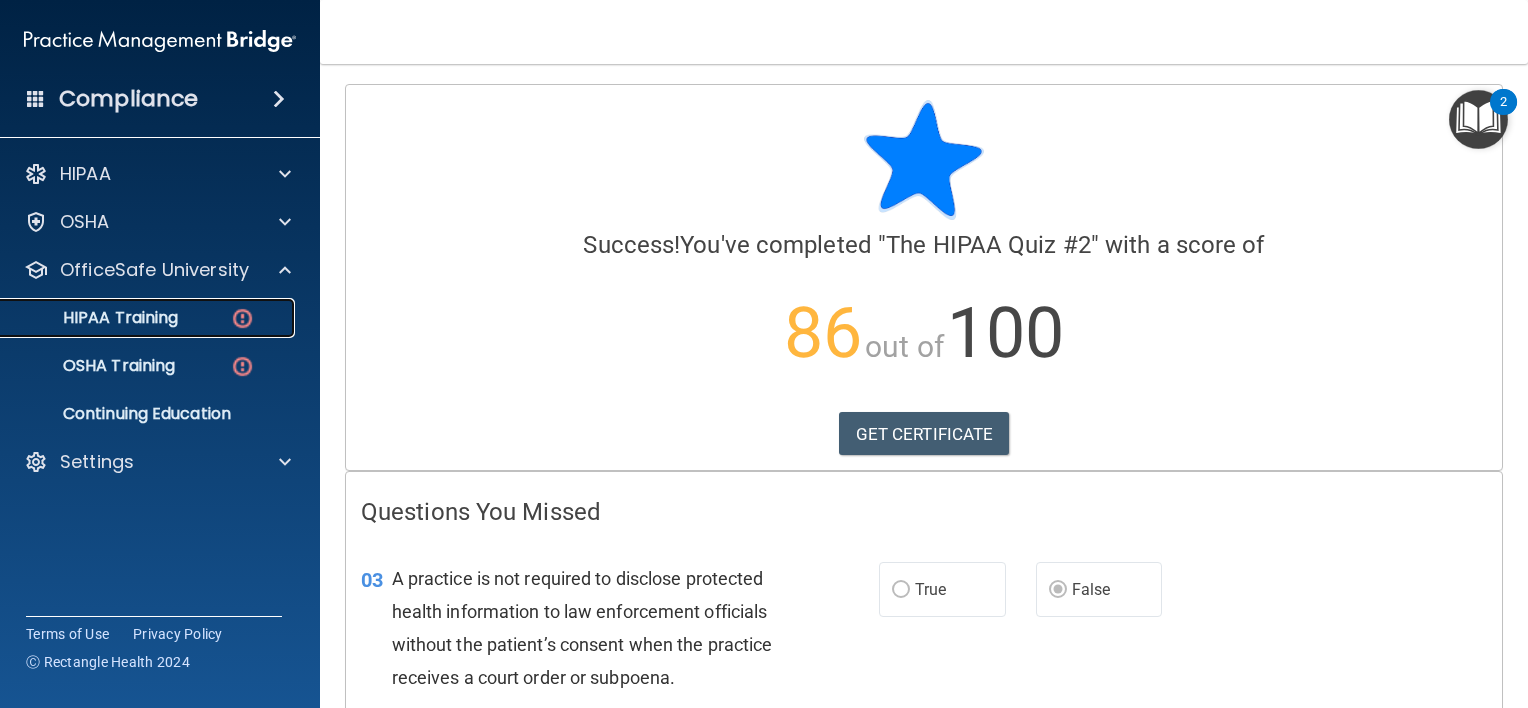 click on "HIPAA Training" at bounding box center [137, 318] 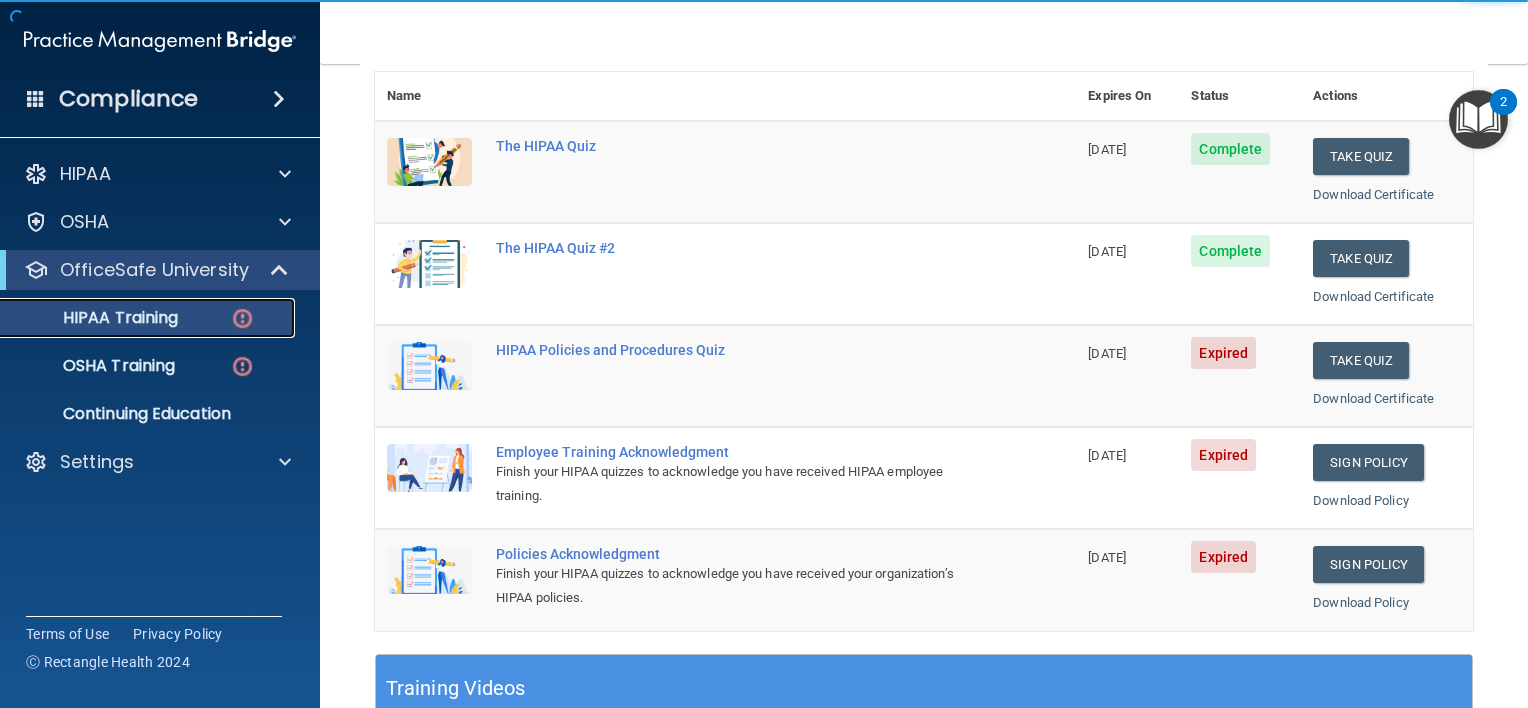 scroll, scrollTop: 240, scrollLeft: 0, axis: vertical 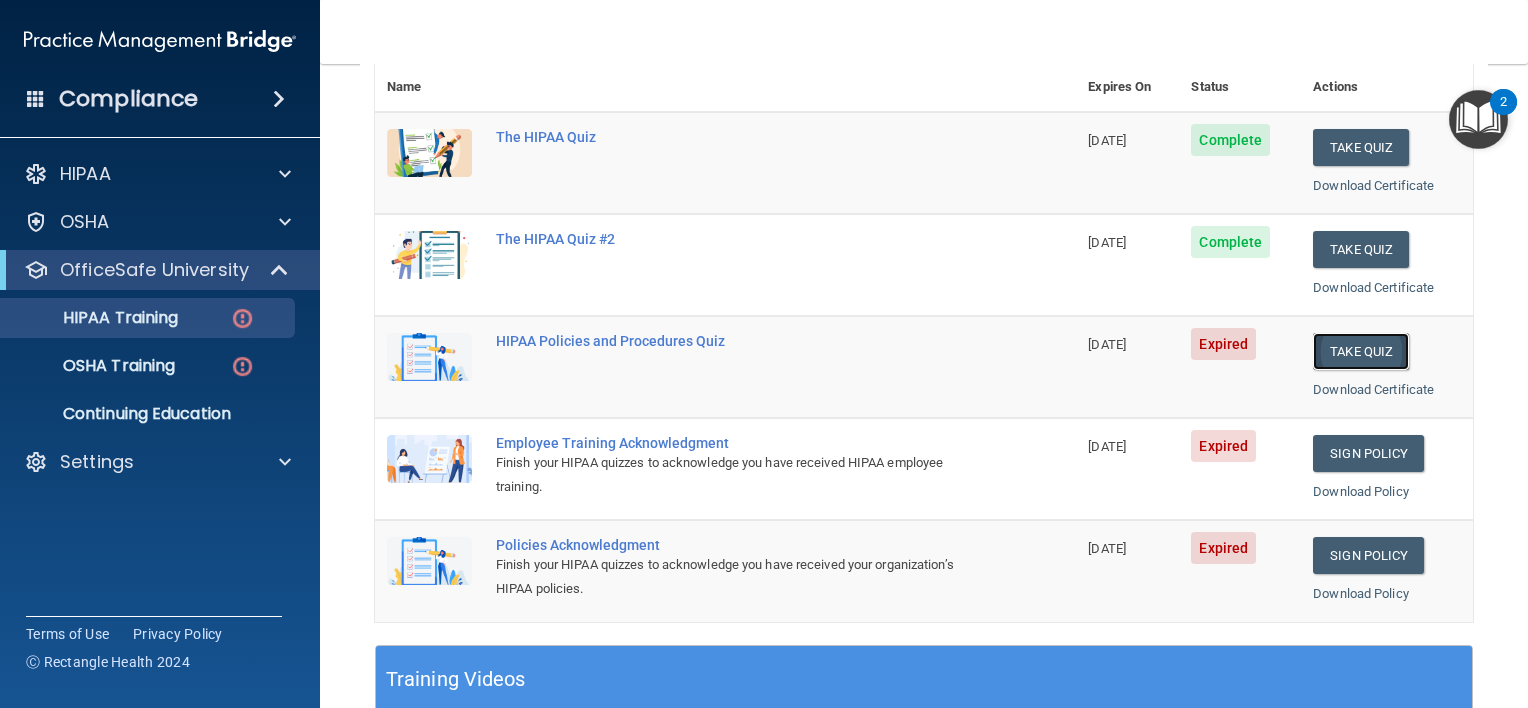 click on "Take Quiz" at bounding box center [1361, 351] 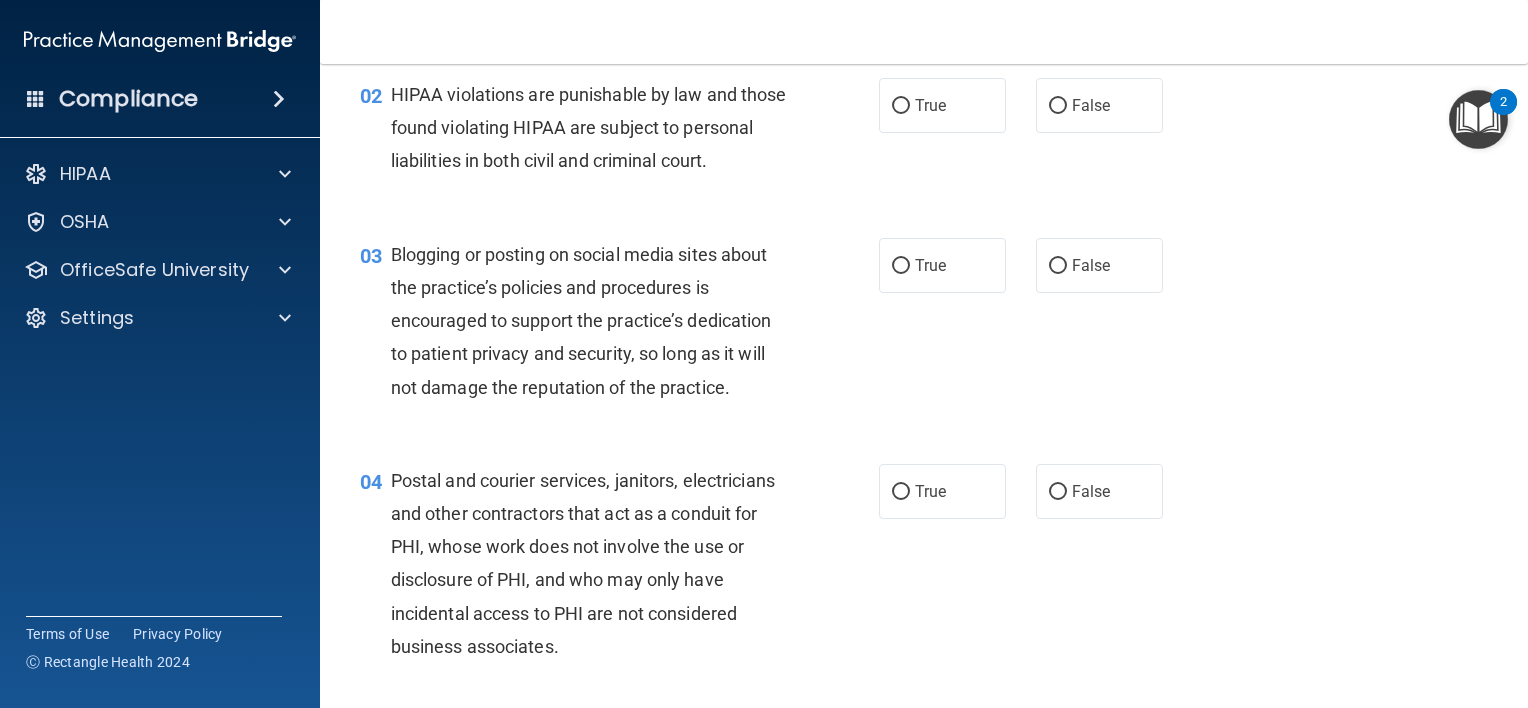 scroll, scrollTop: 0, scrollLeft: 0, axis: both 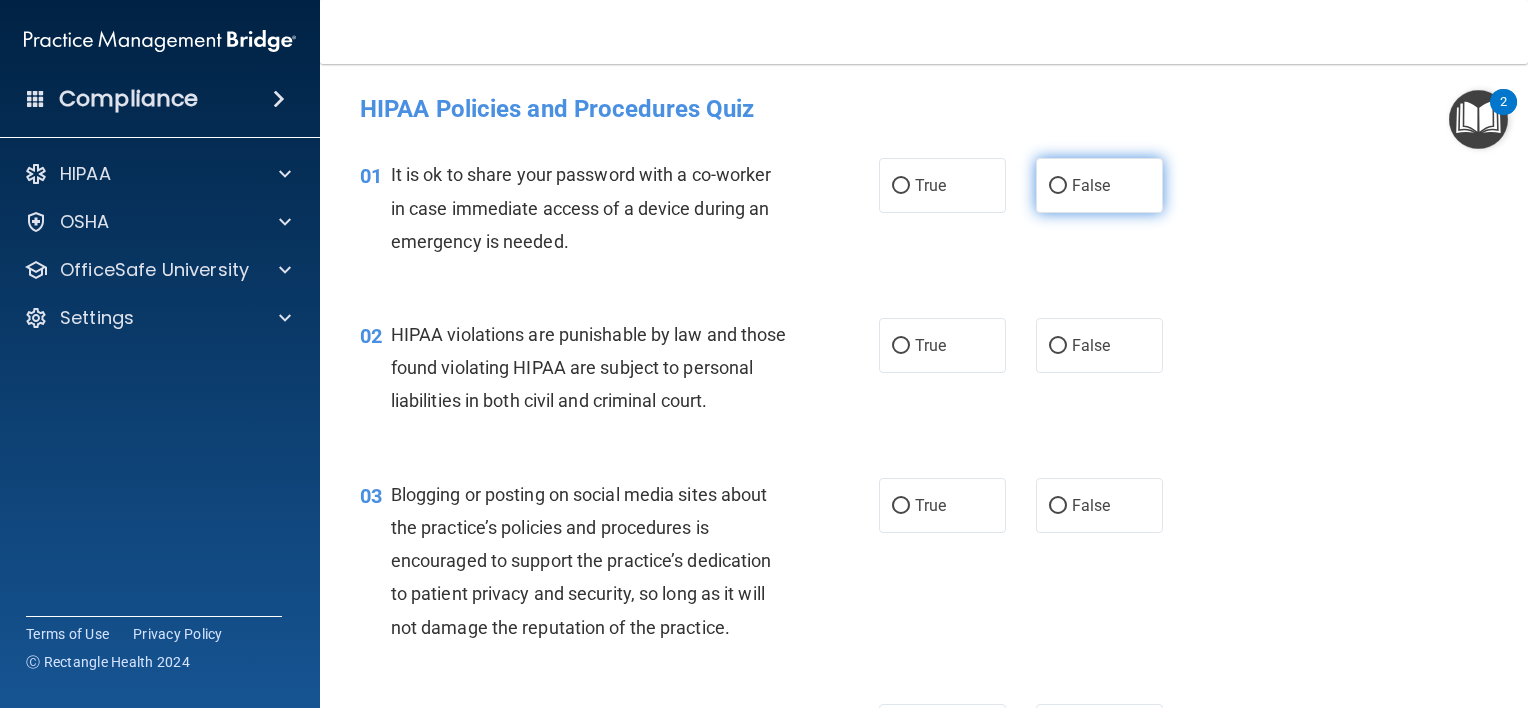 click on "False" at bounding box center (1058, 186) 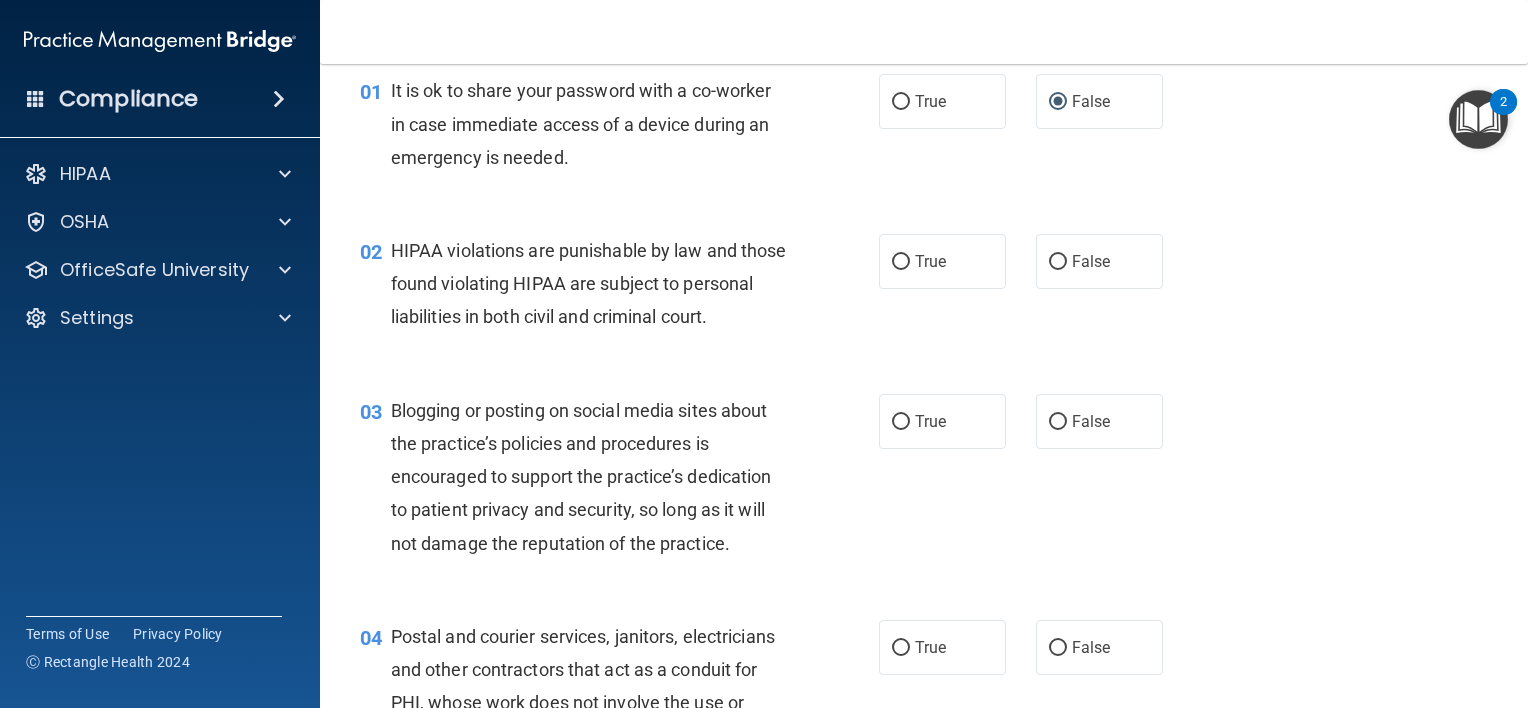 scroll, scrollTop: 86, scrollLeft: 0, axis: vertical 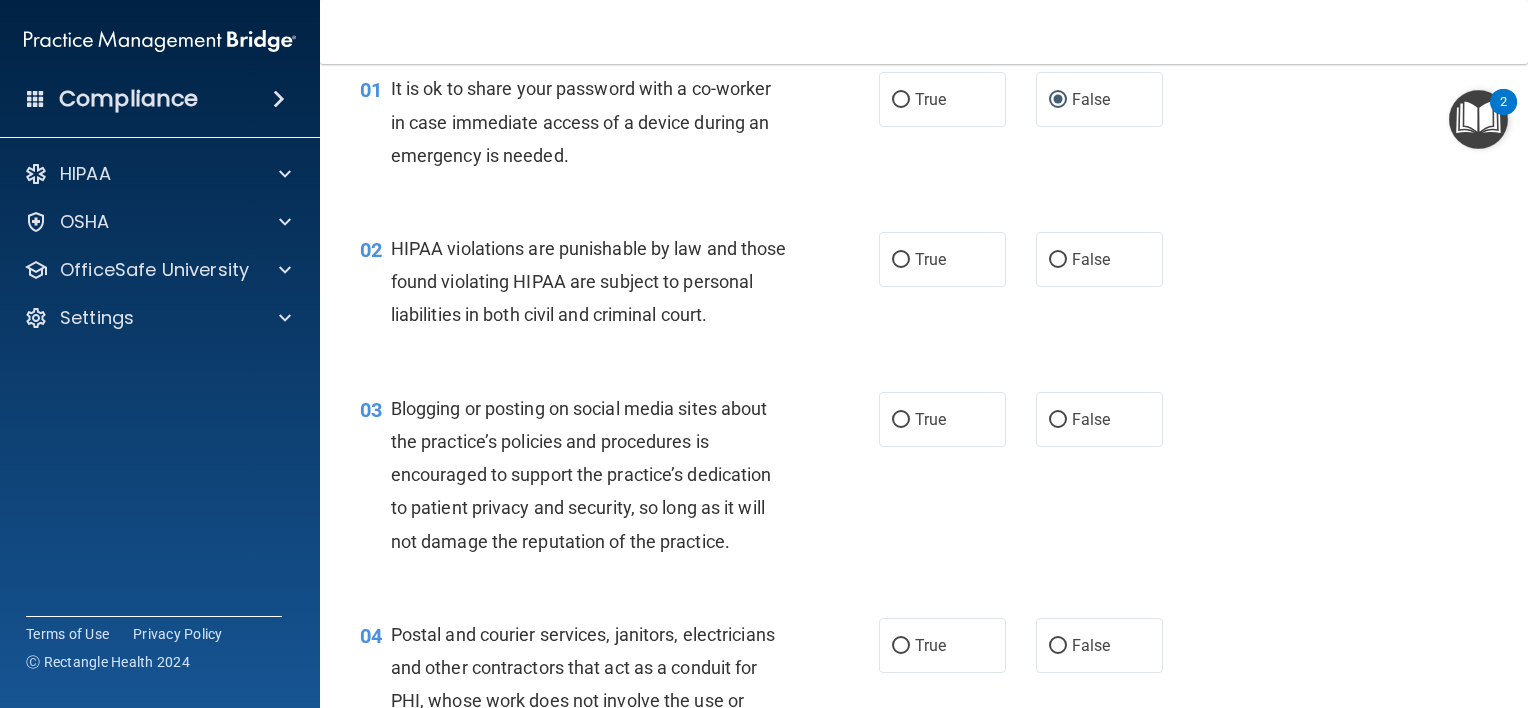 click on "01       It is ok to share your password with a co-worker in case immediate access of a device during an emergency is needed.                 True           False" at bounding box center (924, 127) 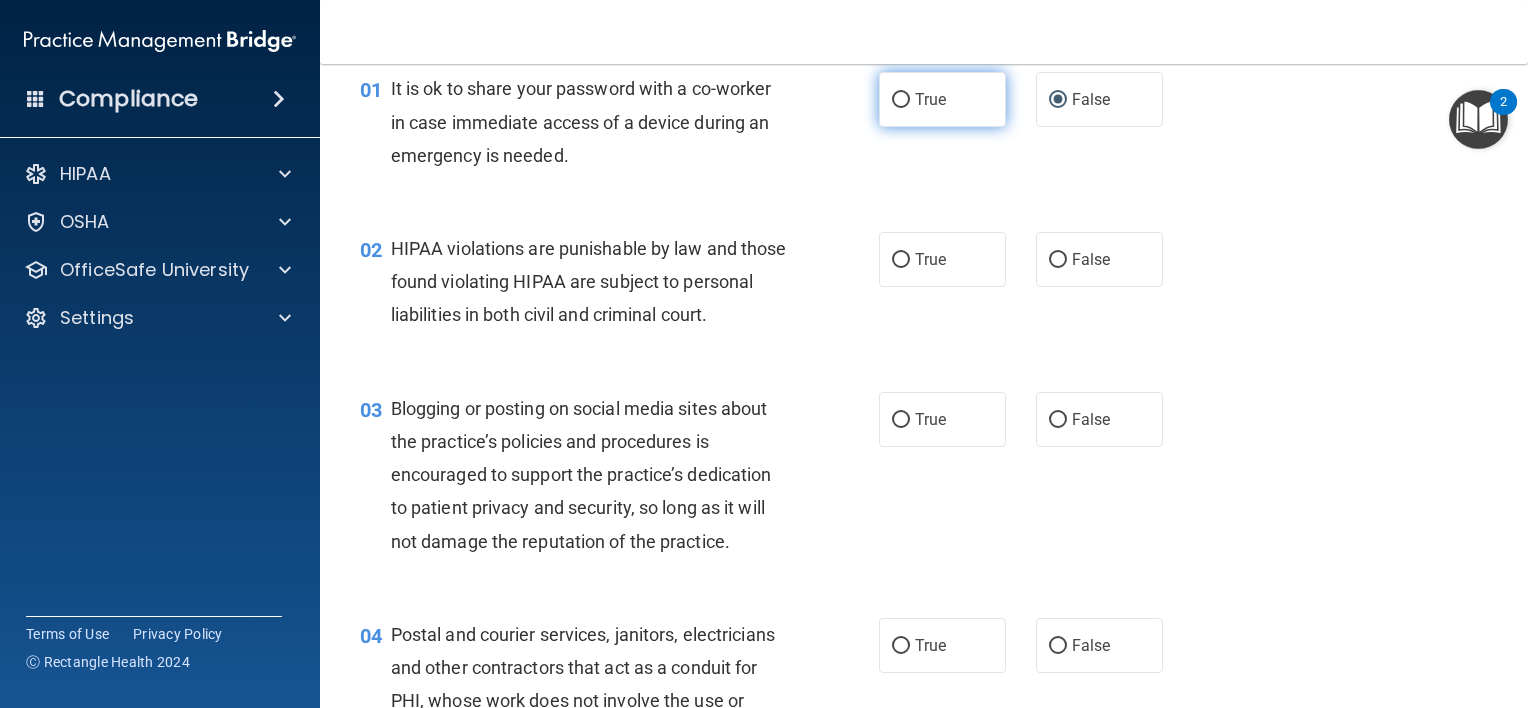 click on "True" at bounding box center (942, 99) 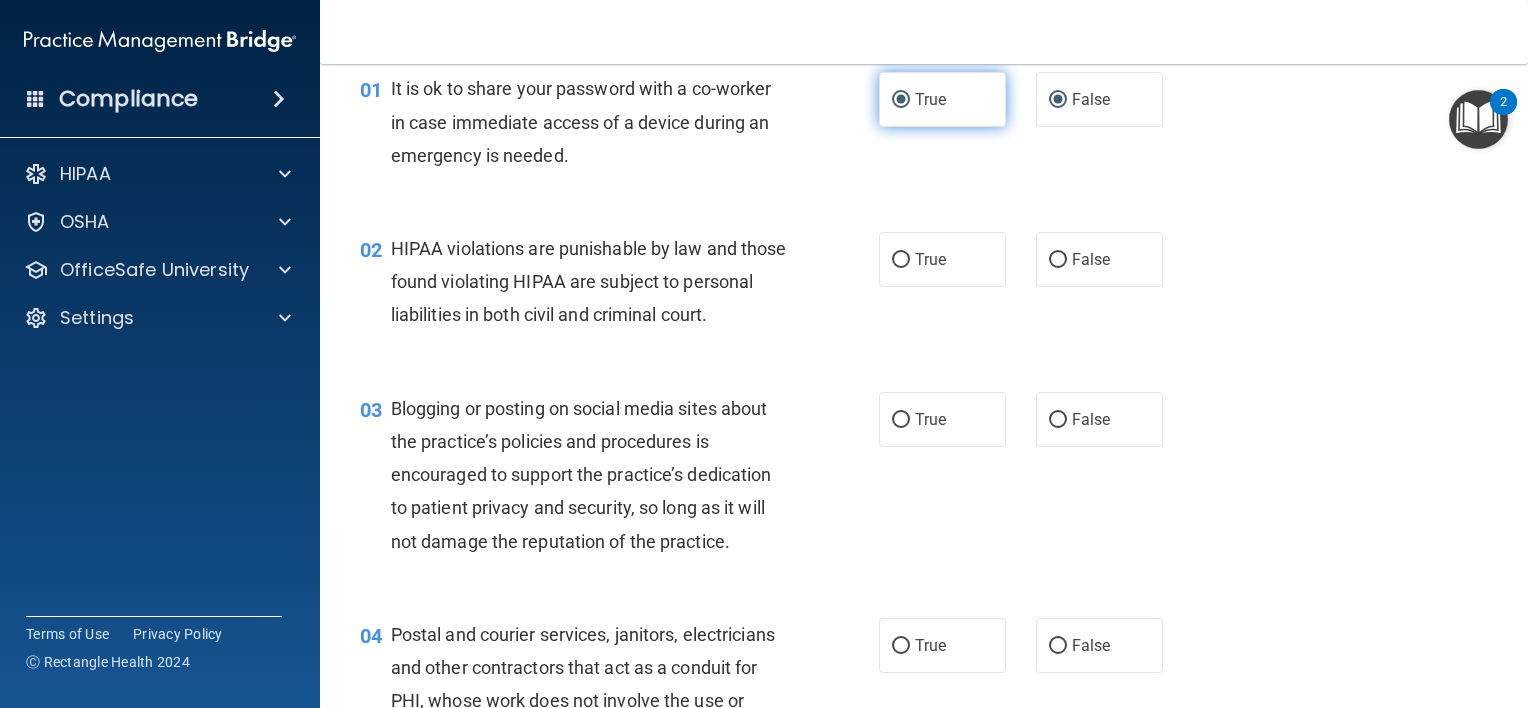 radio on "false" 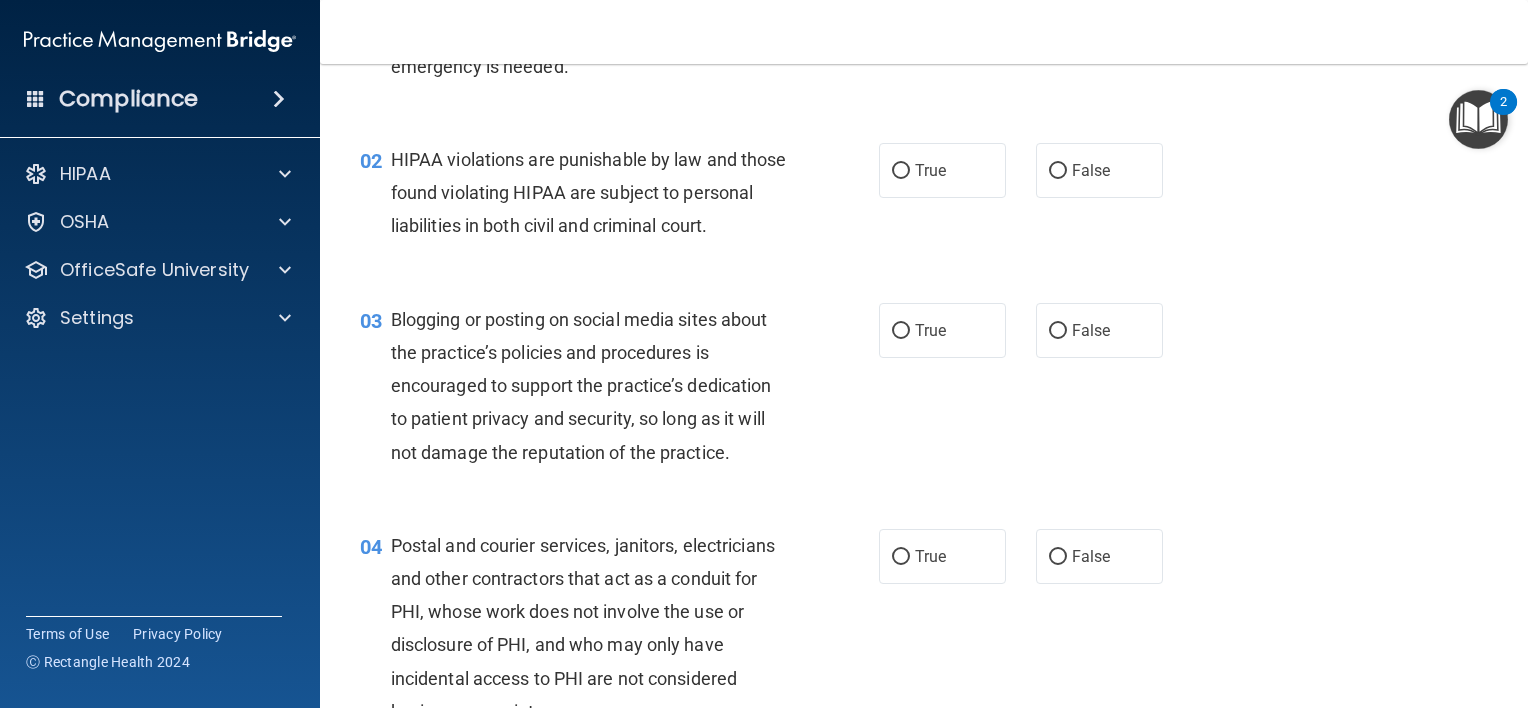 scroll, scrollTop: 188, scrollLeft: 0, axis: vertical 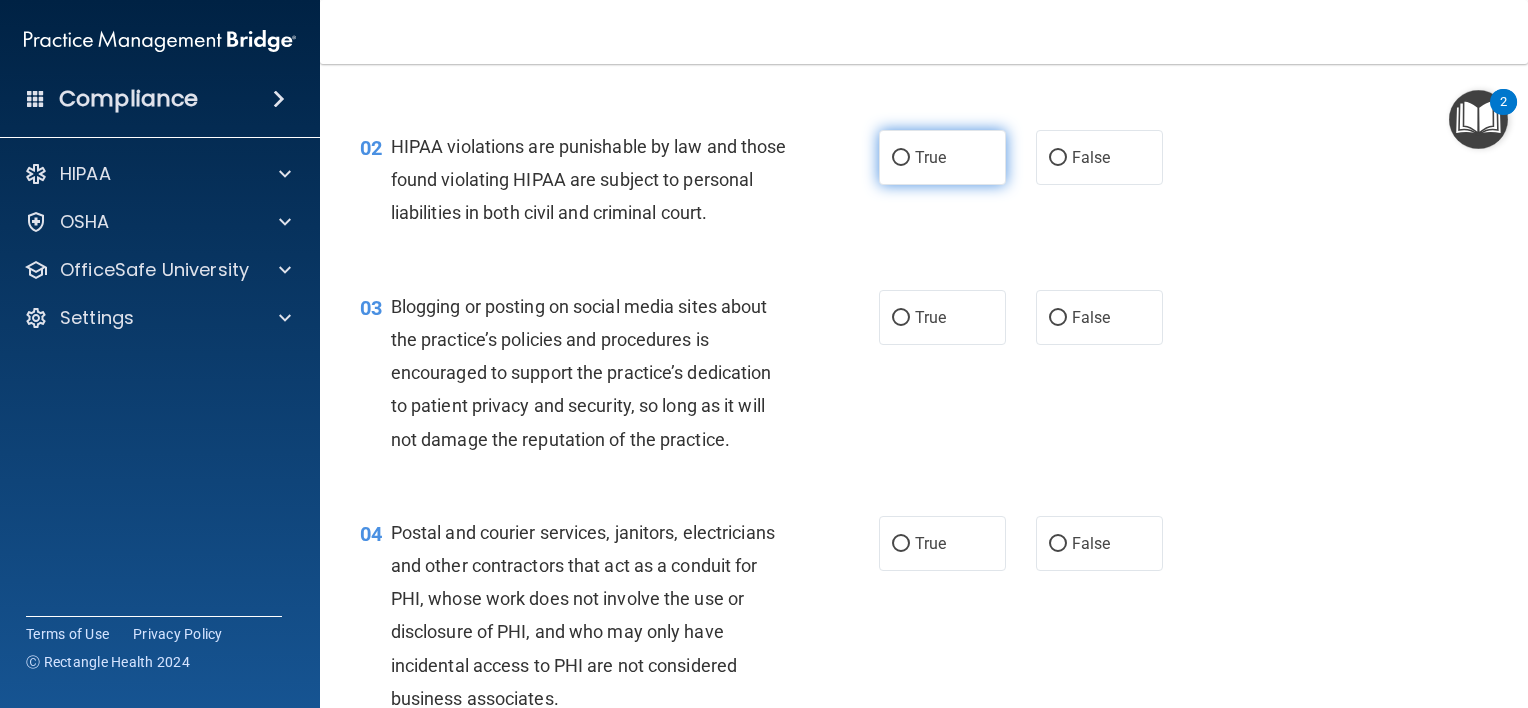 click on "True" at bounding box center [942, 157] 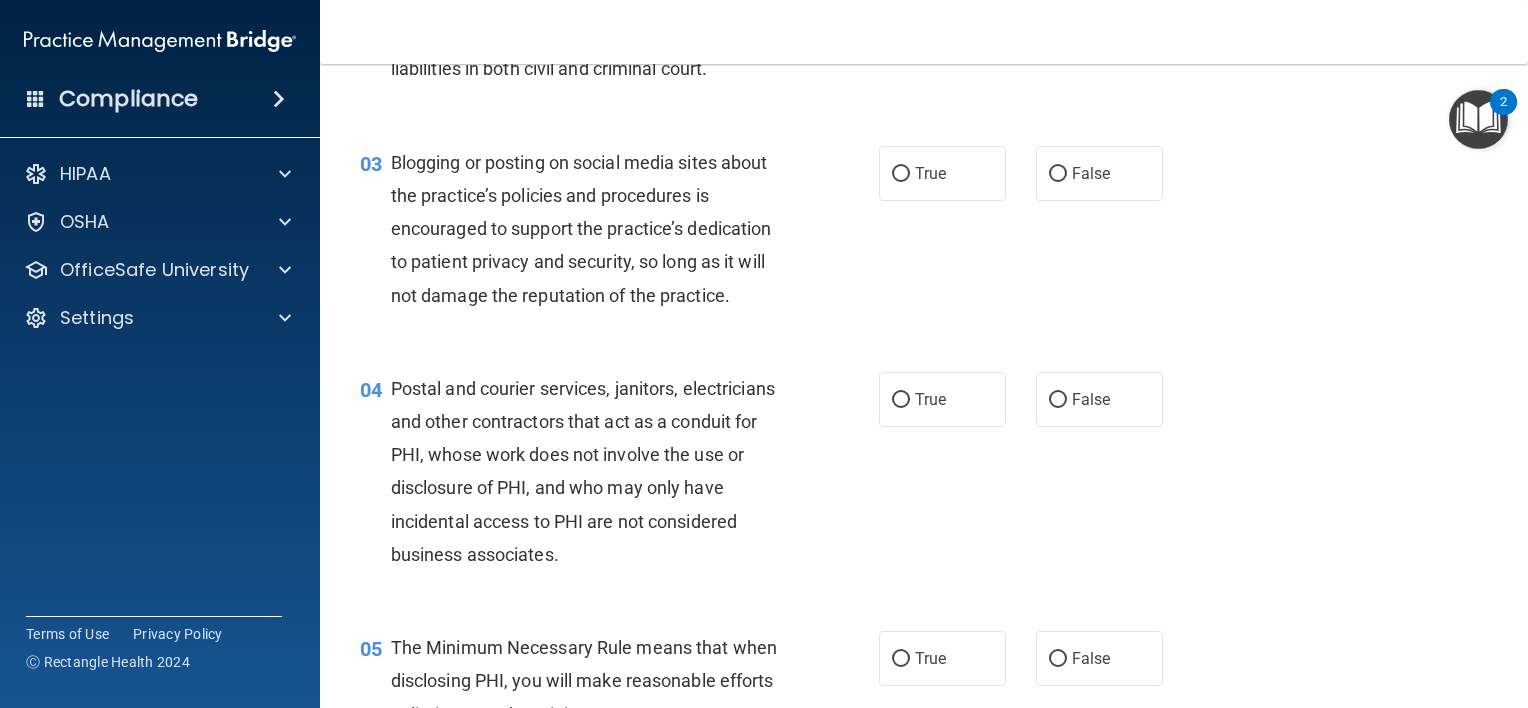 scroll, scrollTop: 332, scrollLeft: 0, axis: vertical 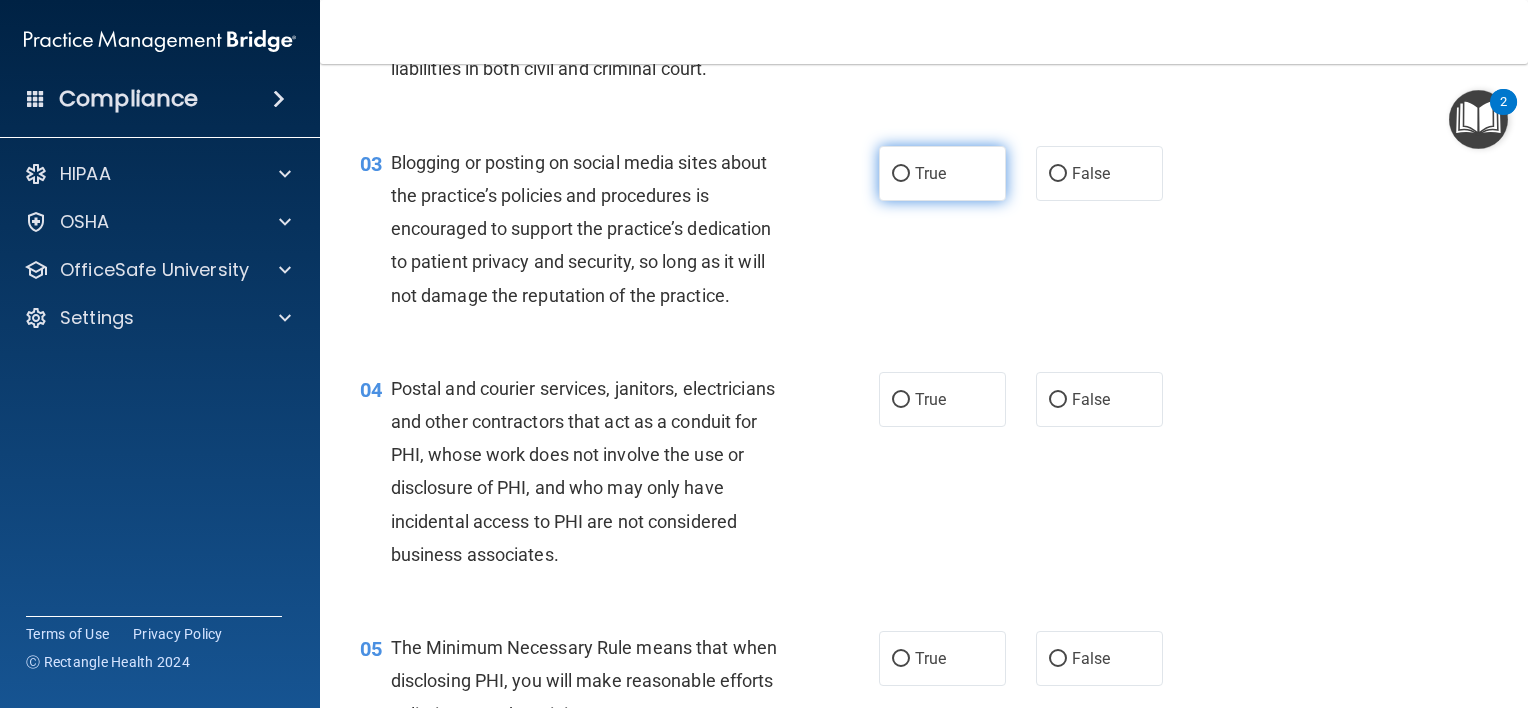 click on "True" at bounding box center (942, 173) 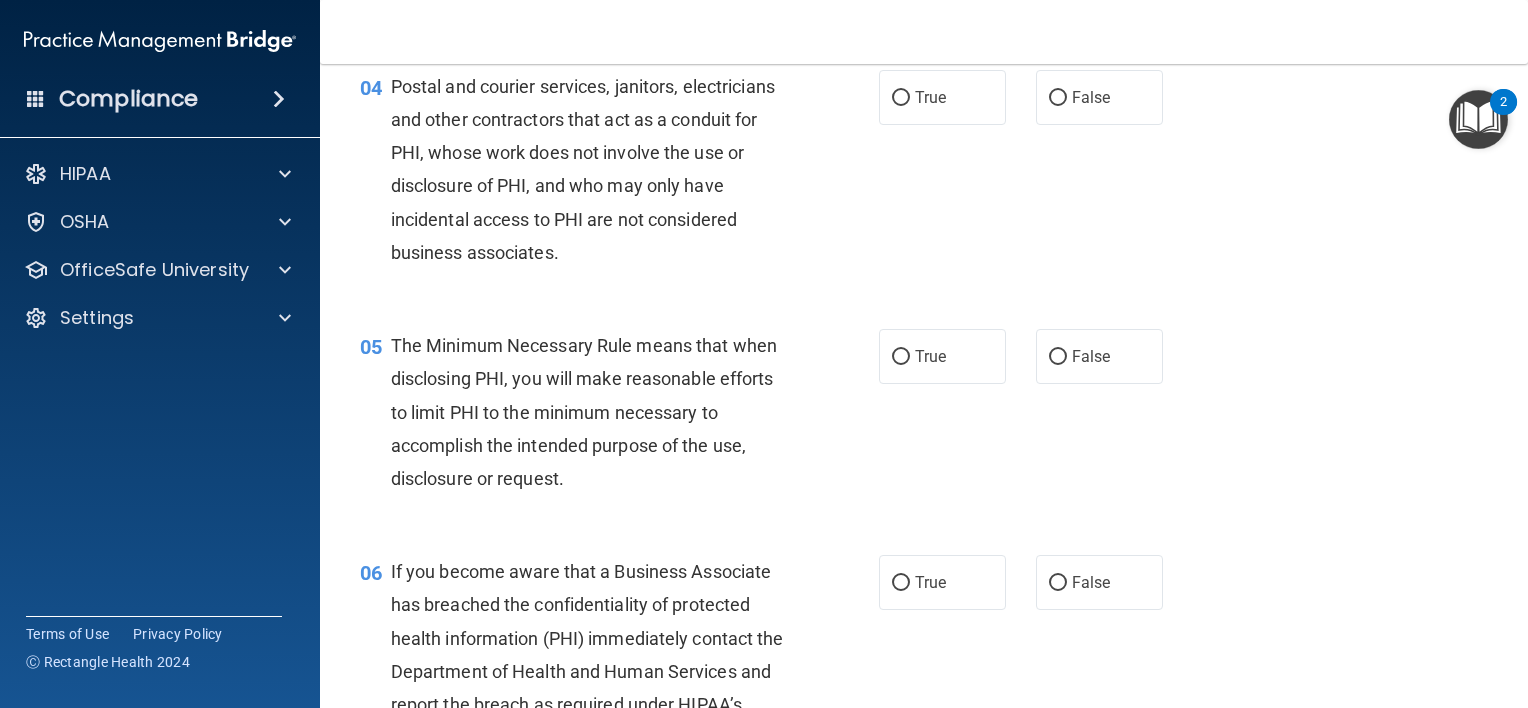 scroll, scrollTop: 635, scrollLeft: 0, axis: vertical 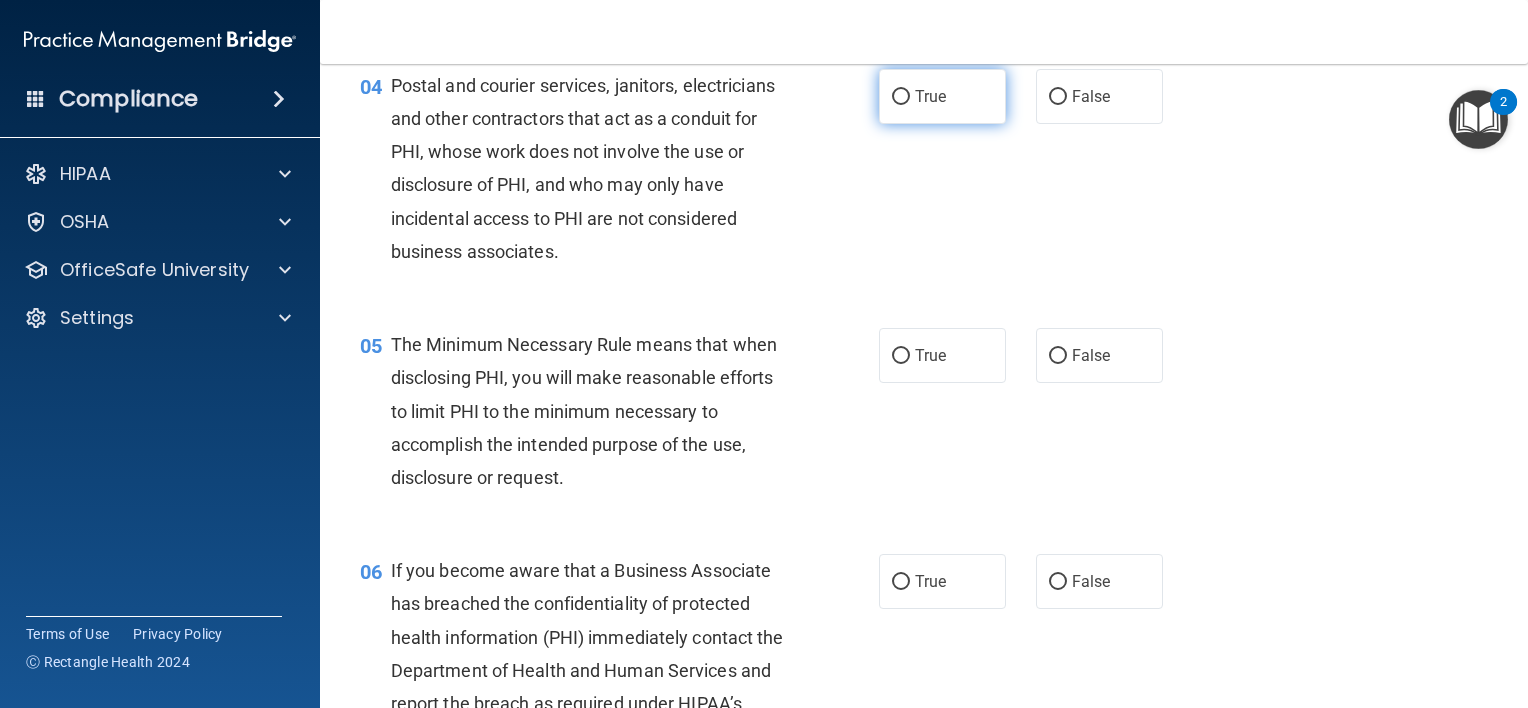 click on "True" at bounding box center [942, 96] 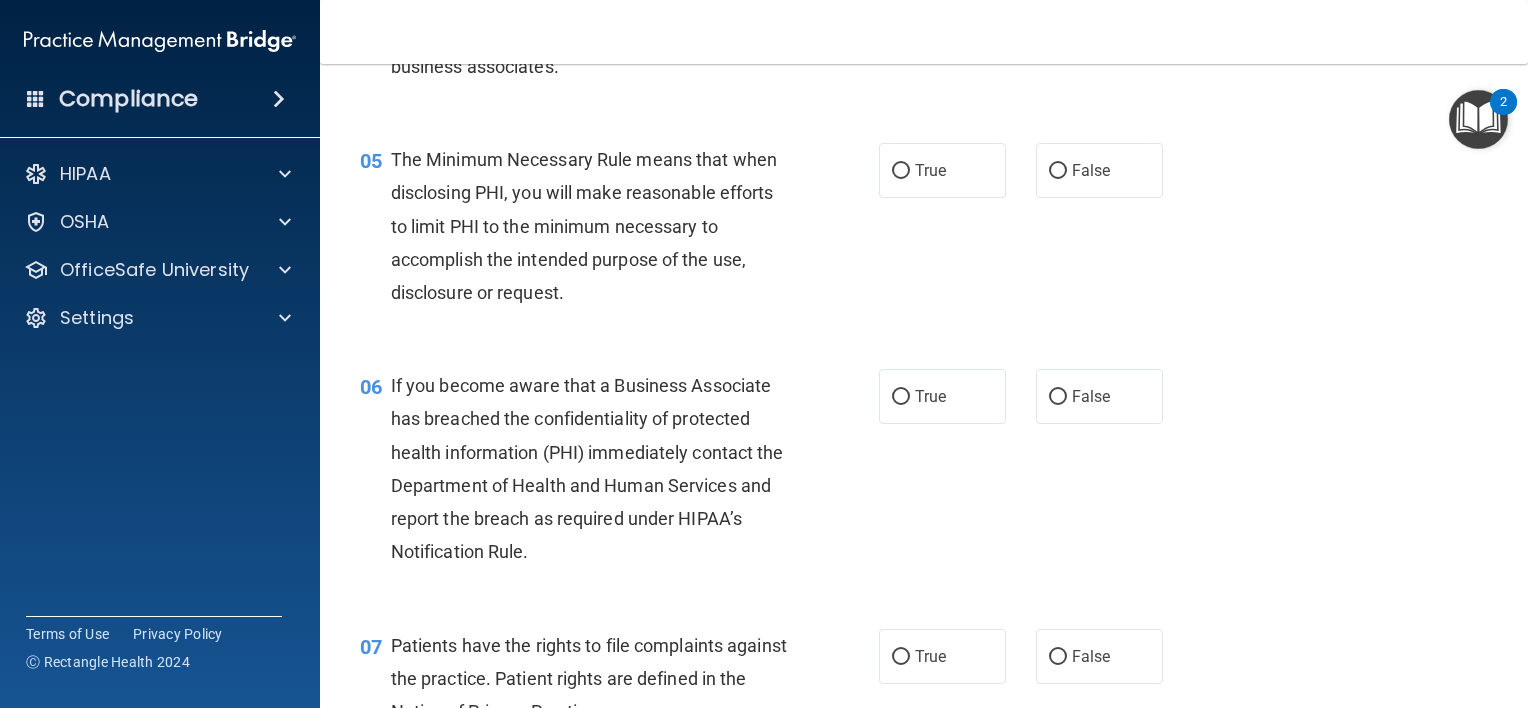 scroll, scrollTop: 842, scrollLeft: 0, axis: vertical 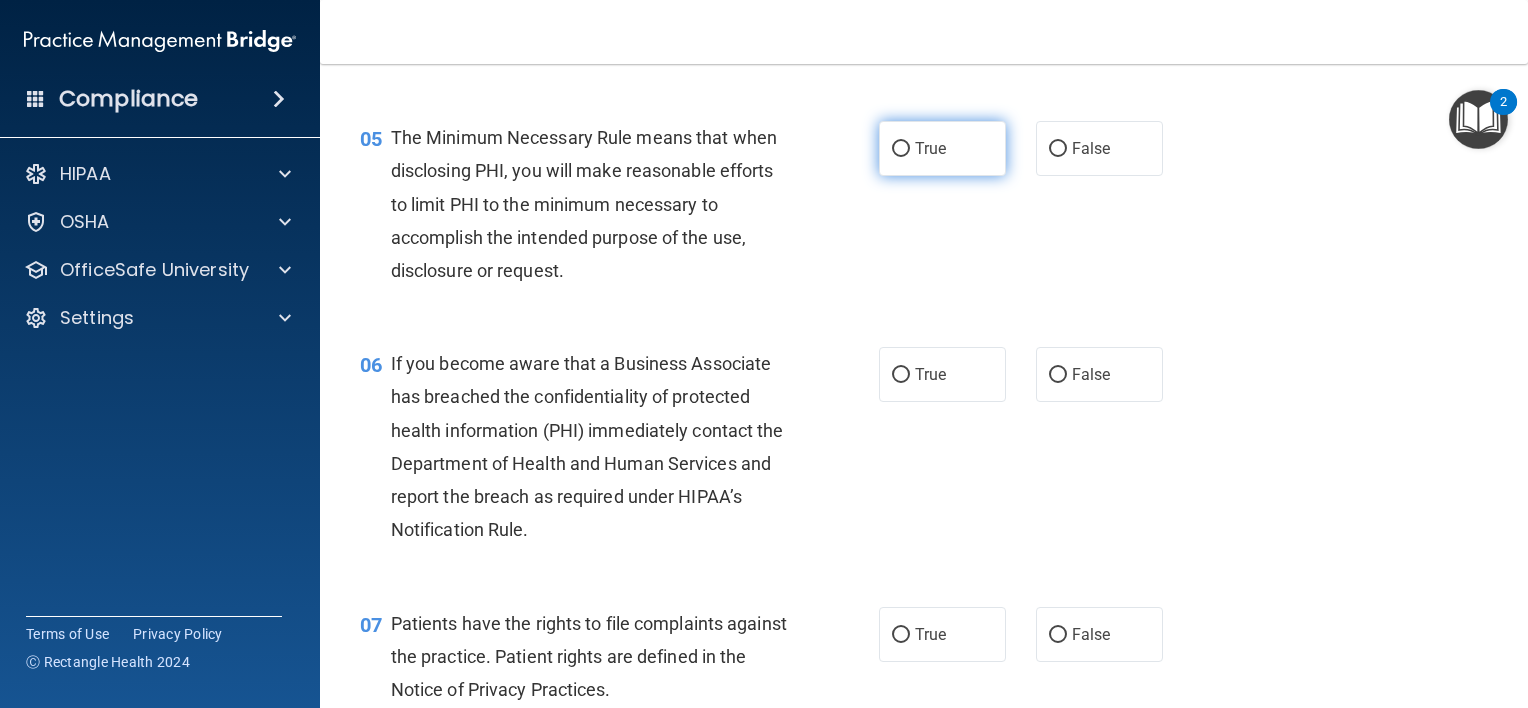 click on "True" at bounding box center (942, 148) 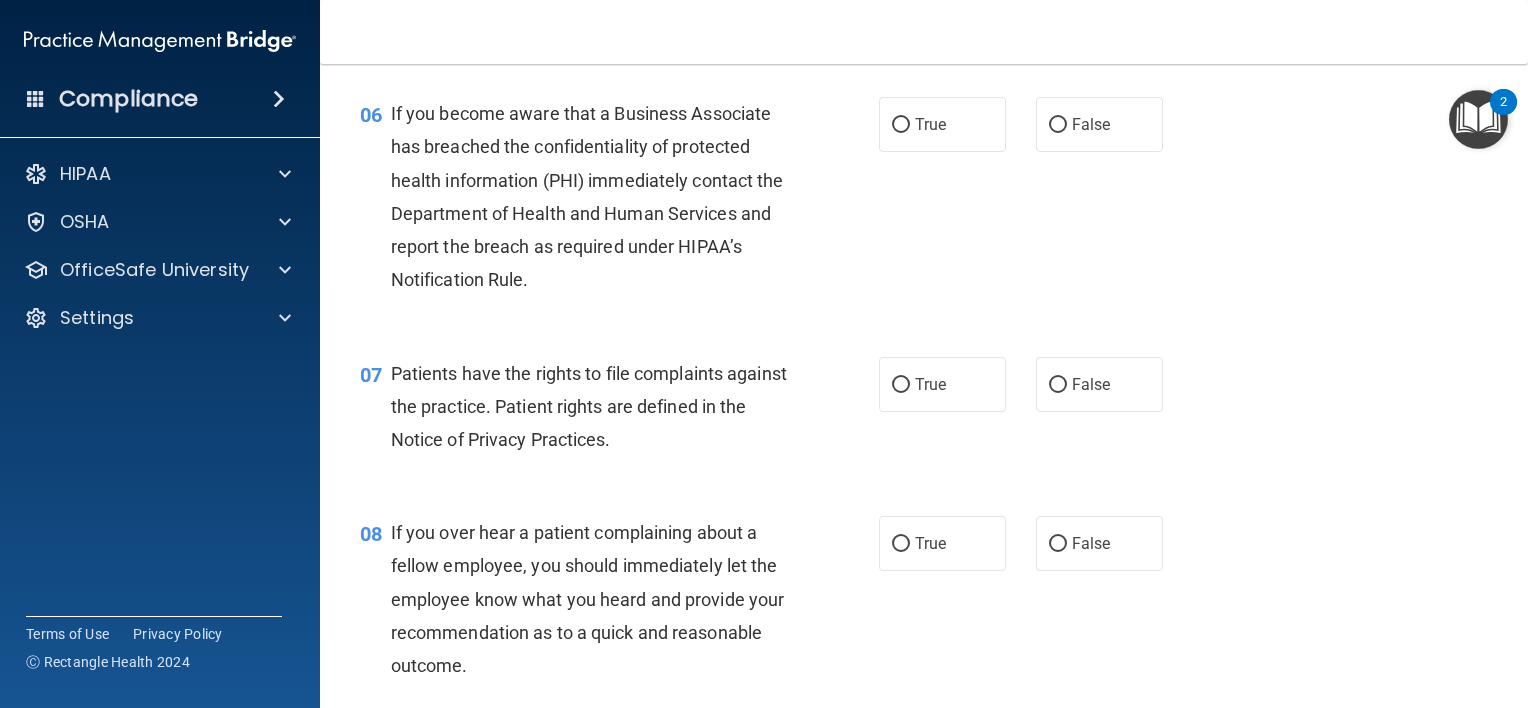 scroll, scrollTop: 1092, scrollLeft: 0, axis: vertical 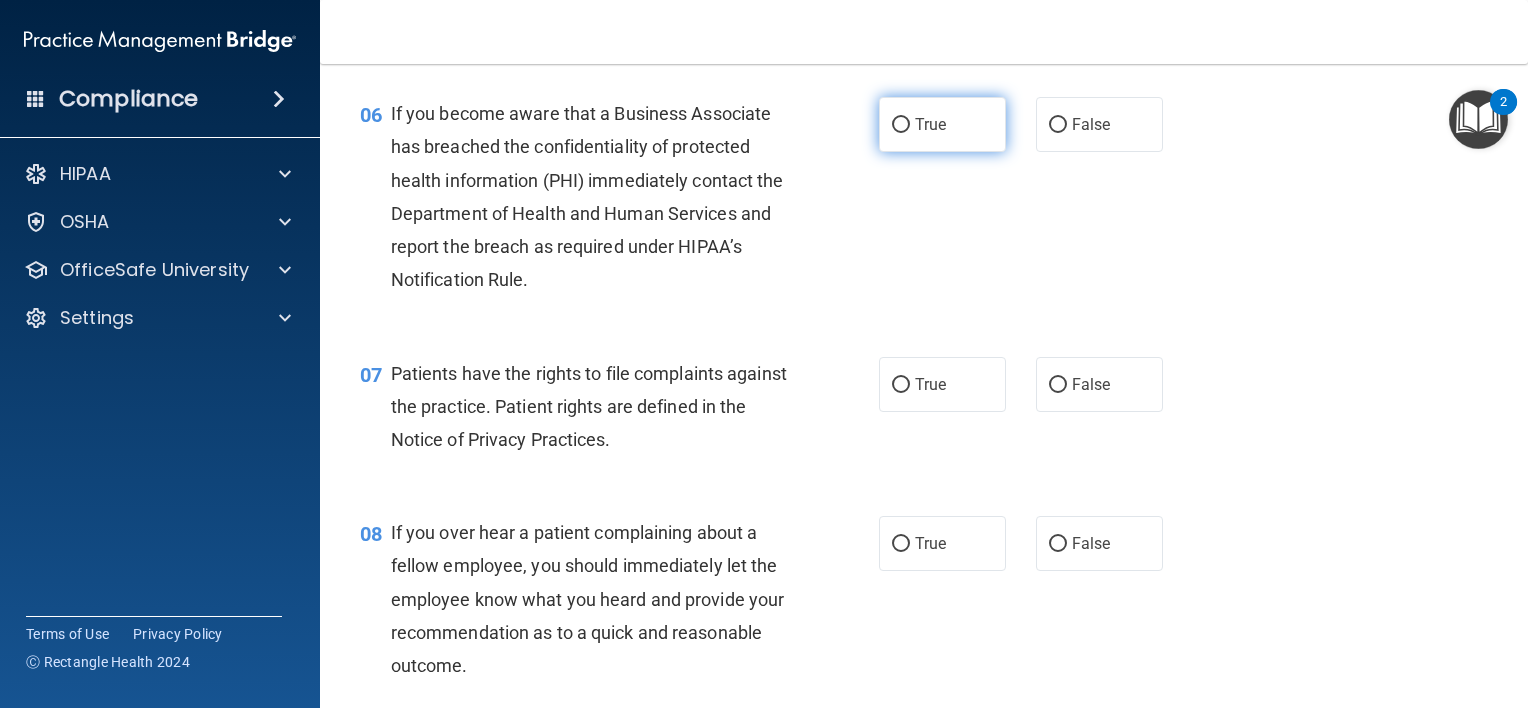 click on "True" at bounding box center [942, 124] 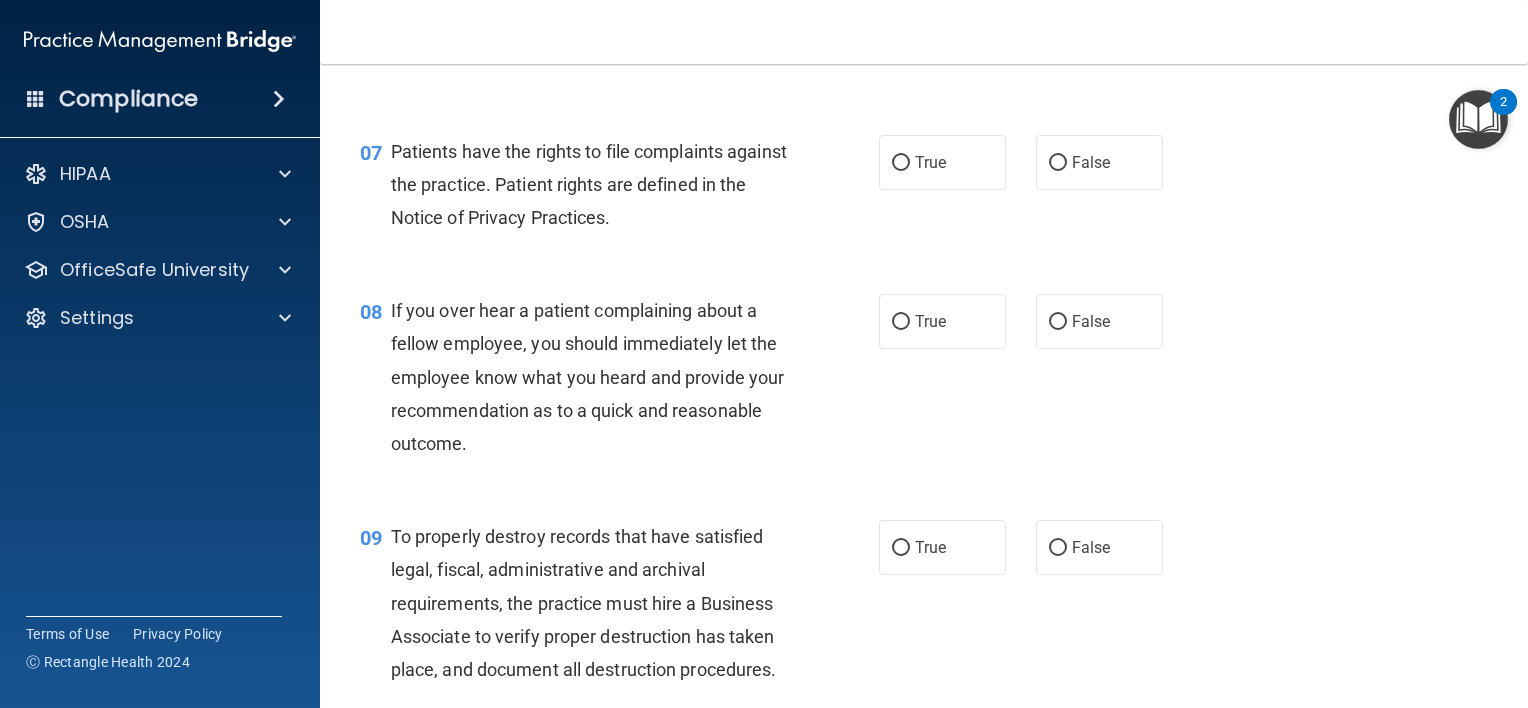 scroll, scrollTop: 1330, scrollLeft: 0, axis: vertical 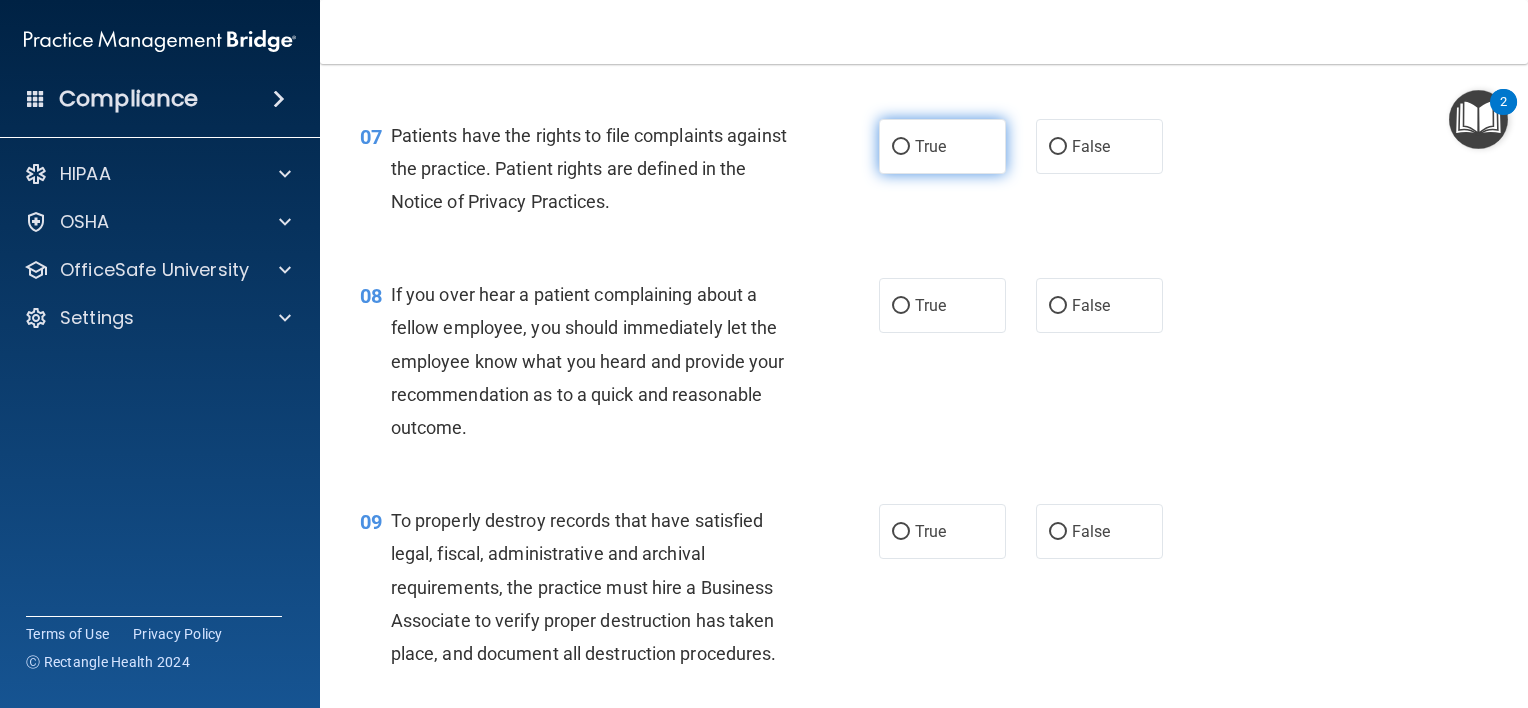 click on "True" at bounding box center [942, 146] 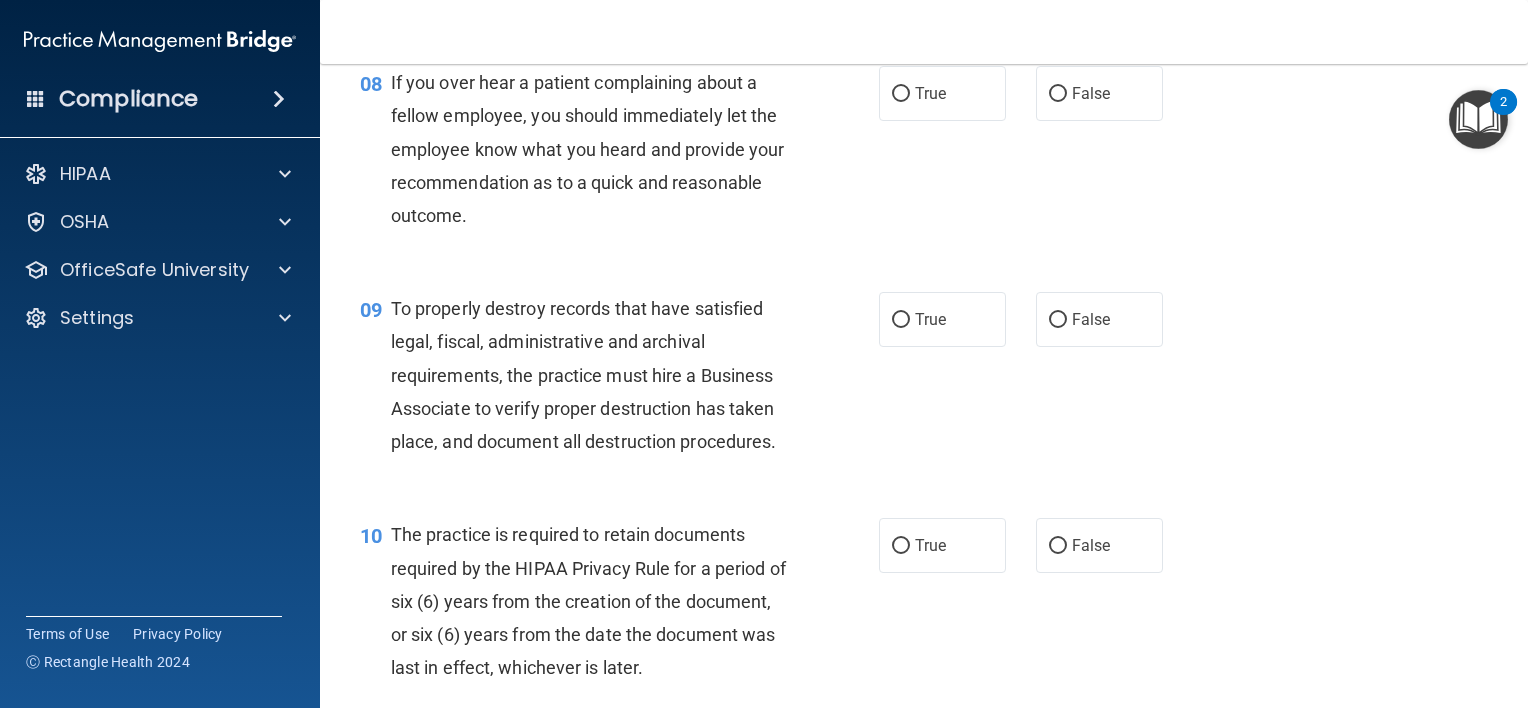 scroll, scrollTop: 1547, scrollLeft: 0, axis: vertical 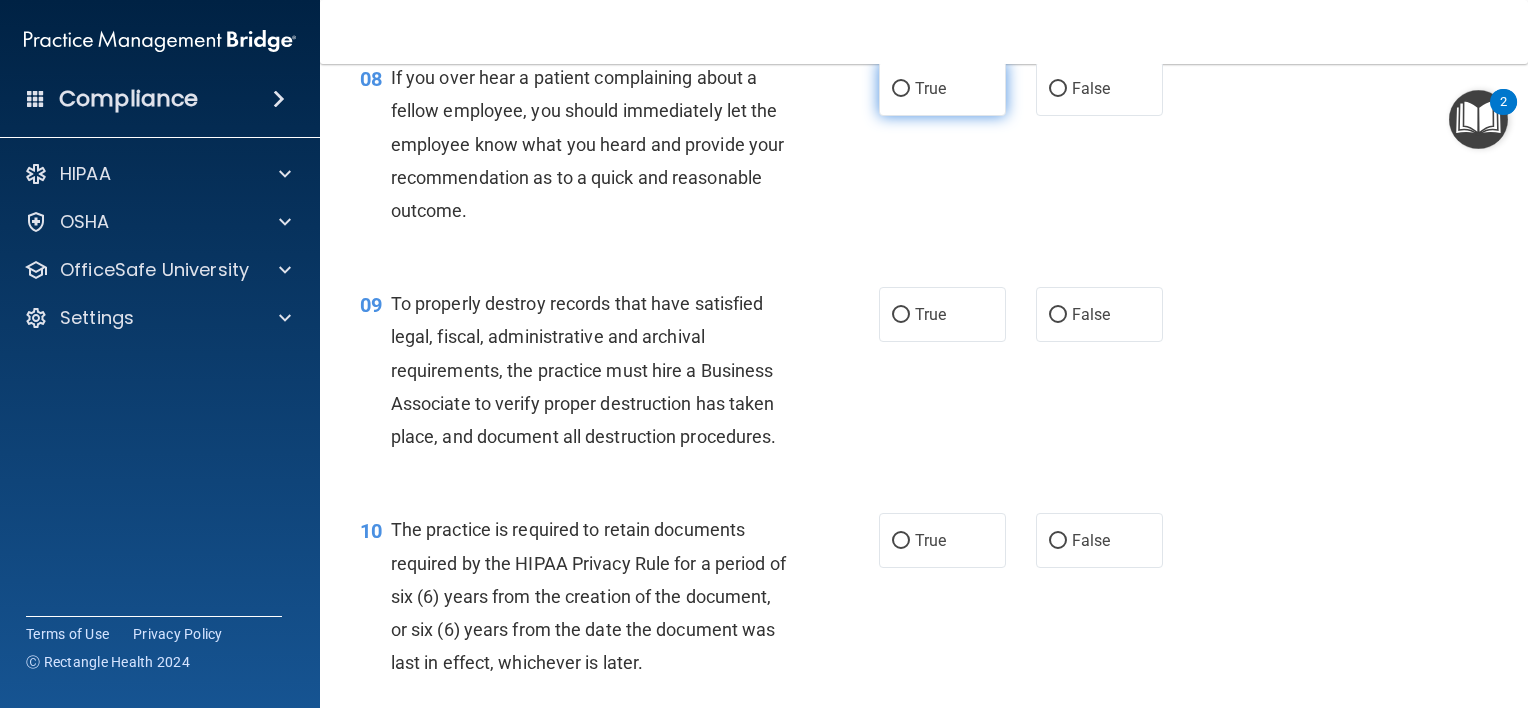 click on "True" at bounding box center (942, 88) 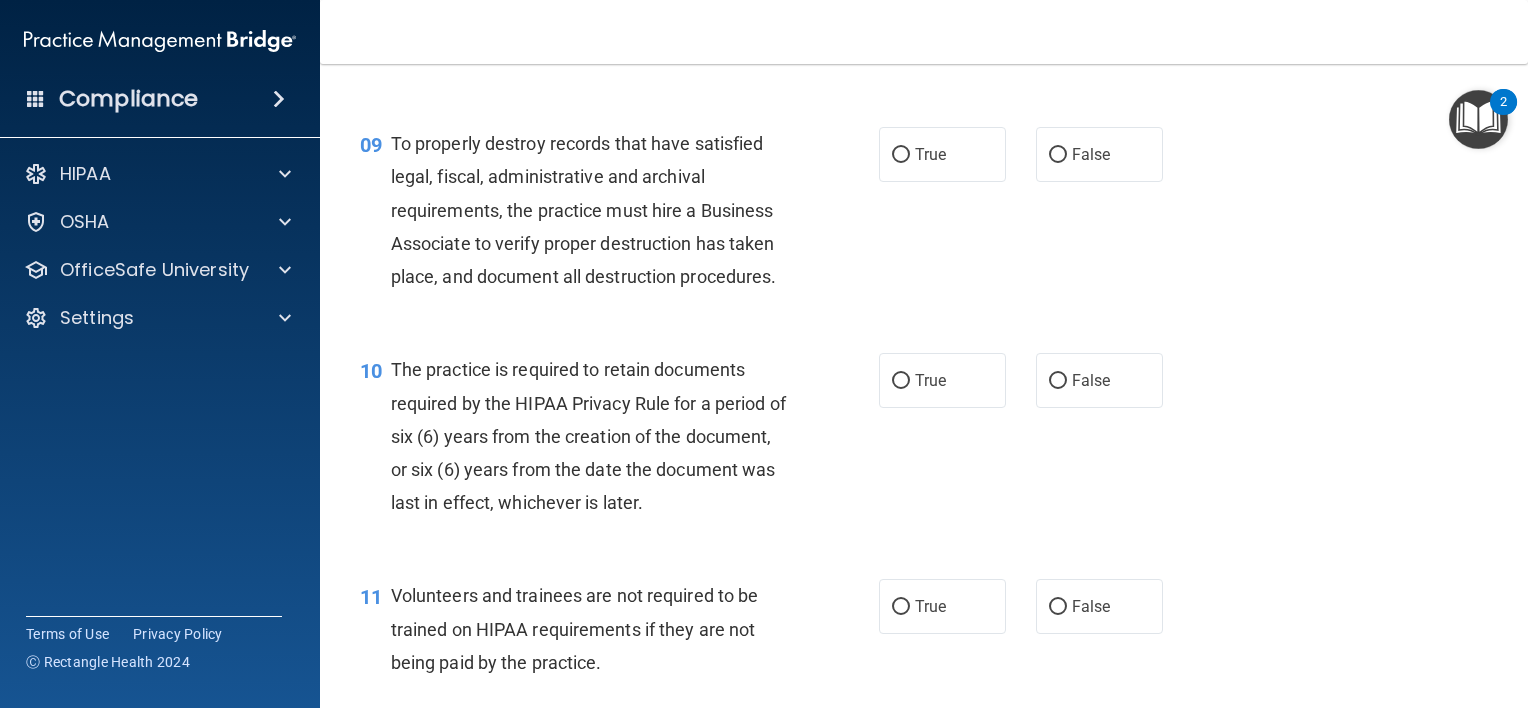 scroll, scrollTop: 1711, scrollLeft: 0, axis: vertical 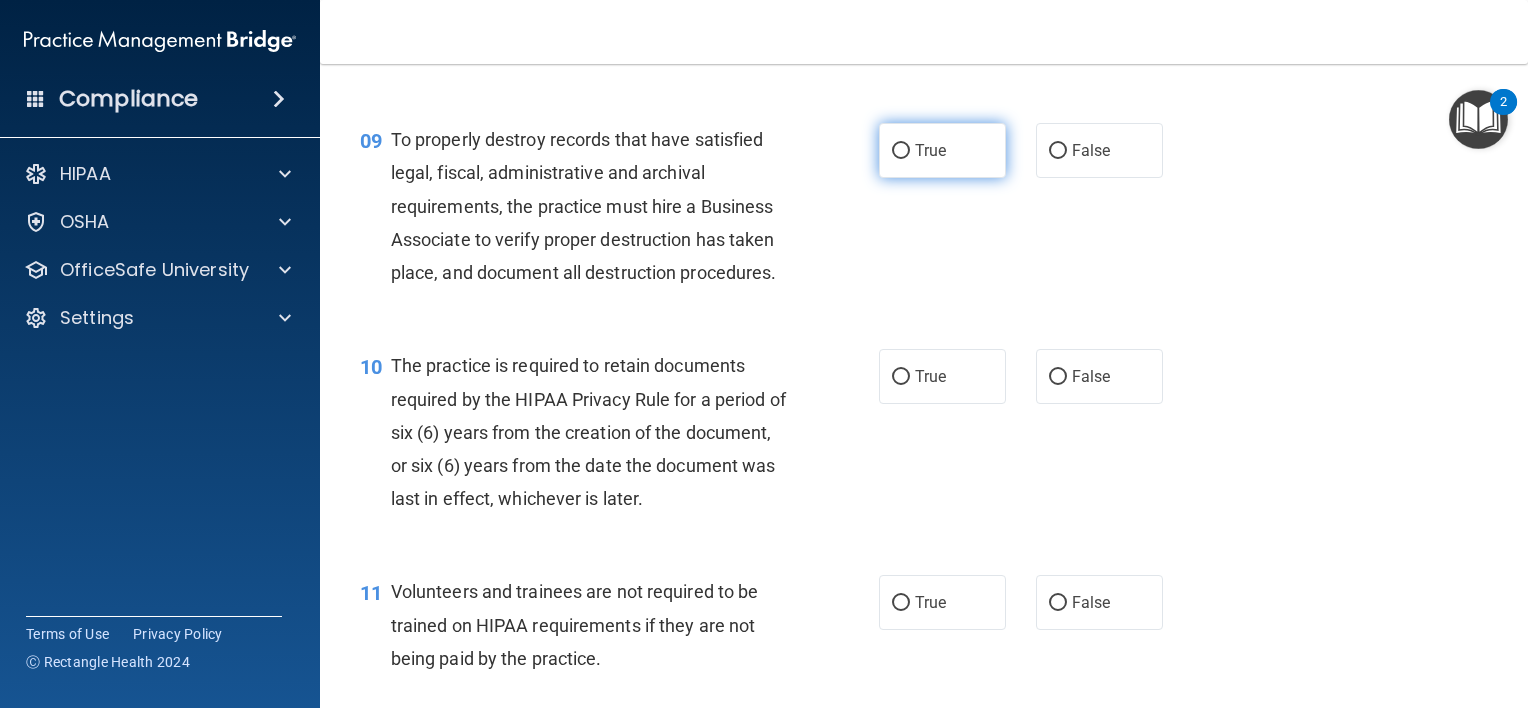 click on "True" at bounding box center (930, 150) 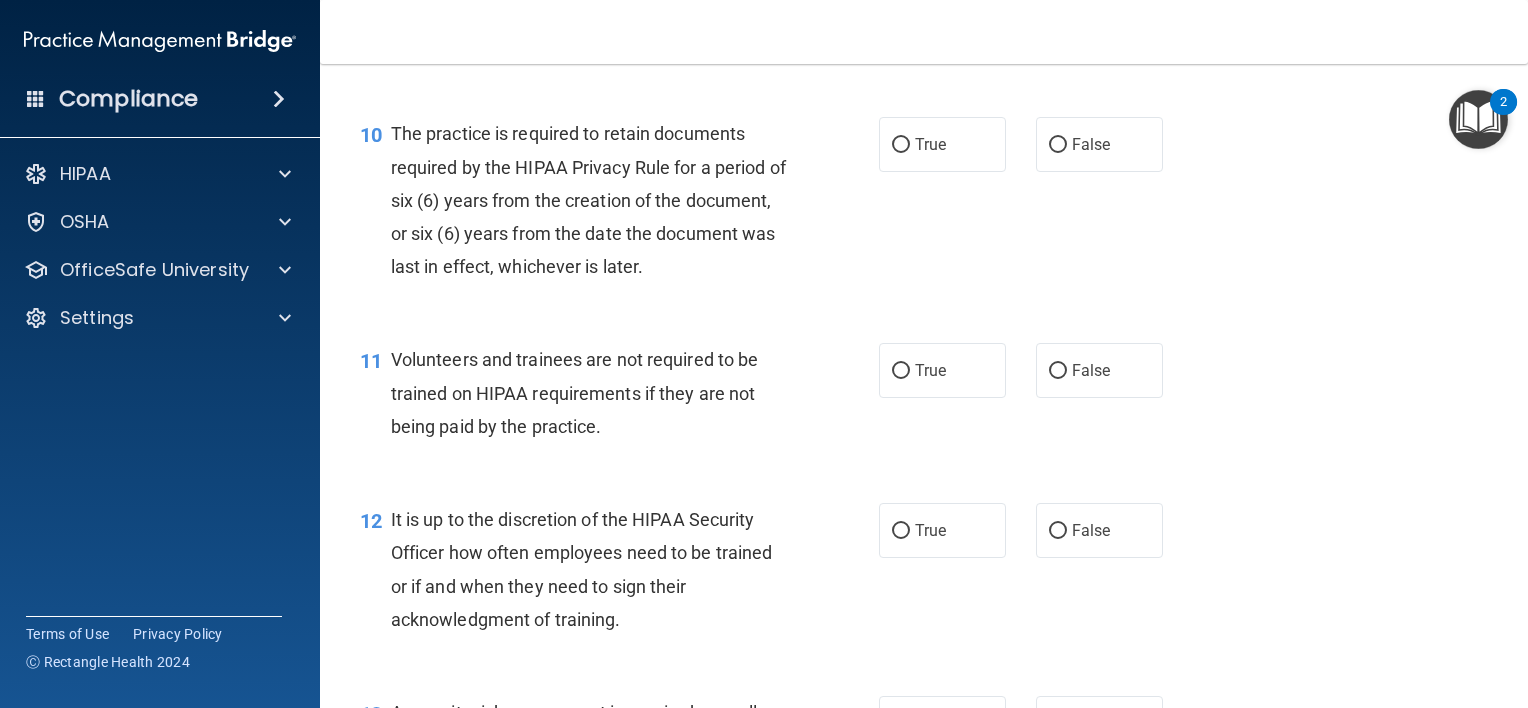 scroll, scrollTop: 1943, scrollLeft: 0, axis: vertical 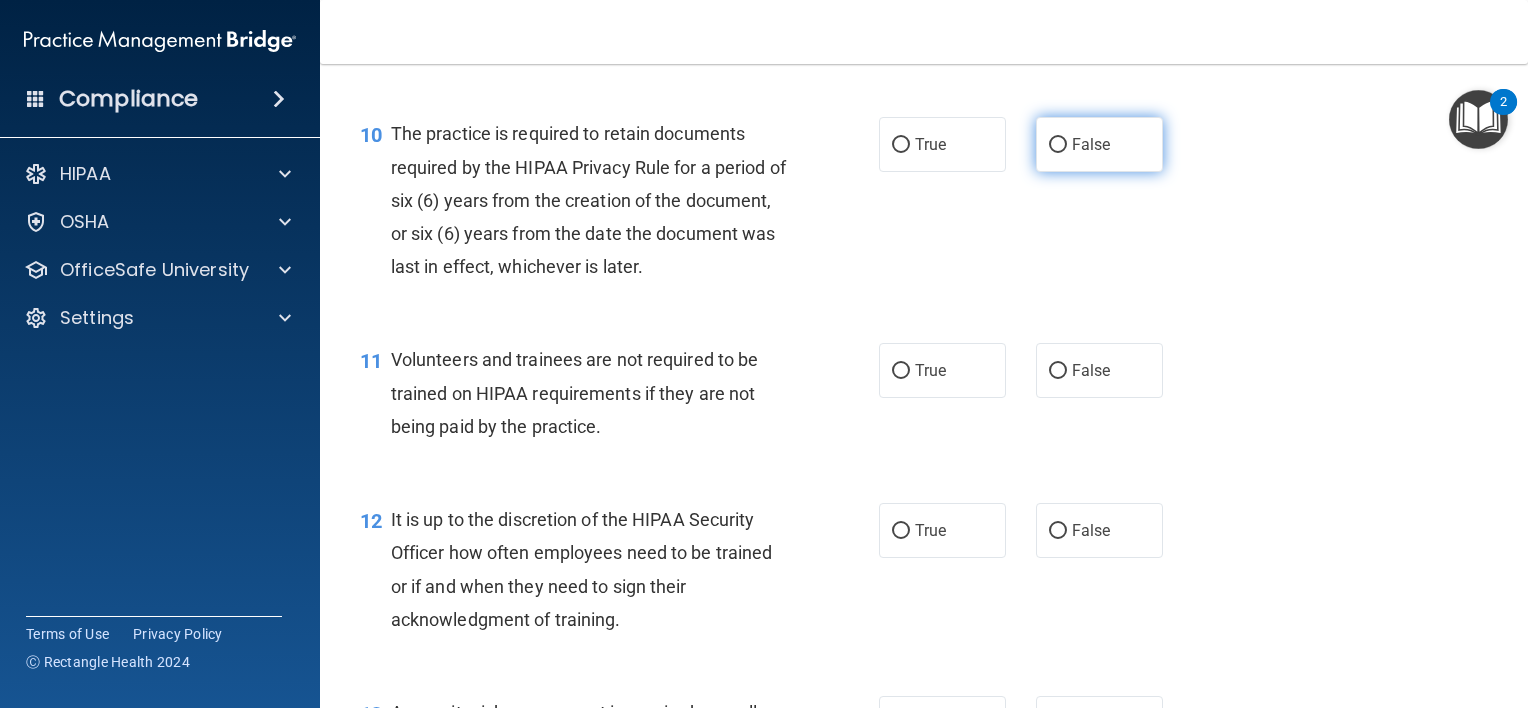 click on "False" at bounding box center [1099, 144] 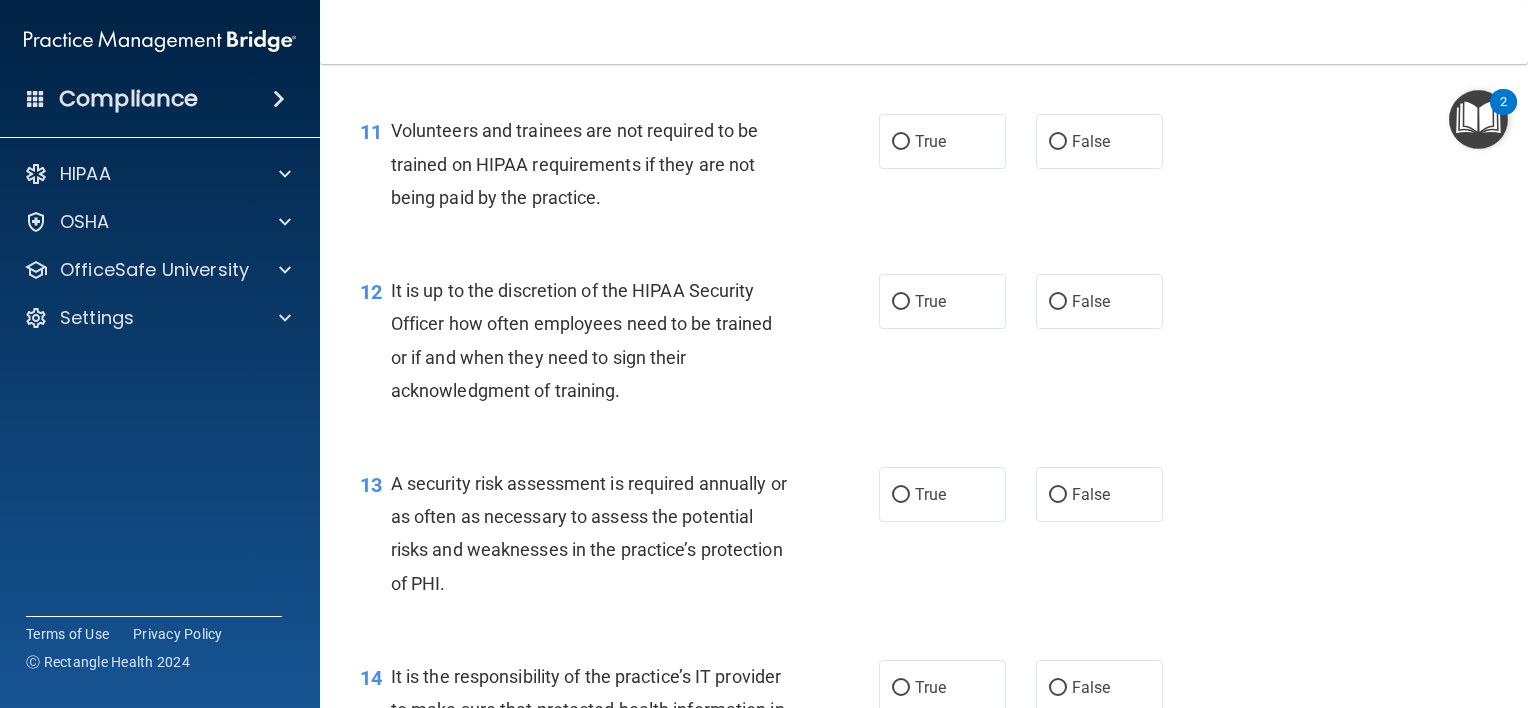 scroll, scrollTop: 2172, scrollLeft: 0, axis: vertical 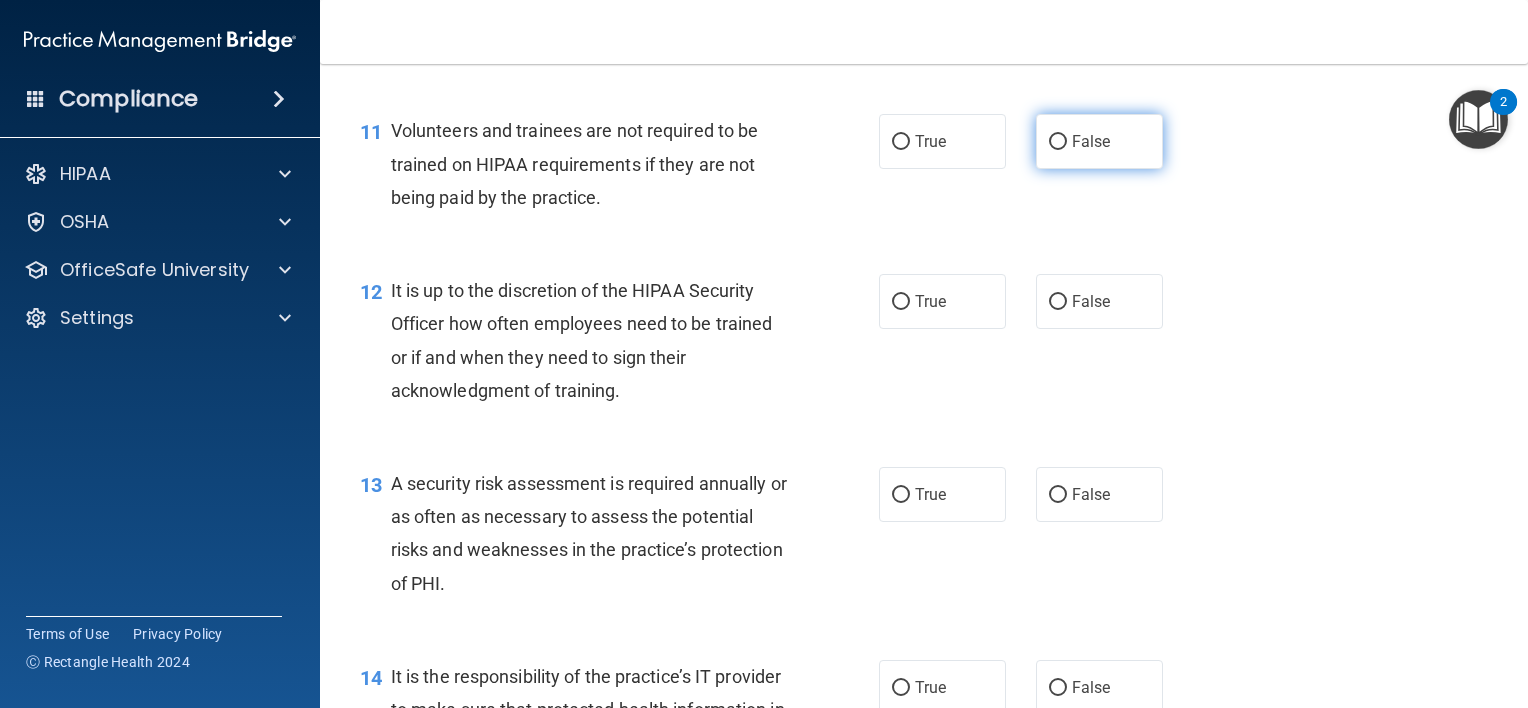 click on "False" at bounding box center (1099, 141) 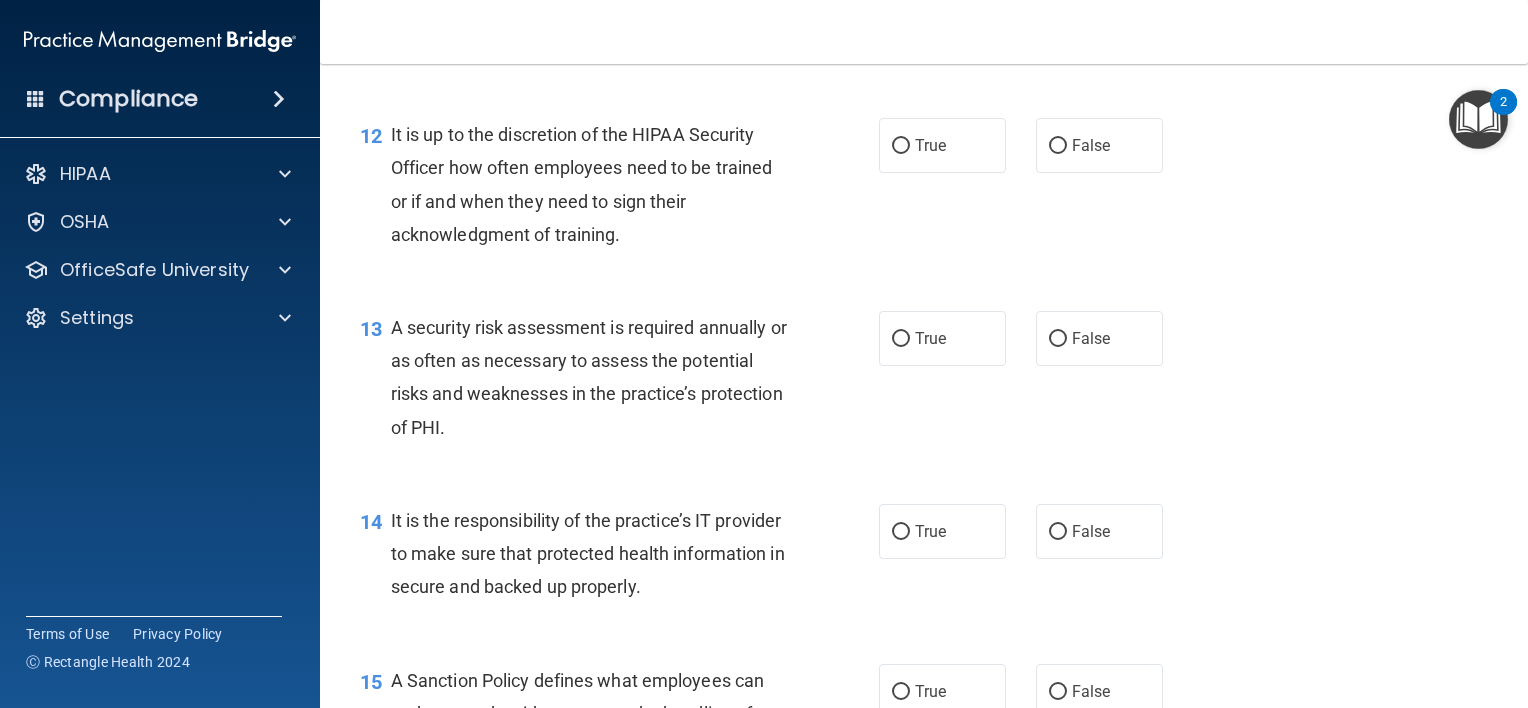 scroll, scrollTop: 2351, scrollLeft: 0, axis: vertical 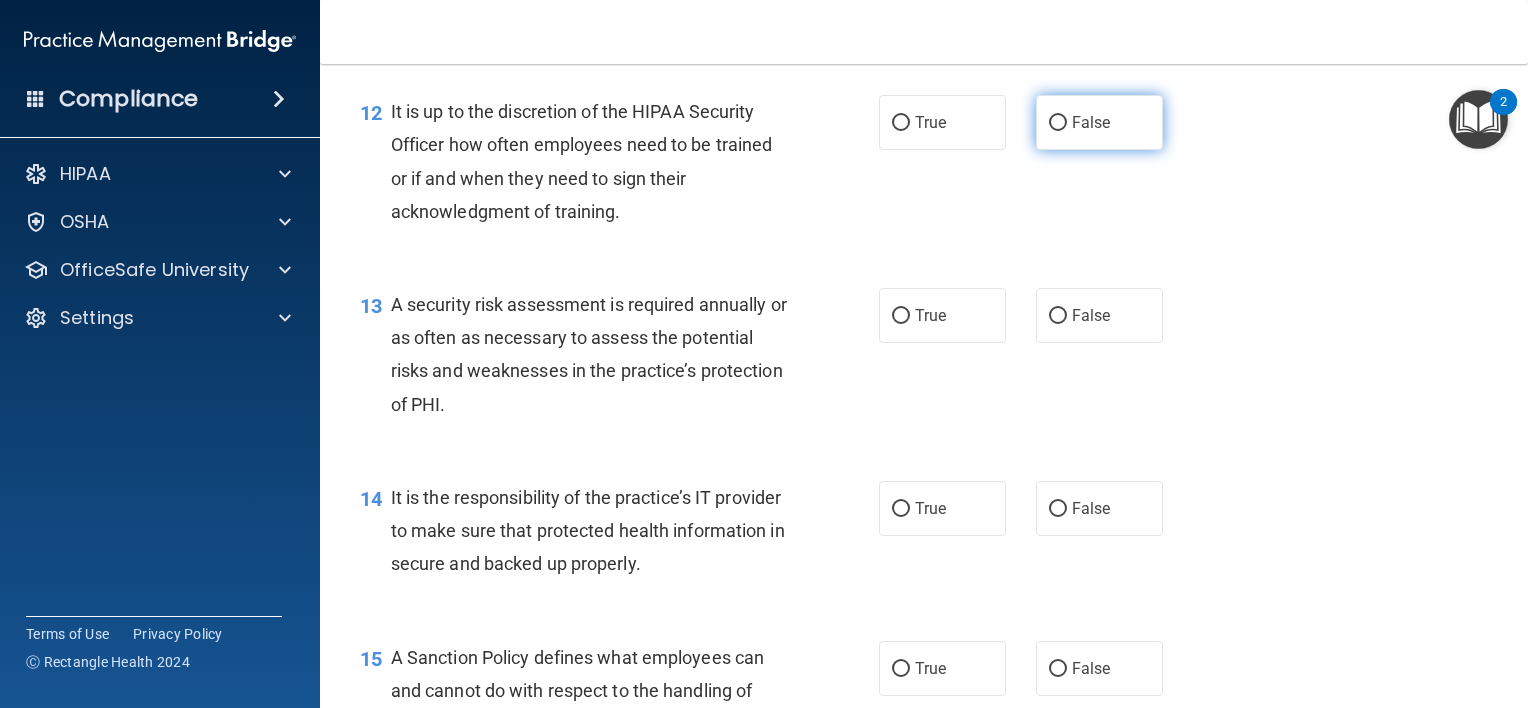 click on "False" at bounding box center (1099, 122) 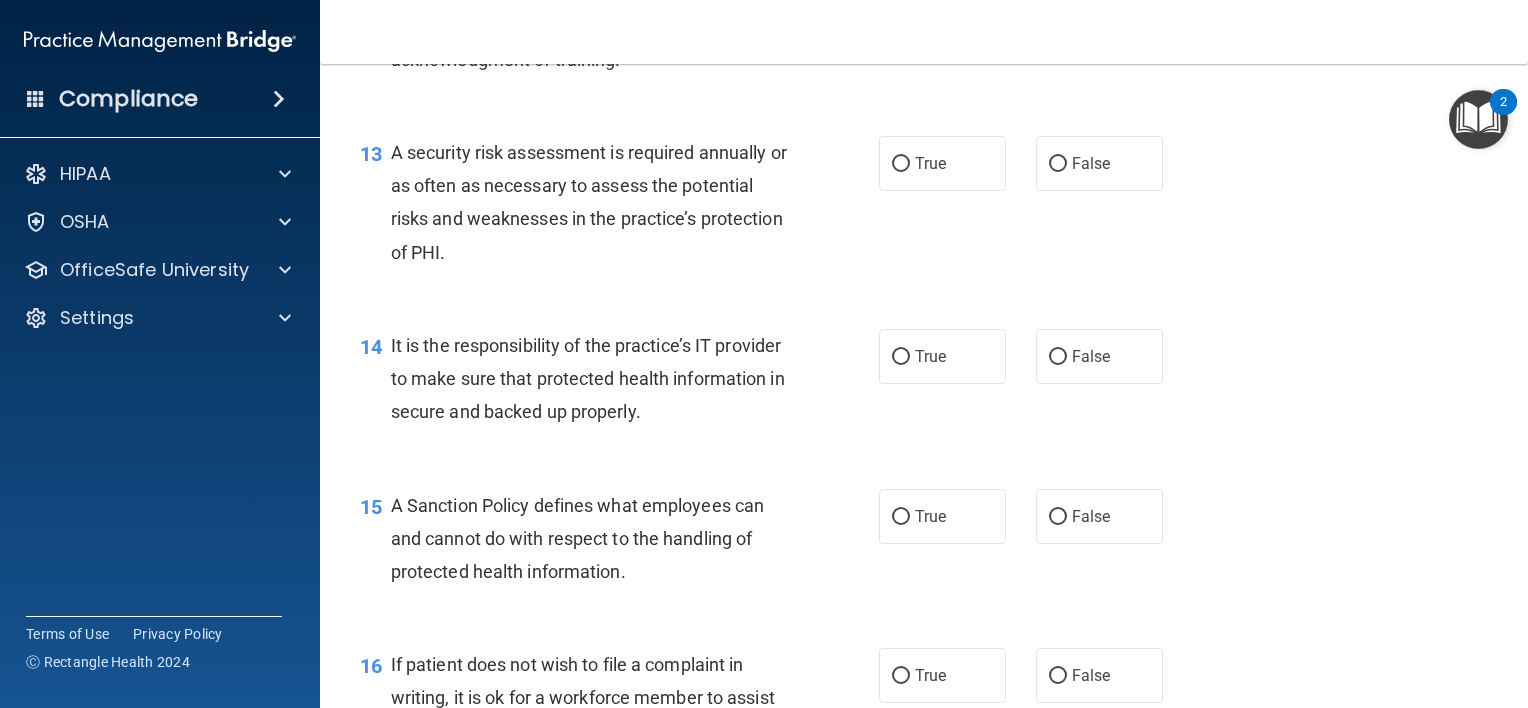 scroll, scrollTop: 2507, scrollLeft: 0, axis: vertical 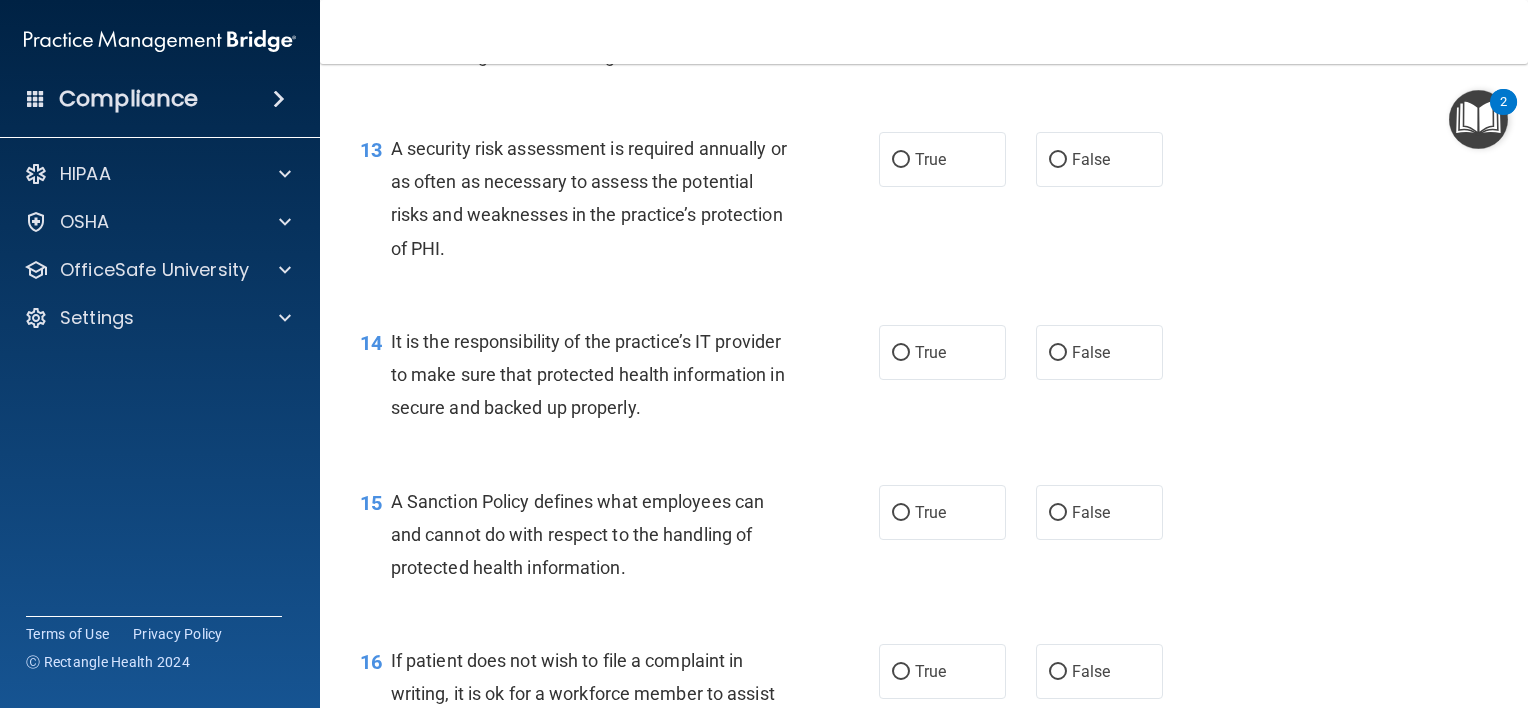 click on "True           False" at bounding box center (1031, 159) 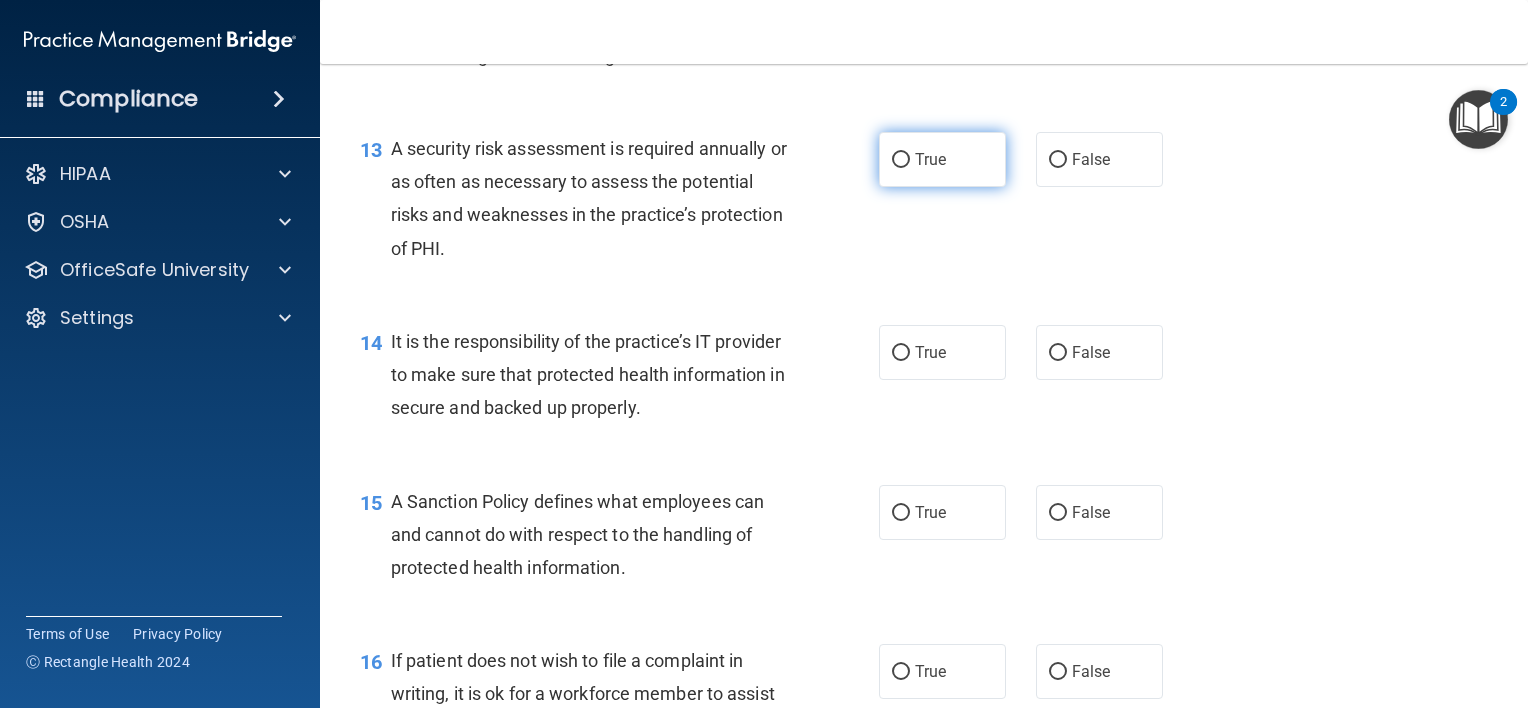 click on "True" at bounding box center [942, 159] 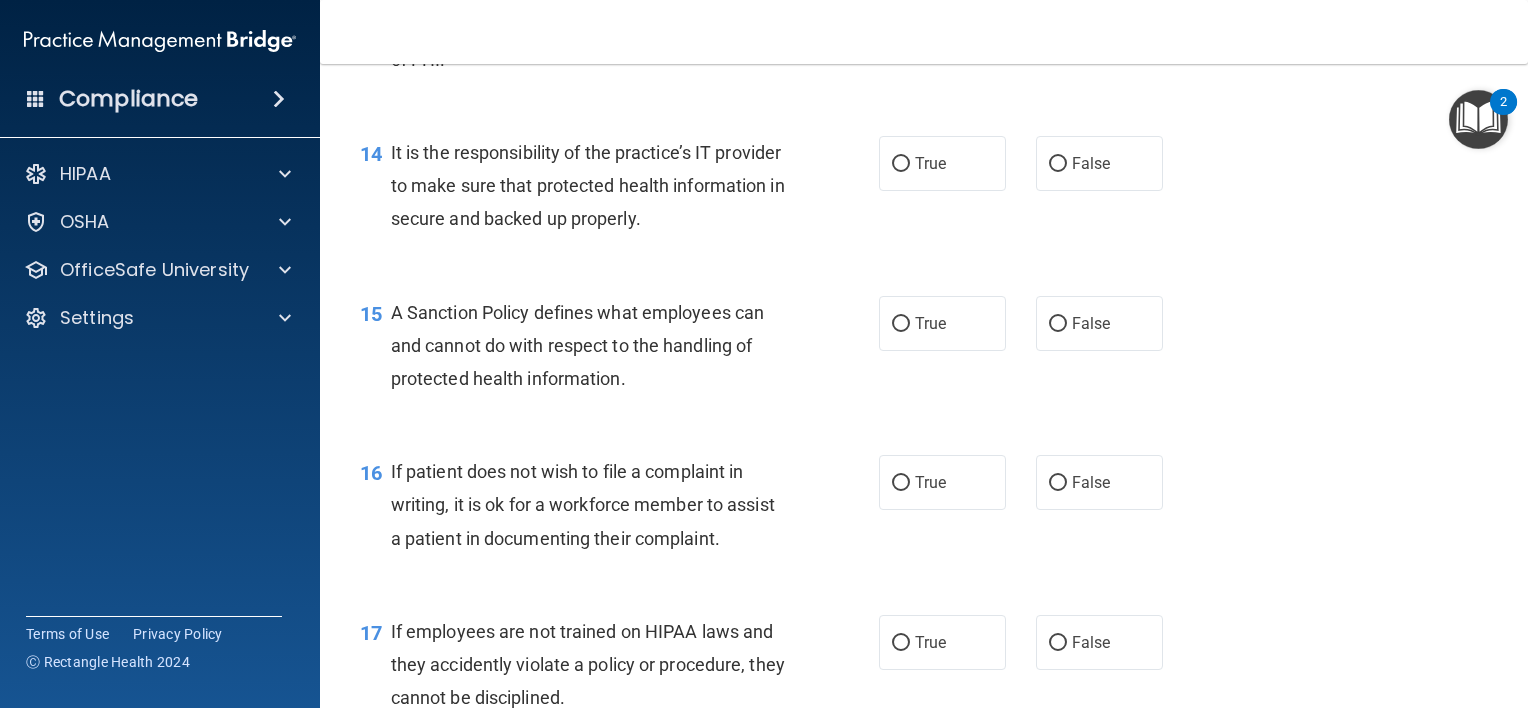 scroll, scrollTop: 2736, scrollLeft: 0, axis: vertical 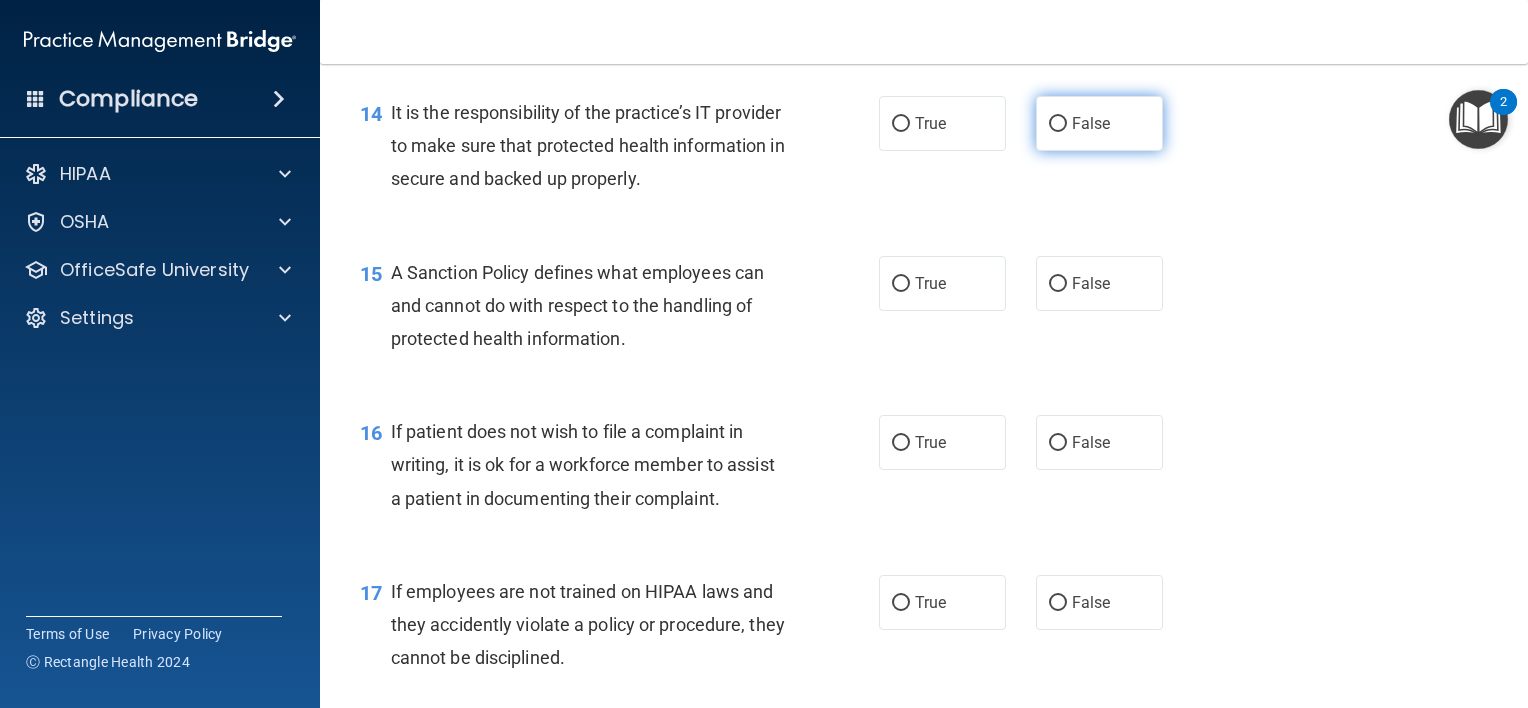 click on "False" at bounding box center (1099, 123) 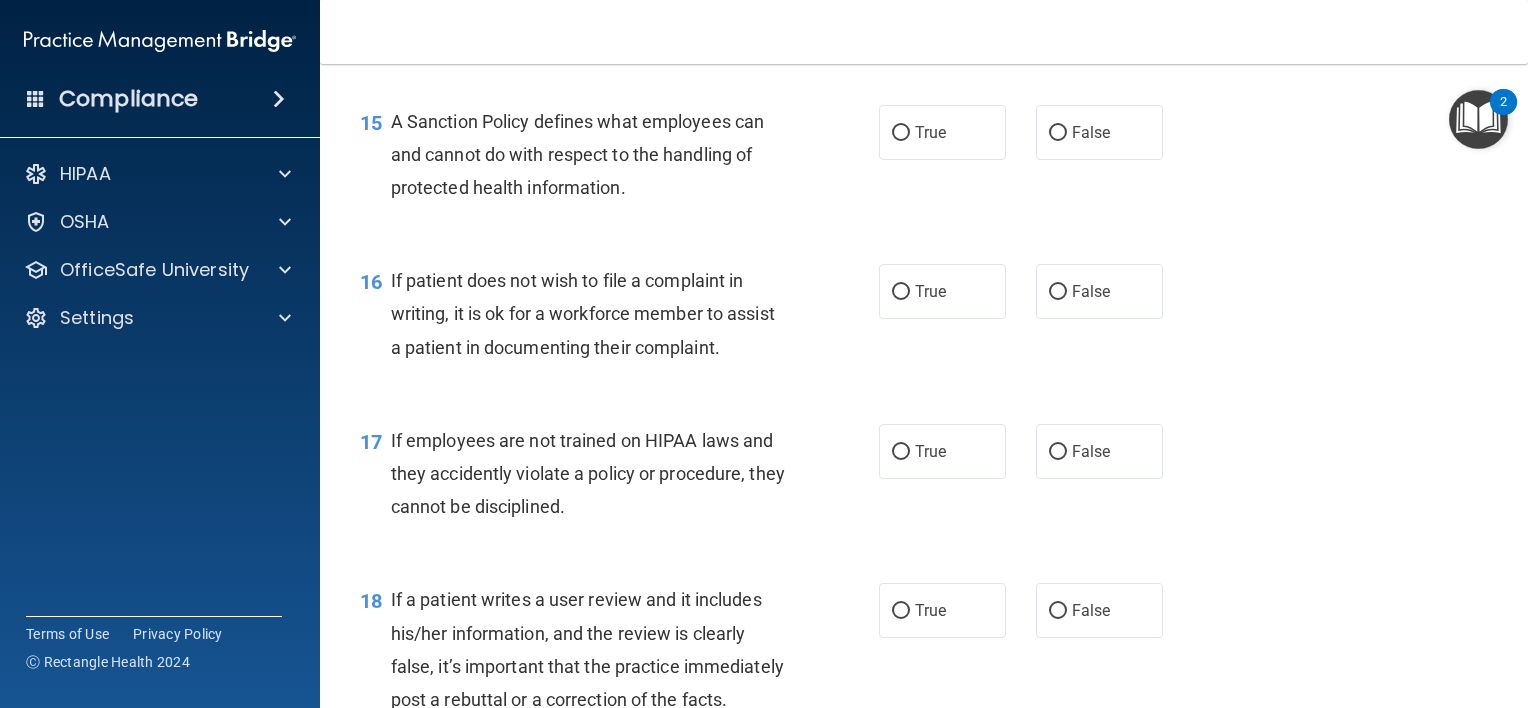 scroll, scrollTop: 2888, scrollLeft: 0, axis: vertical 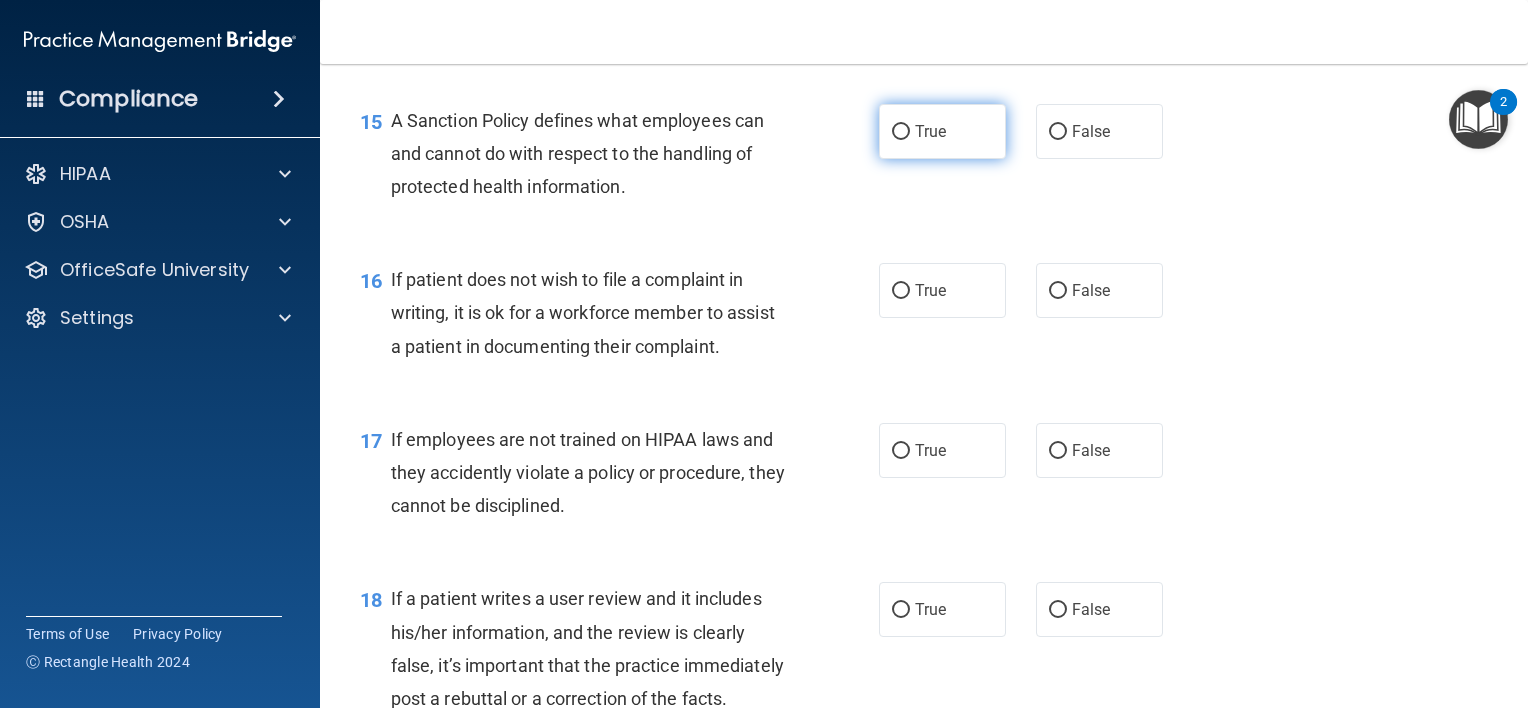 click on "True" at bounding box center [942, 131] 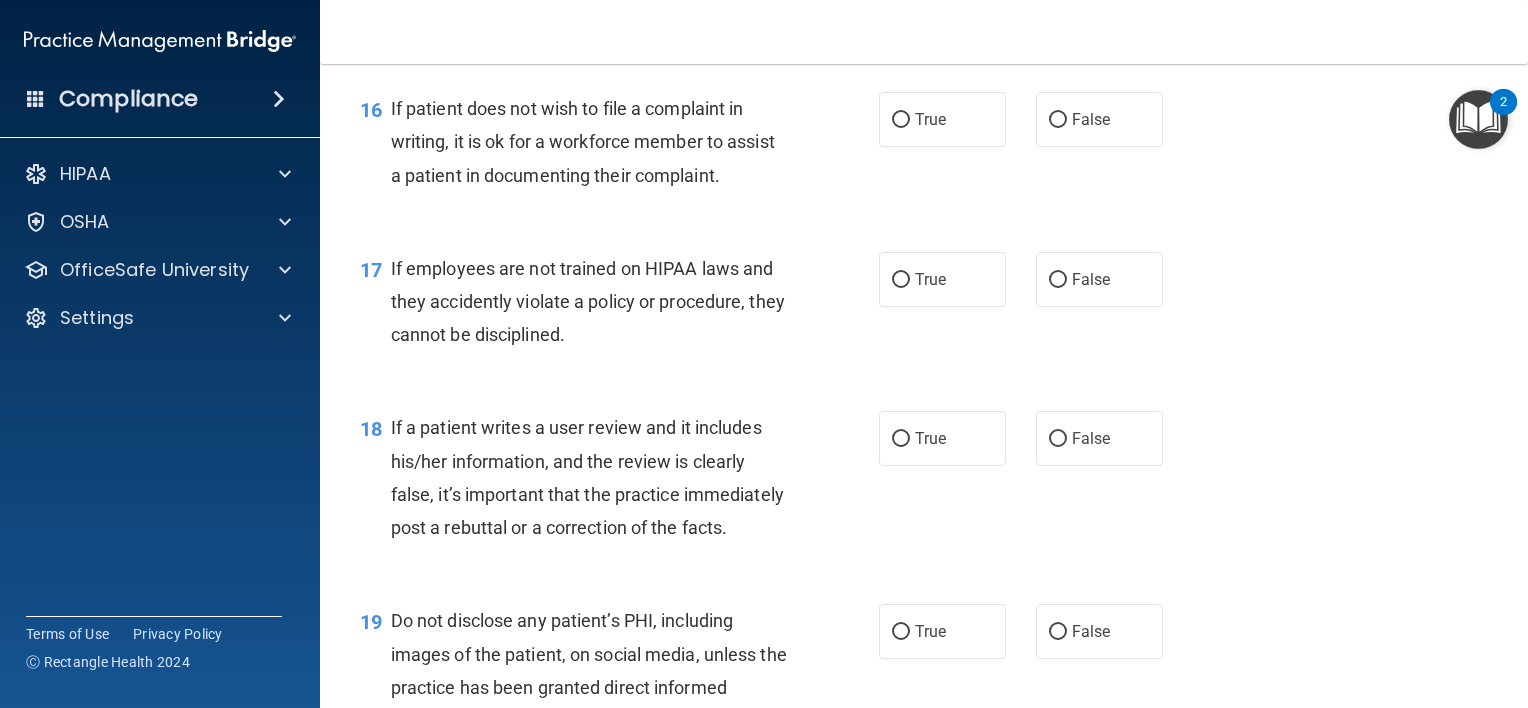 scroll, scrollTop: 3060, scrollLeft: 0, axis: vertical 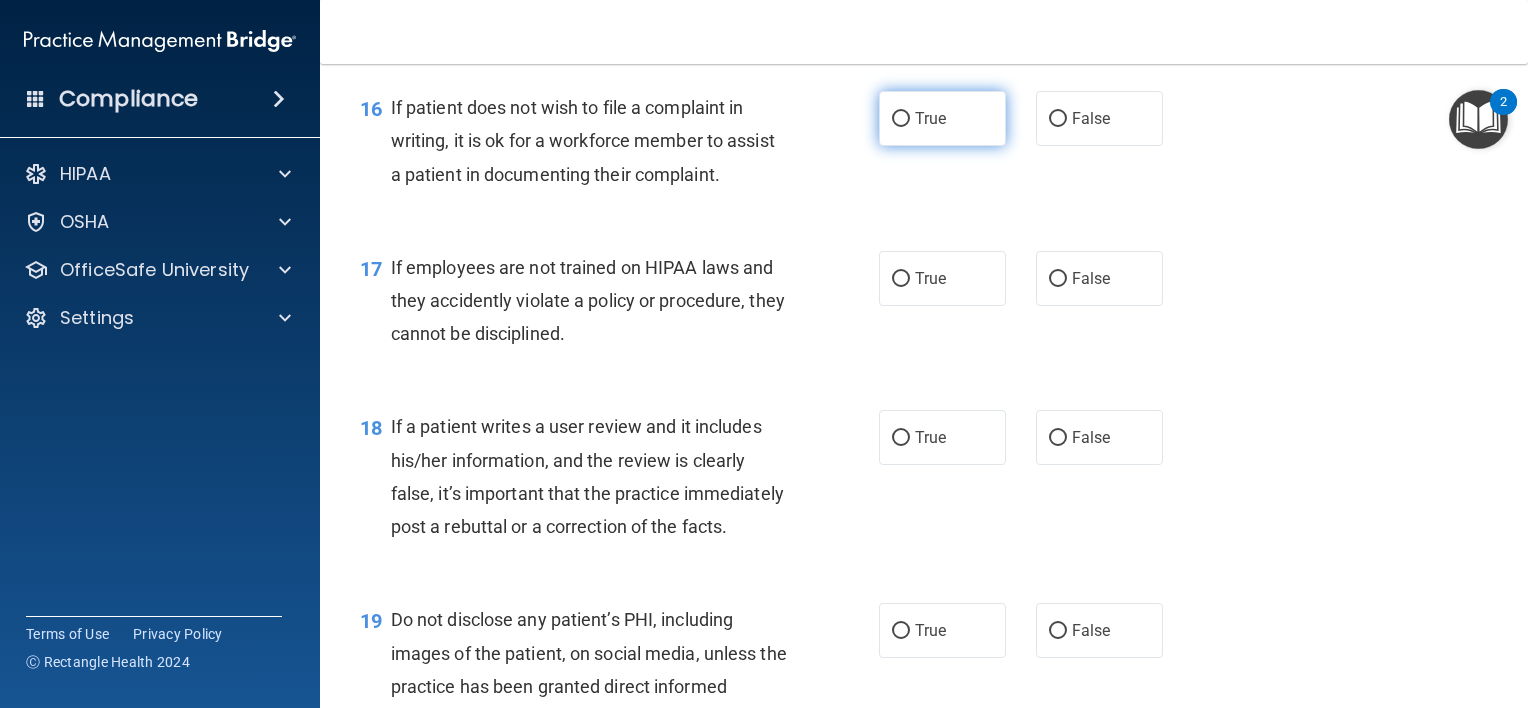 click on "True" at bounding box center (942, 118) 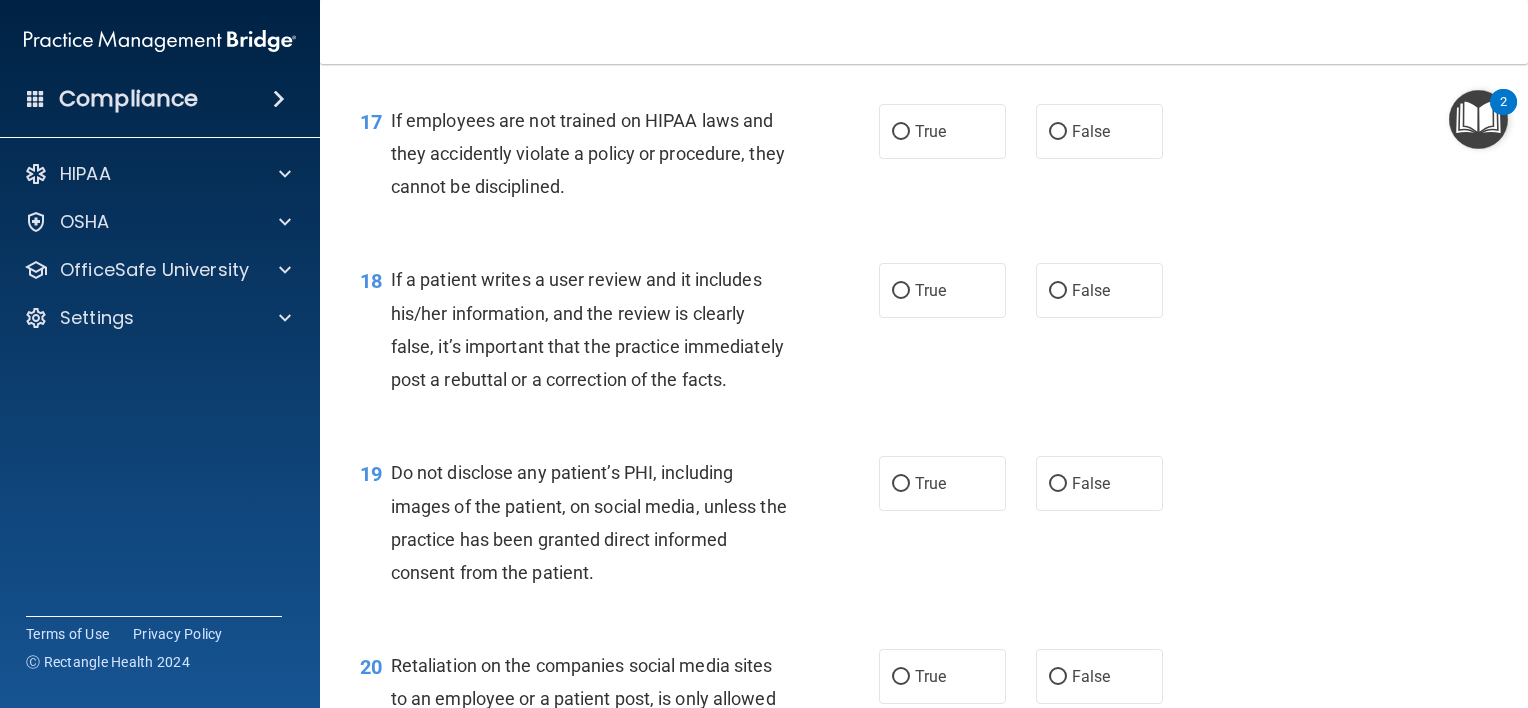 scroll, scrollTop: 3208, scrollLeft: 0, axis: vertical 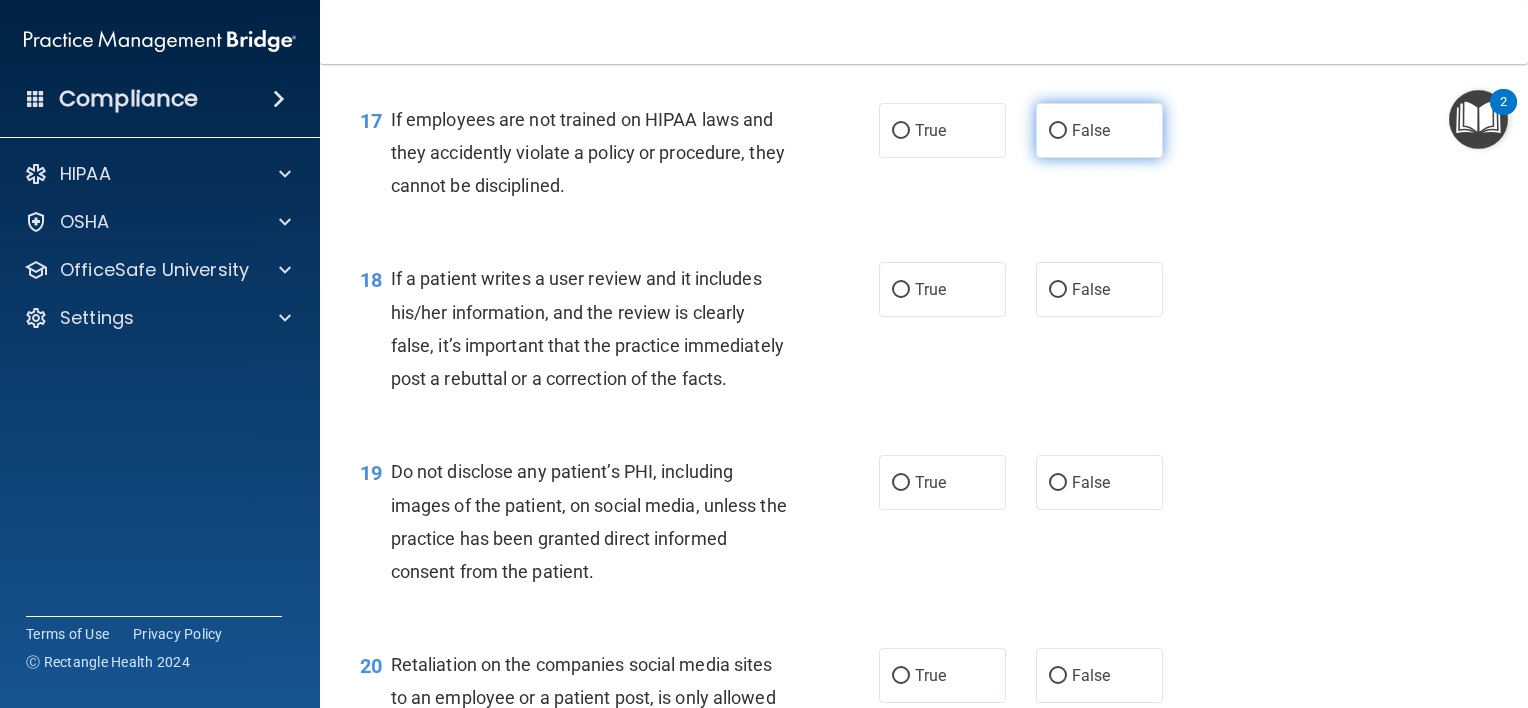click on "False" at bounding box center [1099, 130] 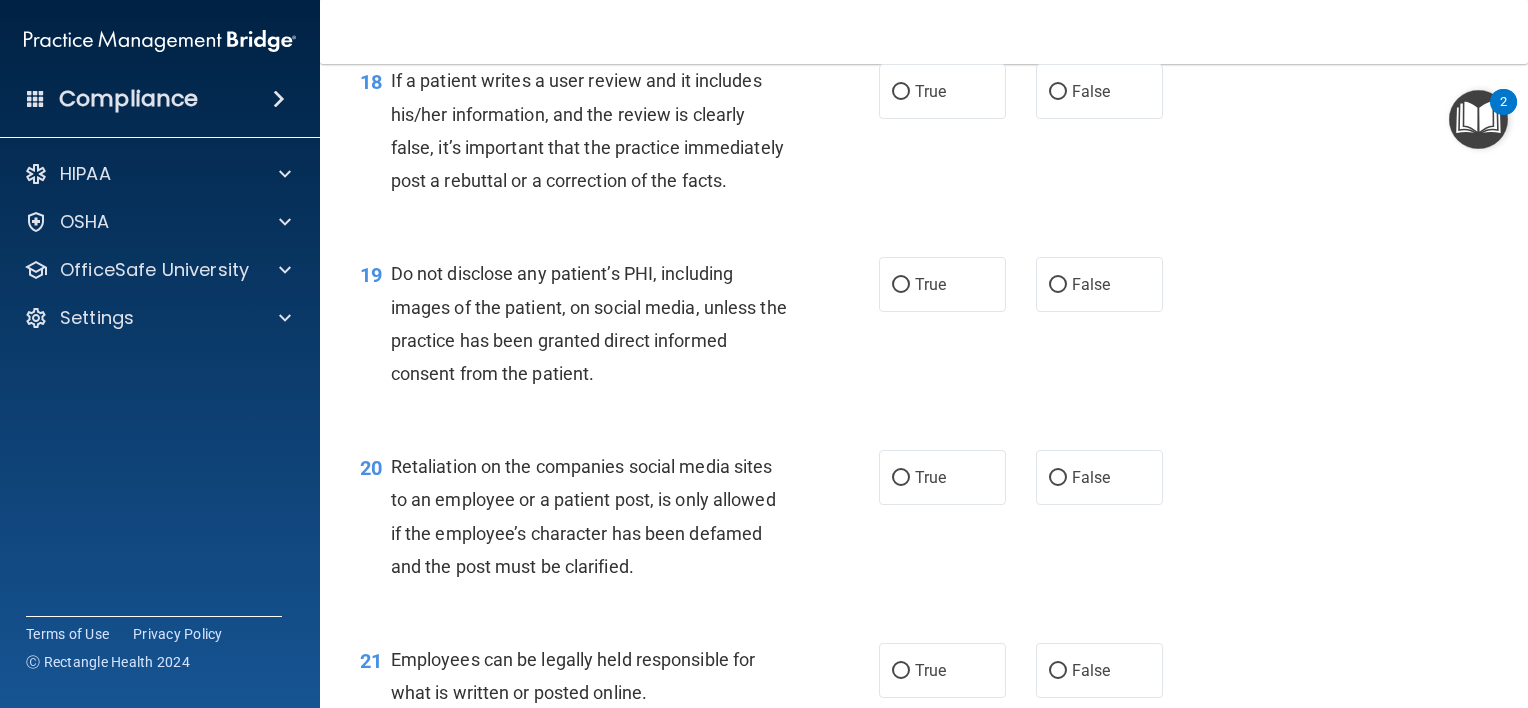 scroll, scrollTop: 3407, scrollLeft: 0, axis: vertical 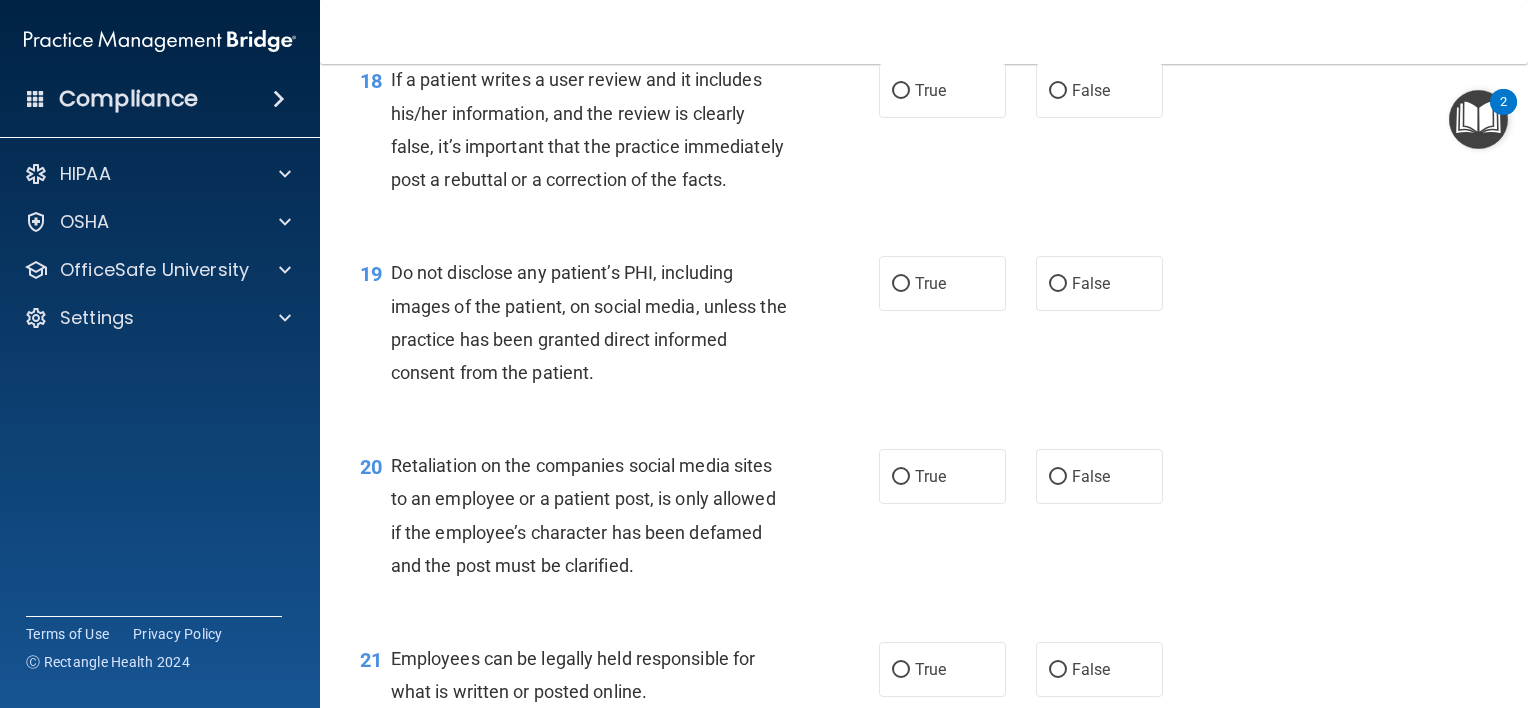click on "18       If a patient writes a user review and it includes his/her information, and the review is clearly false, it’s important that the practice immediately post a rebuttal or a correction of the facts.                 True           False" at bounding box center (924, 134) 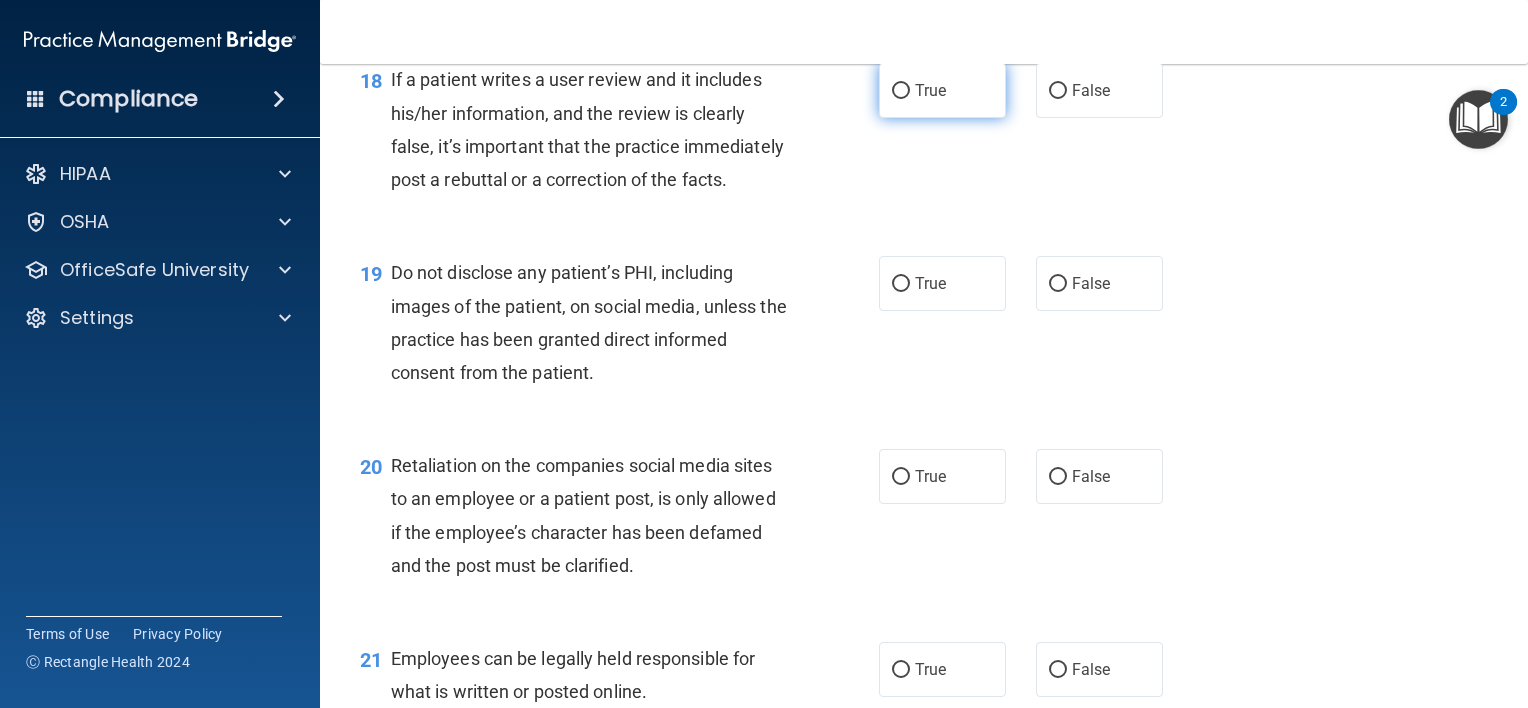 click on "True" at bounding box center (942, 90) 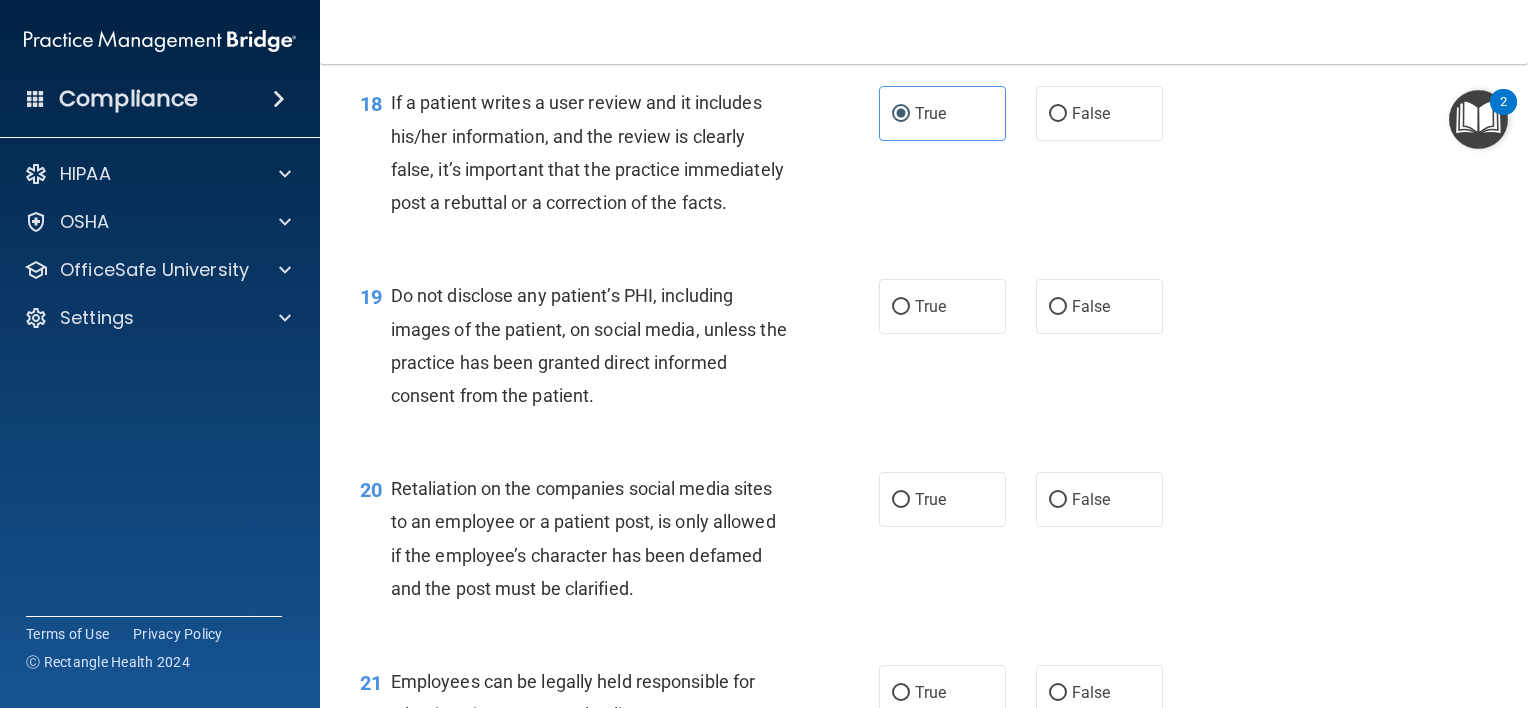 scroll, scrollTop: 3380, scrollLeft: 0, axis: vertical 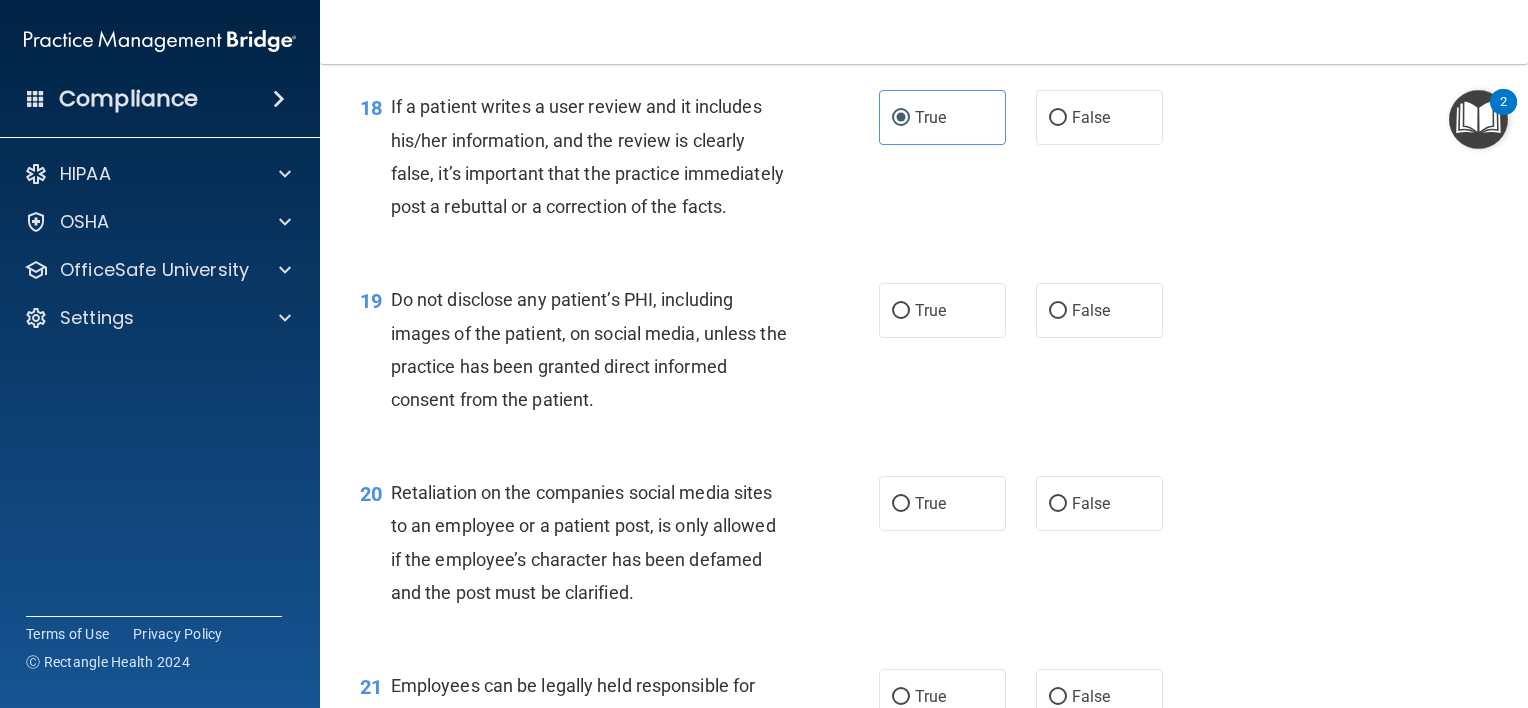 click on "True           False" at bounding box center (1031, 117) 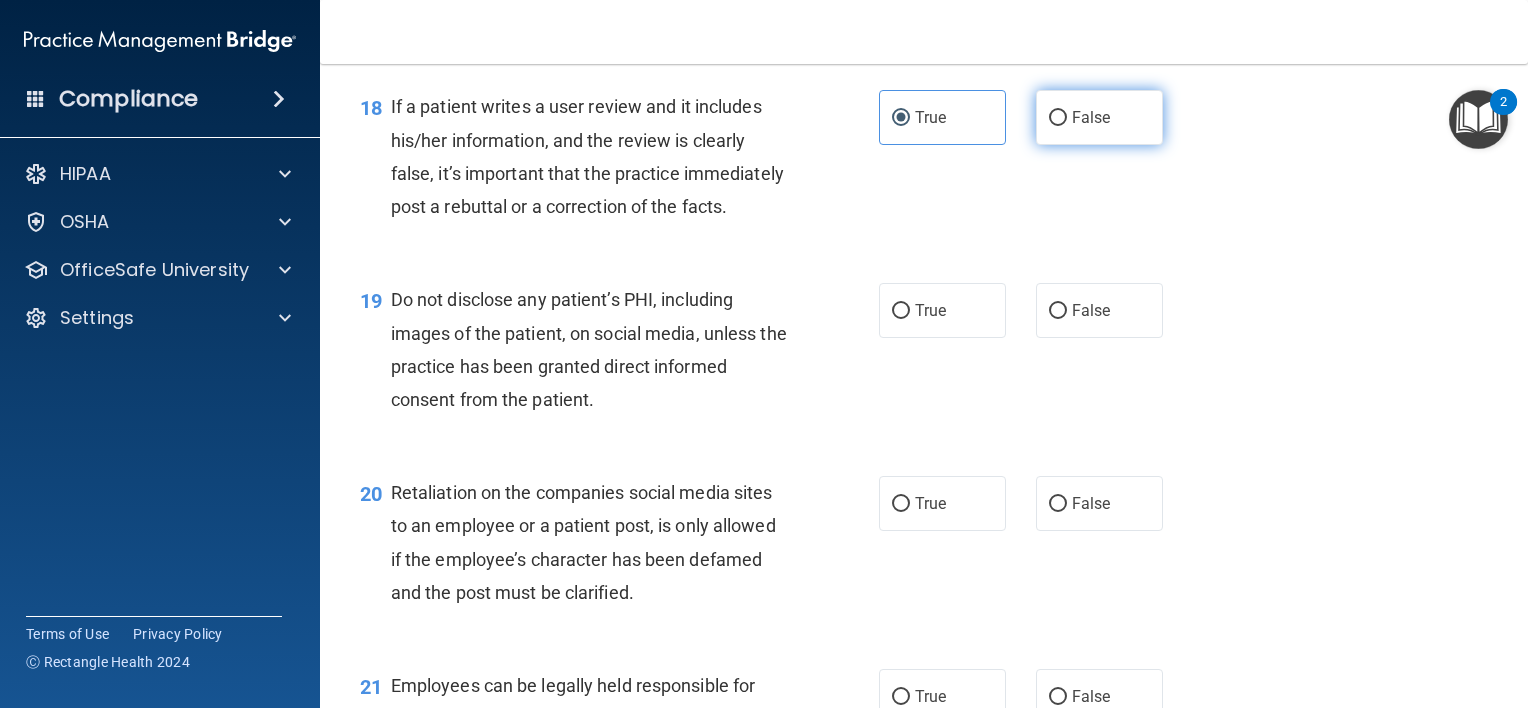 click on "False" at bounding box center (1099, 117) 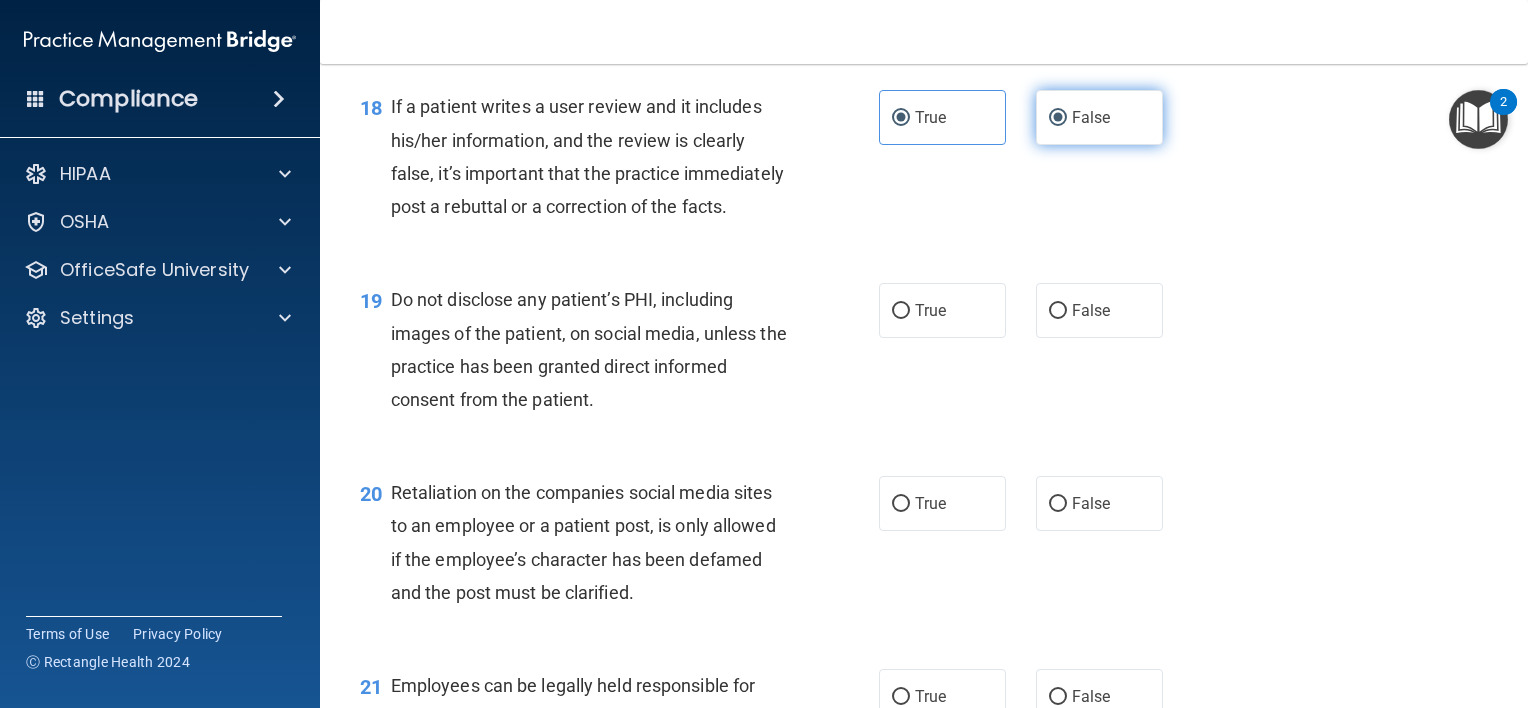 radio on "false" 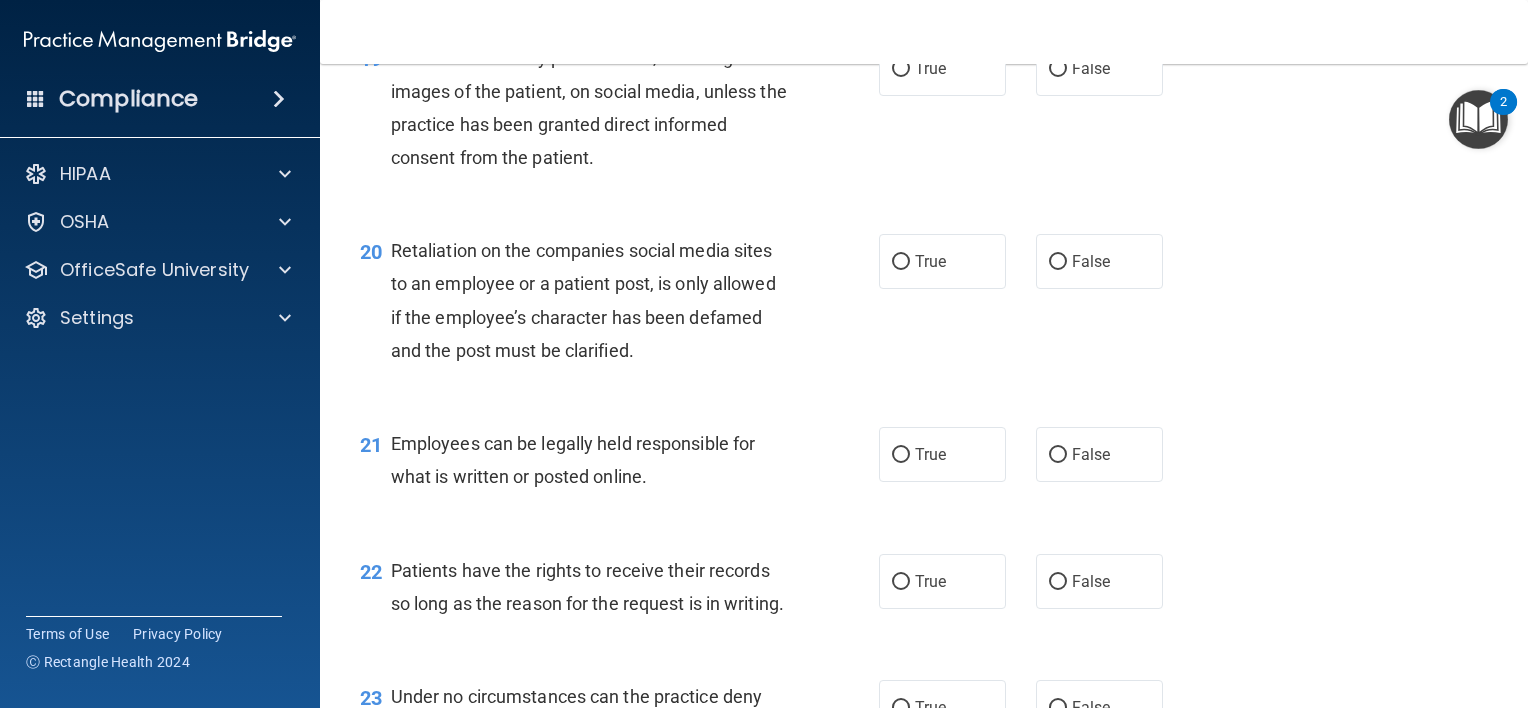 scroll, scrollTop: 3623, scrollLeft: 0, axis: vertical 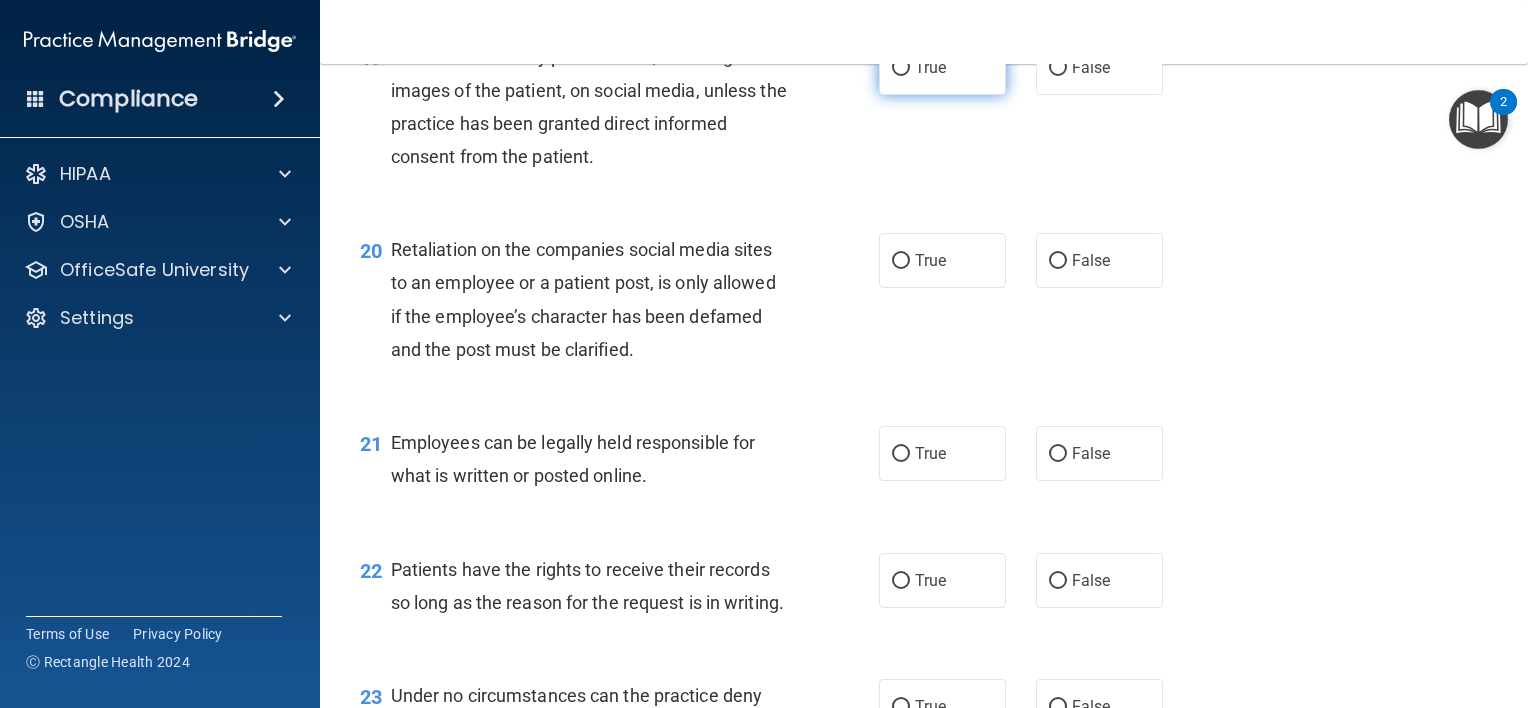 click on "True" at bounding box center [942, 67] 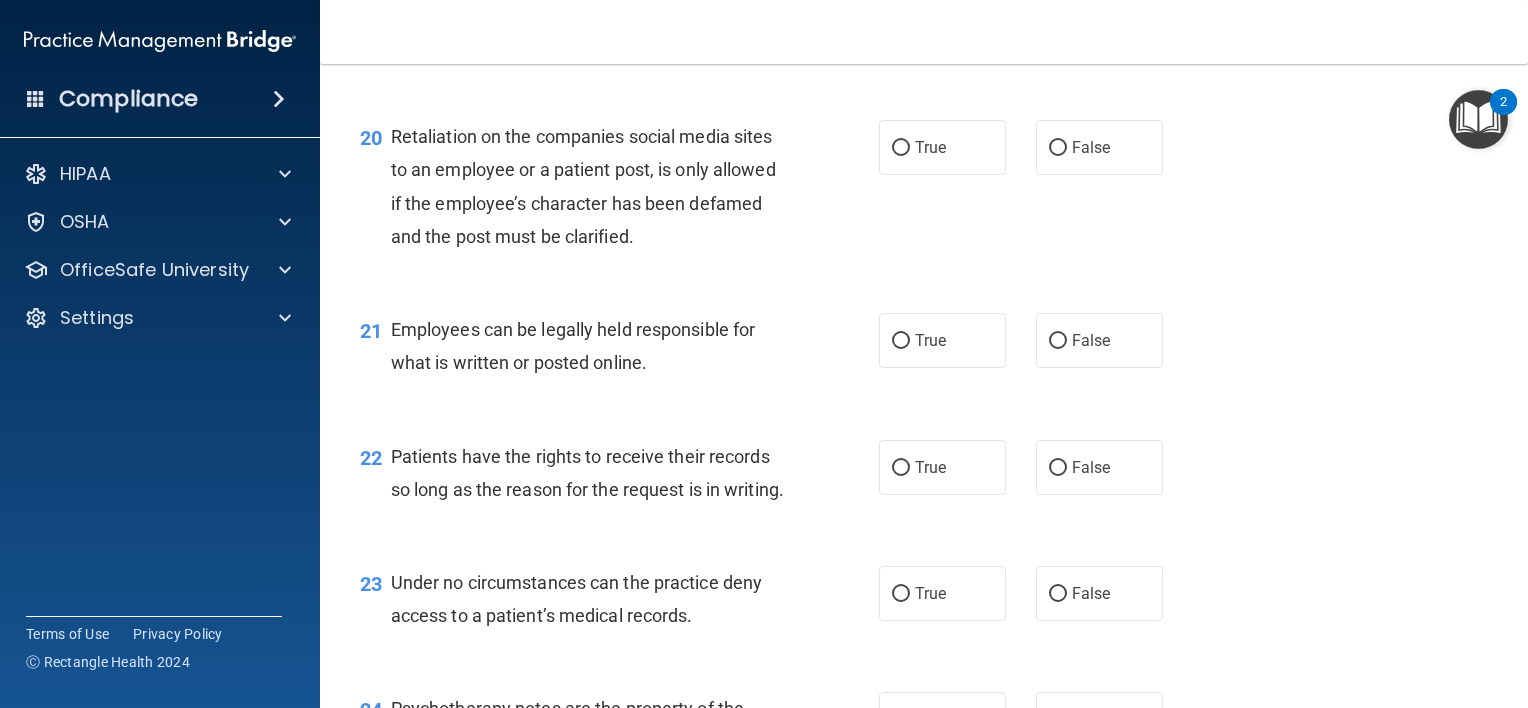 scroll, scrollTop: 3812, scrollLeft: 0, axis: vertical 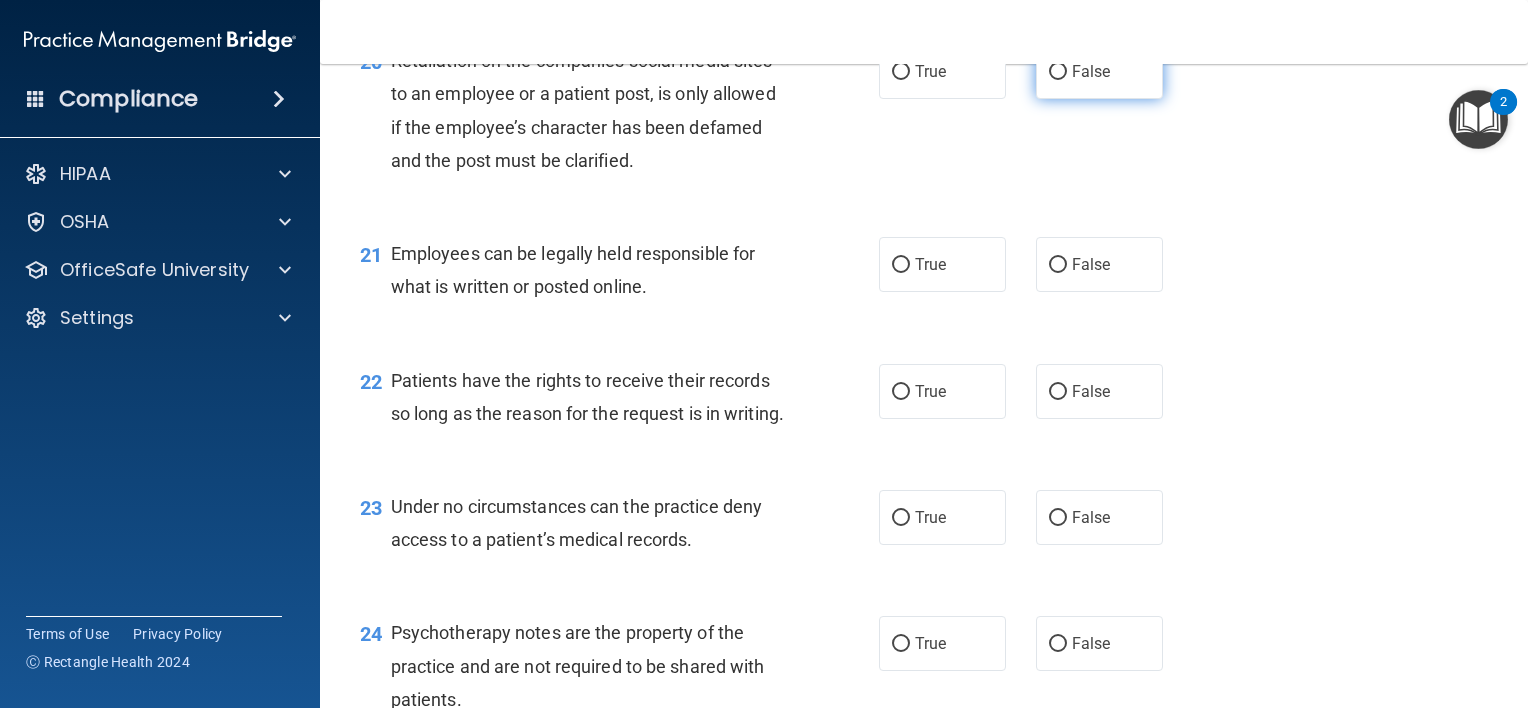 click on "False" at bounding box center [1099, 71] 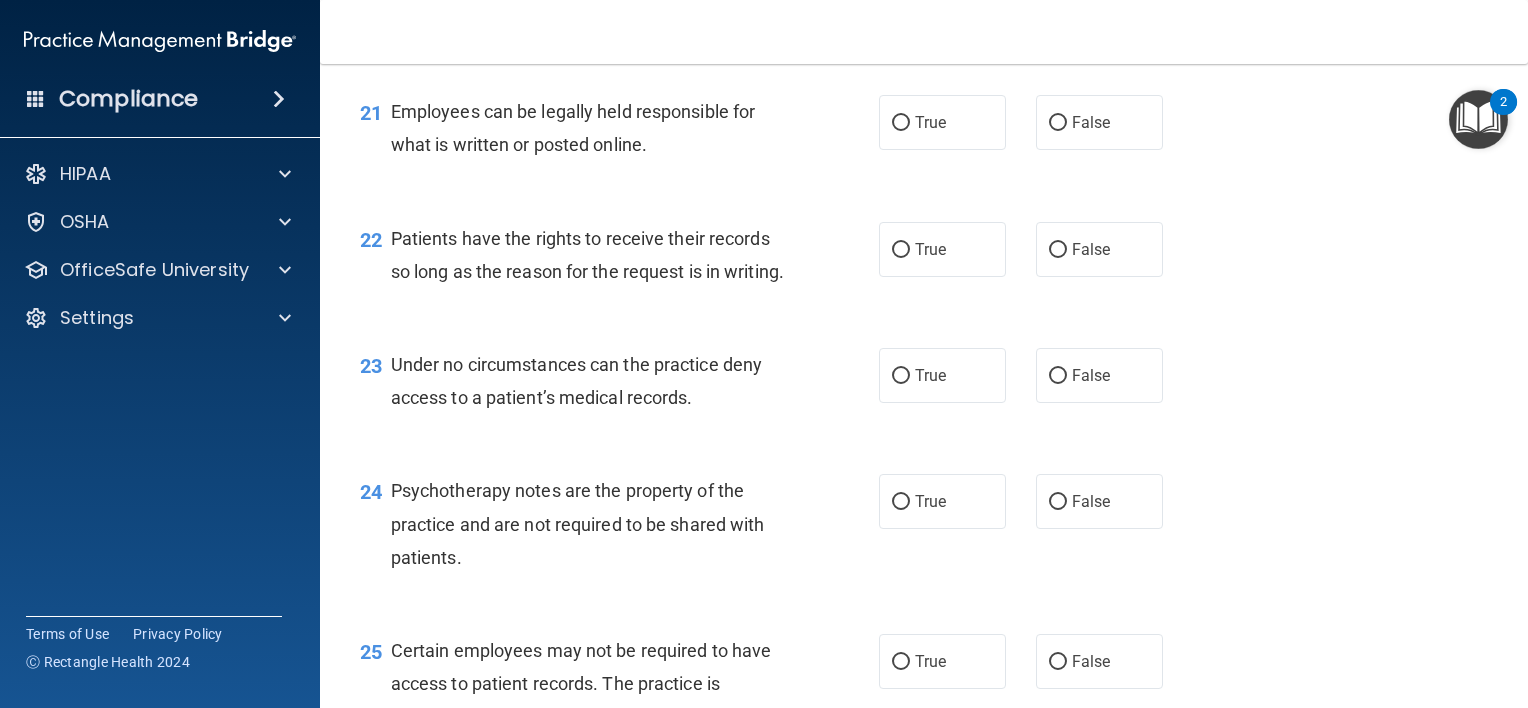scroll, scrollTop: 4000, scrollLeft: 0, axis: vertical 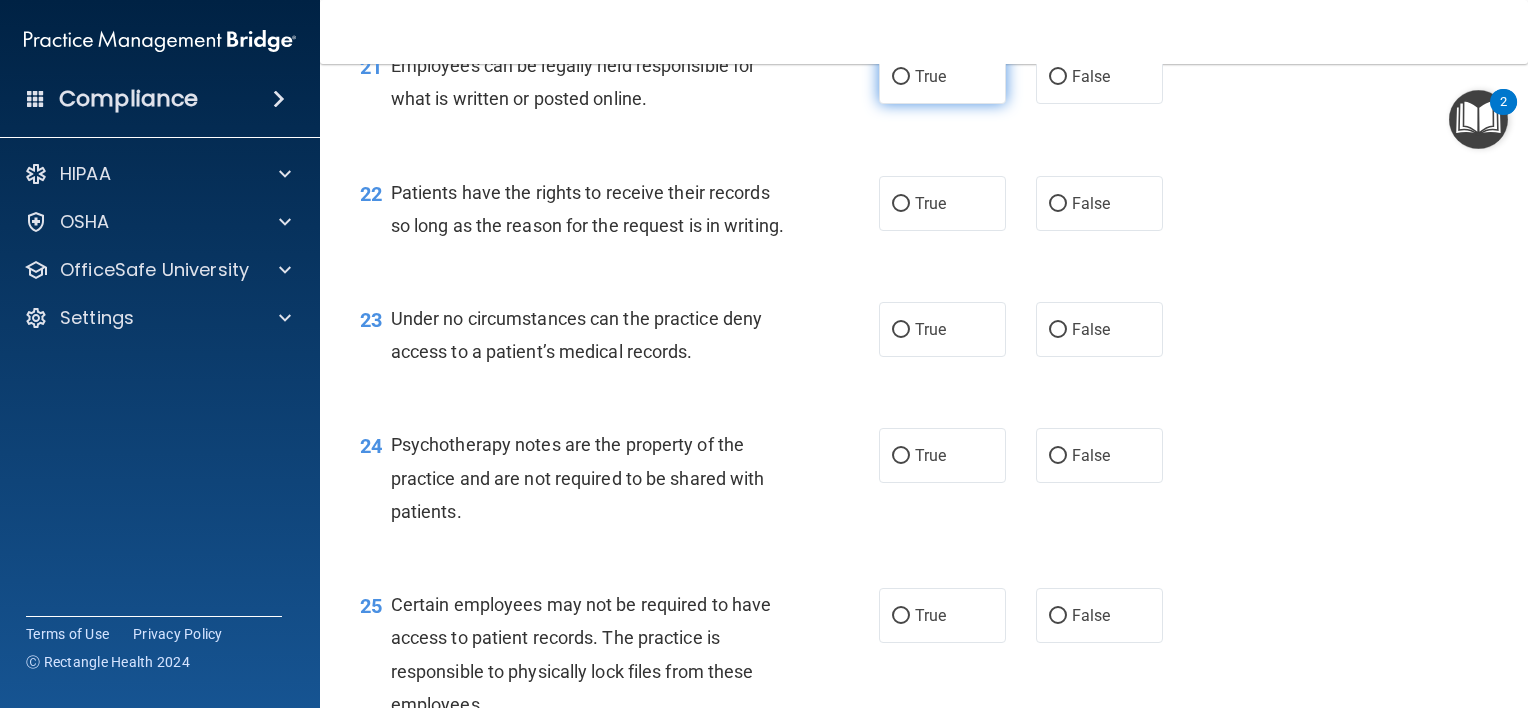 click on "True" at bounding box center (942, 76) 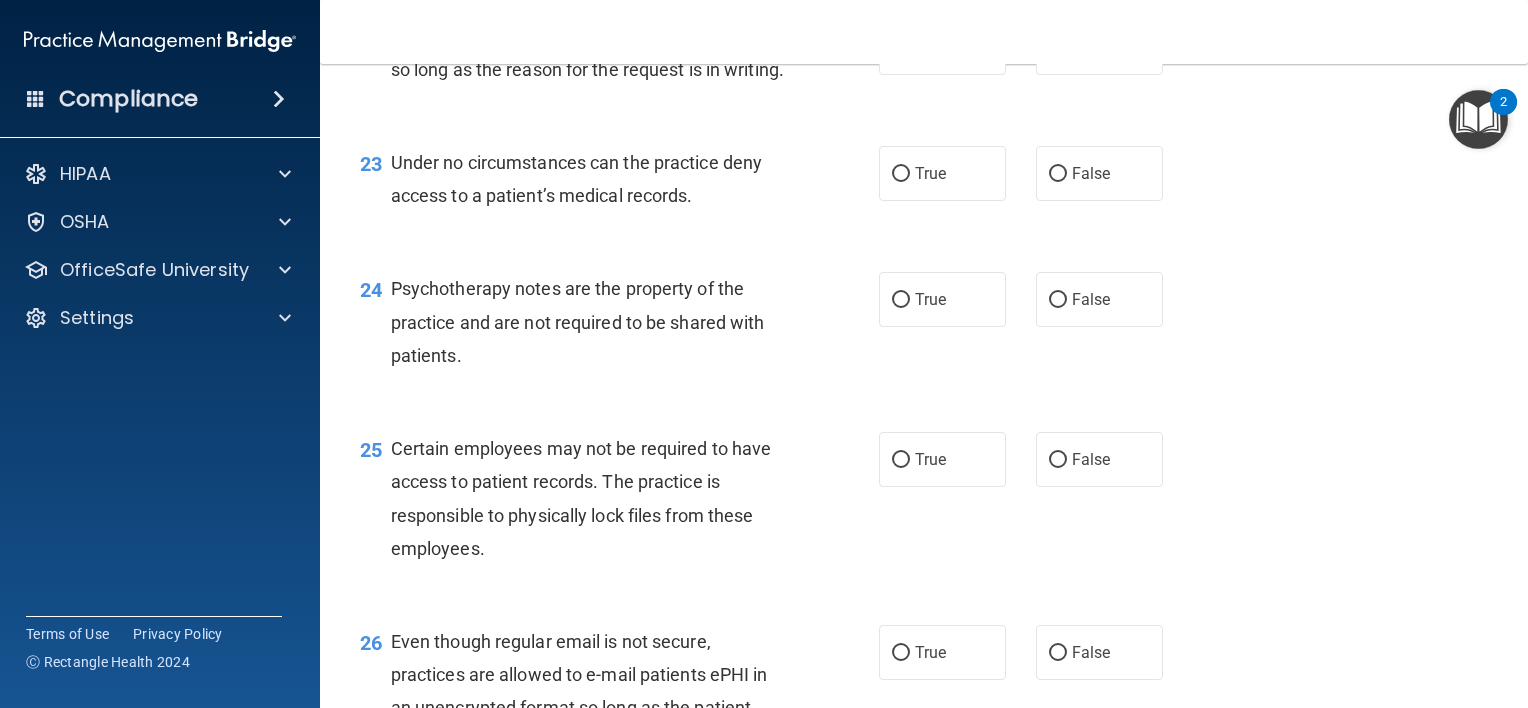 scroll, scrollTop: 4159, scrollLeft: 0, axis: vertical 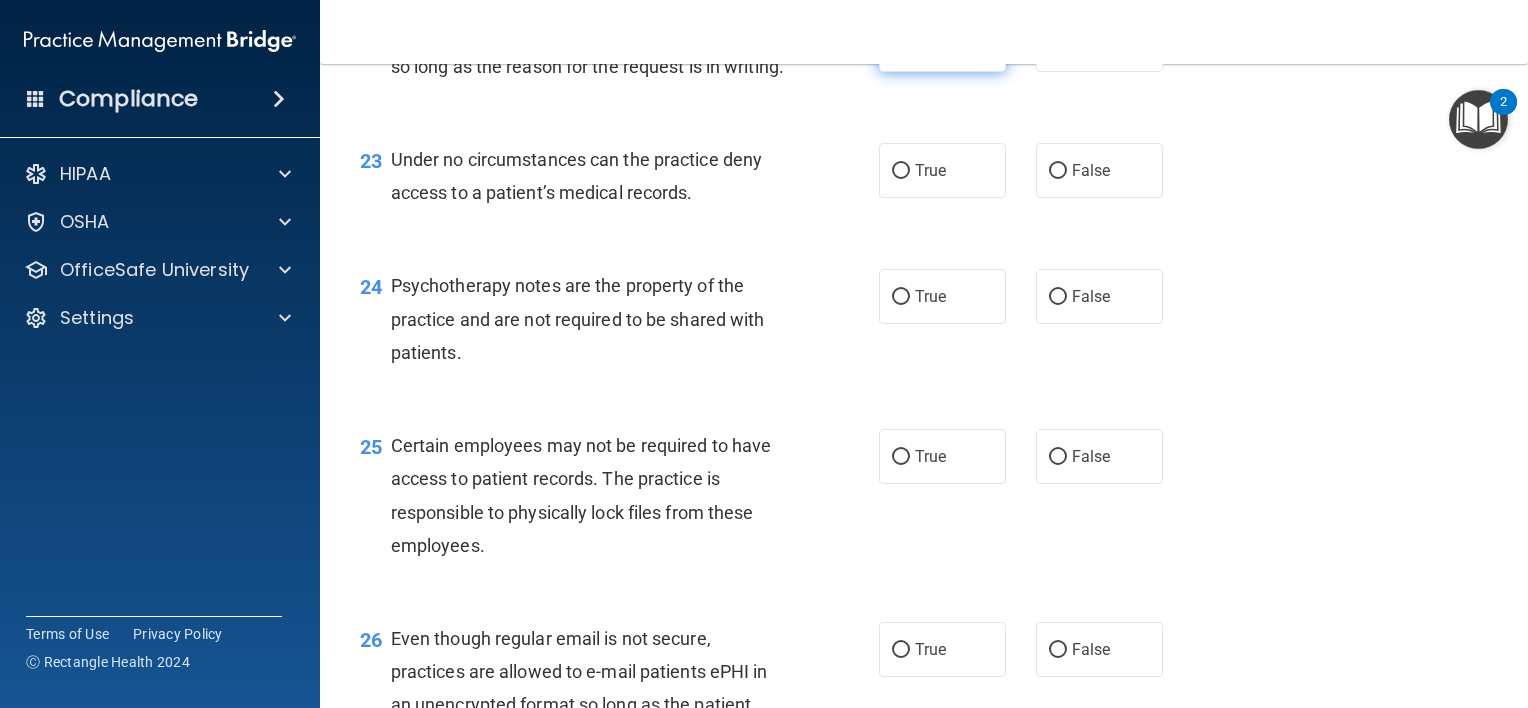click on "True" at bounding box center (942, 44) 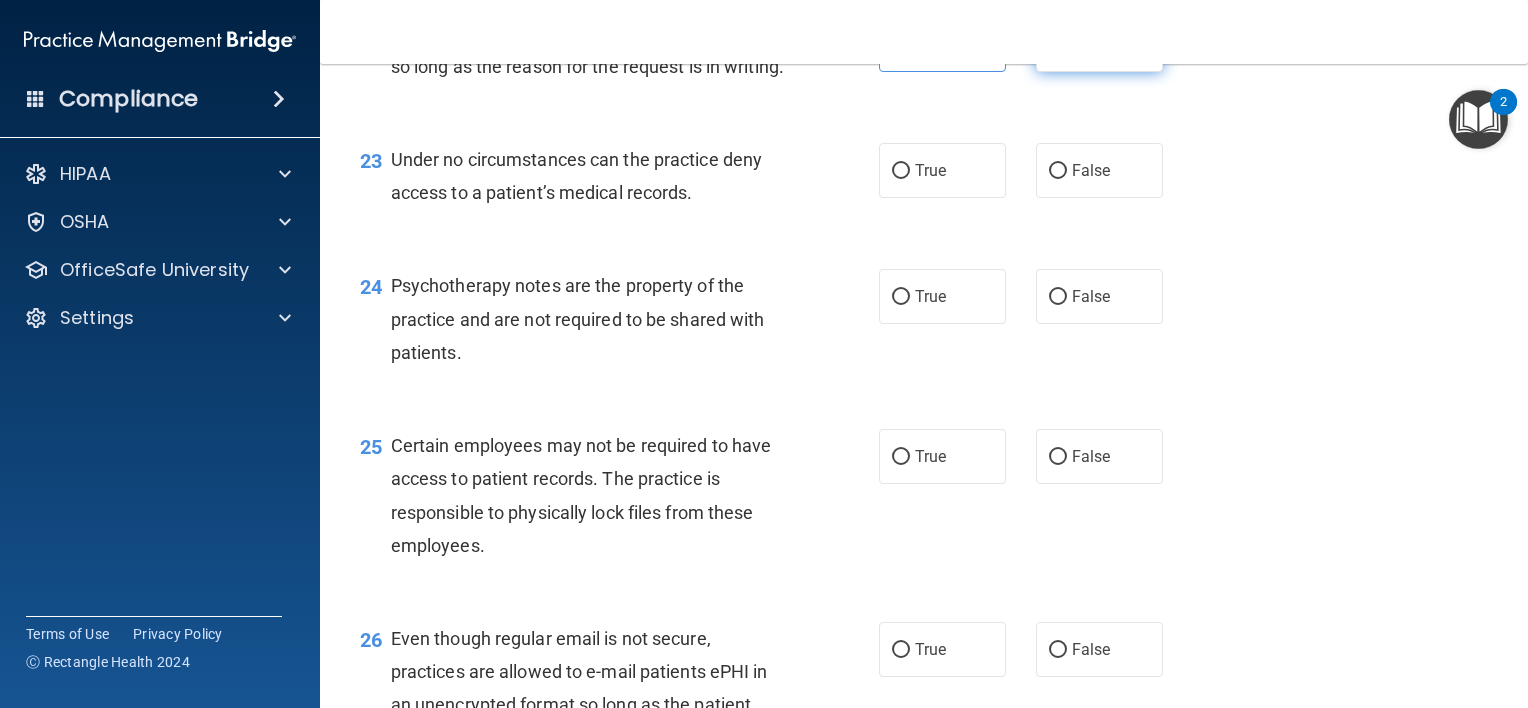 click on "False" at bounding box center [1091, 44] 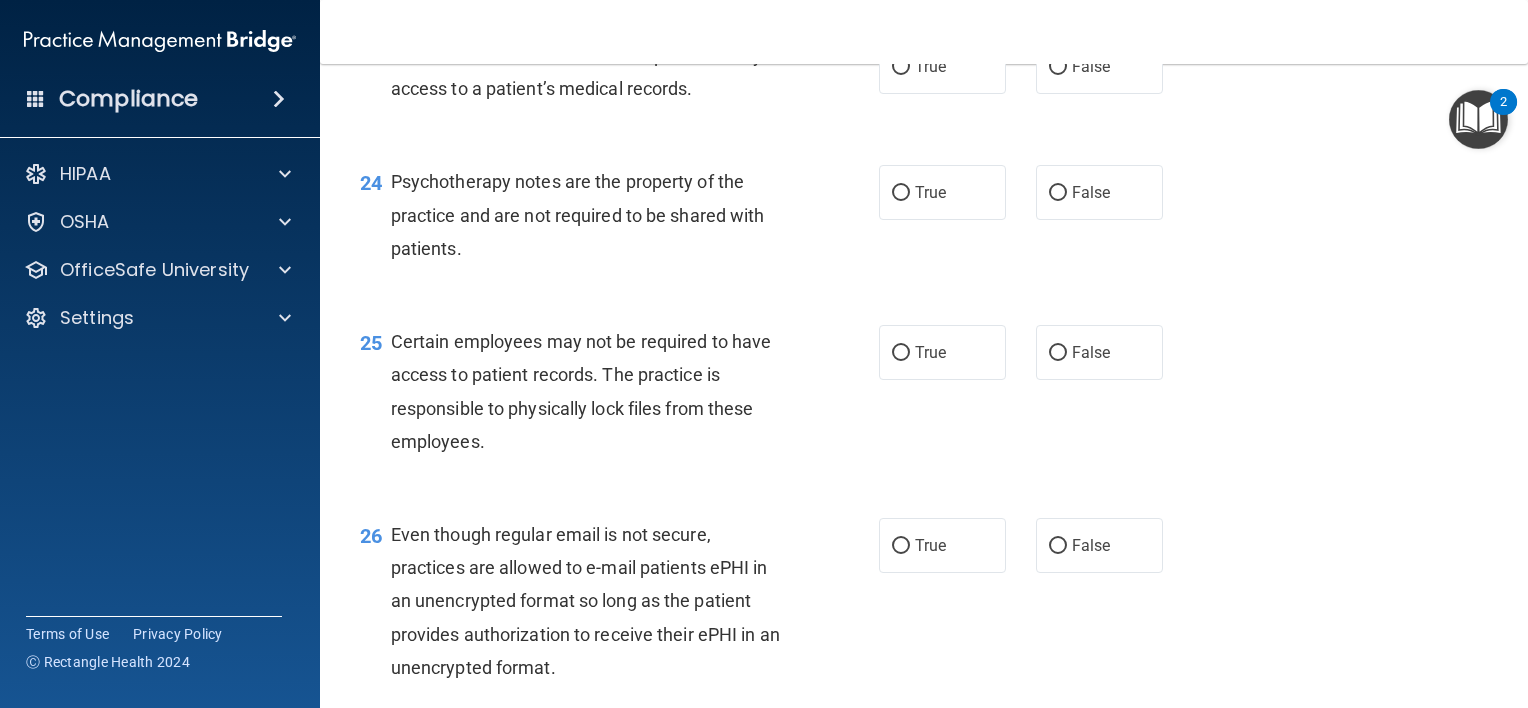 scroll, scrollTop: 4296, scrollLeft: 0, axis: vertical 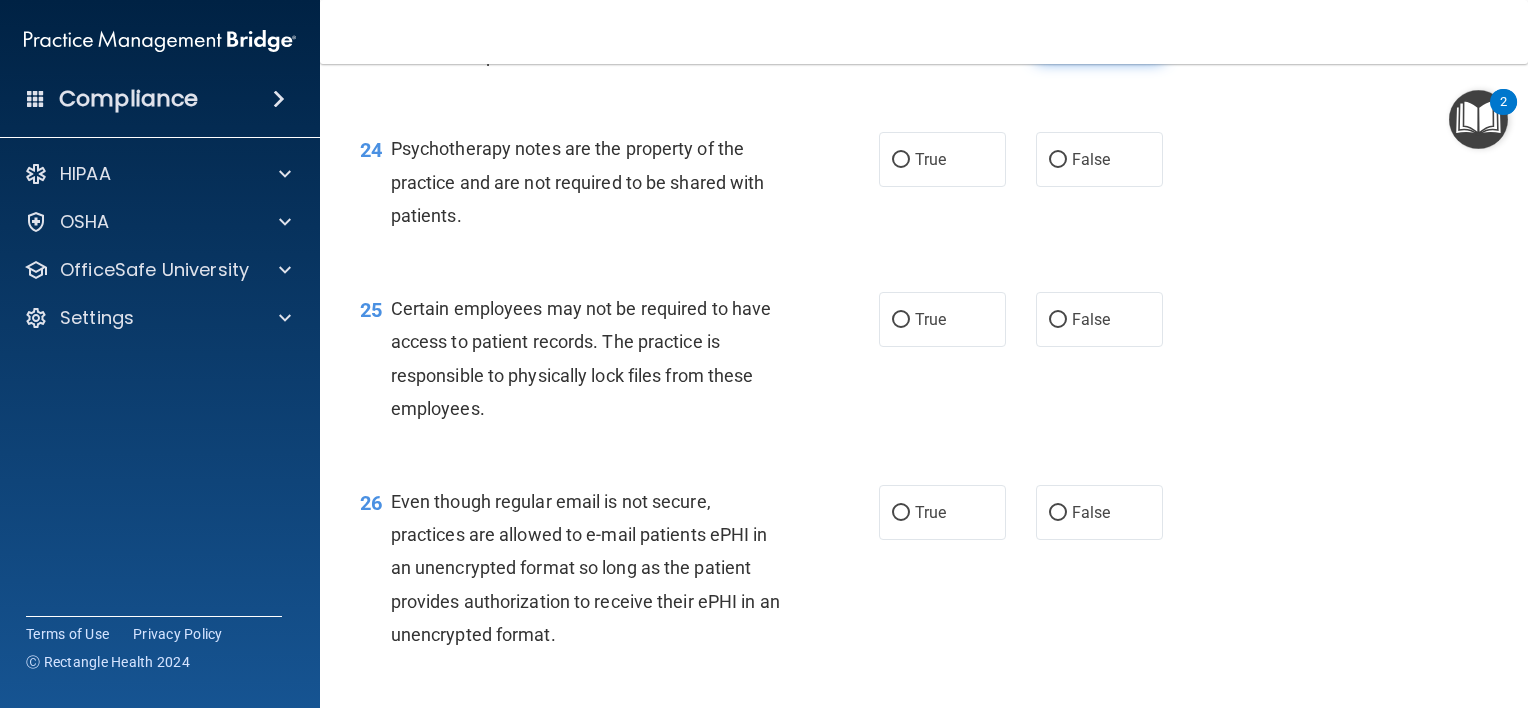 click on "False" at bounding box center (1091, 33) 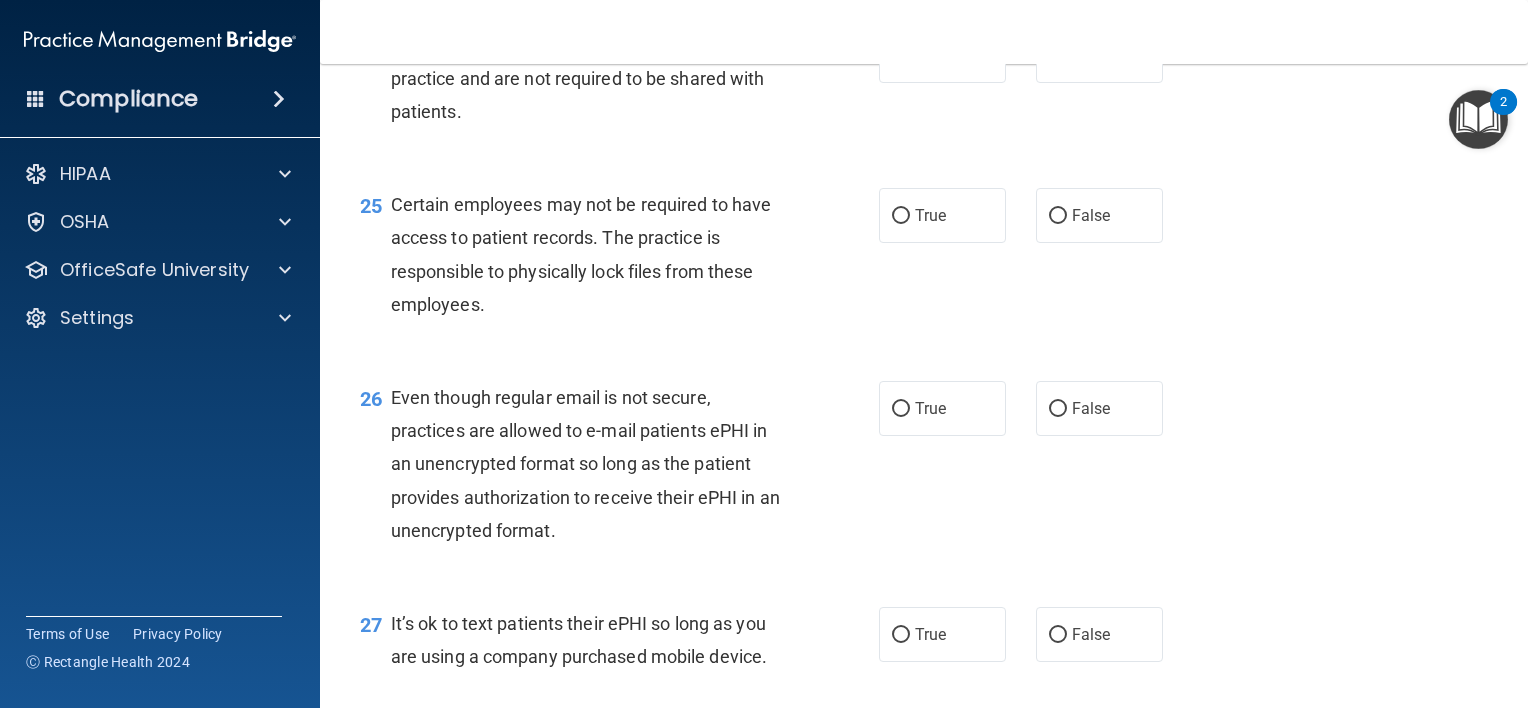 scroll, scrollTop: 4426, scrollLeft: 0, axis: vertical 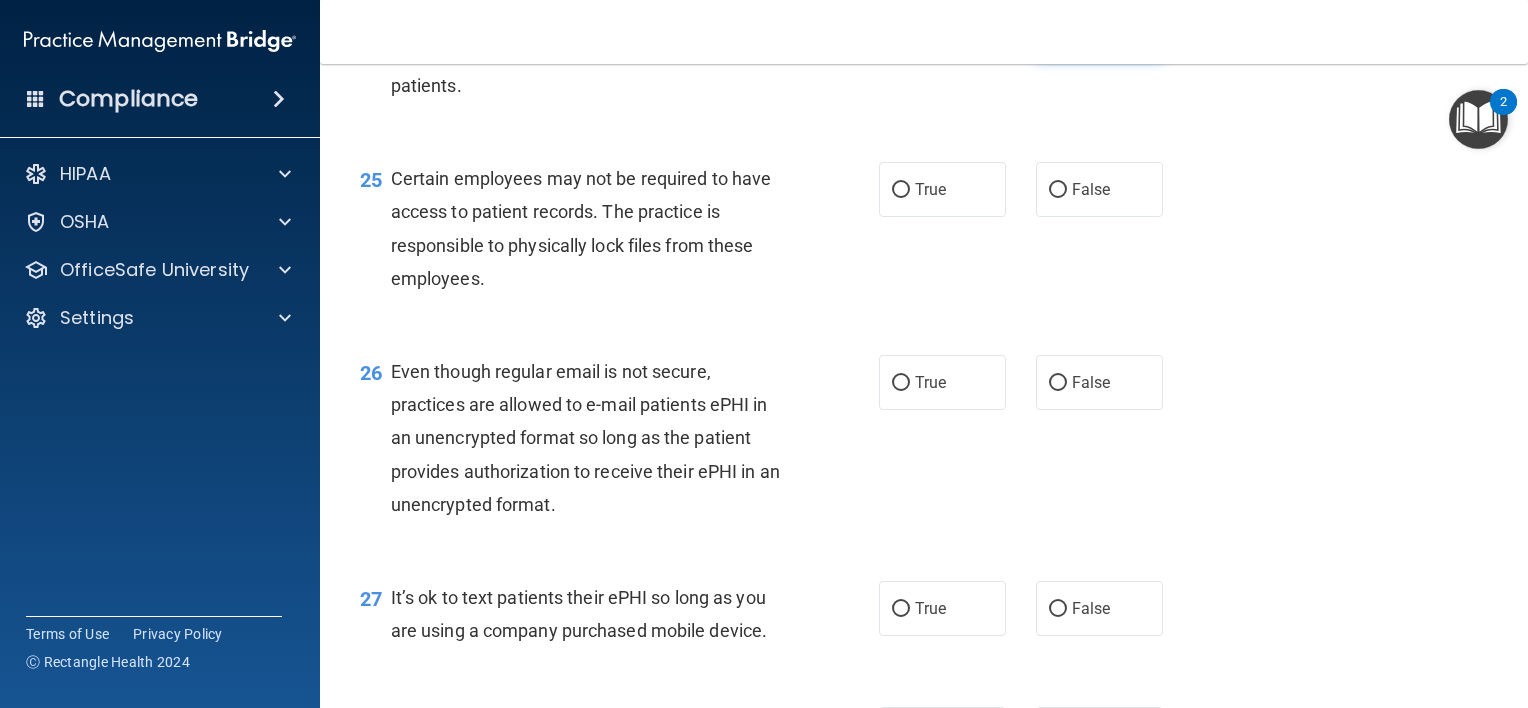 click on "False" at bounding box center (1091, 29) 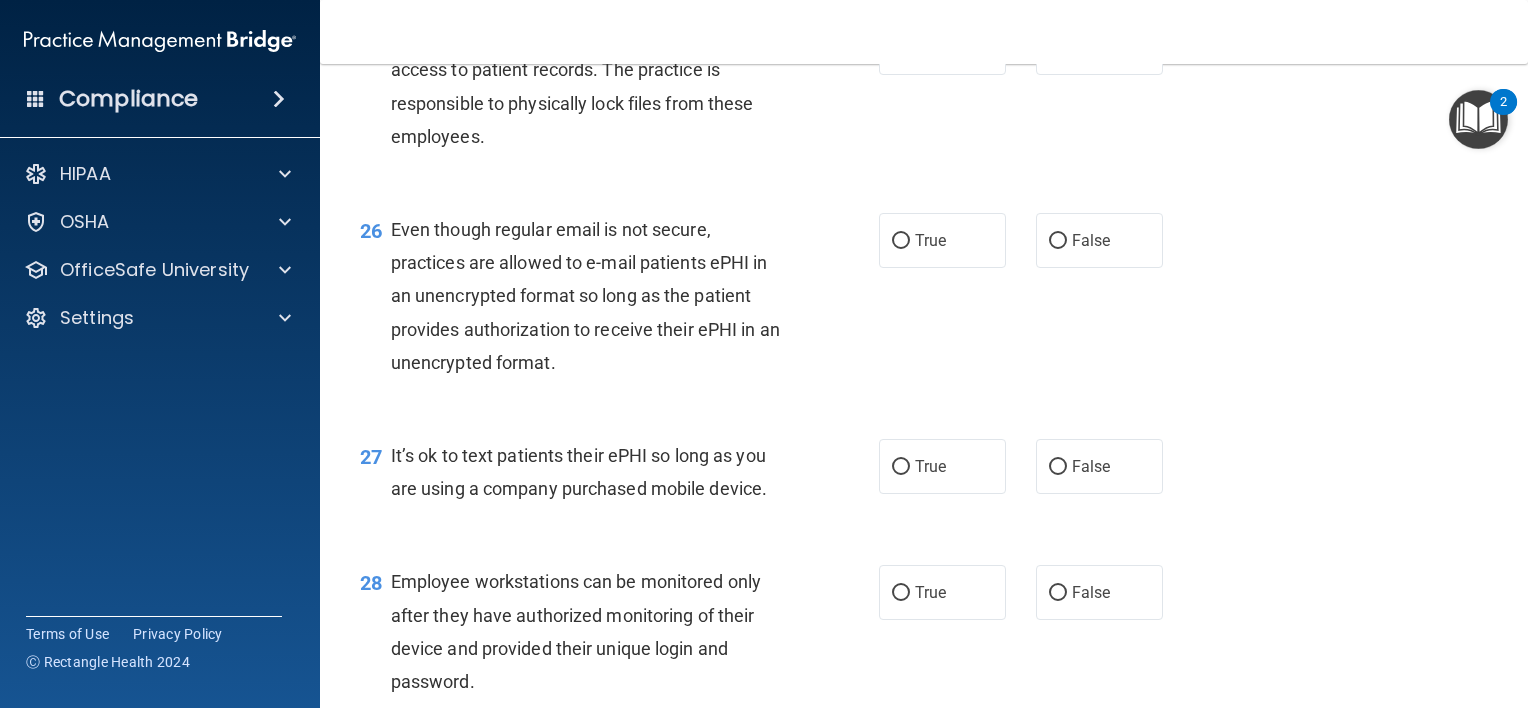 scroll, scrollTop: 4580, scrollLeft: 0, axis: vertical 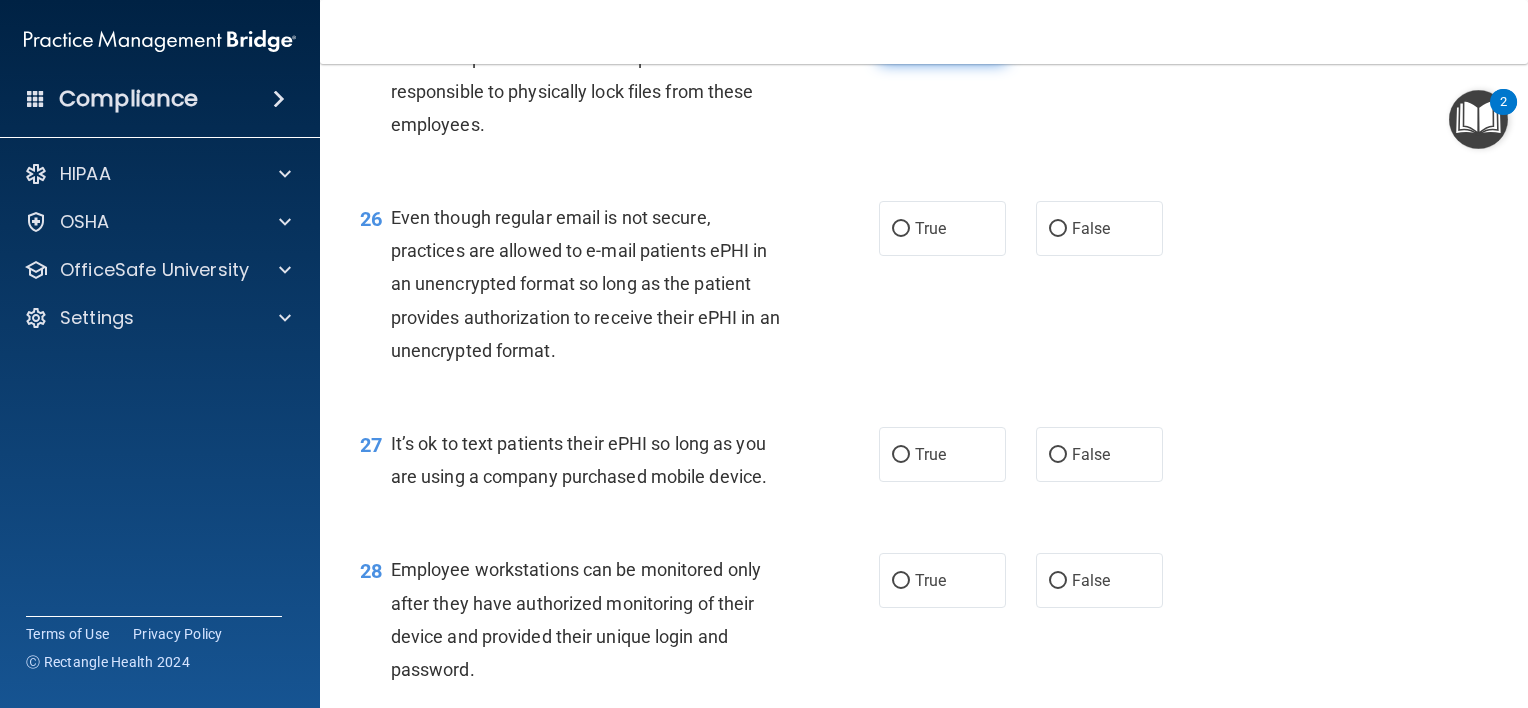 click on "True" at bounding box center [942, 35] 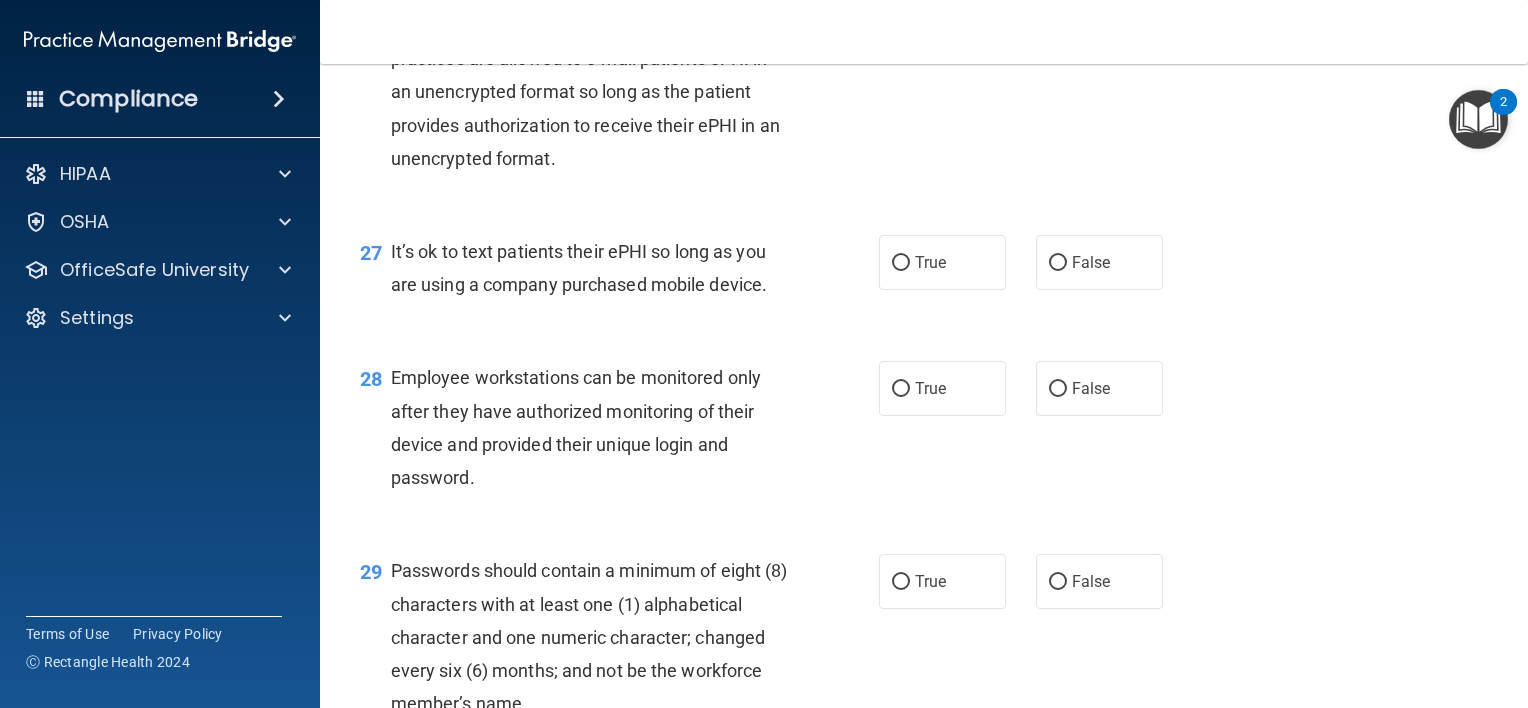 scroll, scrollTop: 4772, scrollLeft: 0, axis: vertical 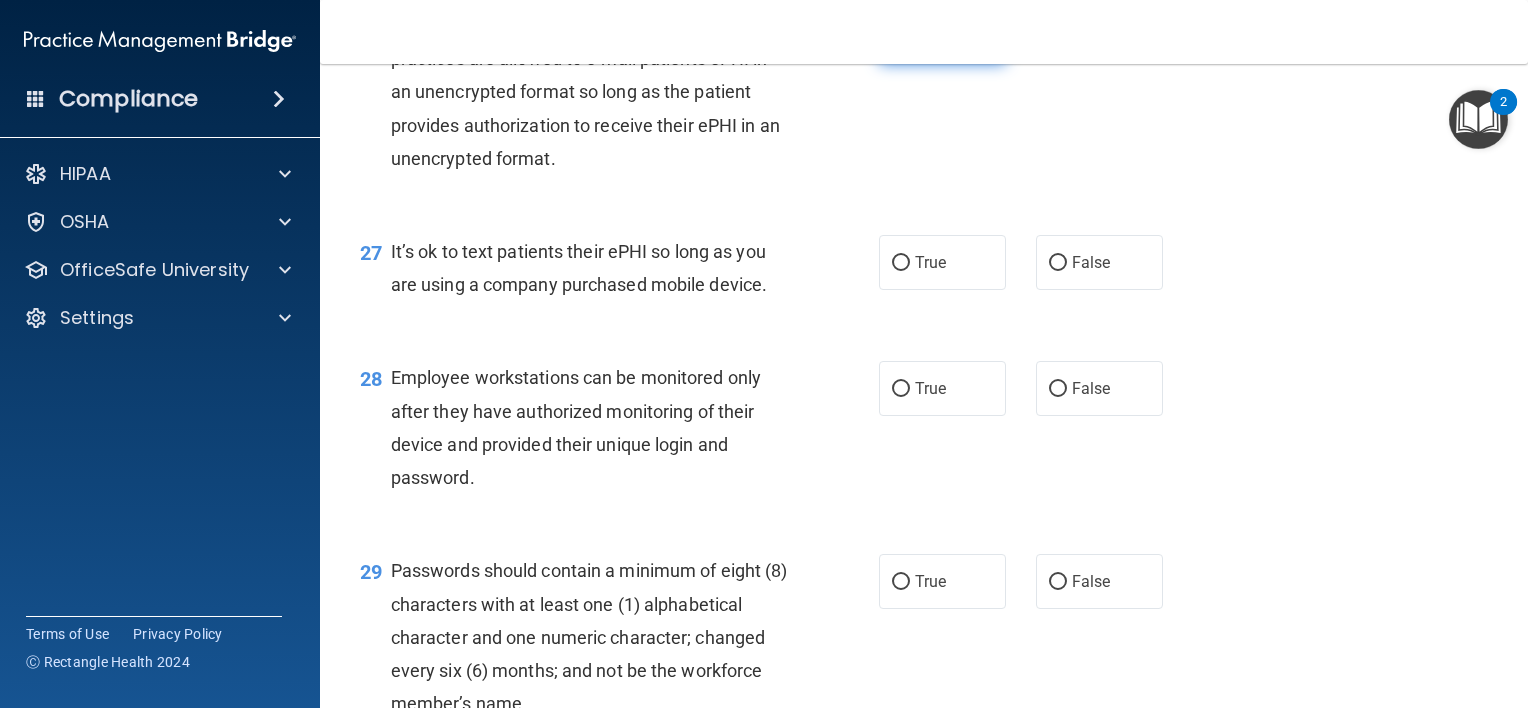 click on "True" at bounding box center [930, 36] 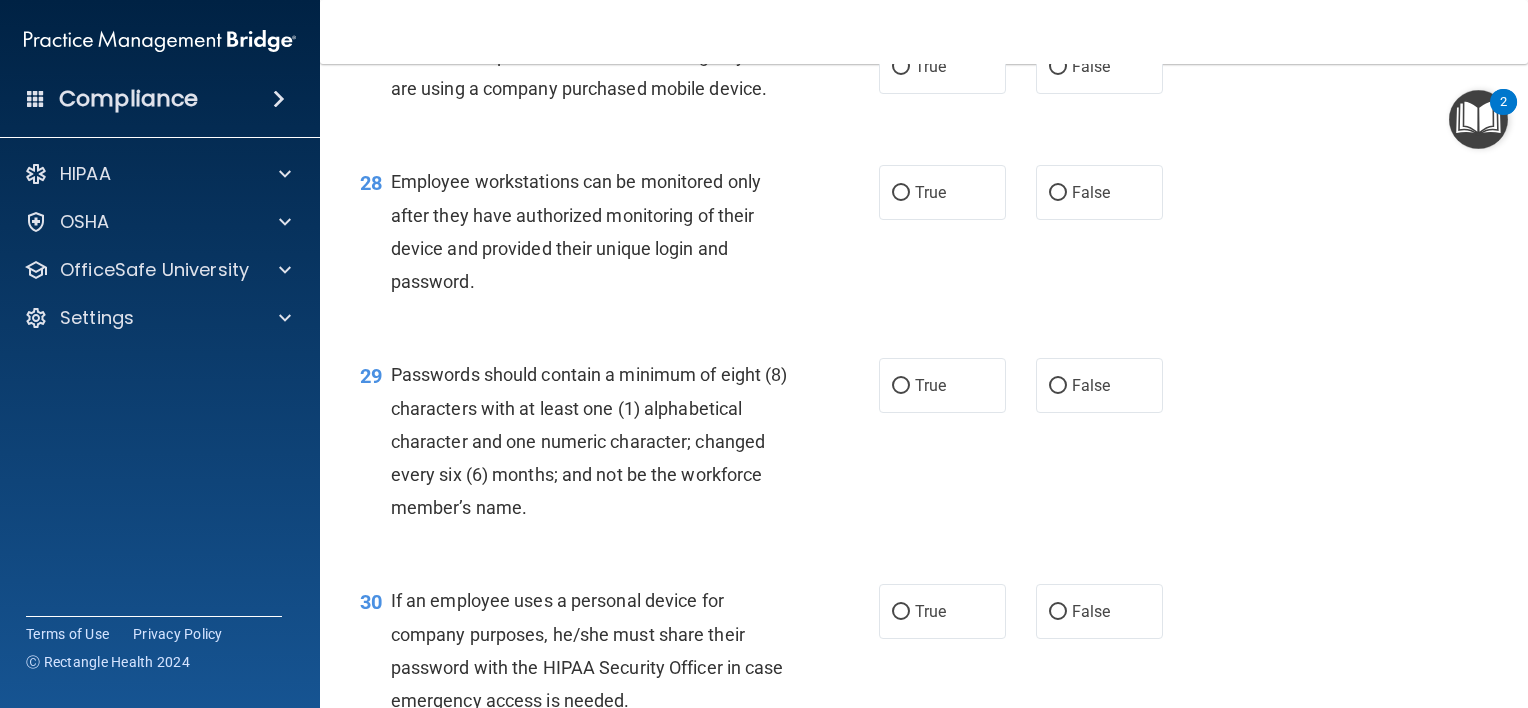 scroll, scrollTop: 4970, scrollLeft: 0, axis: vertical 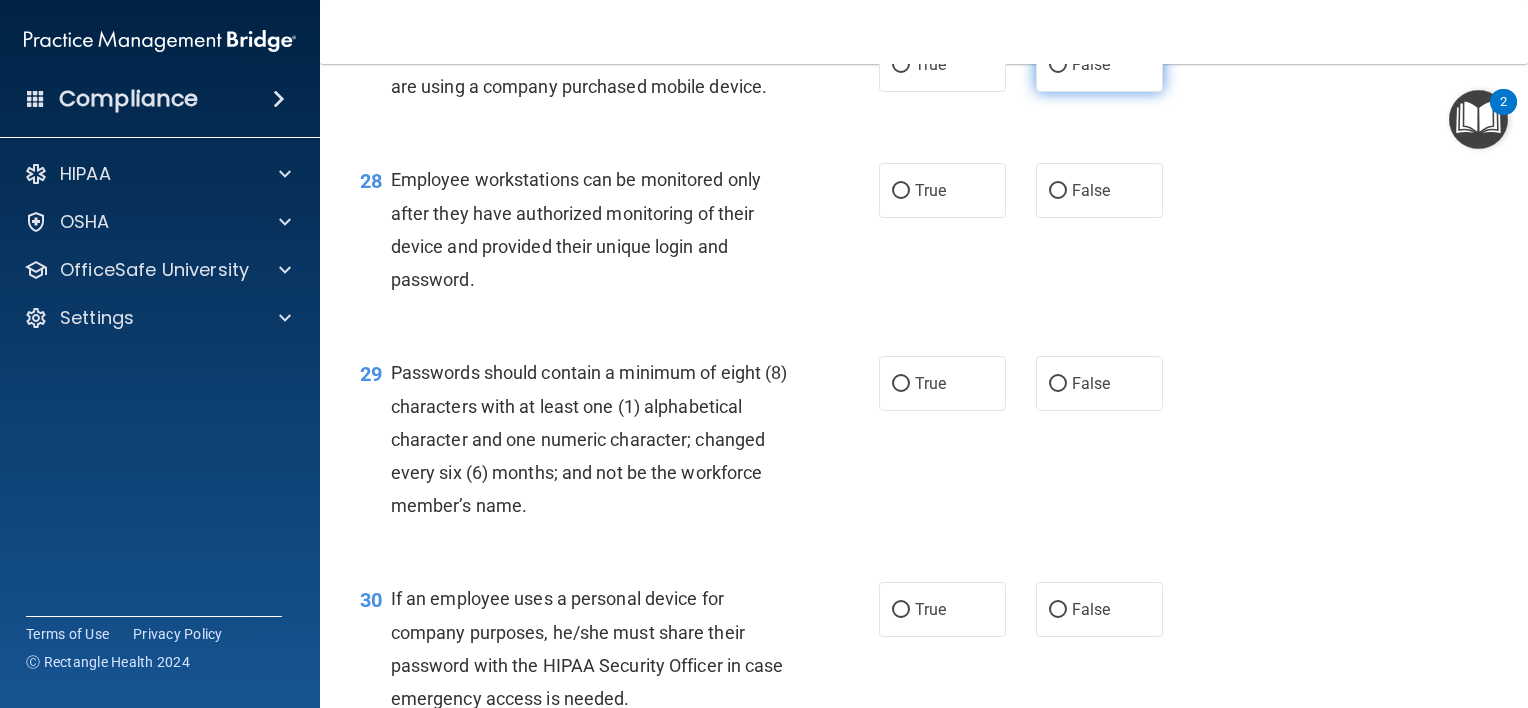 click on "False" at bounding box center (1099, 64) 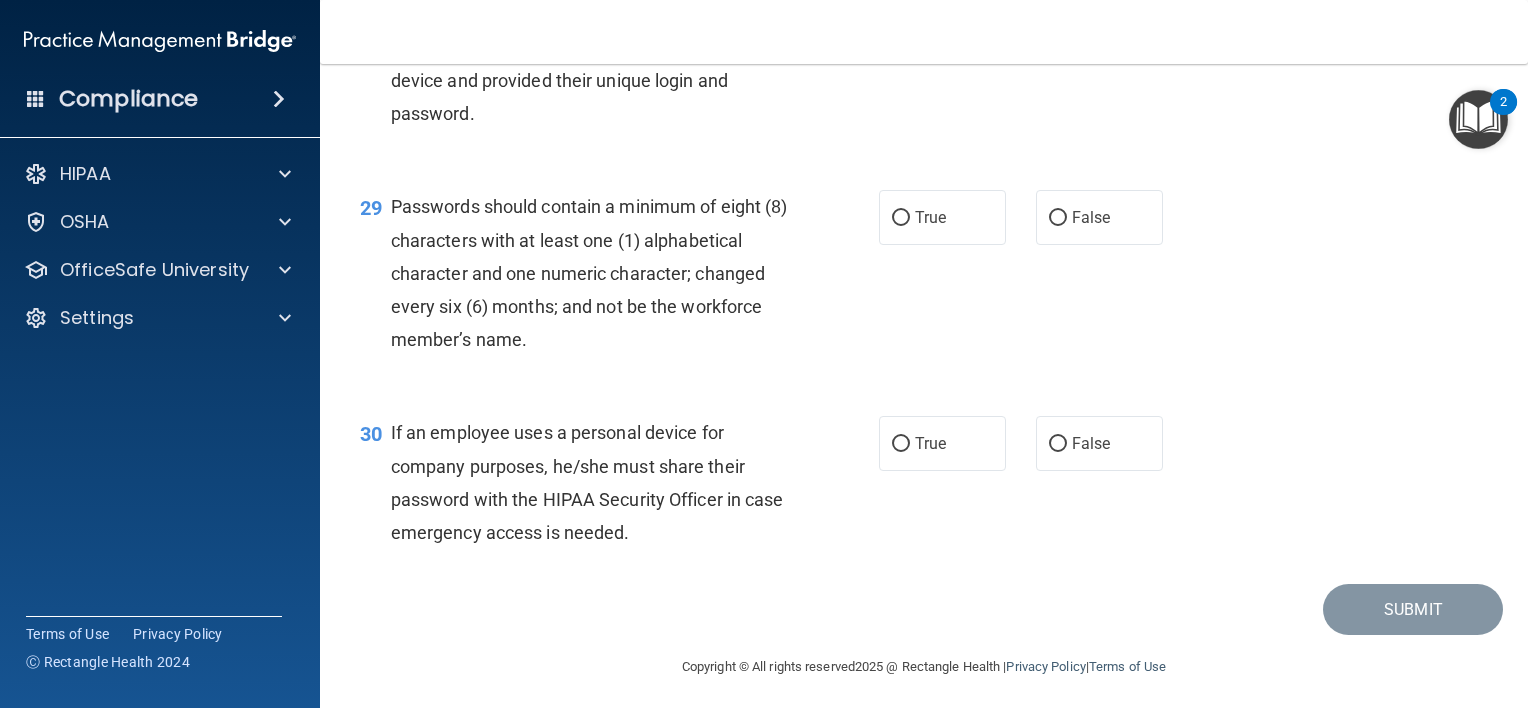 scroll, scrollTop: 5139, scrollLeft: 0, axis: vertical 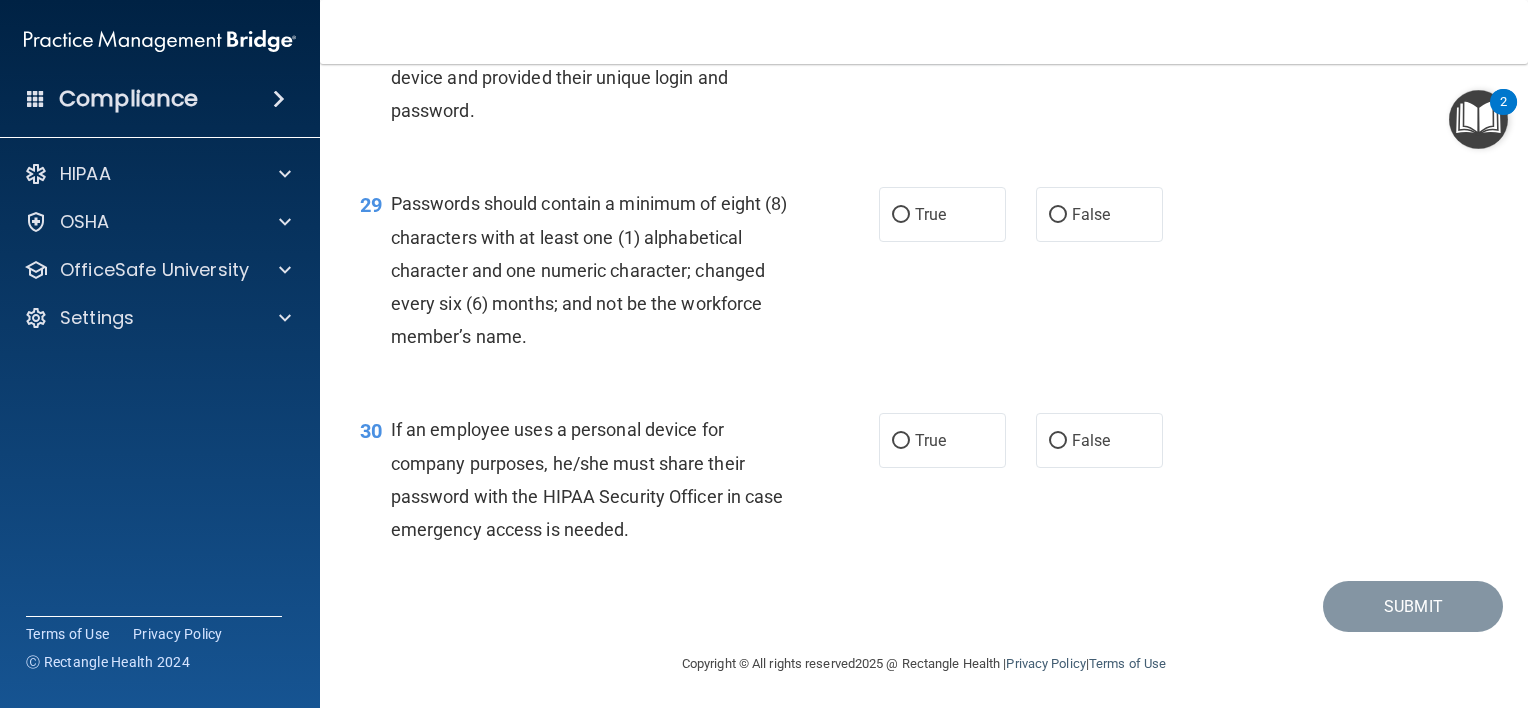 click on "True" at bounding box center [942, 21] 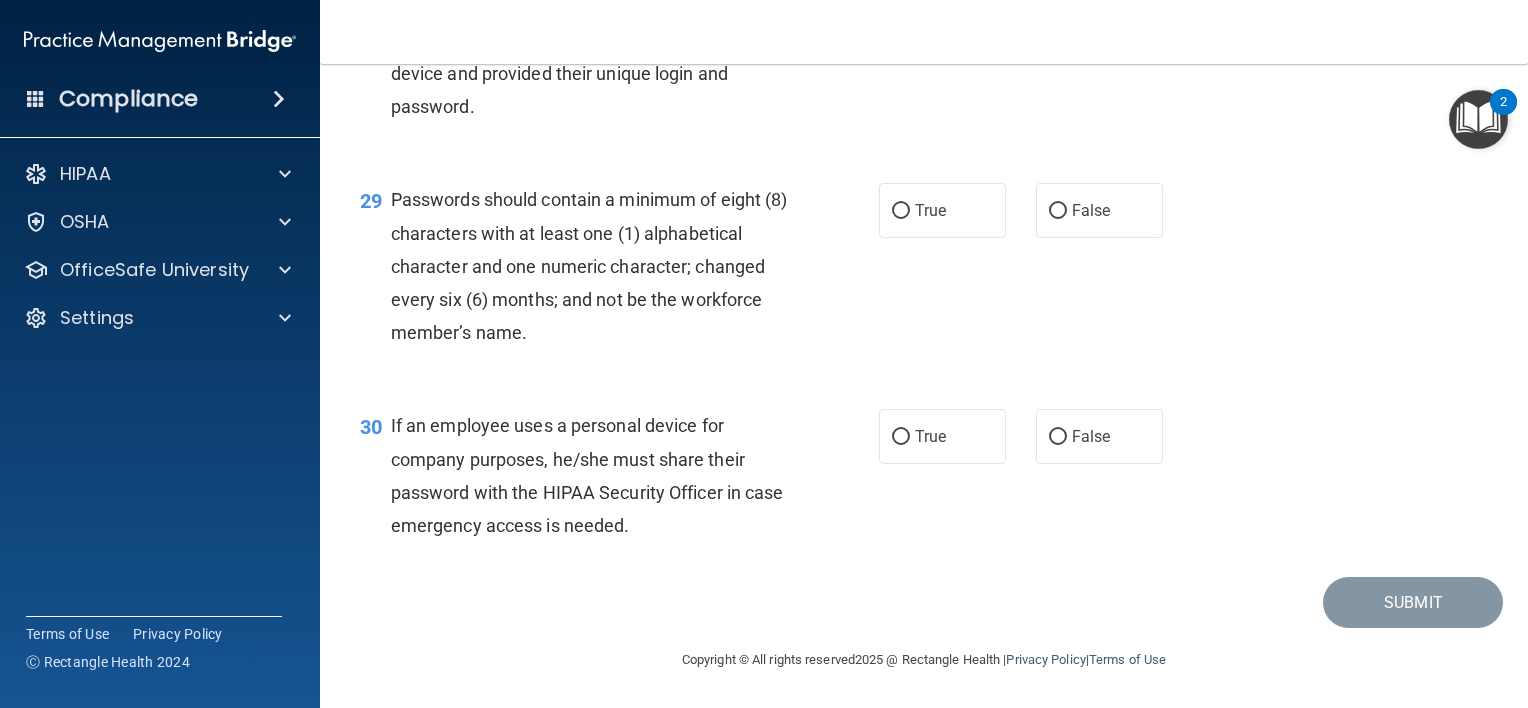 scroll, scrollTop: 5243, scrollLeft: 0, axis: vertical 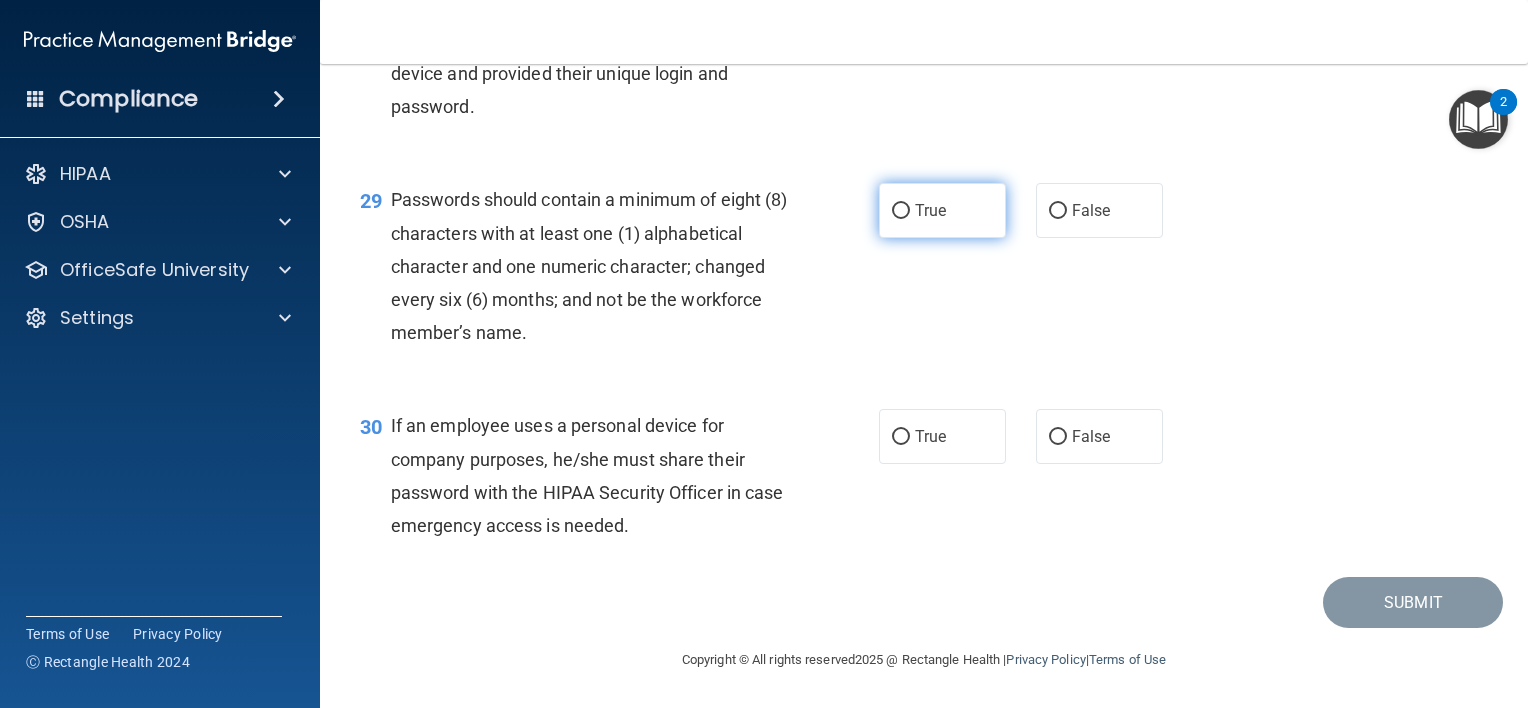 click on "True" at bounding box center (942, 210) 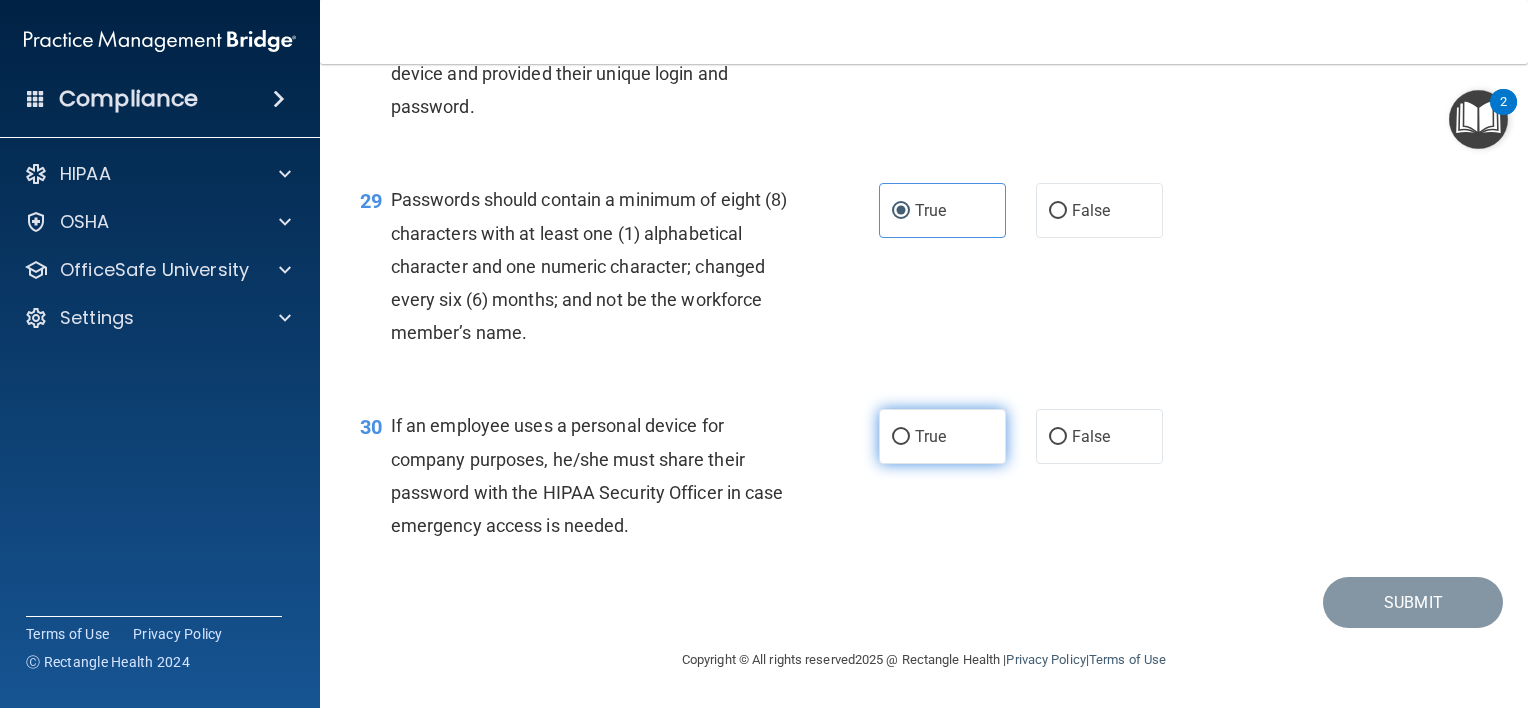 click on "True" at bounding box center [942, 436] 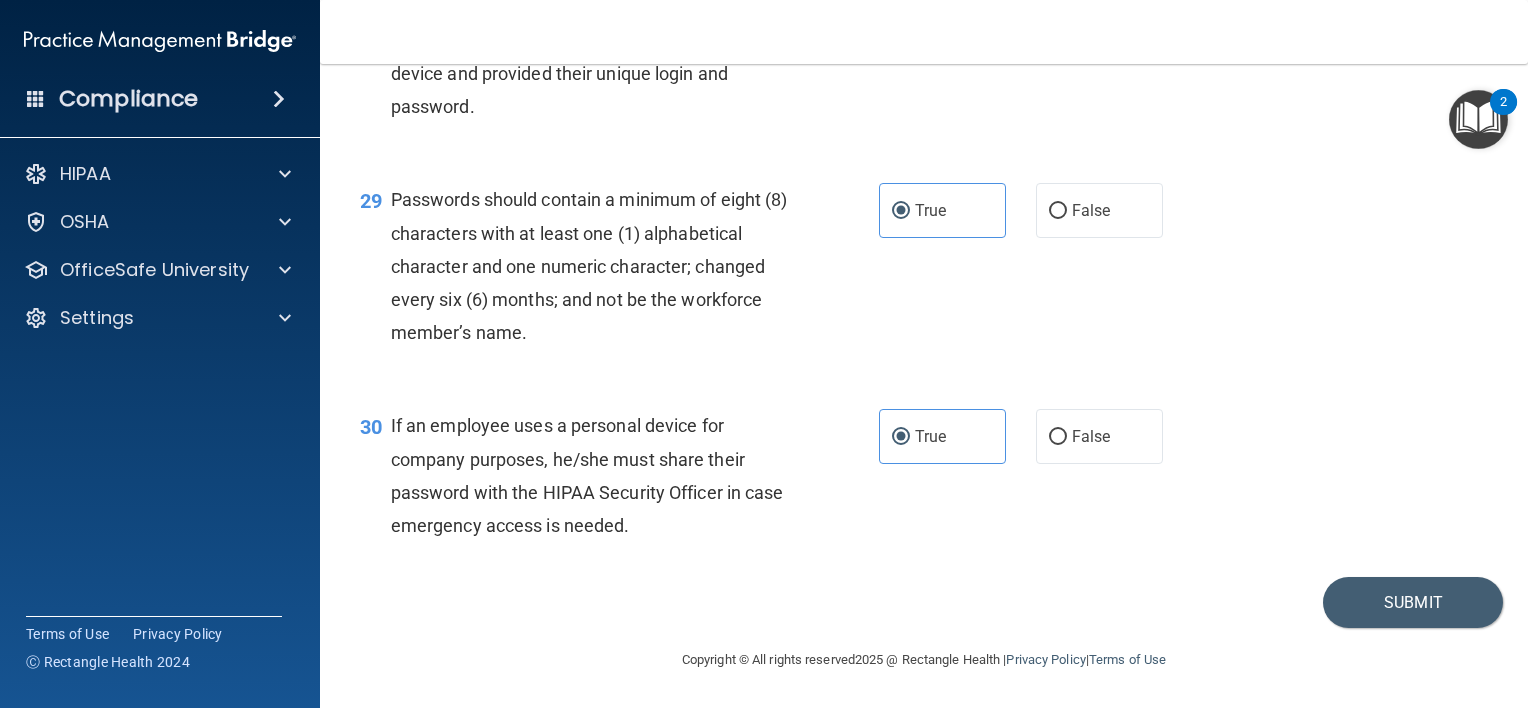 click on "30       If an employee uses a personal device for company purposes, he/she must share their password with the HIPAA Security Officer in case emergency access is needed.                 True           False" at bounding box center (924, 480) 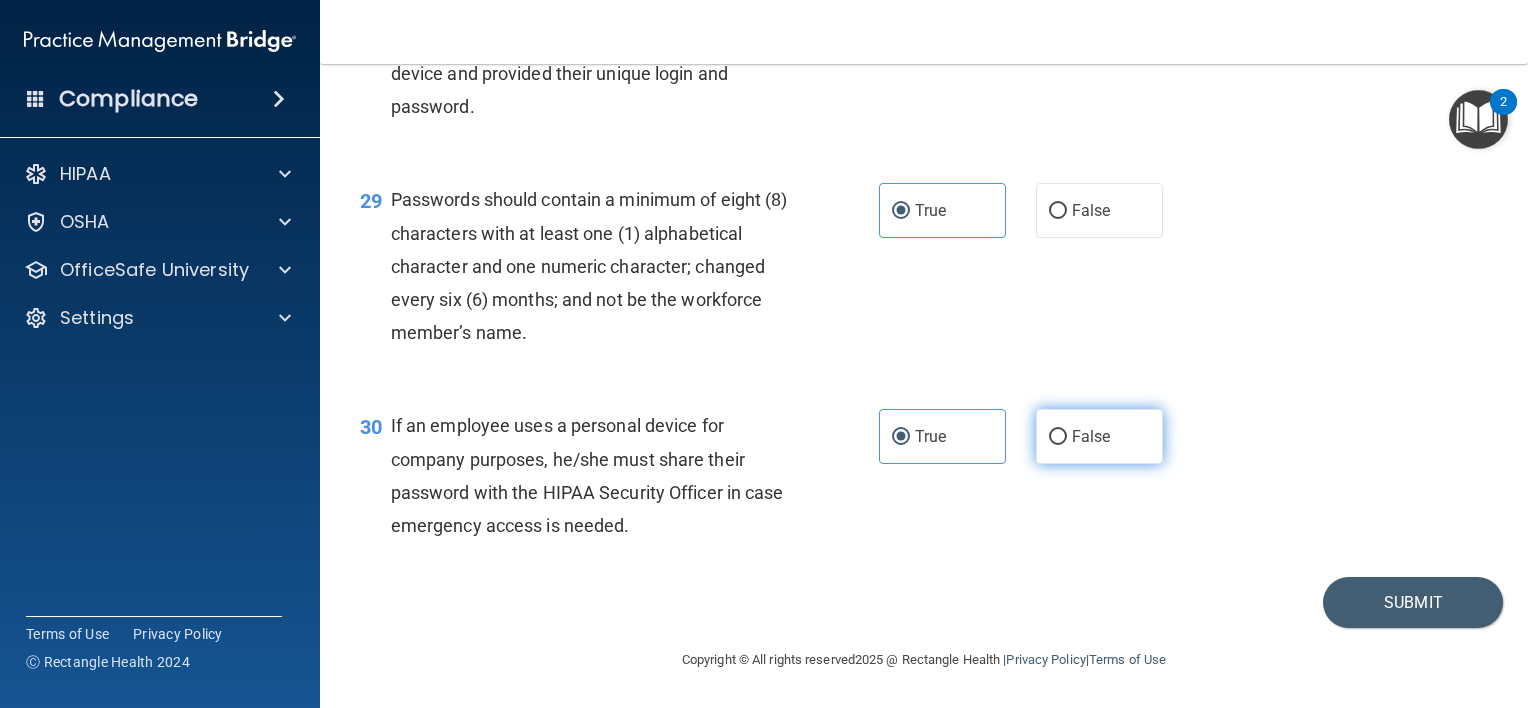 click on "False" at bounding box center [1058, 437] 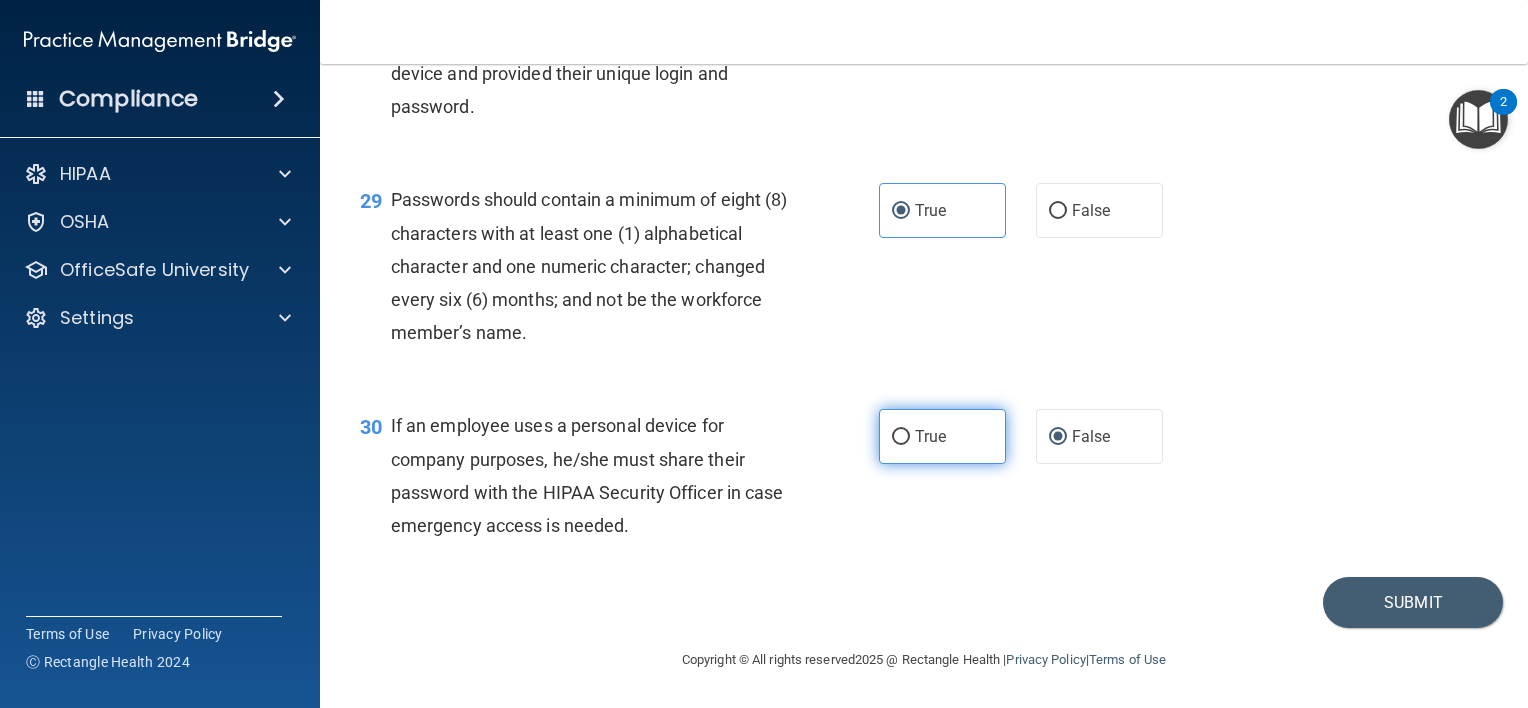 click on "True" at bounding box center (930, 436) 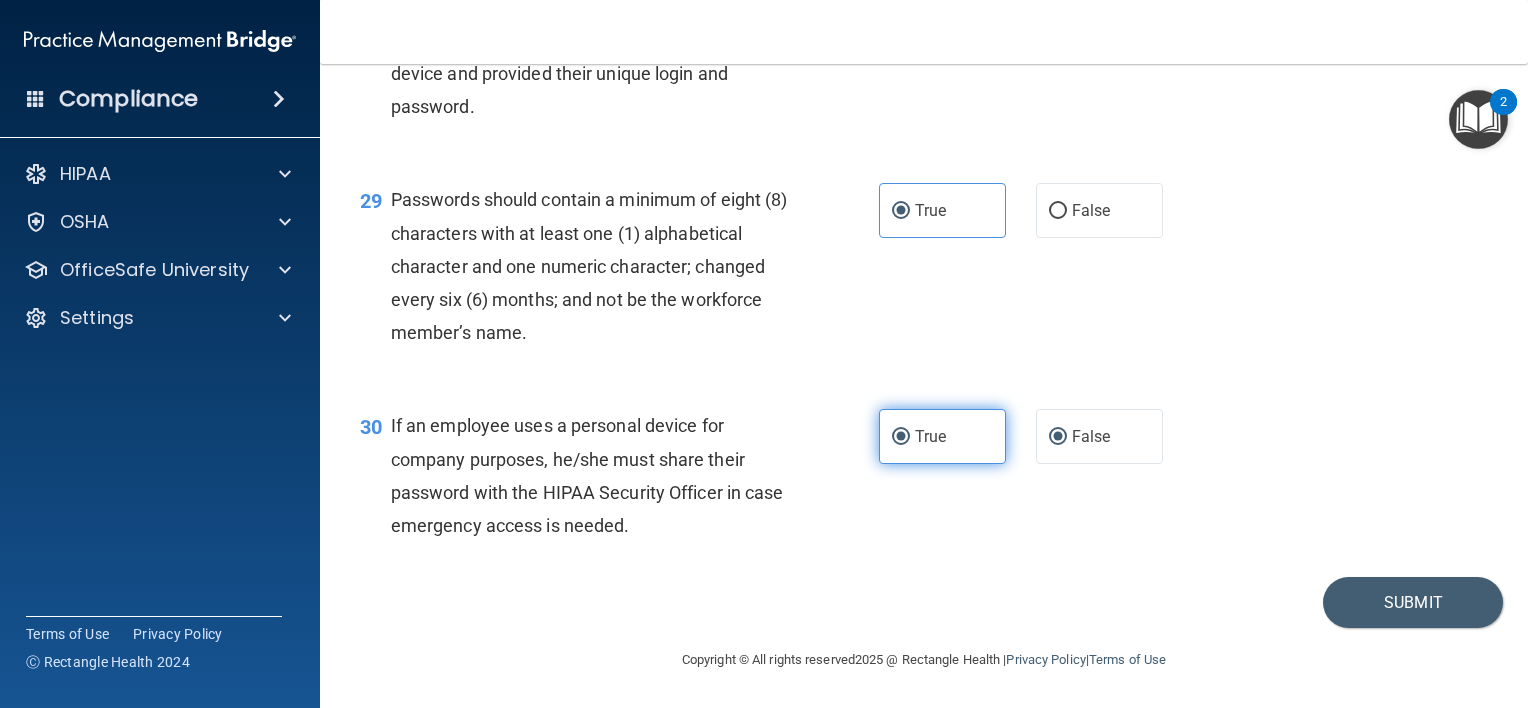 radio on "false" 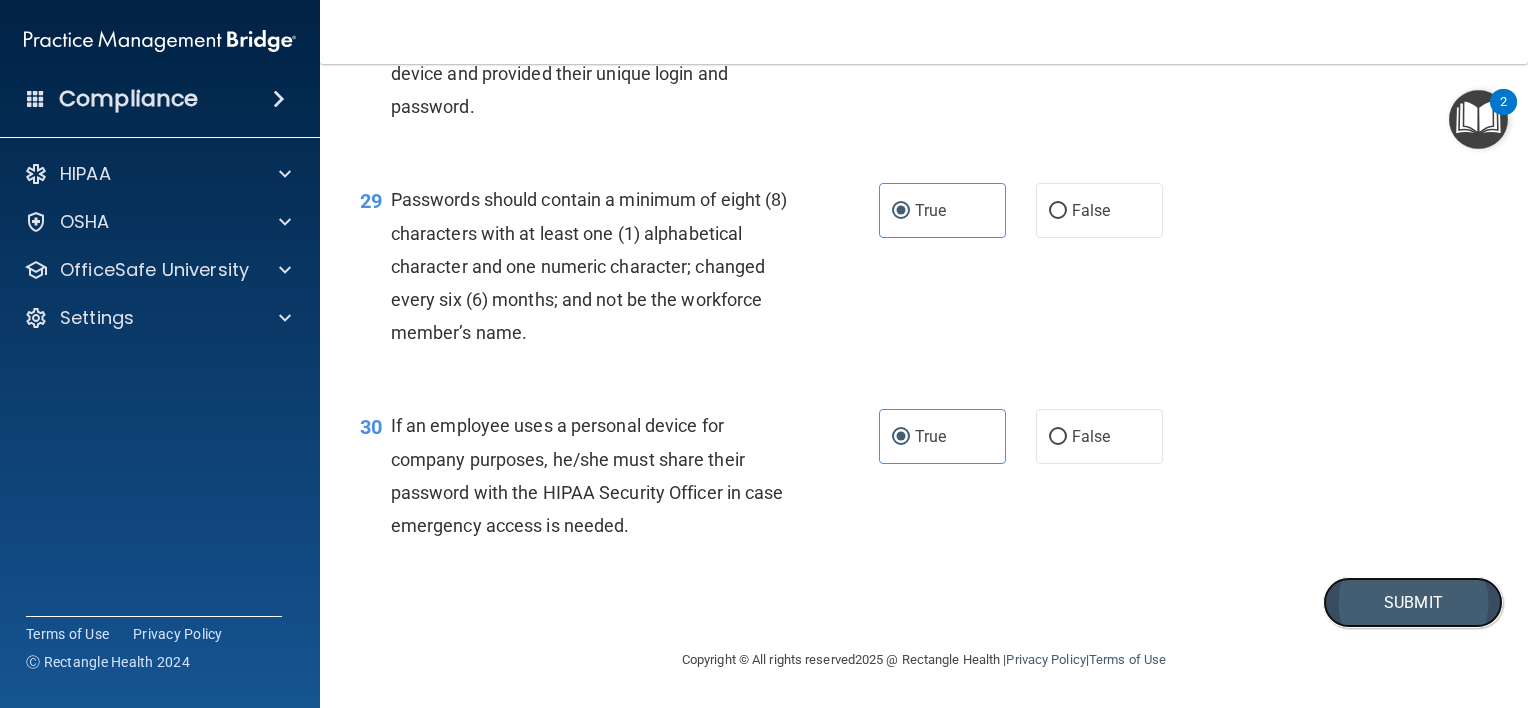click on "Submit" at bounding box center [1413, 602] 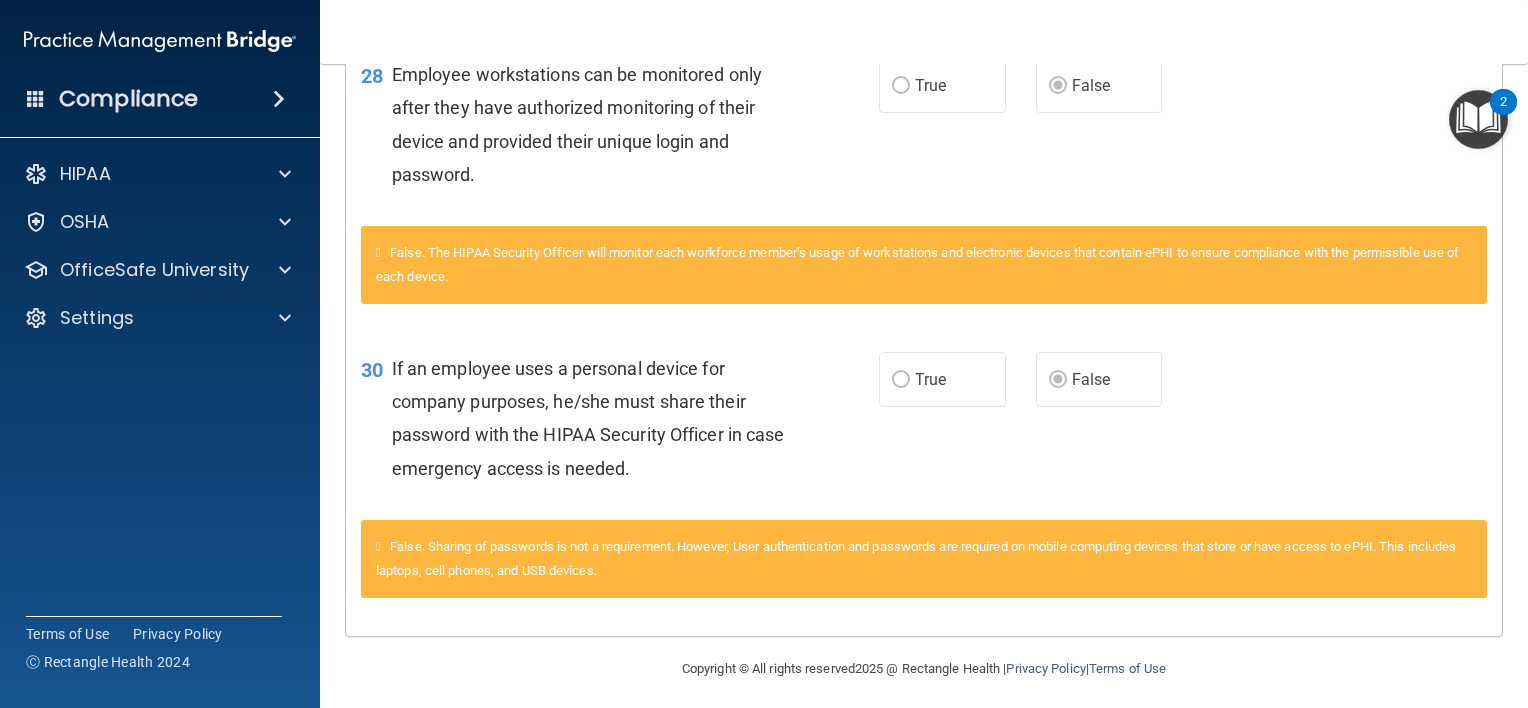 scroll, scrollTop: 2842, scrollLeft: 0, axis: vertical 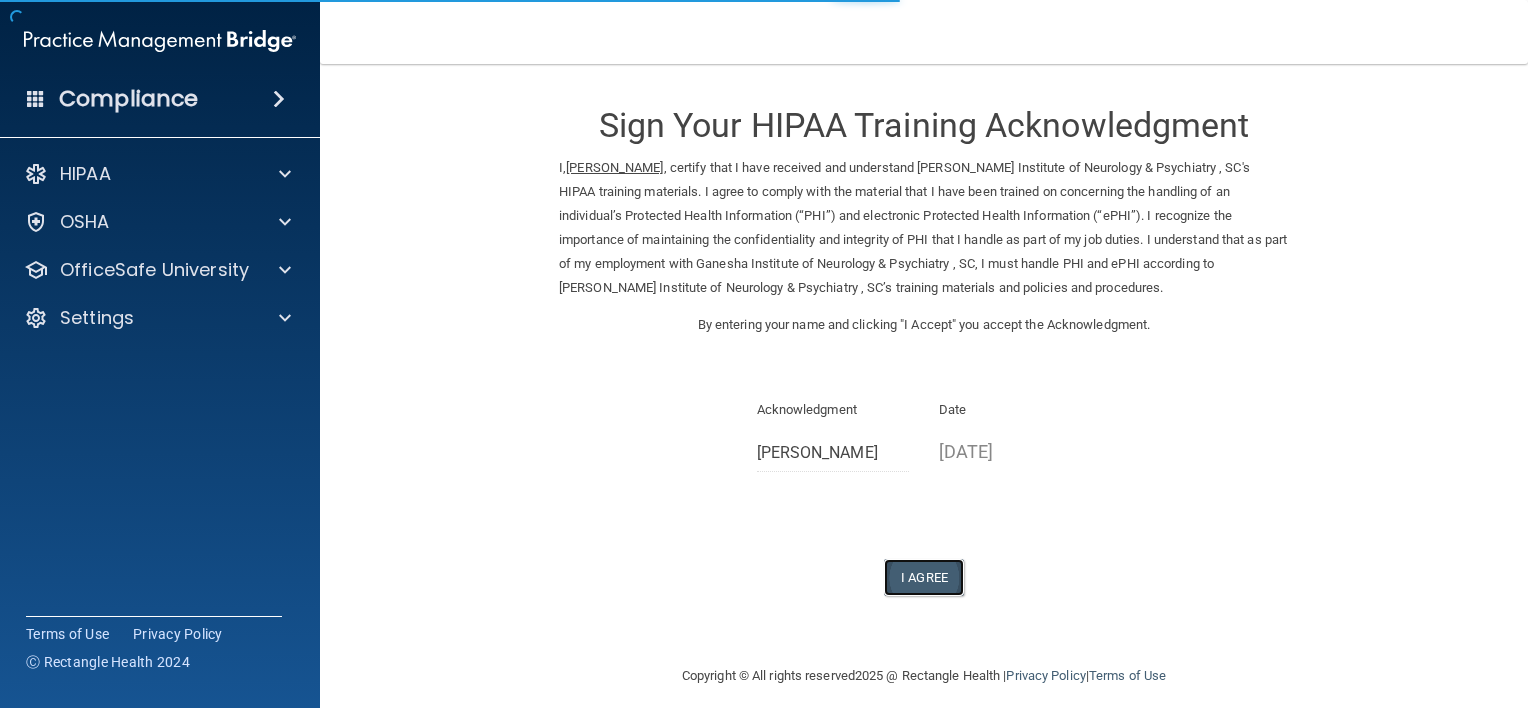 click on "I Agree" at bounding box center [924, 577] 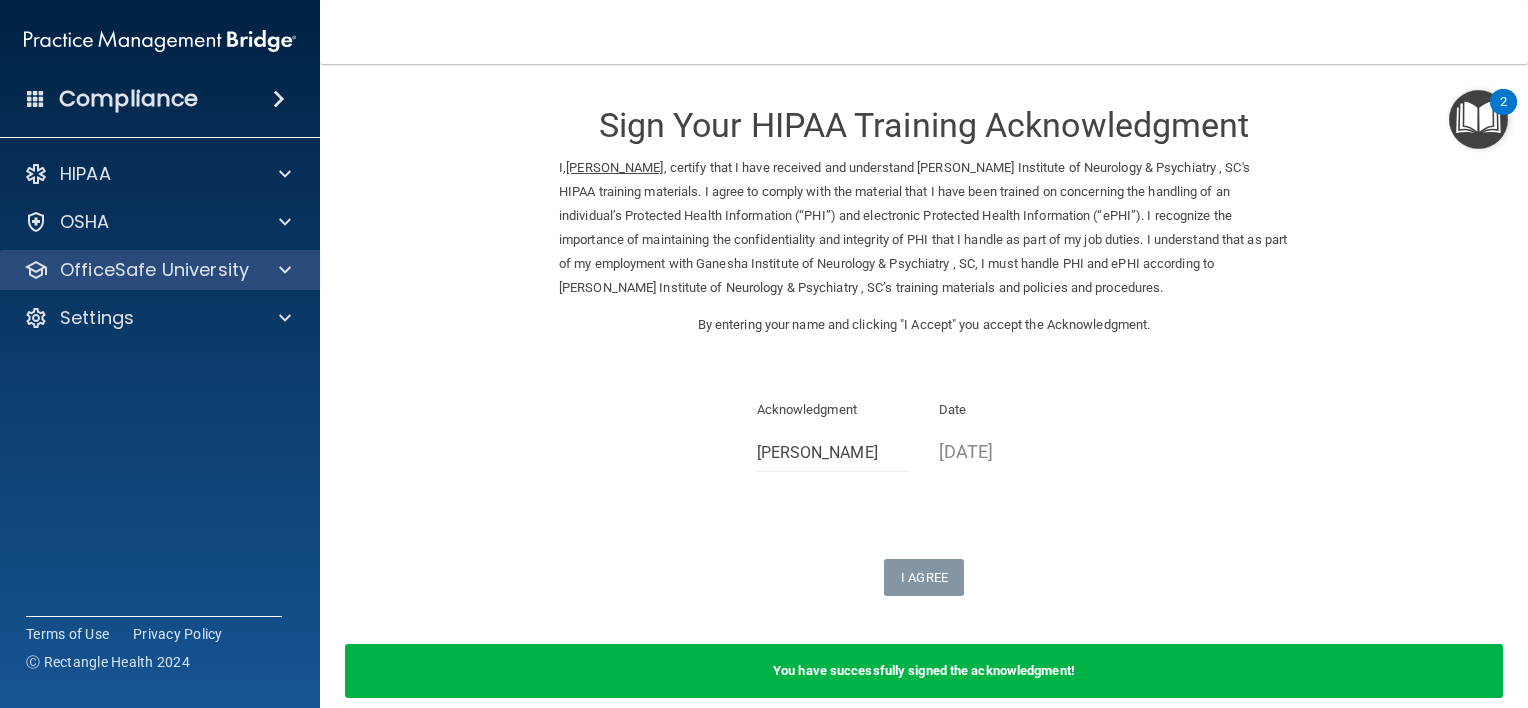 click on "OfficeSafe University" at bounding box center [160, 270] 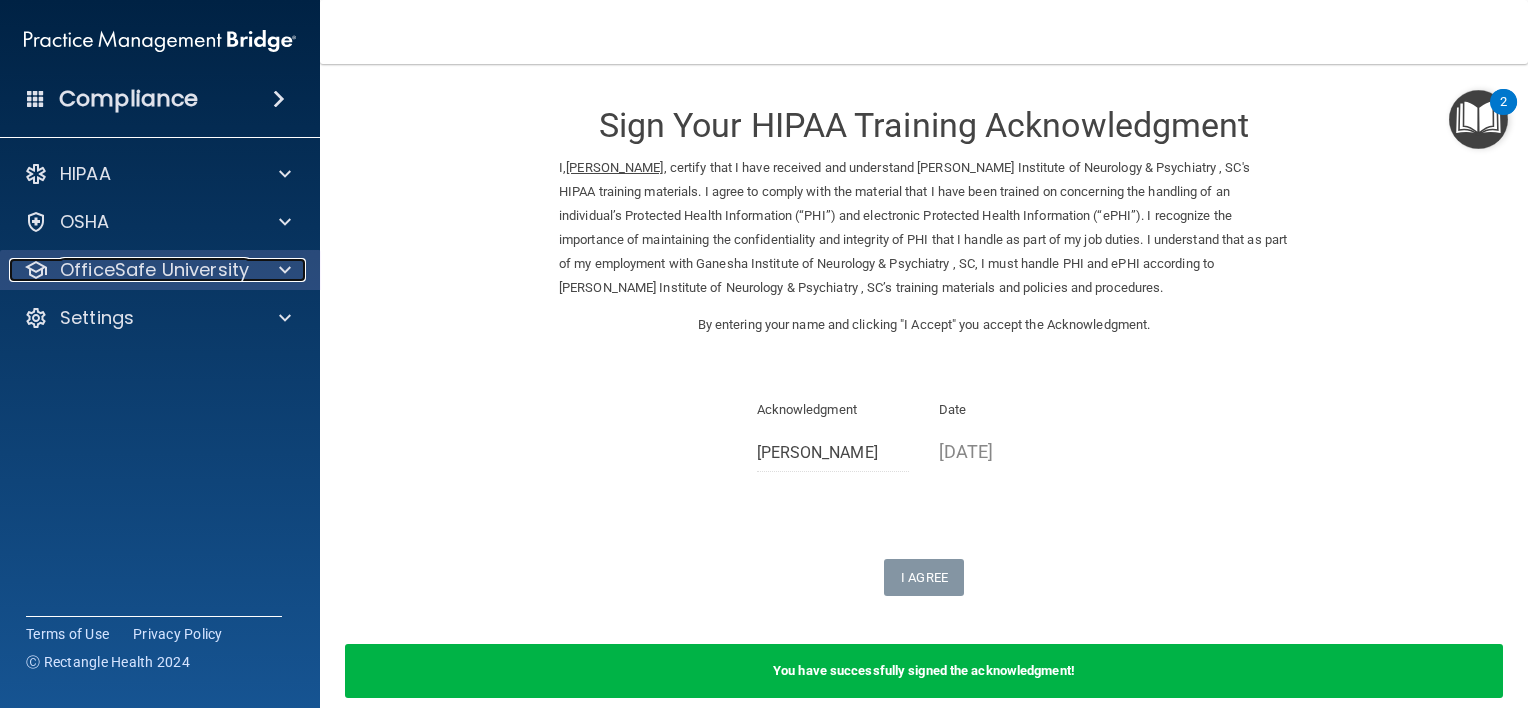 click on "OfficeSafe University" at bounding box center [154, 270] 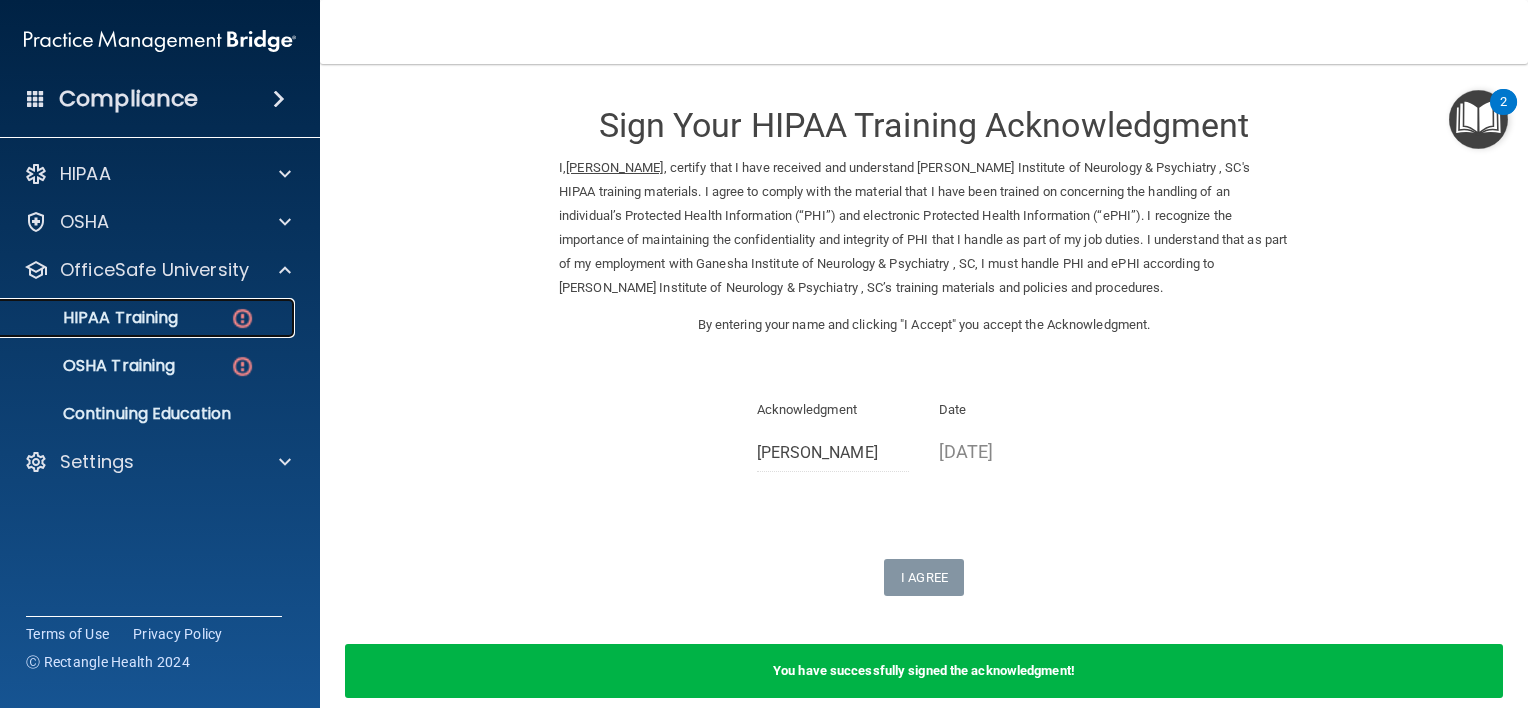 click on "HIPAA Training" at bounding box center (95, 318) 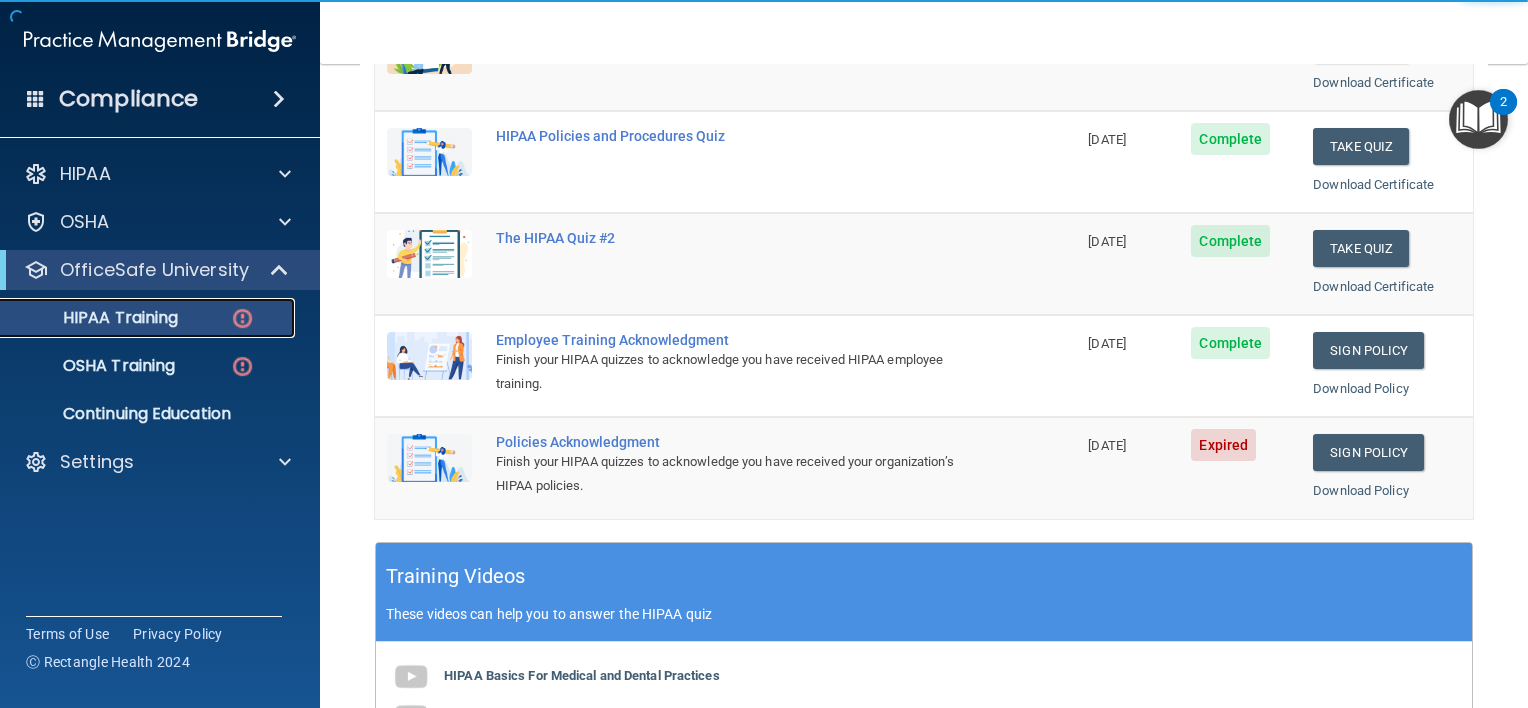 scroll, scrollTop: 344, scrollLeft: 0, axis: vertical 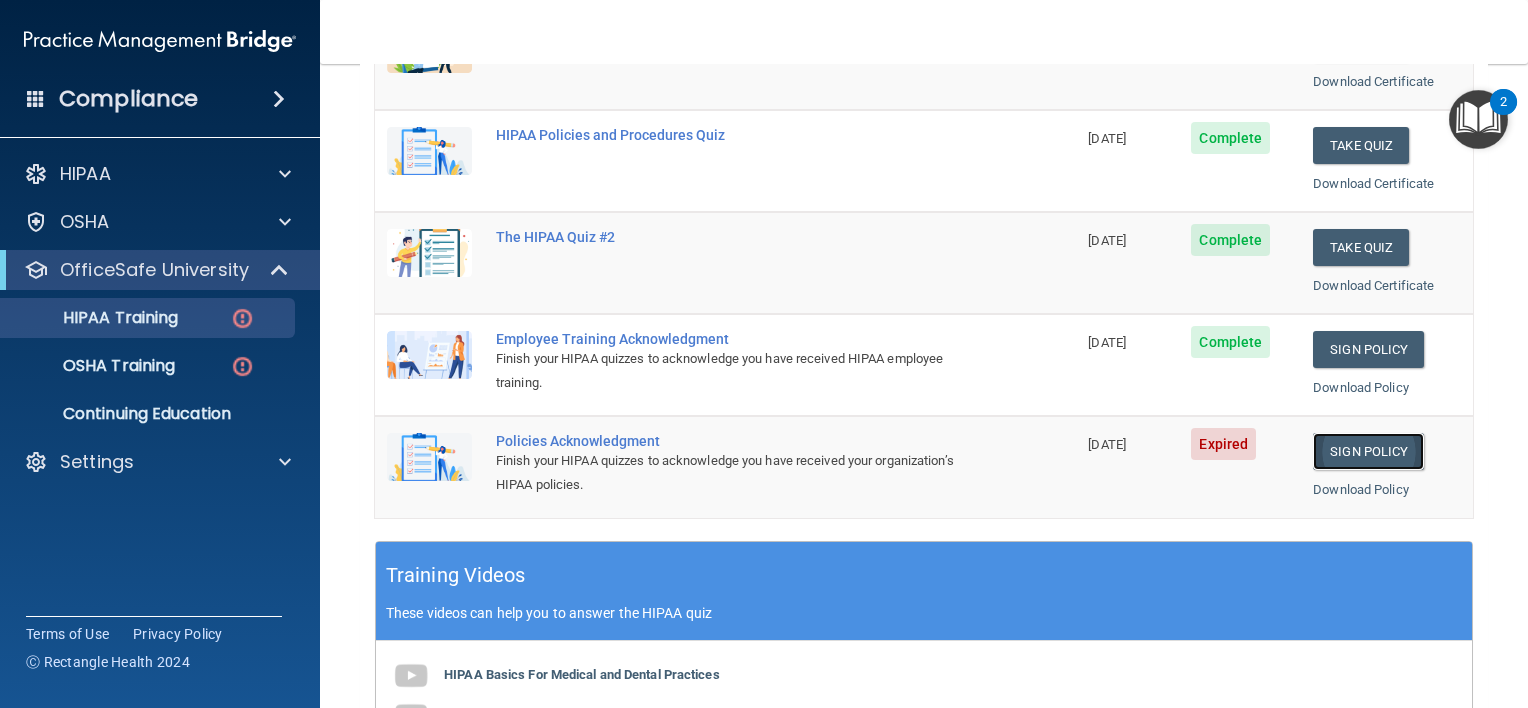 click on "Sign Policy" at bounding box center [1368, 451] 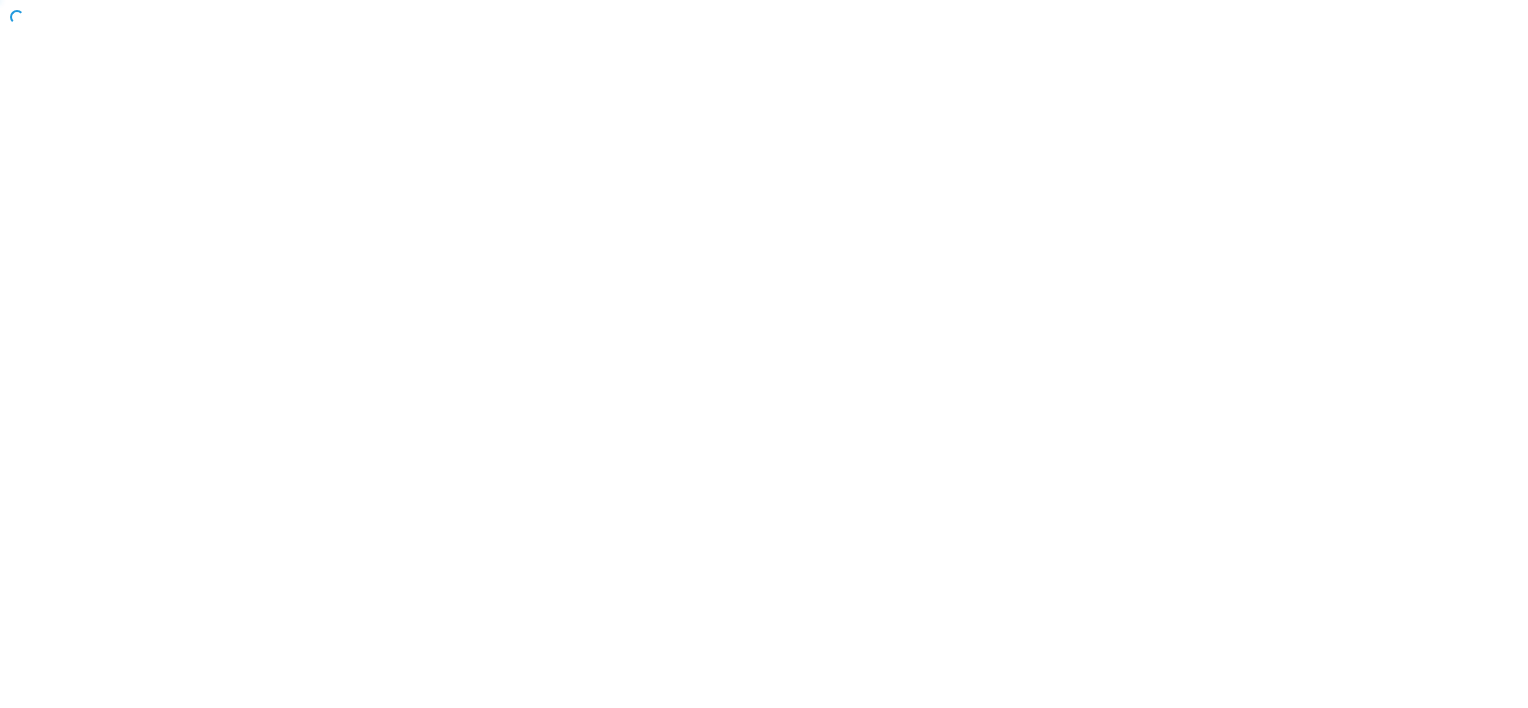 scroll, scrollTop: 0, scrollLeft: 0, axis: both 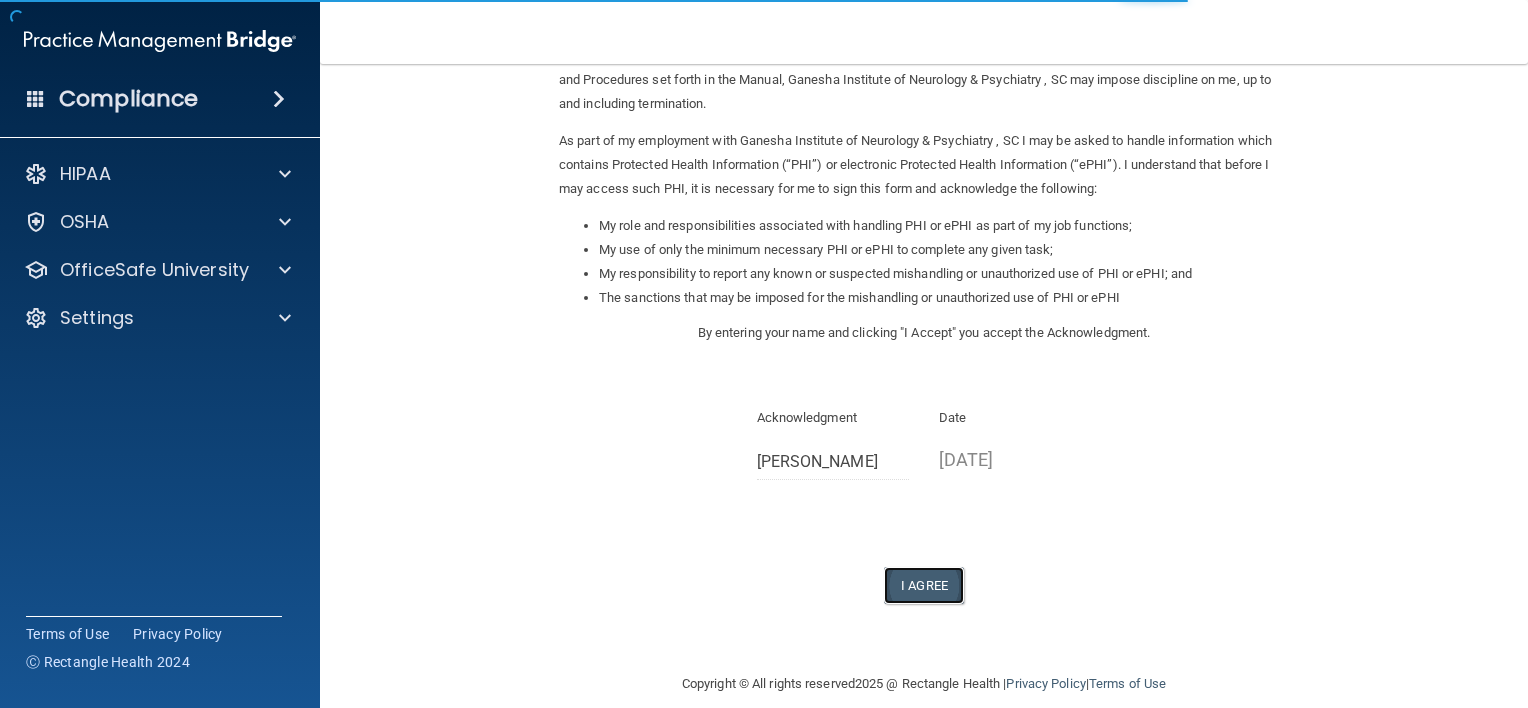 click on "I Agree" at bounding box center (924, 585) 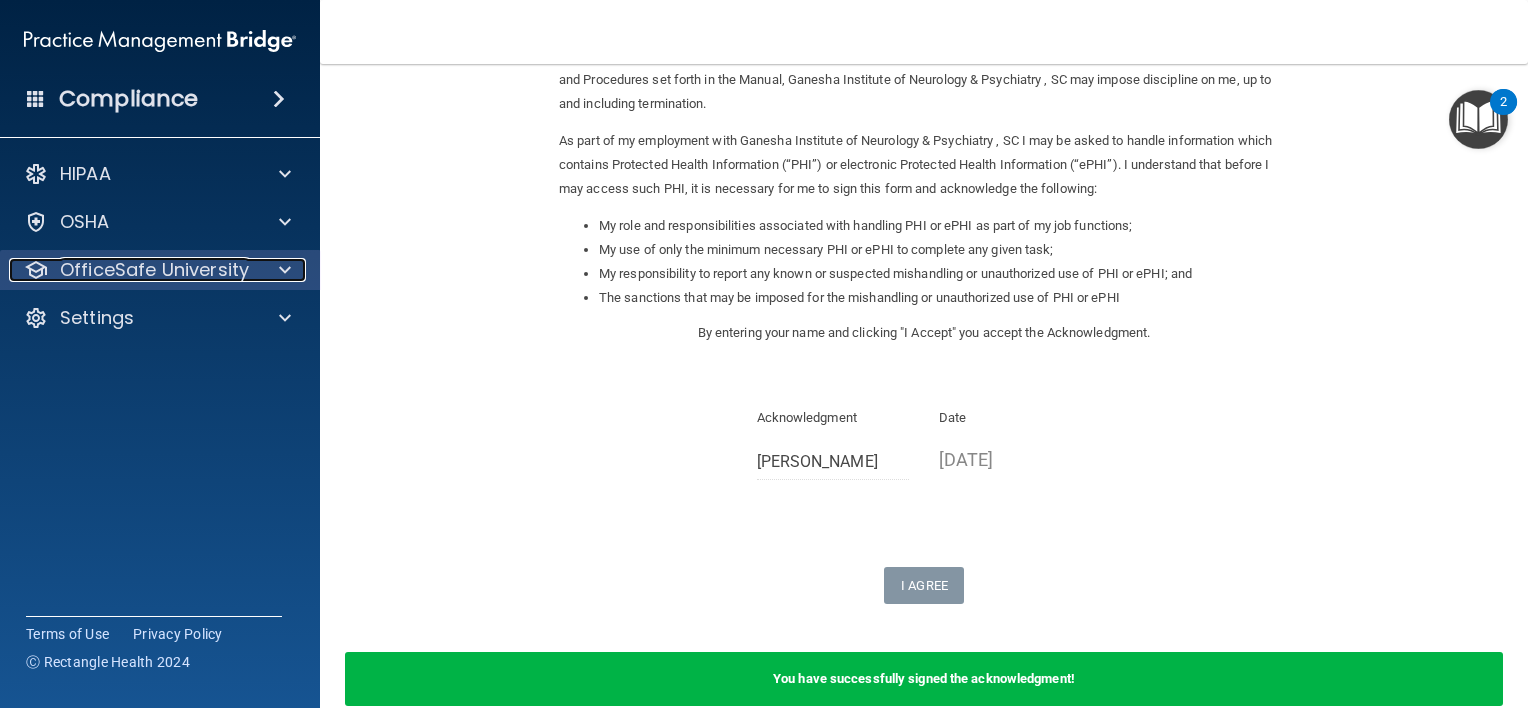 click on "OfficeSafe University" at bounding box center [154, 270] 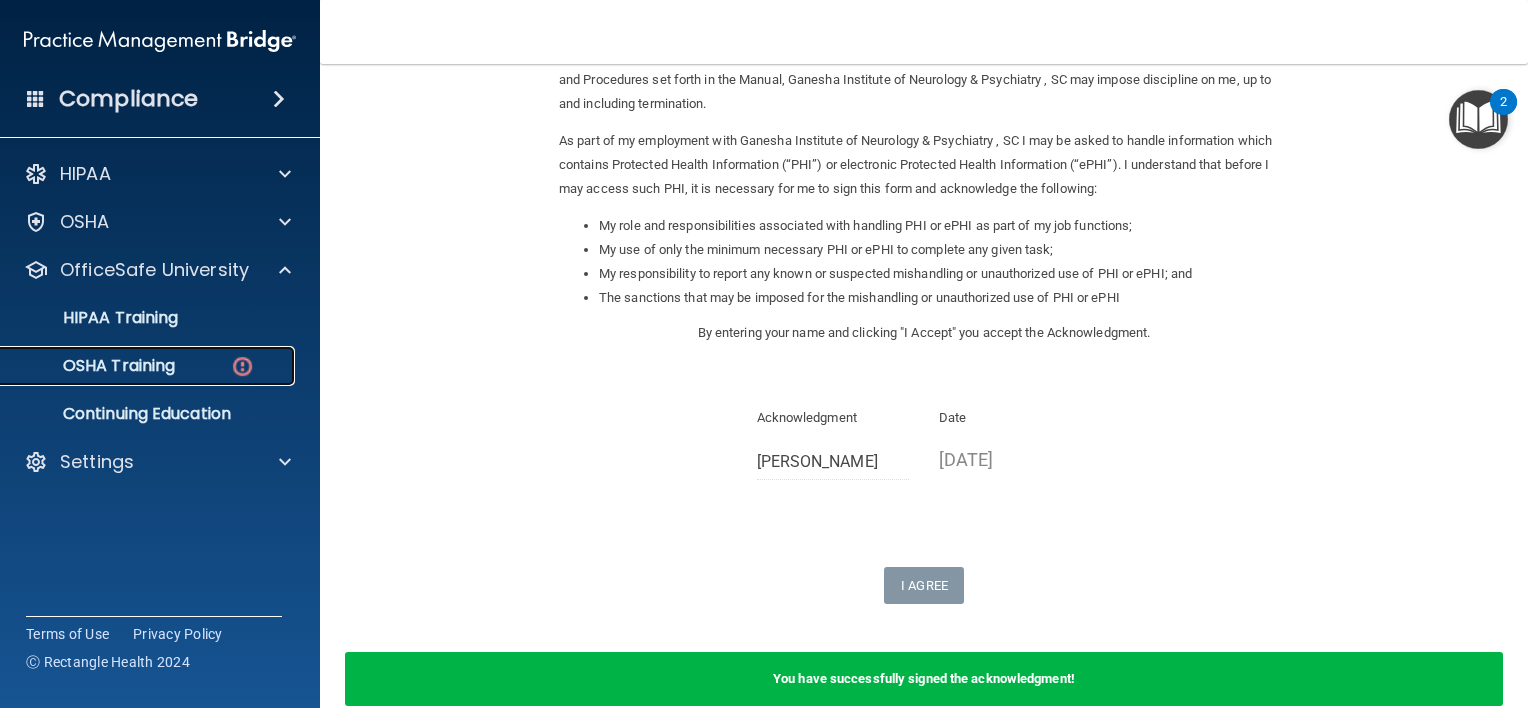 click on "OSHA Training" at bounding box center (94, 366) 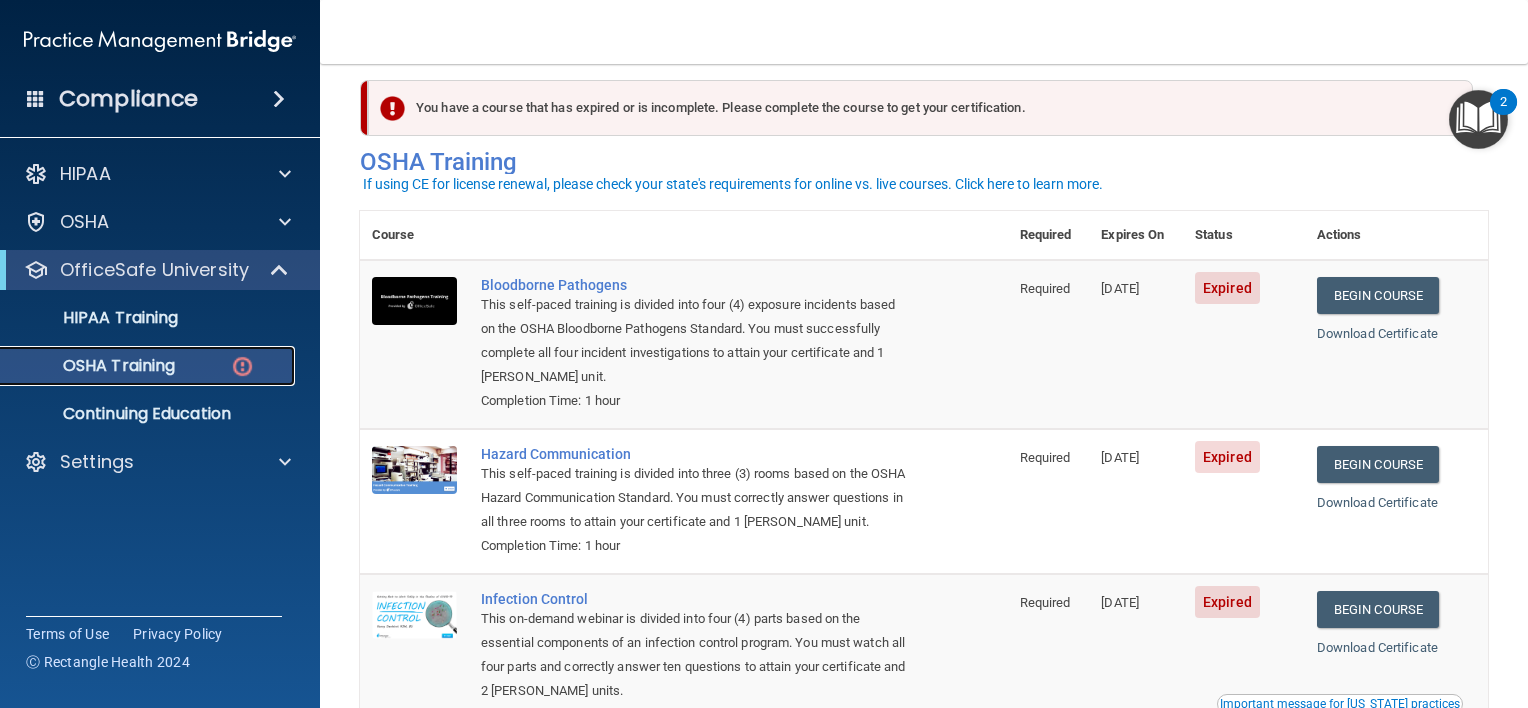scroll, scrollTop: 30, scrollLeft: 0, axis: vertical 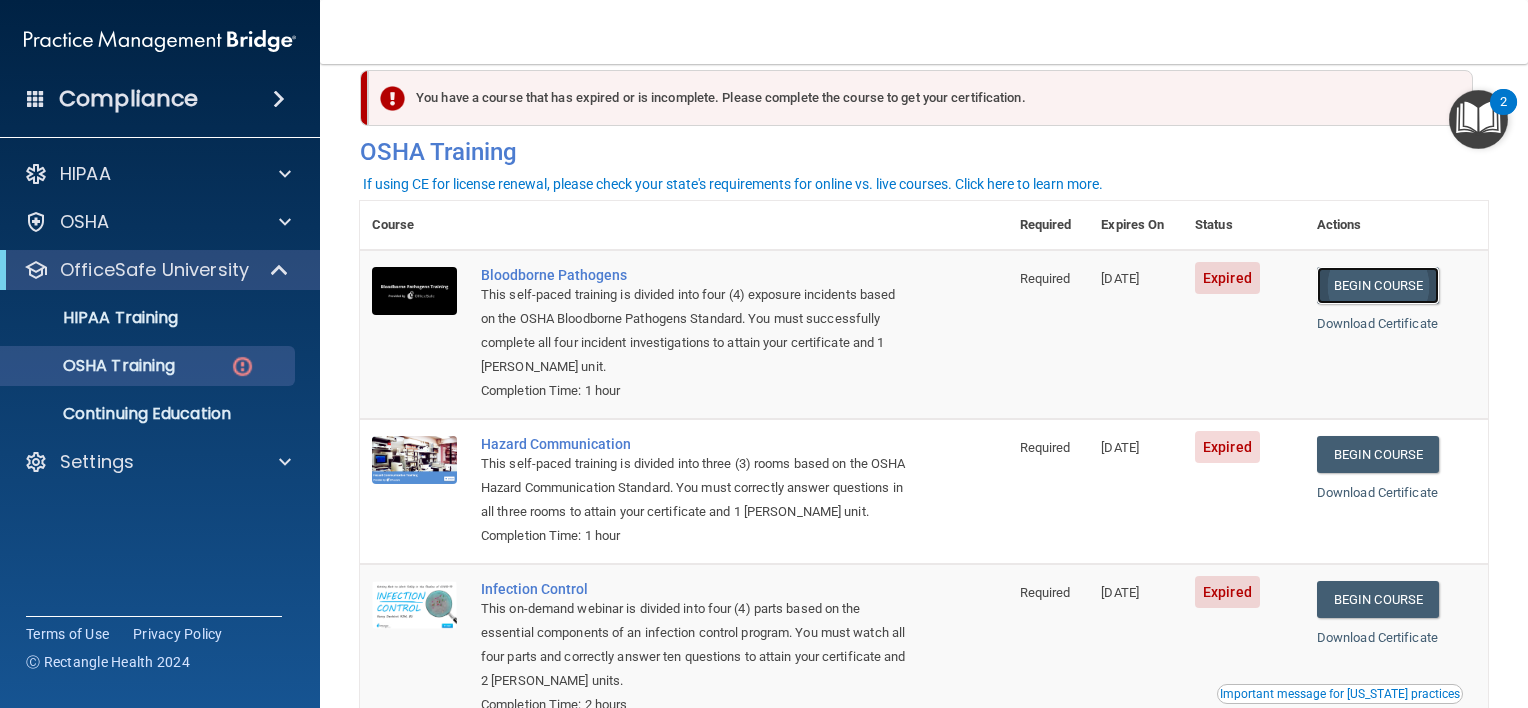 click on "Begin Course" at bounding box center [1378, 285] 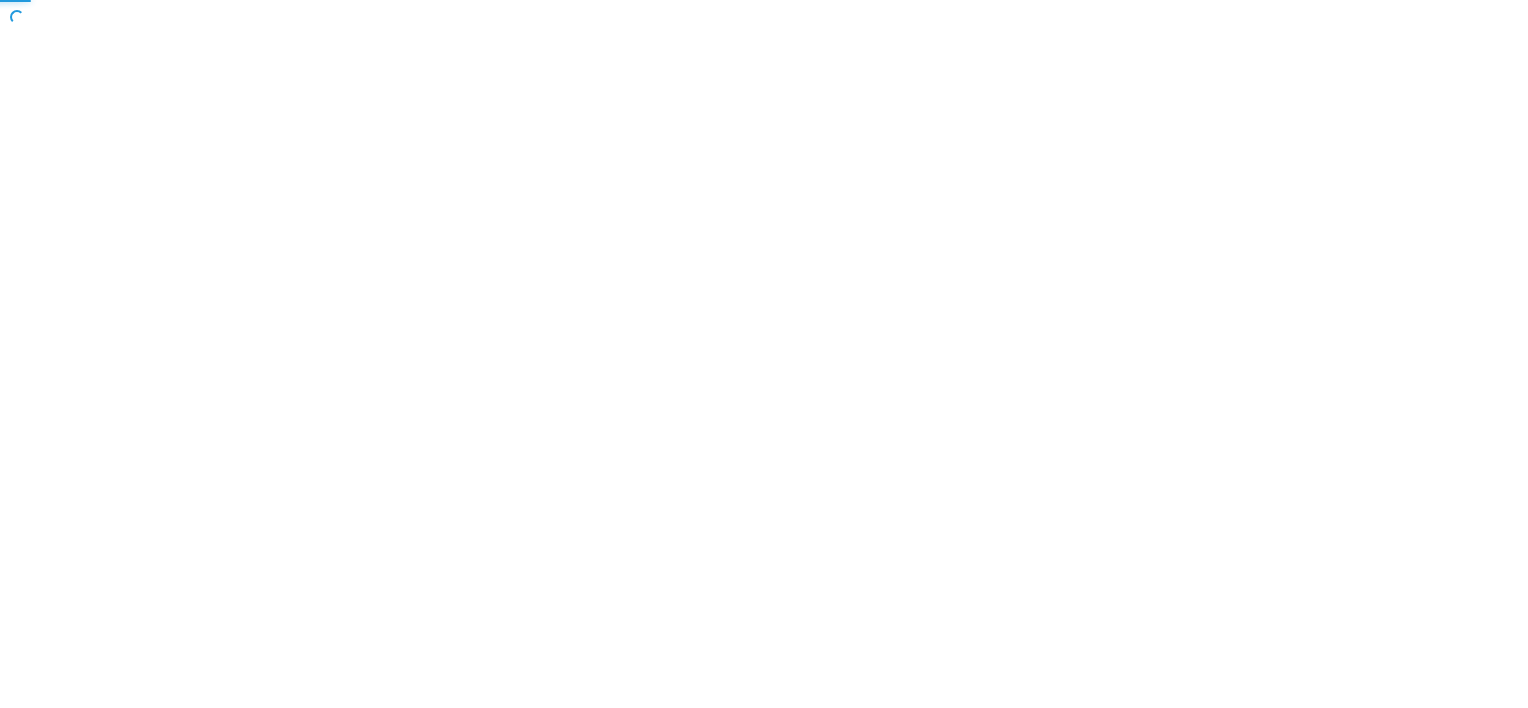 scroll, scrollTop: 0, scrollLeft: 0, axis: both 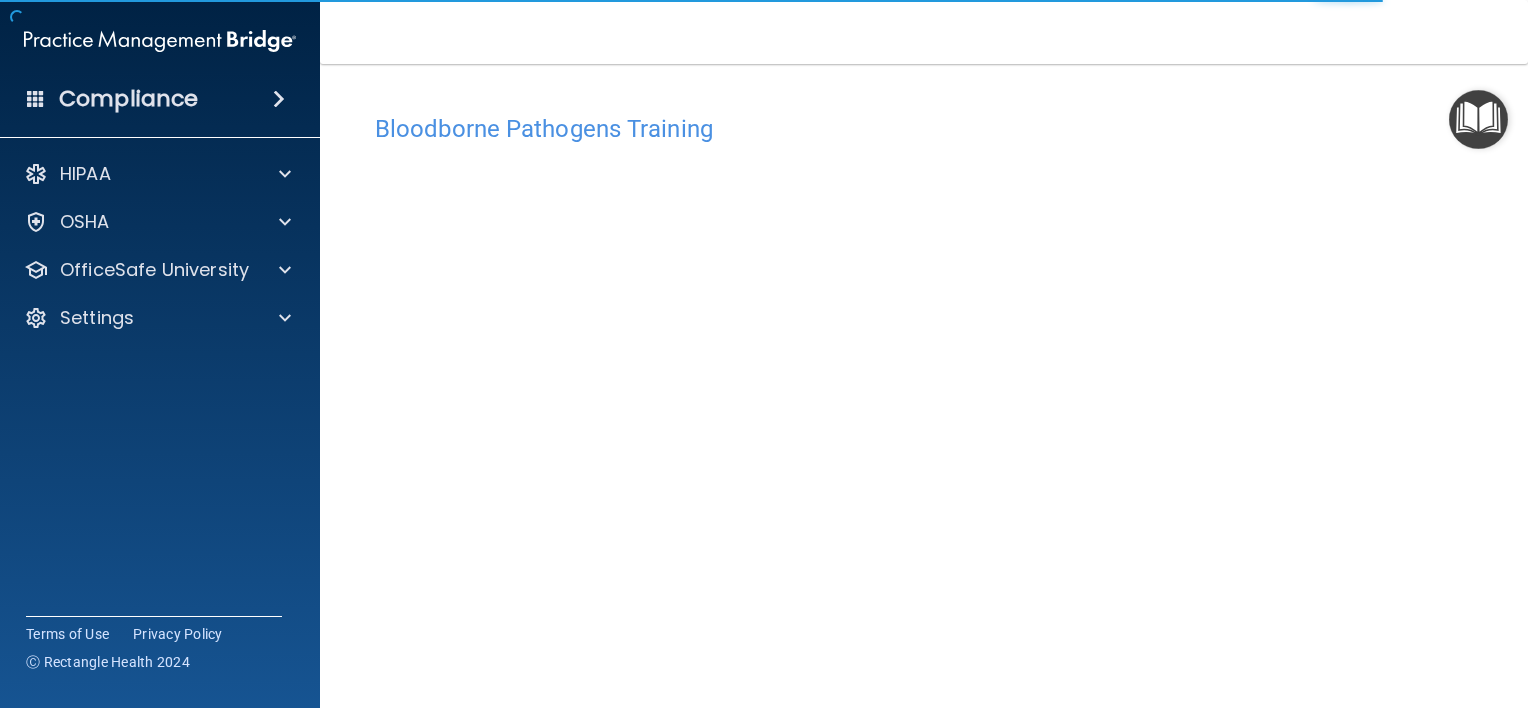 click on "Bloodborne Pathogens Training" at bounding box center [924, 129] 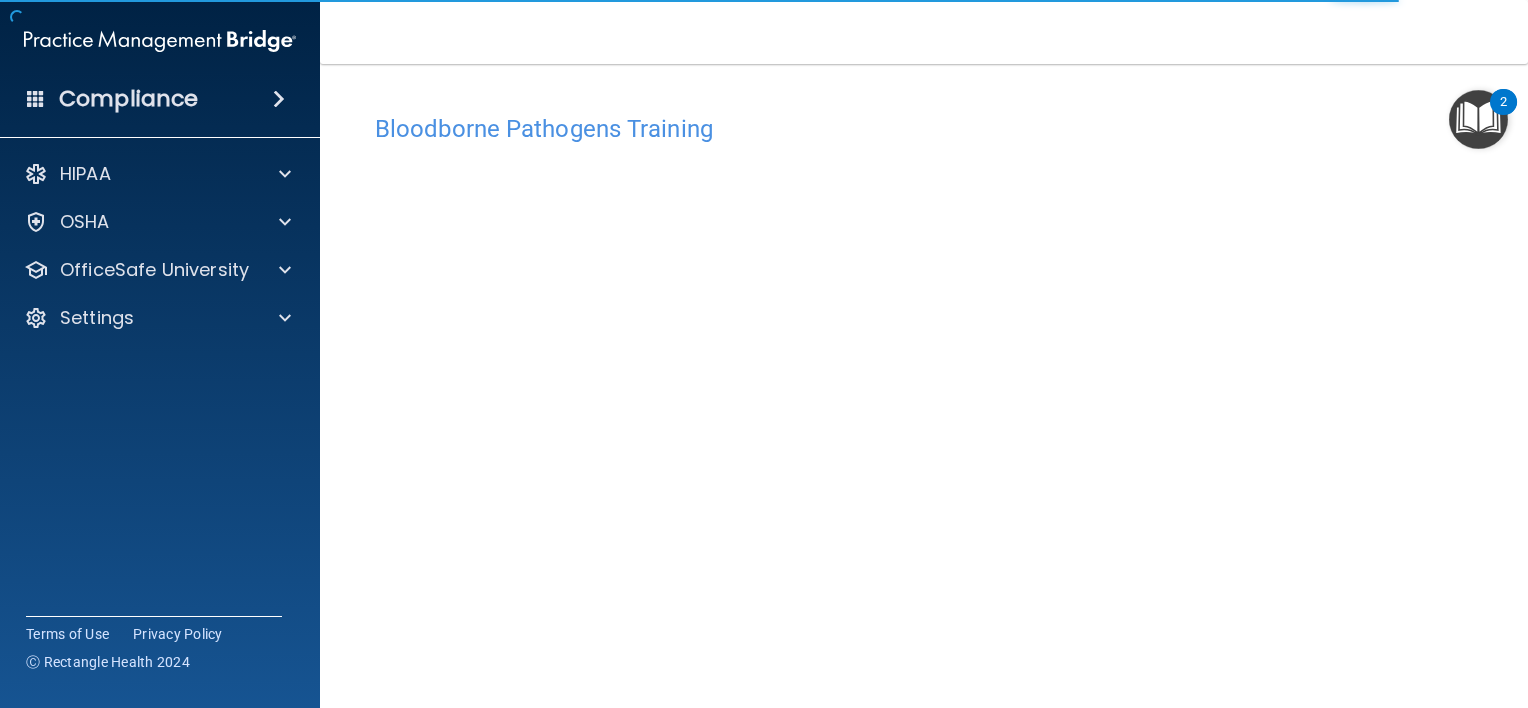 click on "Bloodborne Pathogens Training" at bounding box center [924, 129] 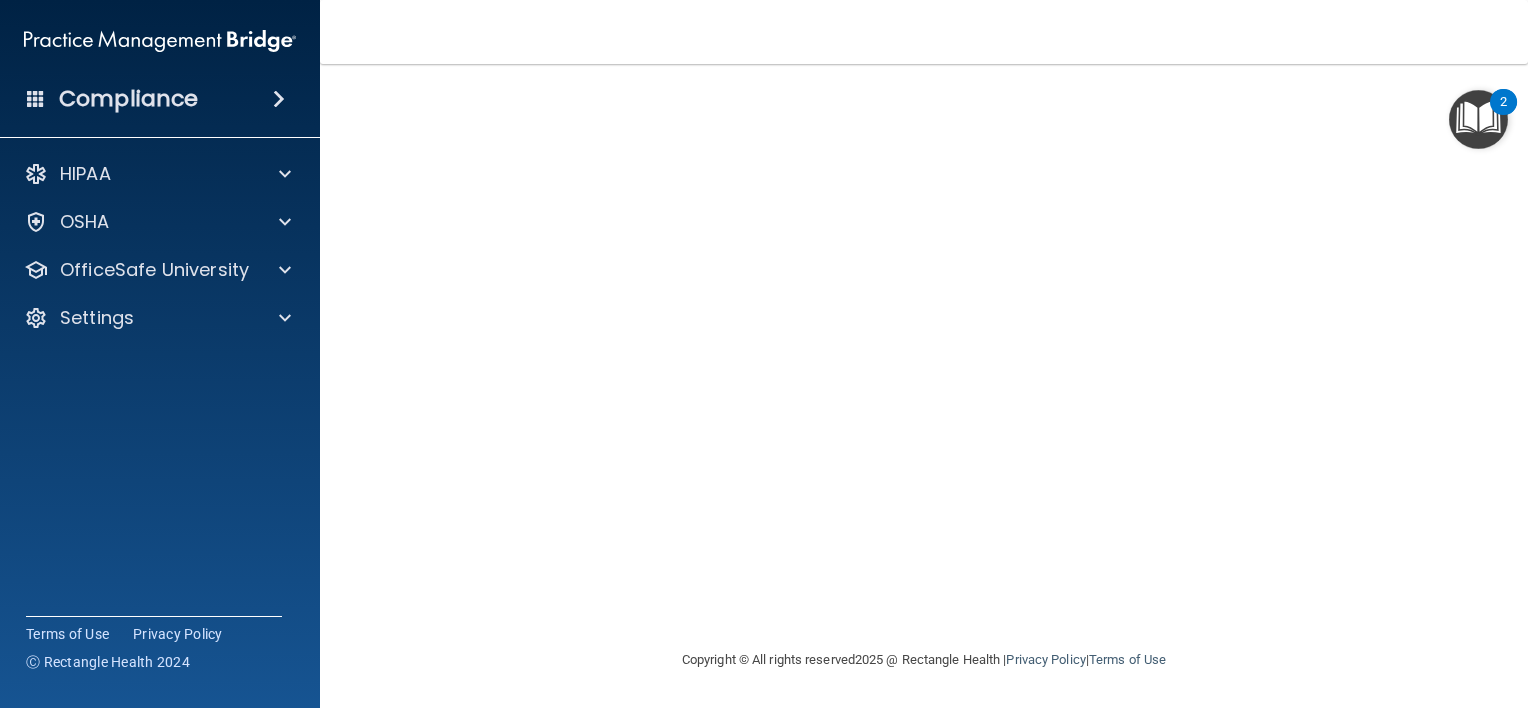 scroll, scrollTop: 0, scrollLeft: 0, axis: both 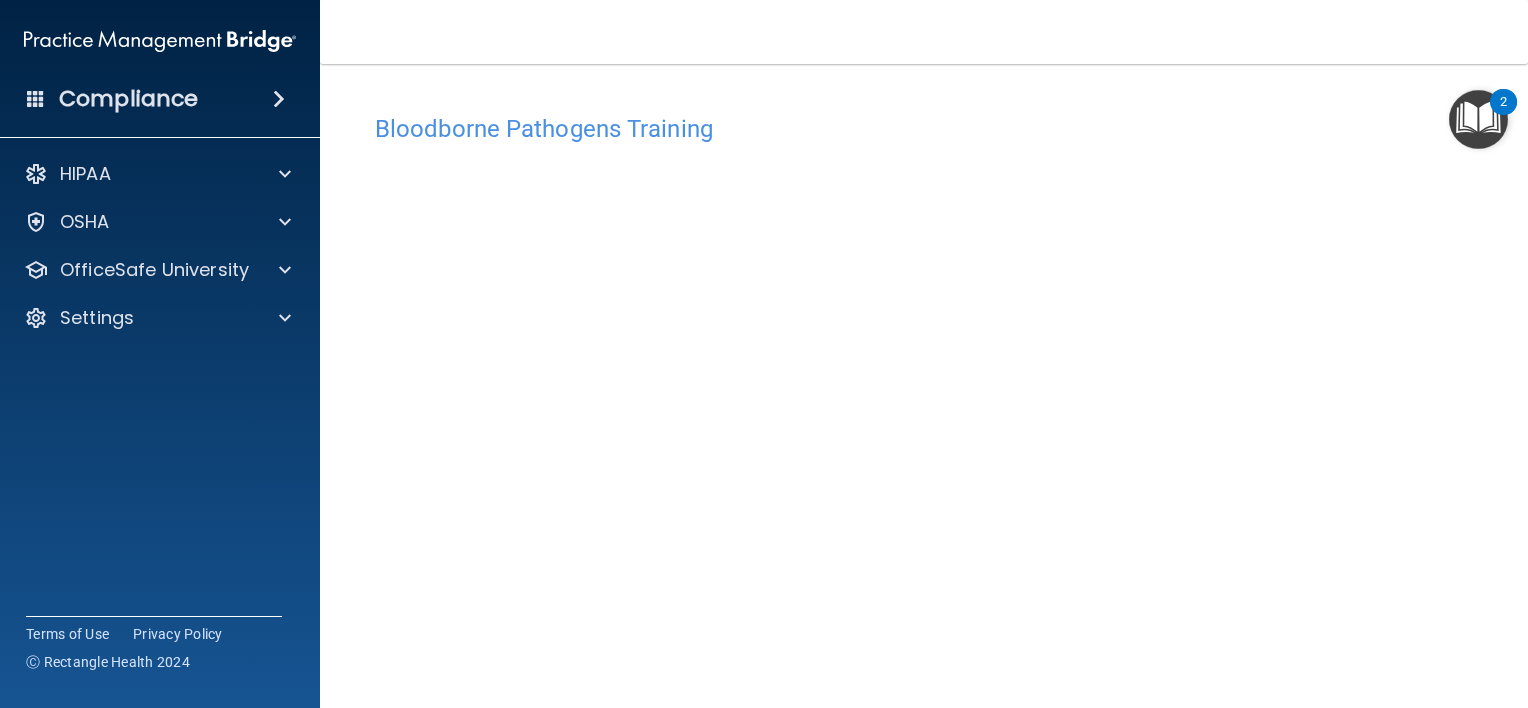 click on "Bloodborne Pathogens Training" at bounding box center [924, 128] 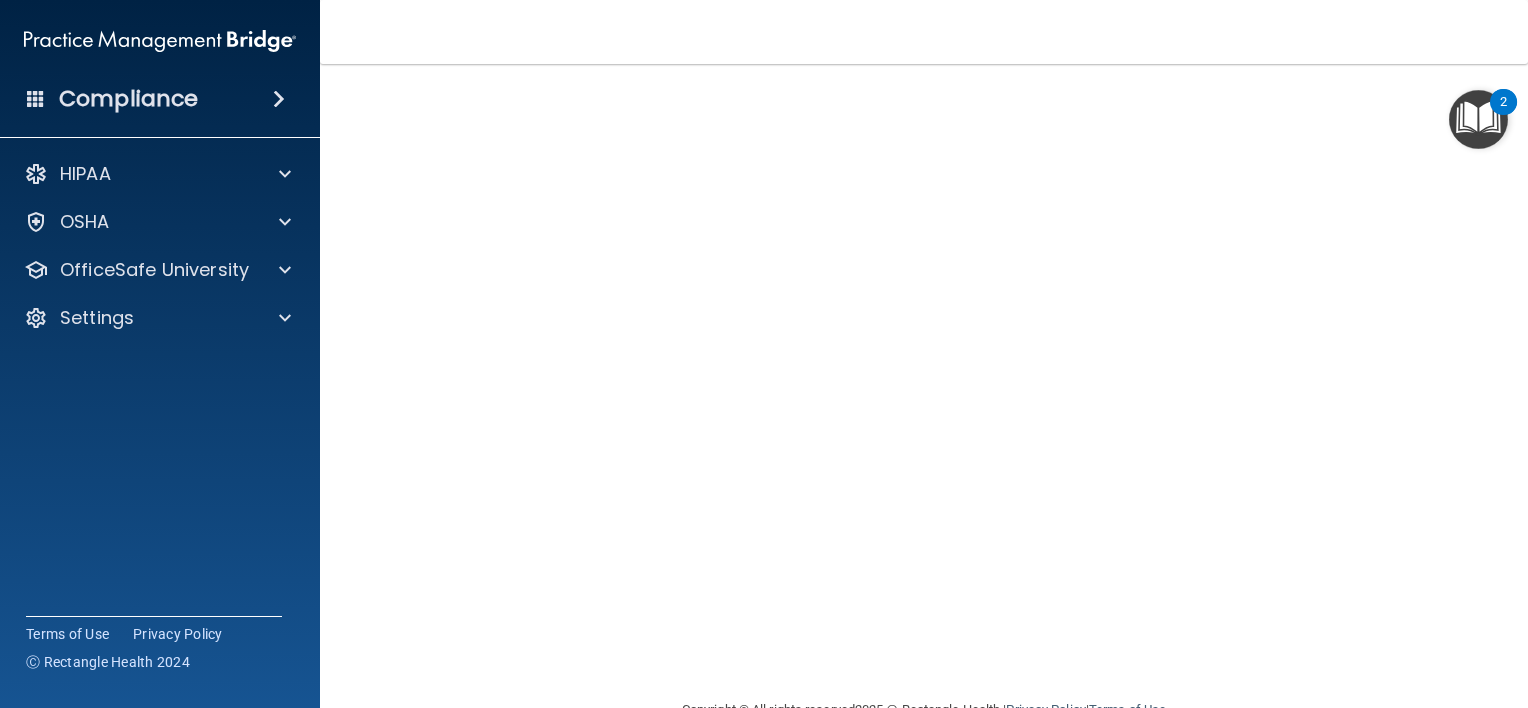 scroll, scrollTop: 15, scrollLeft: 0, axis: vertical 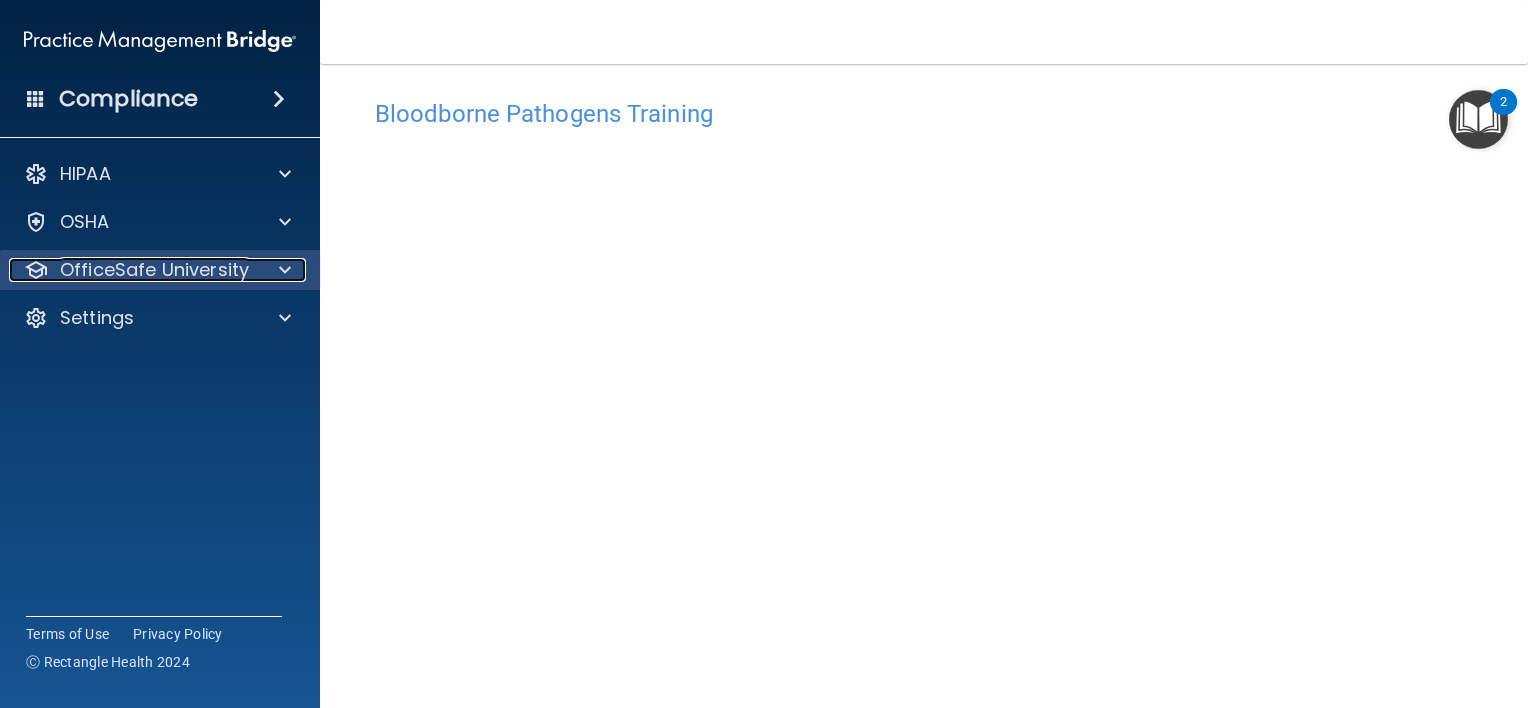click on "OfficeSafe University" at bounding box center [154, 270] 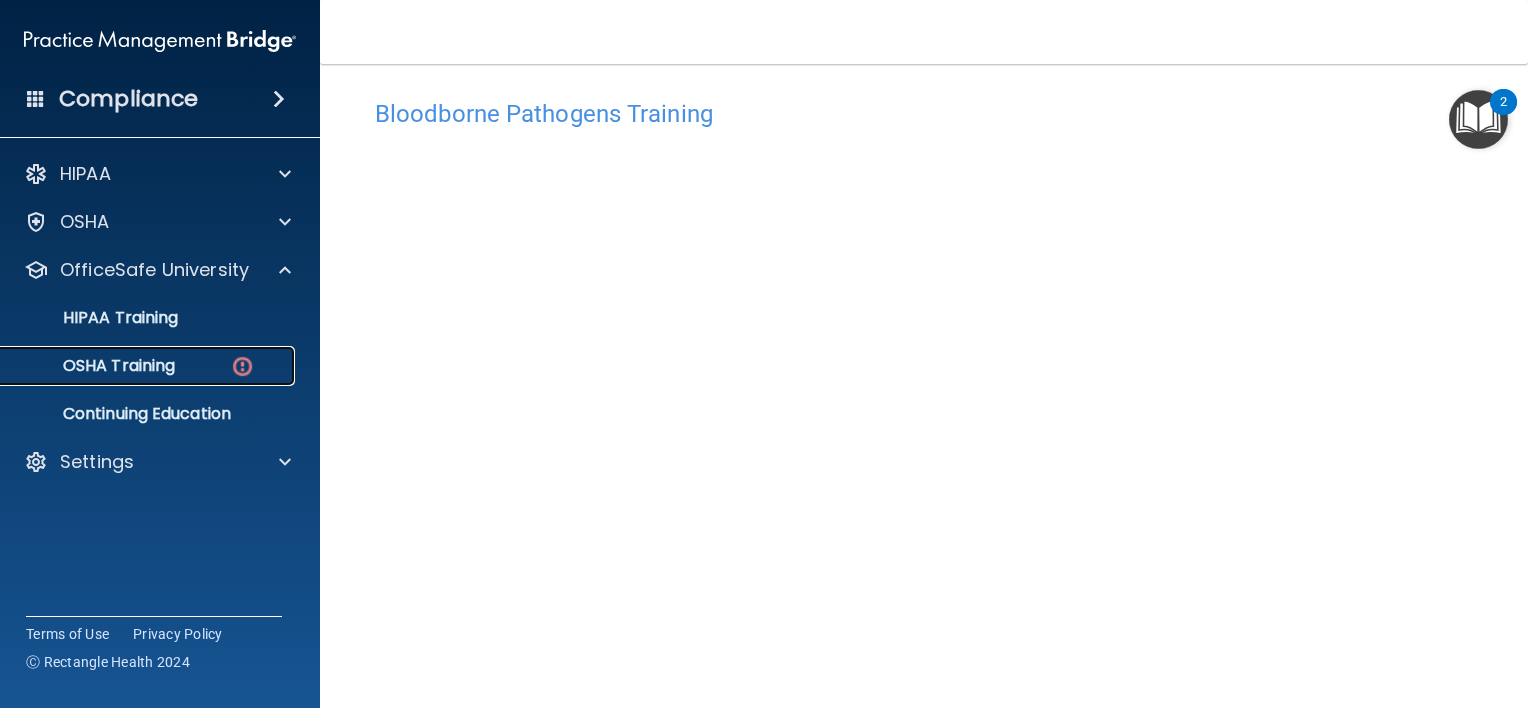 click on "OSHA Training" at bounding box center [149, 366] 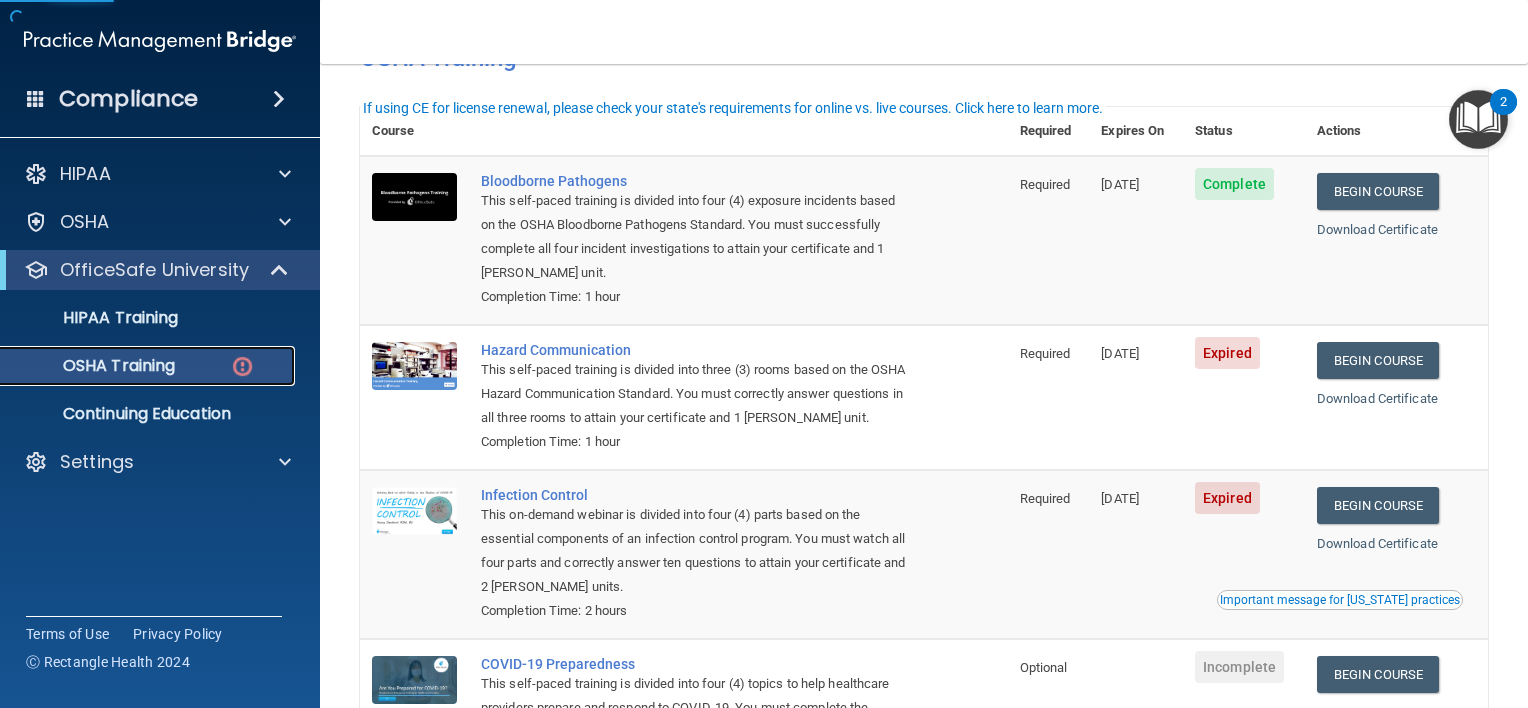 scroll, scrollTop: 128, scrollLeft: 0, axis: vertical 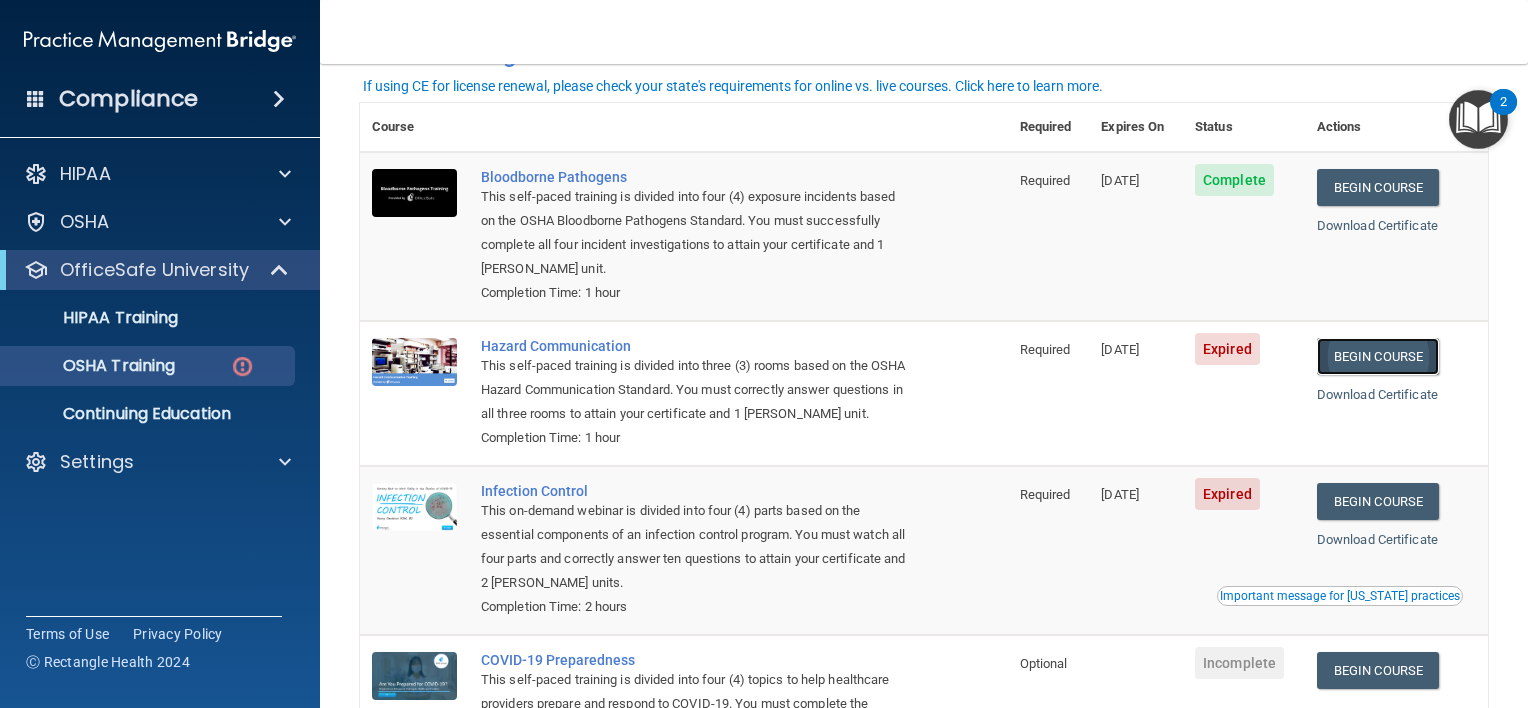 click on "Begin Course" at bounding box center (1378, 356) 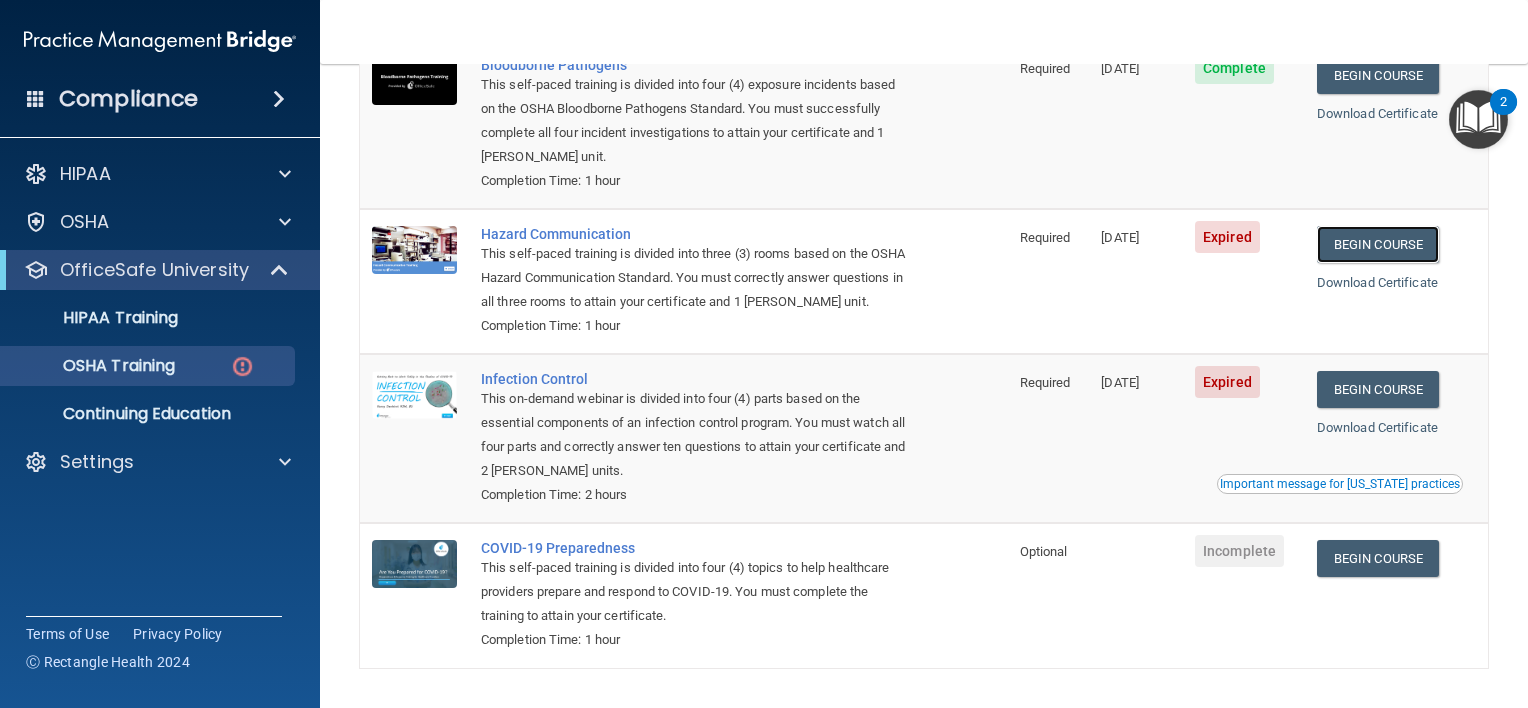 scroll, scrollTop: 234, scrollLeft: 0, axis: vertical 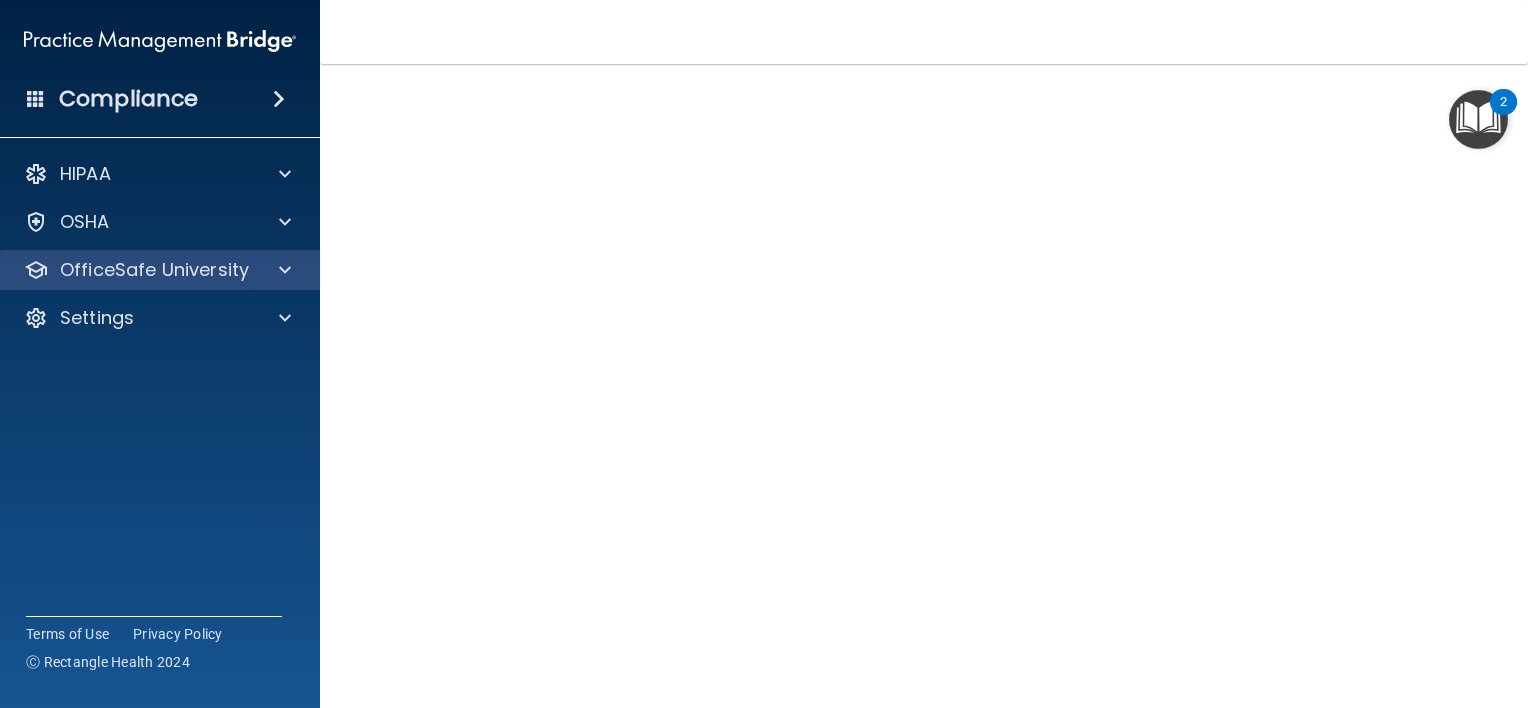 click on "OfficeSafe University" at bounding box center [160, 270] 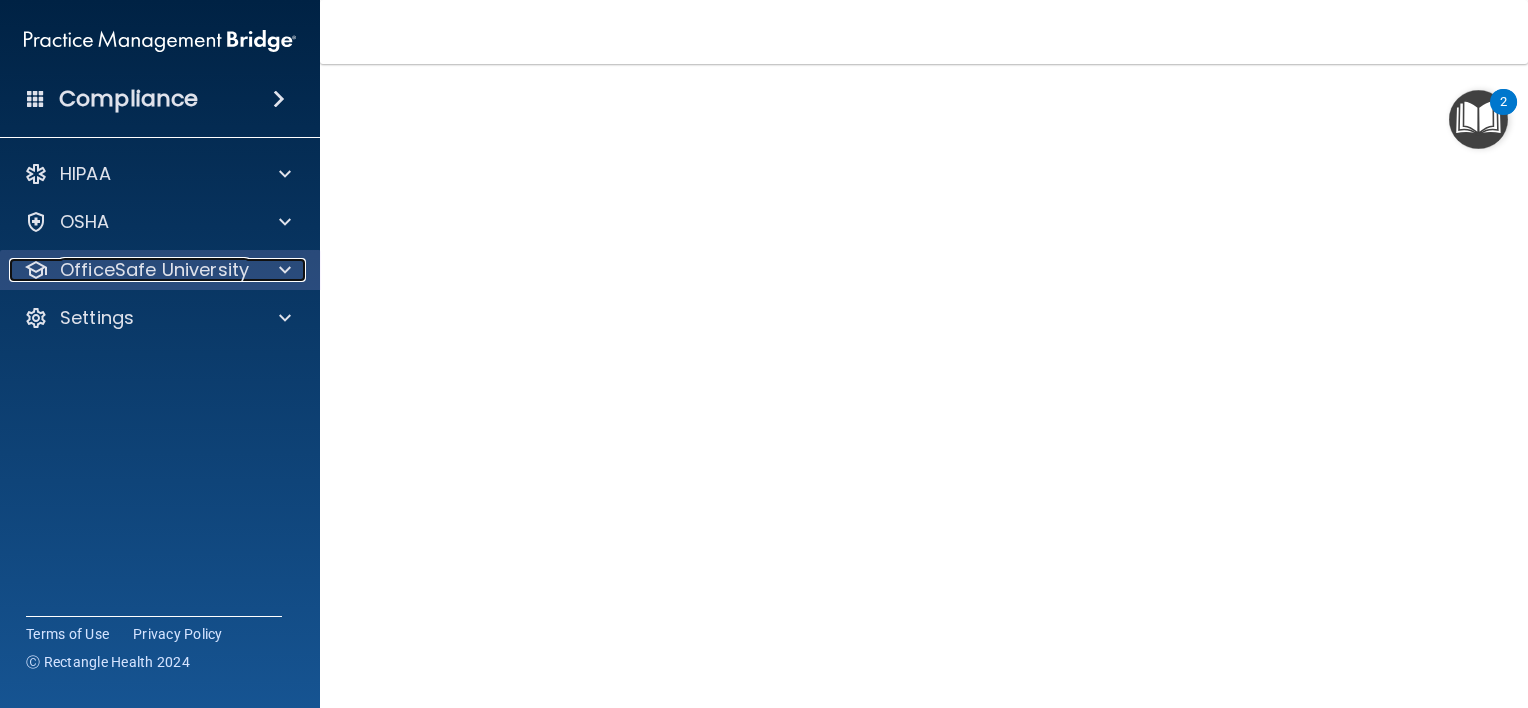 click on "OfficeSafe University" at bounding box center (154, 270) 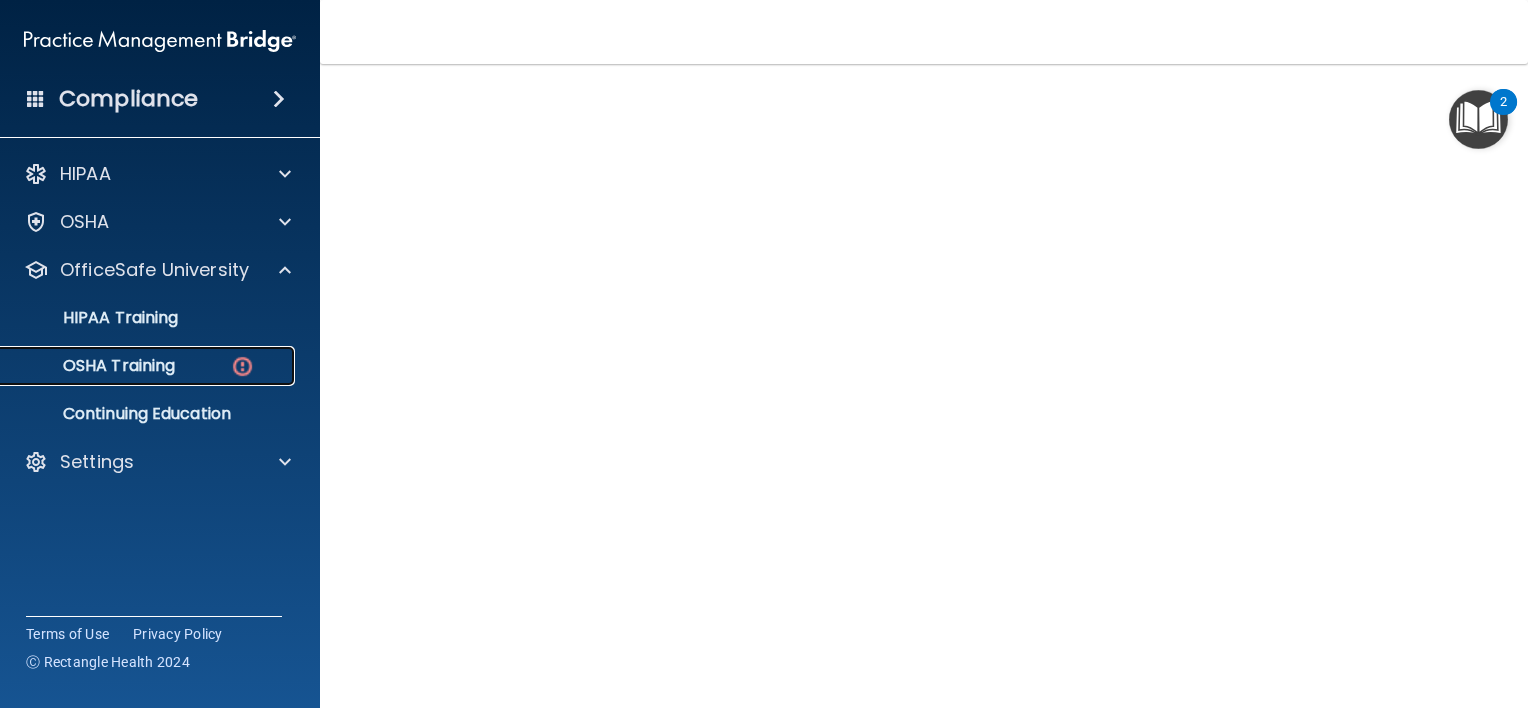 click on "OSHA Training" at bounding box center [149, 366] 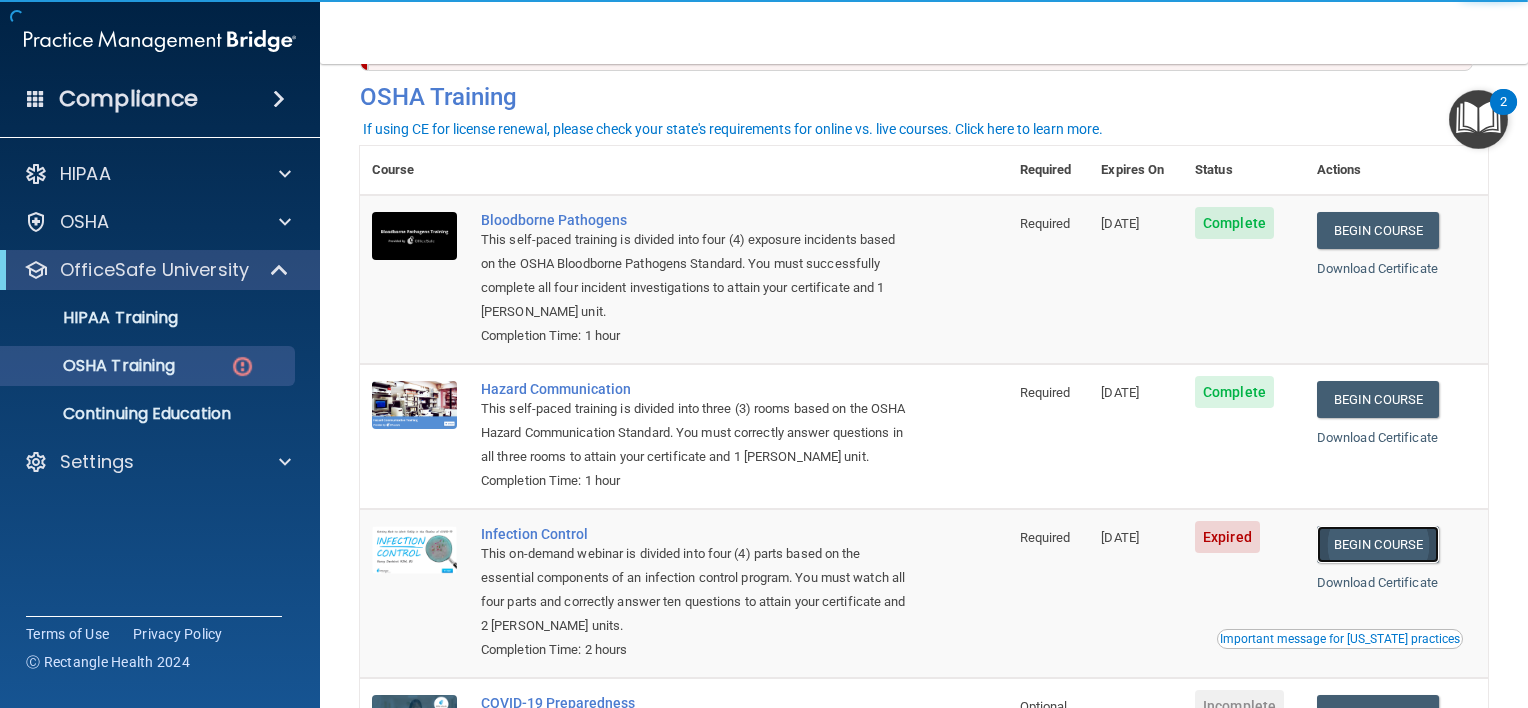 click on "Begin Course" at bounding box center [1378, 544] 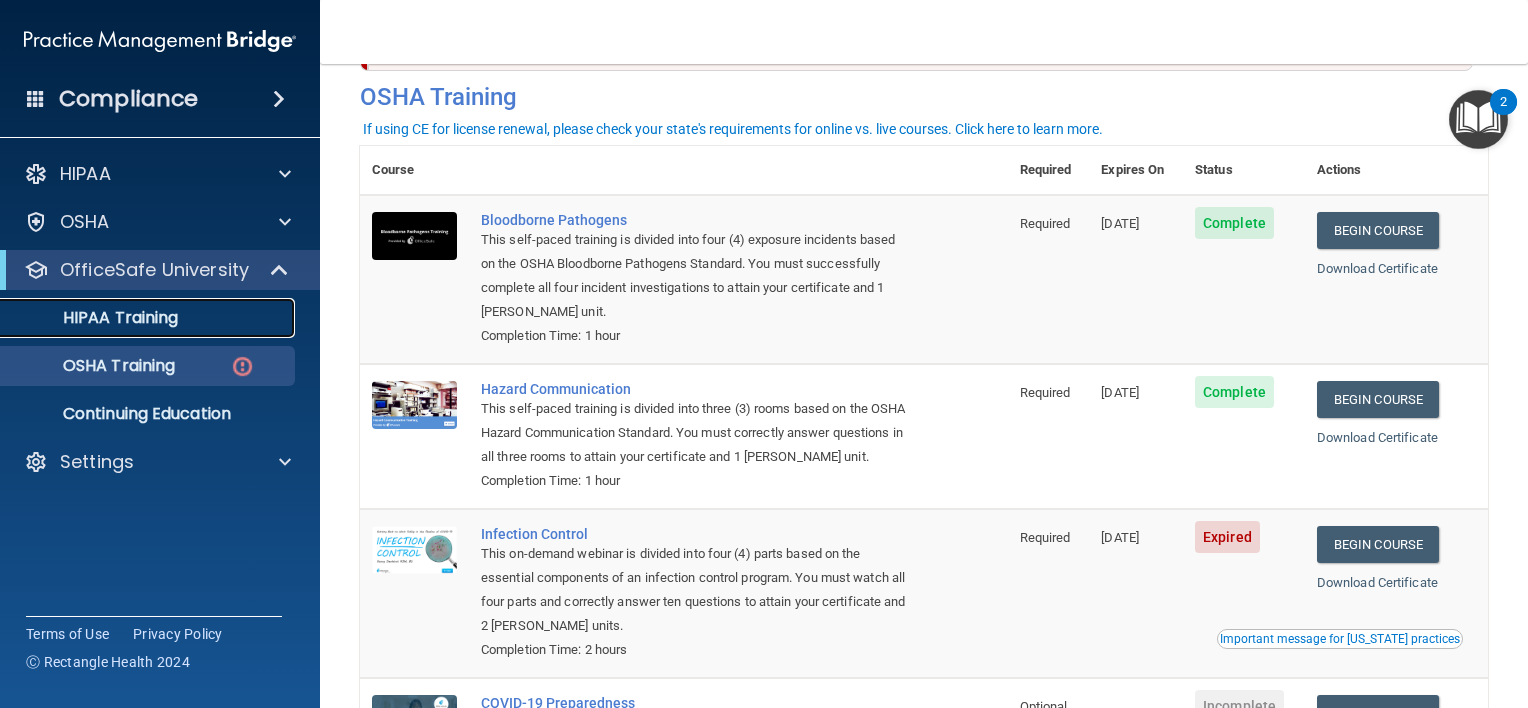 click on "HIPAA Training" at bounding box center (95, 318) 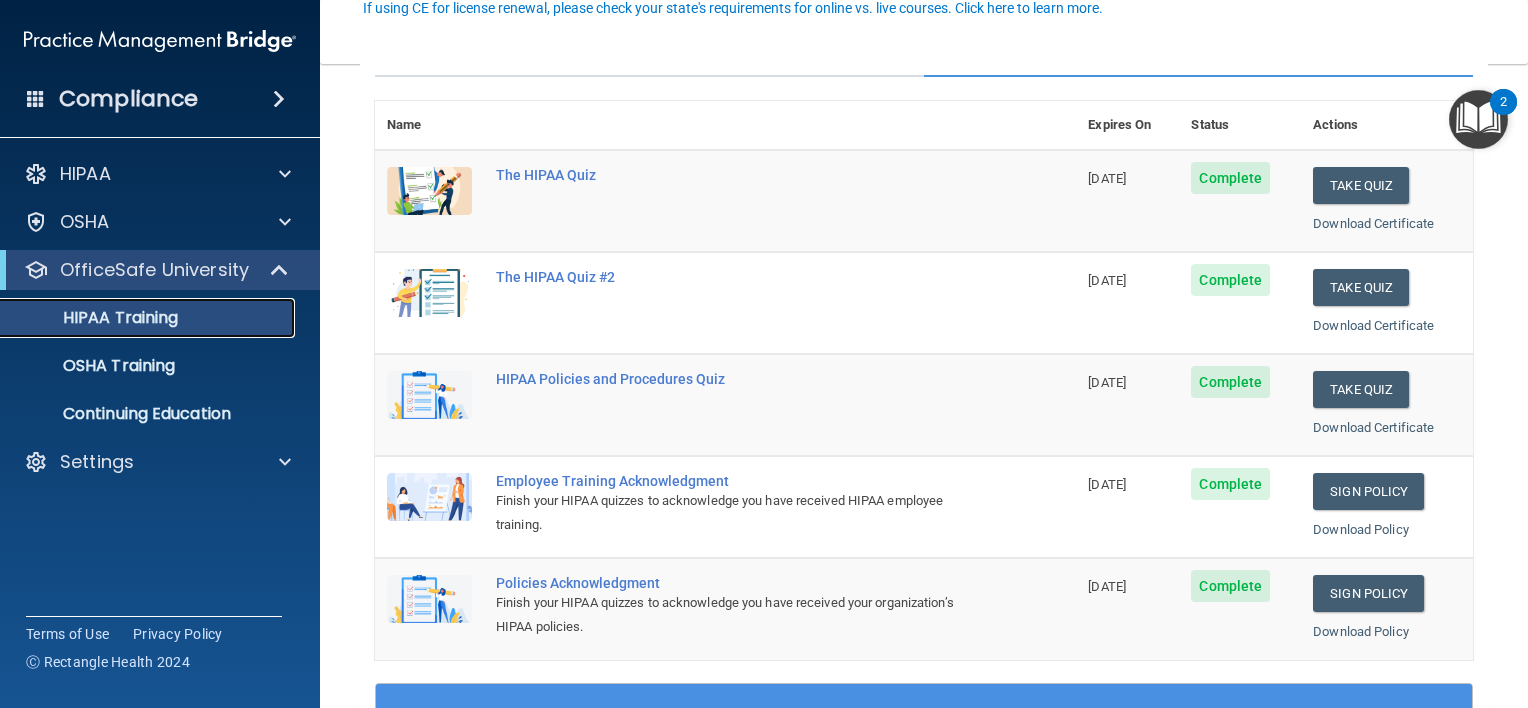 scroll, scrollTop: 221, scrollLeft: 0, axis: vertical 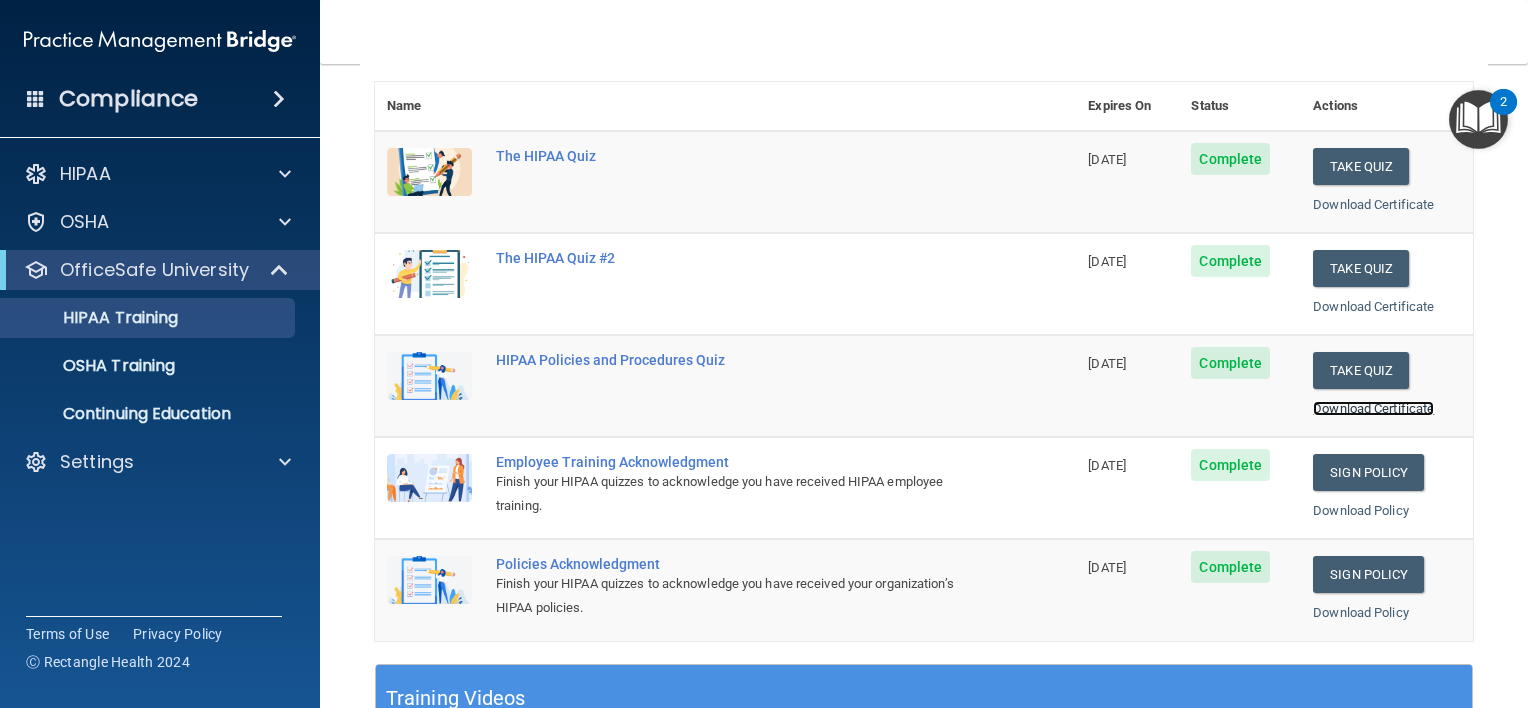 click on "Download Certificate" at bounding box center (1373, 408) 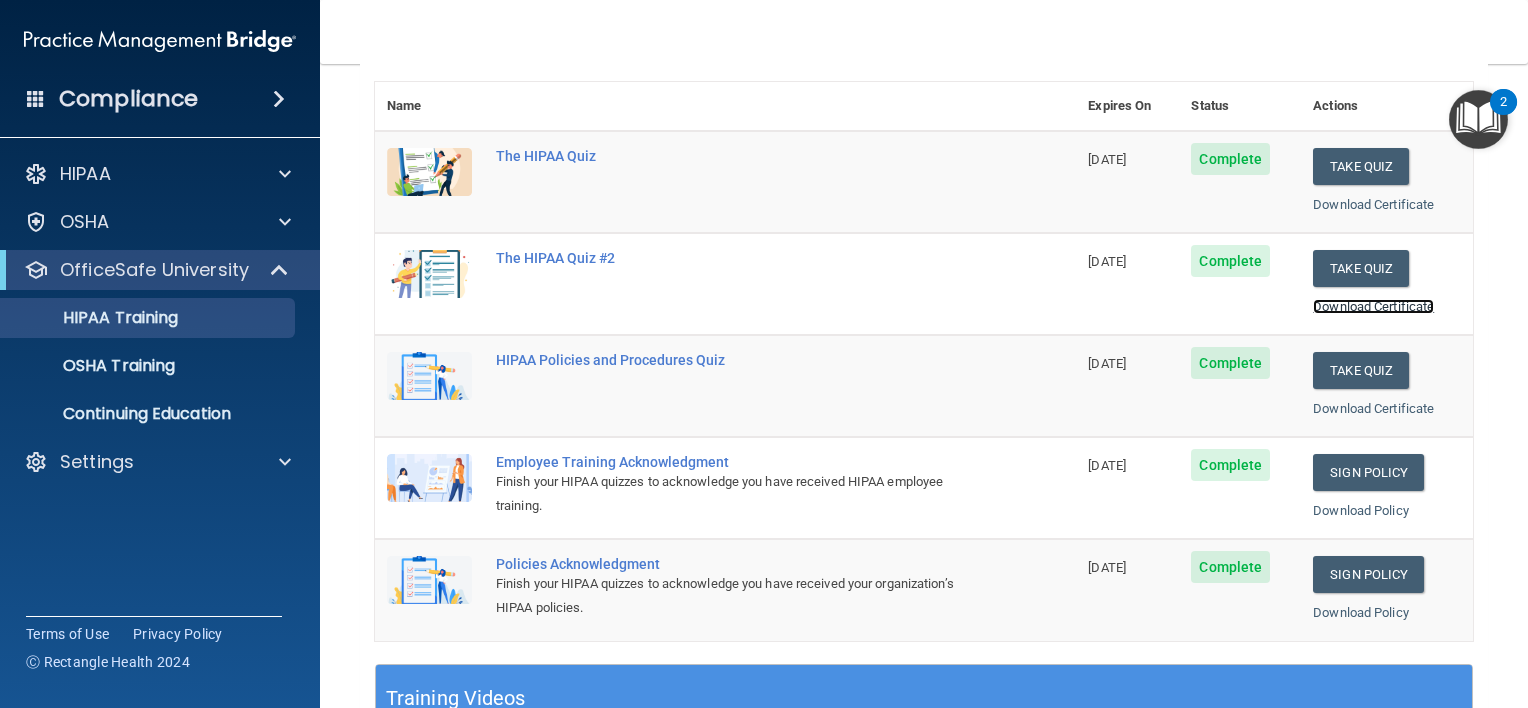 click on "Download Certificate" at bounding box center (1373, 306) 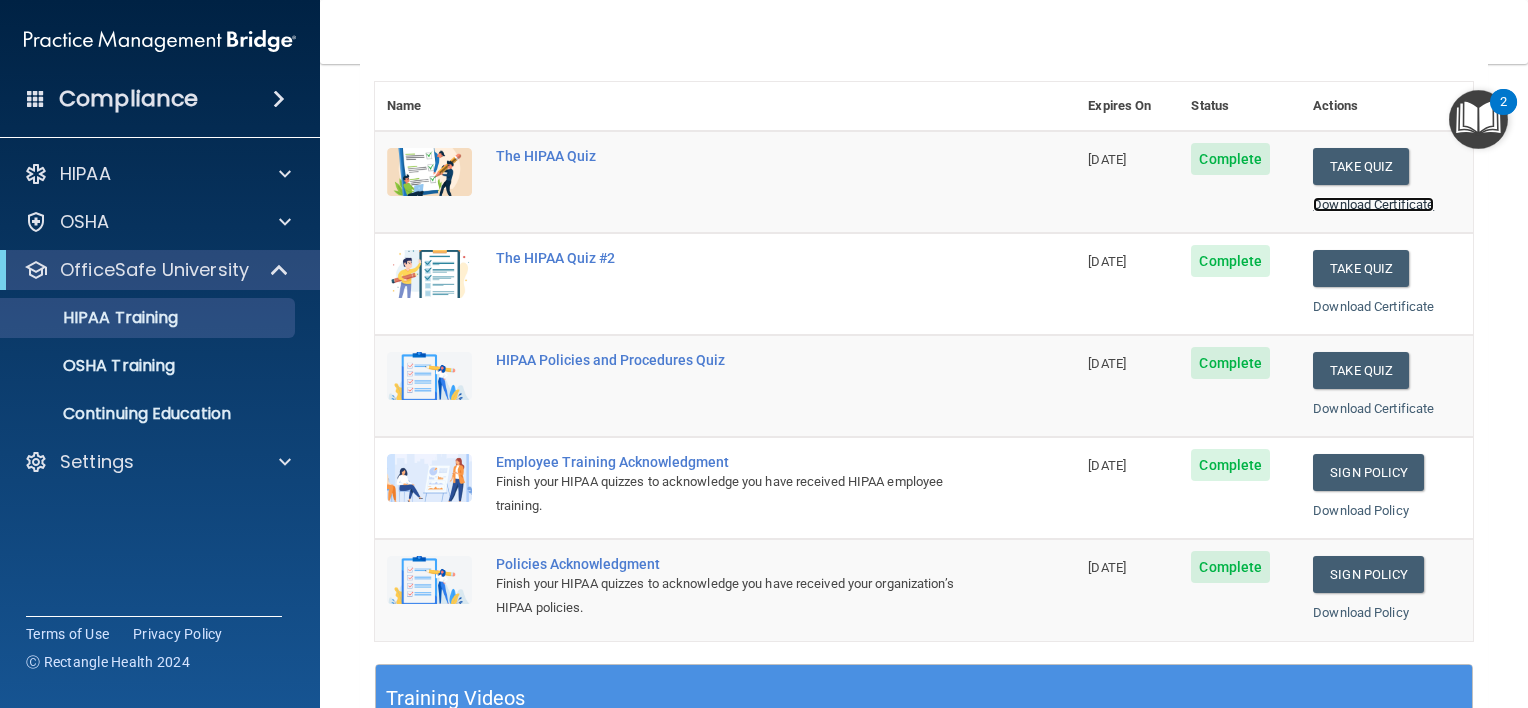 click on "Download Certificate" at bounding box center (1373, 204) 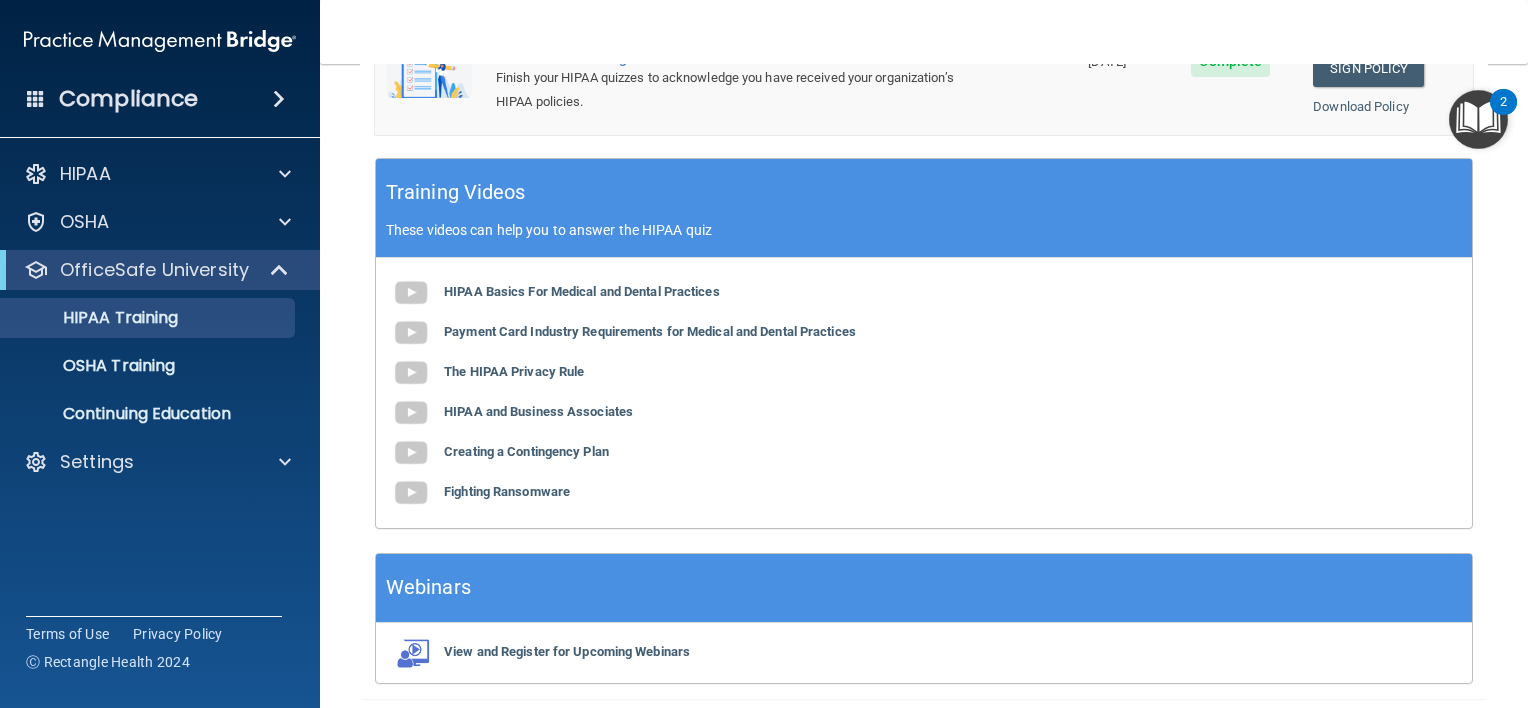 scroll, scrollTop: 793, scrollLeft: 0, axis: vertical 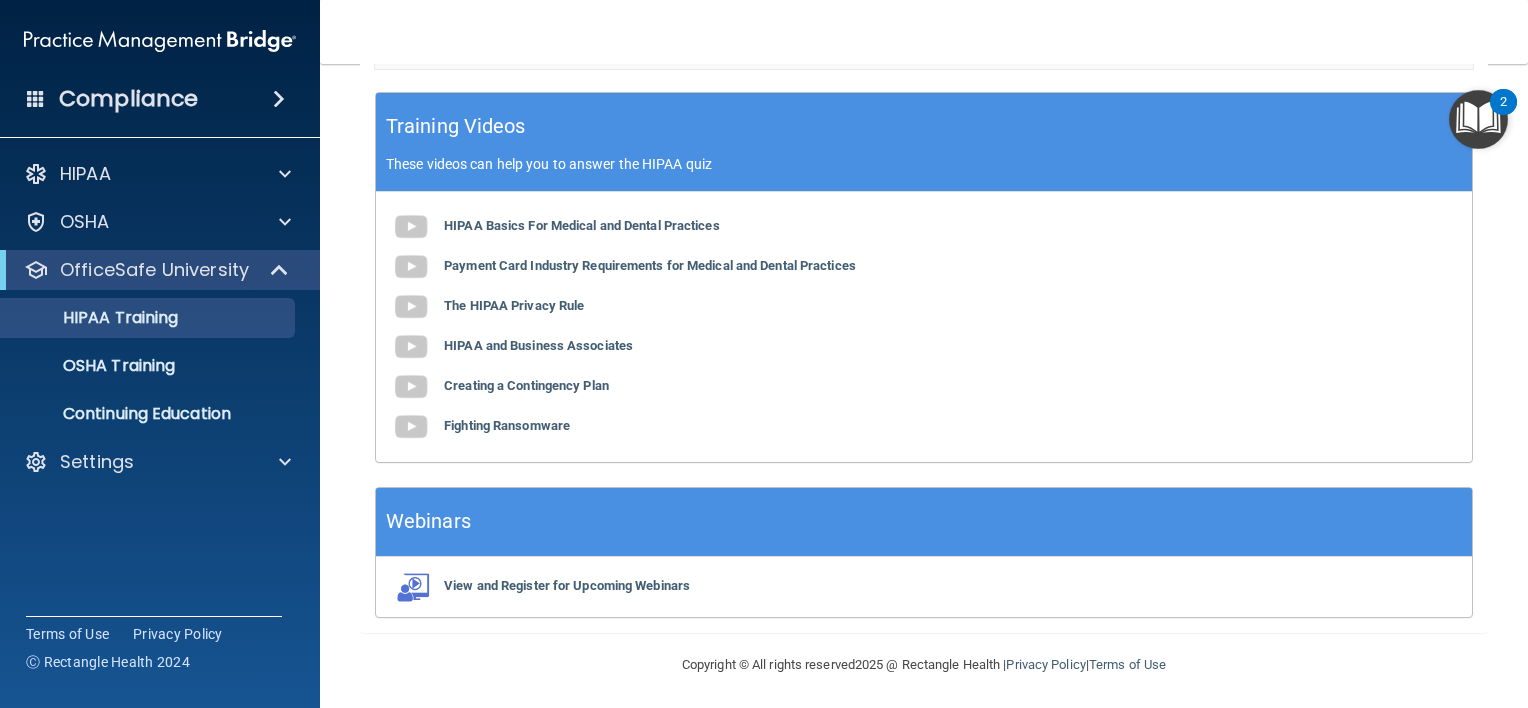 click on "Compliance" at bounding box center [160, 99] 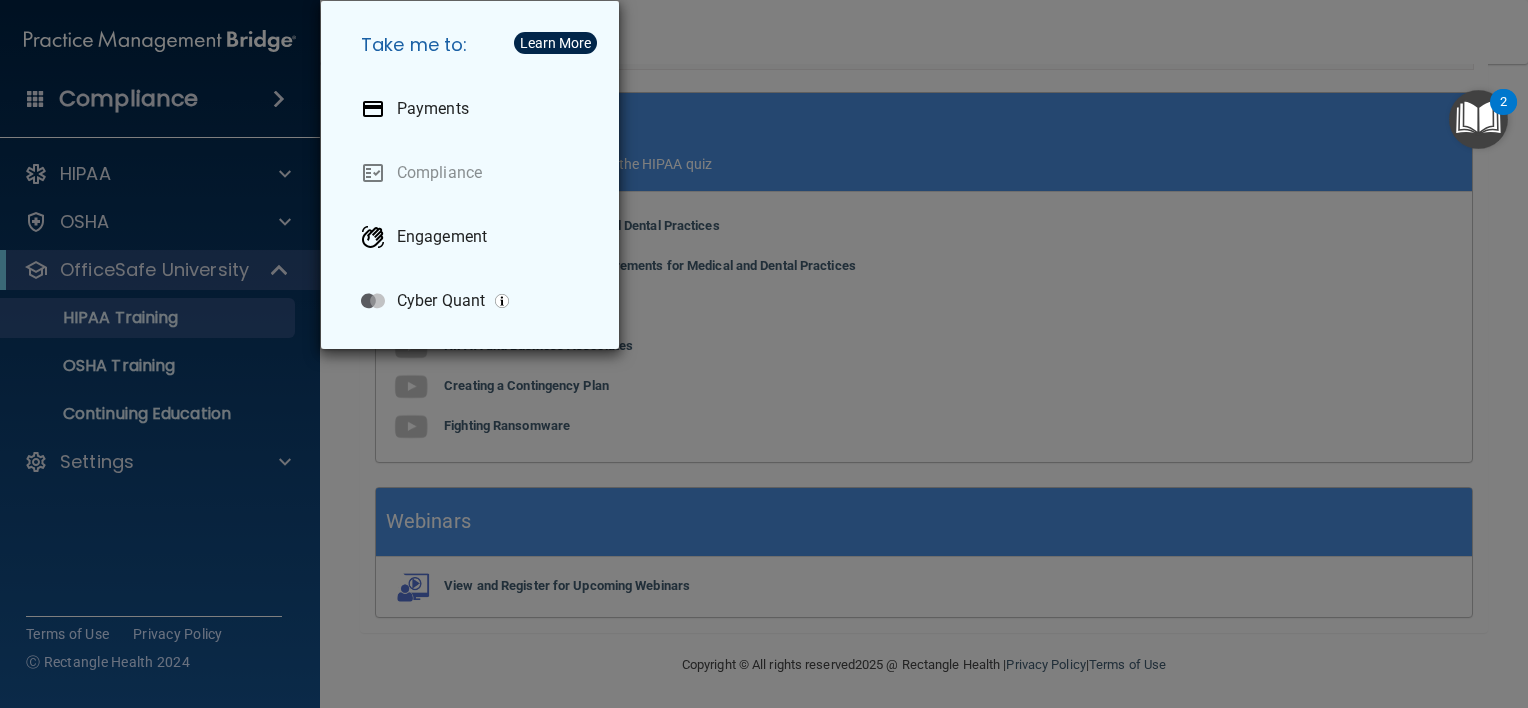 click on "Take me to:             Payments                   Compliance                     Engagement                     Cyber Quant" at bounding box center [764, 354] 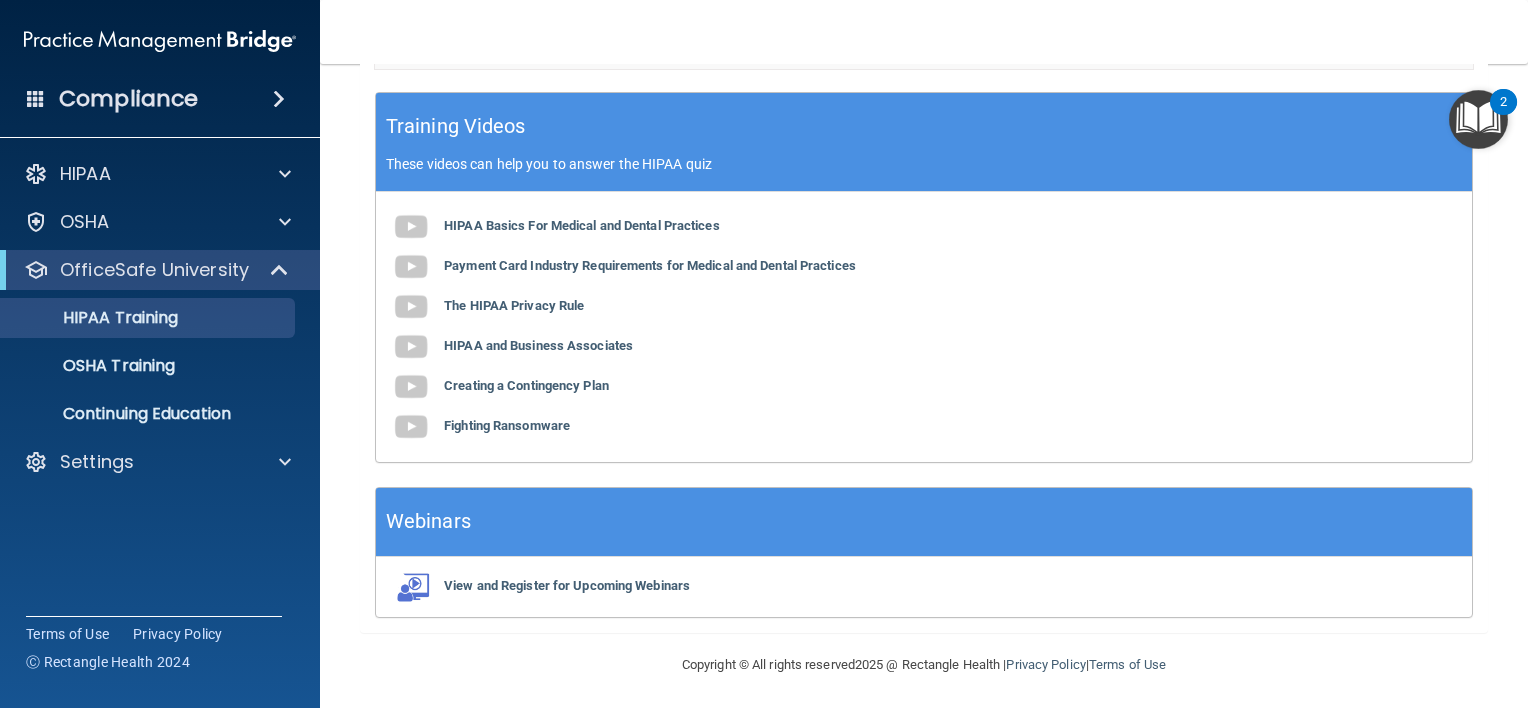 click on "HIPAA
Documents and Policies                 Report an Incident               Business Associates               Emergency Planning               Resources                 HIPAA Risk Assessment
OSHA
Documents               Safety Data Sheets               Self-Assessment                Injury and Illness Report                Resources
PCI
PCI Compliance                Merchant Savings Calculator
OfficeSafe University
HIPAA Training                   OSHA Training                   Continuing Education
Settings
My Account               My Users               Services                 Sign Out" at bounding box center (160, 322) 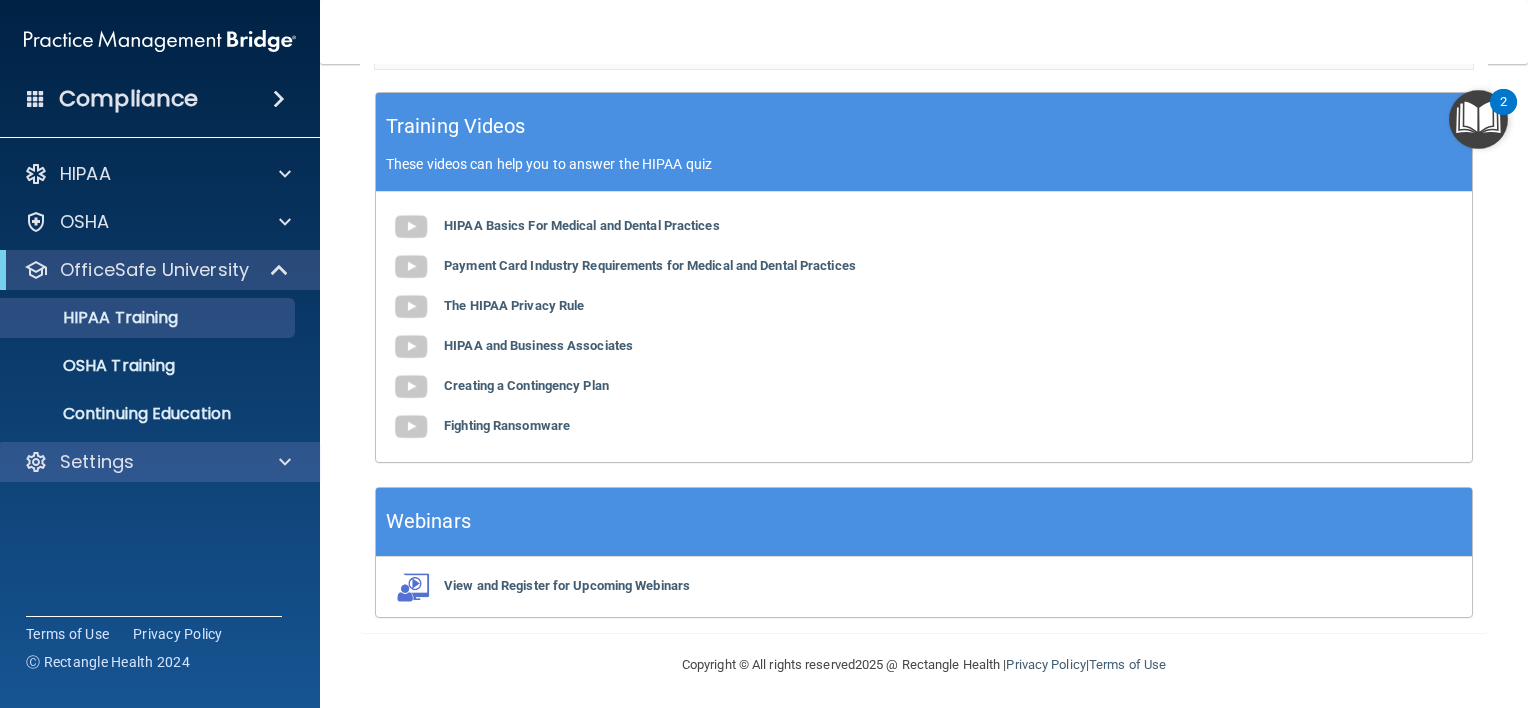 click on "Settings" at bounding box center [160, 462] 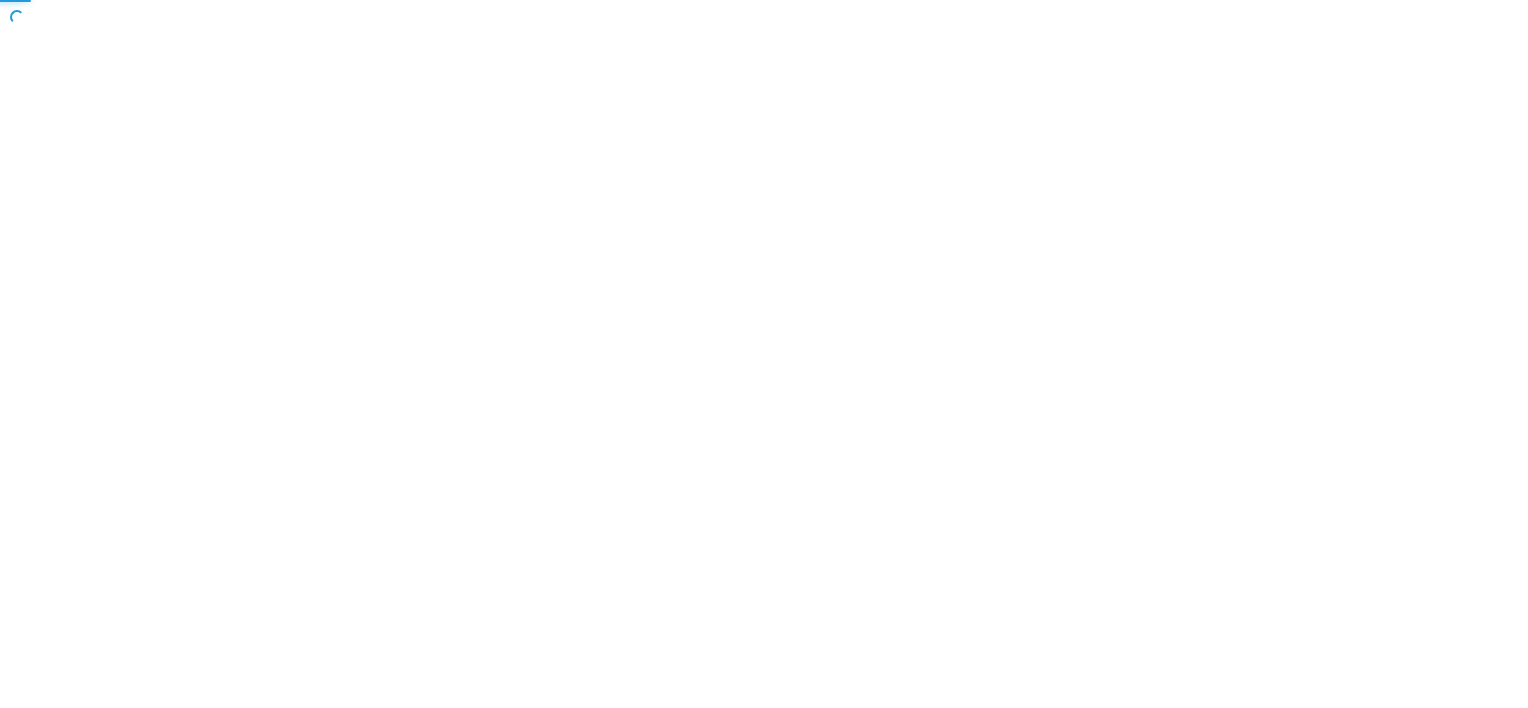 scroll, scrollTop: 0, scrollLeft: 0, axis: both 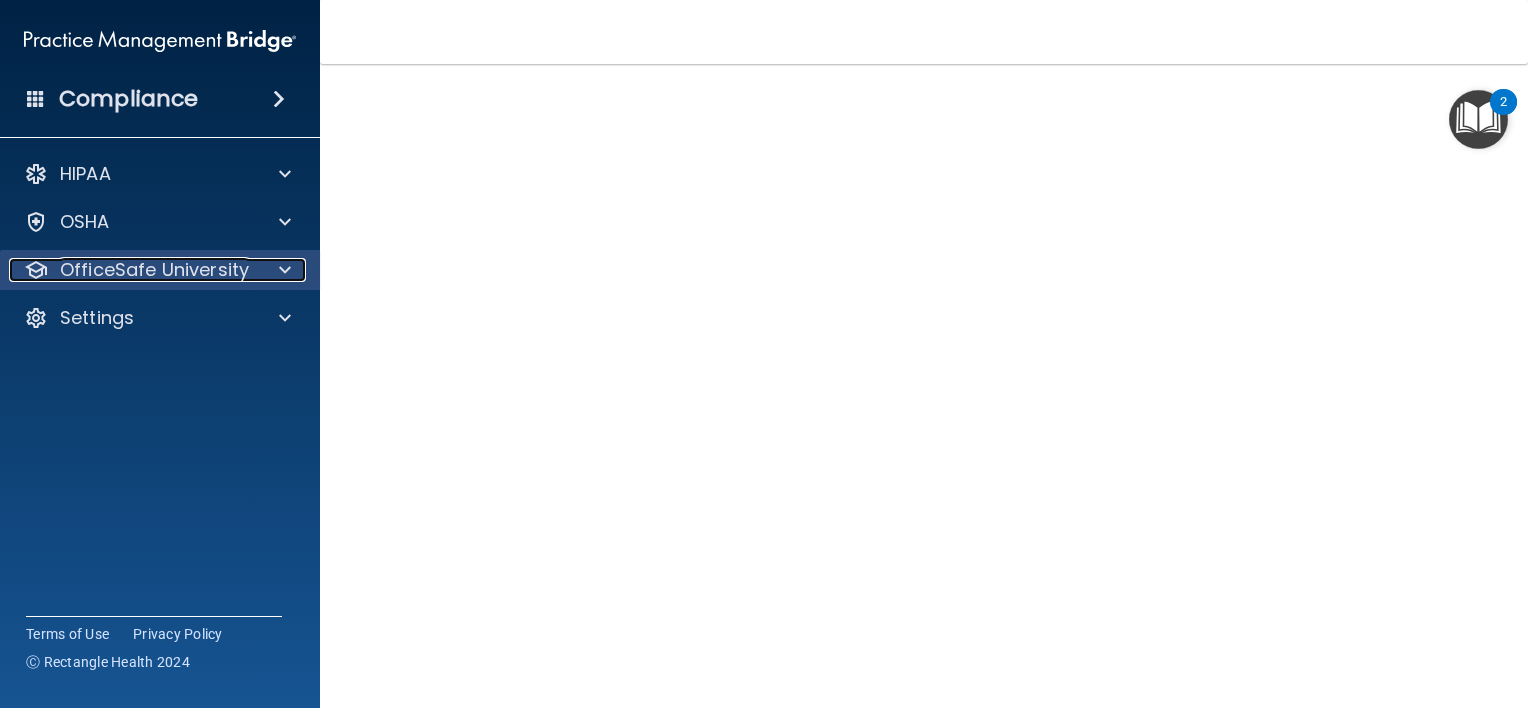 click on "OfficeSafe University" at bounding box center (154, 270) 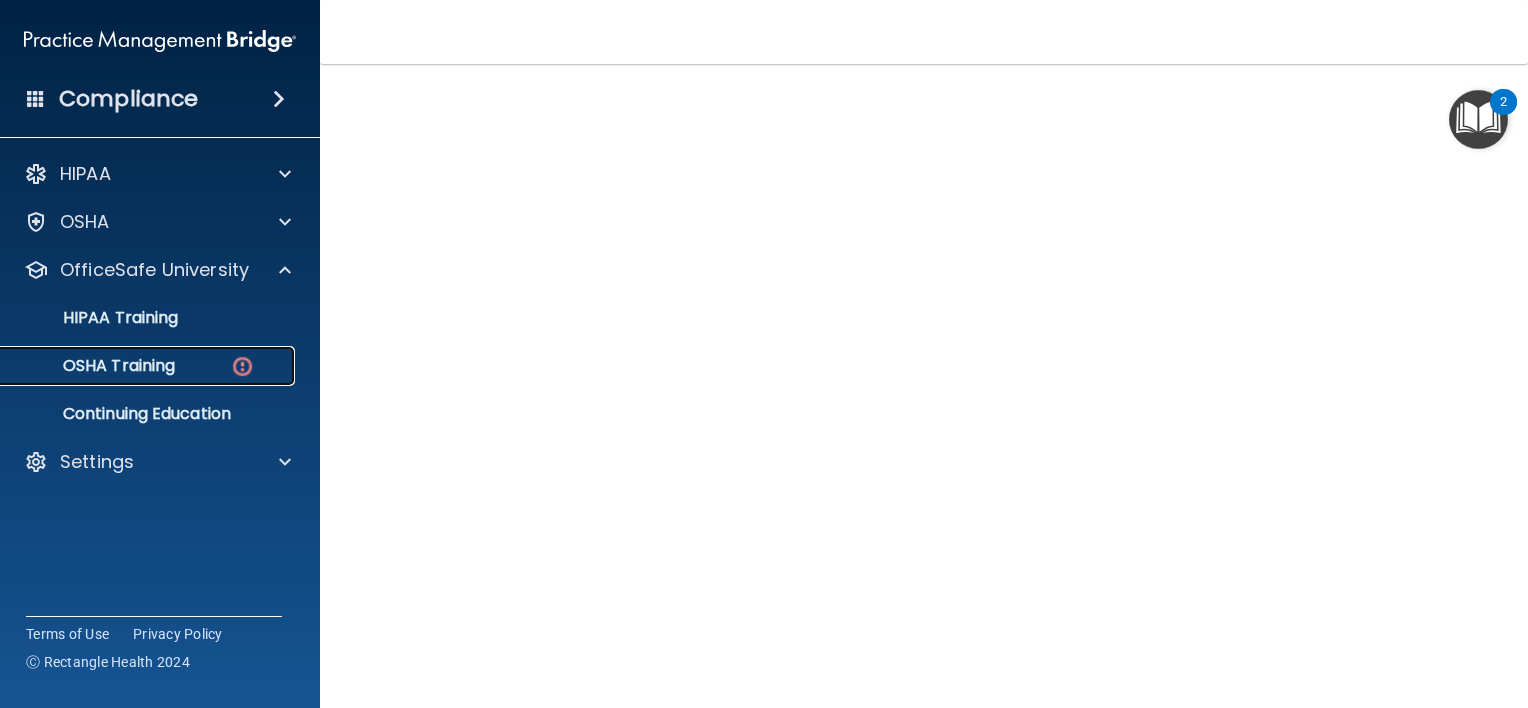 click on "OSHA Training" at bounding box center (137, 366) 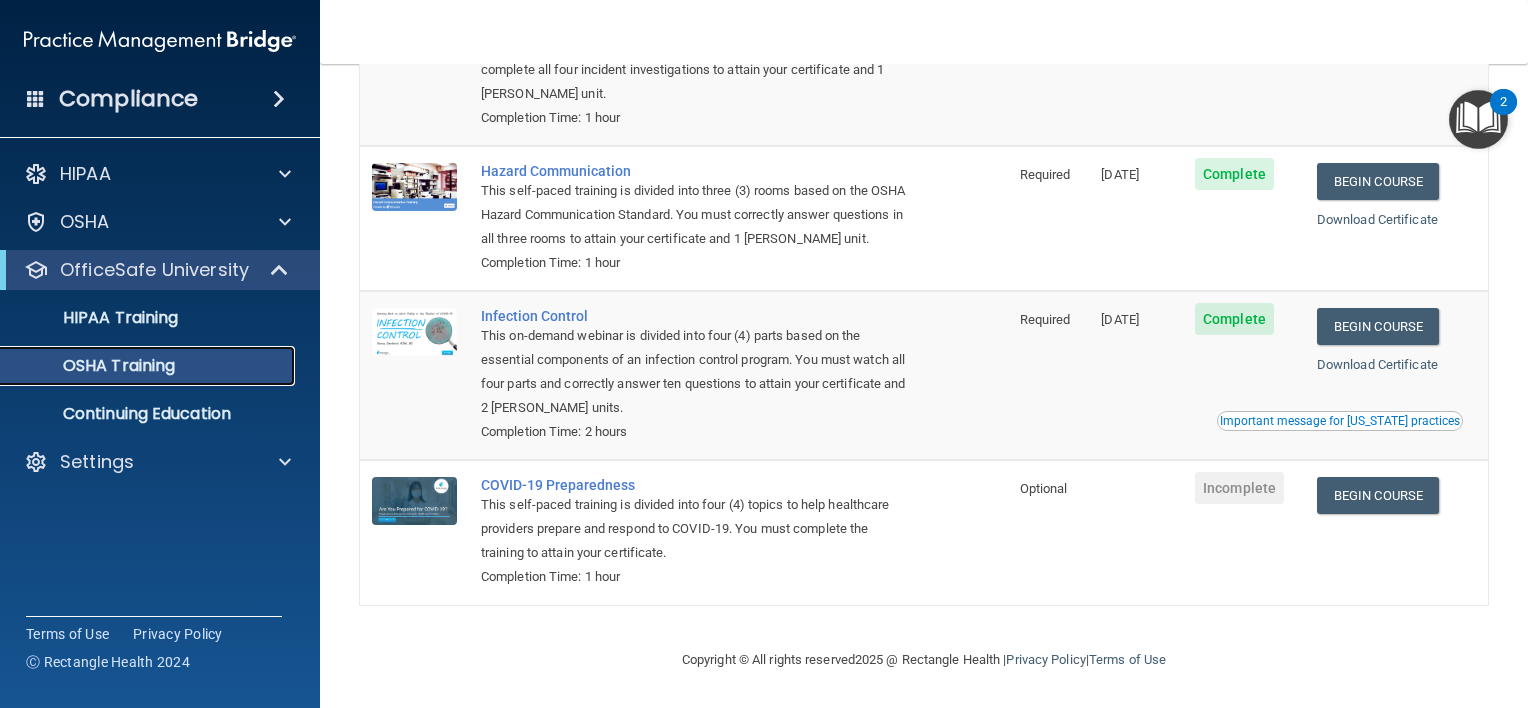 scroll, scrollTop: 0, scrollLeft: 0, axis: both 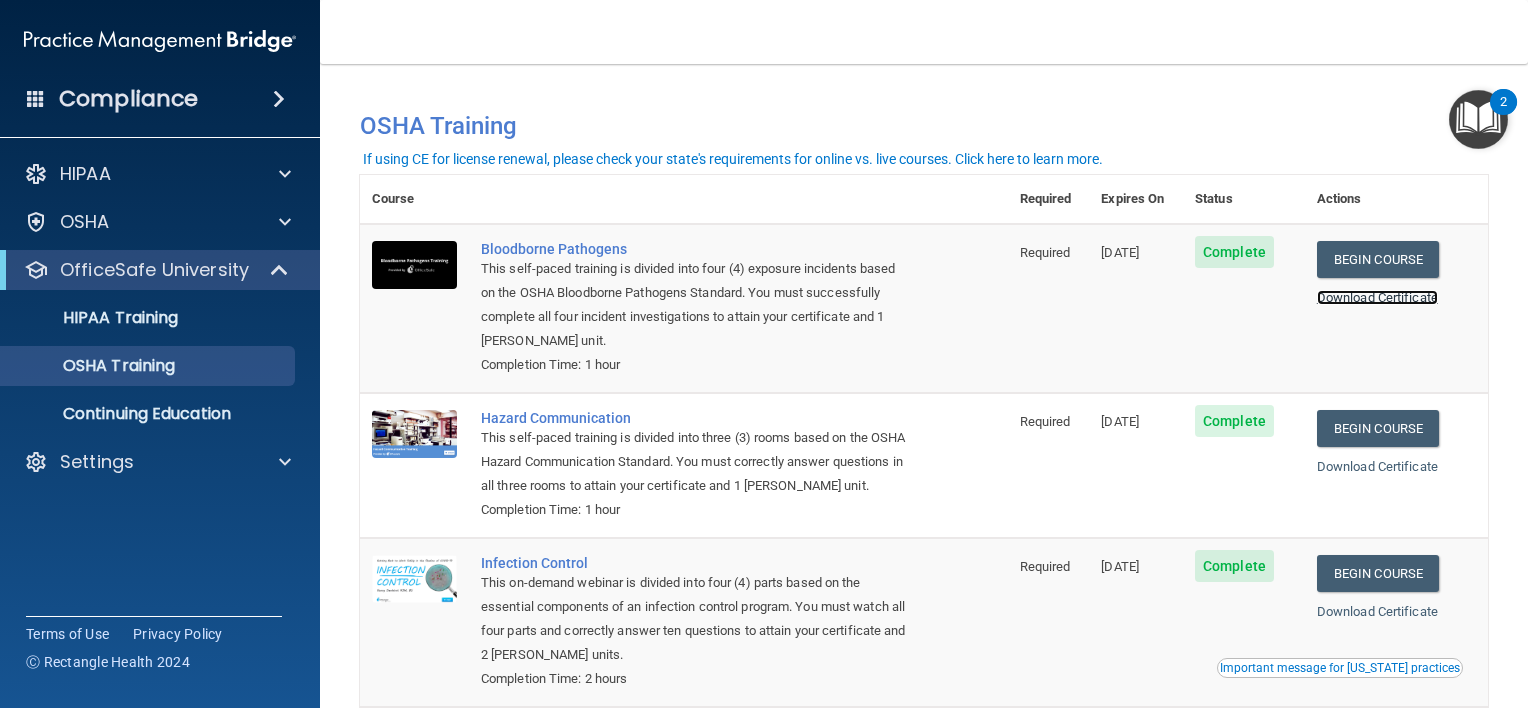 click on "Download Certificate" at bounding box center (1377, 297) 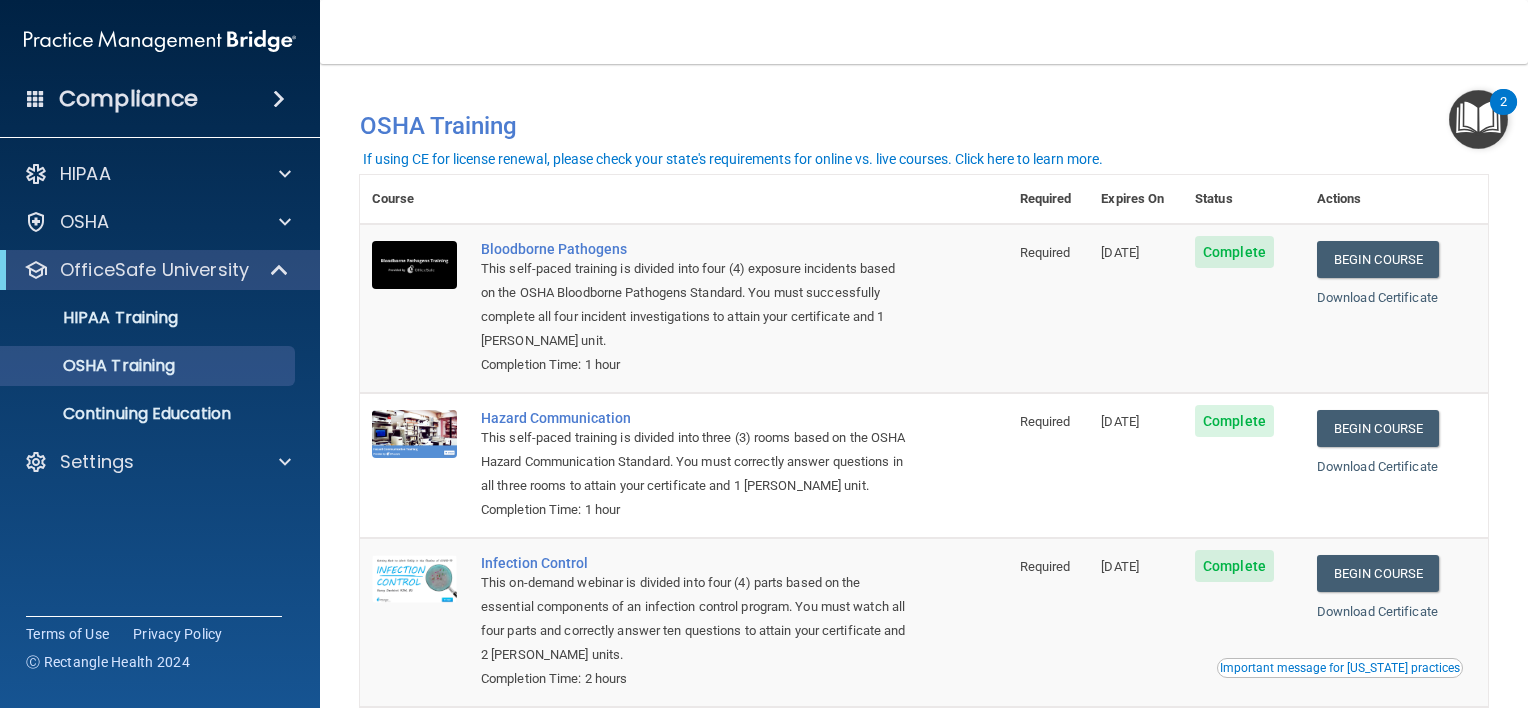 click on "Download Certificate" at bounding box center (1396, 467) 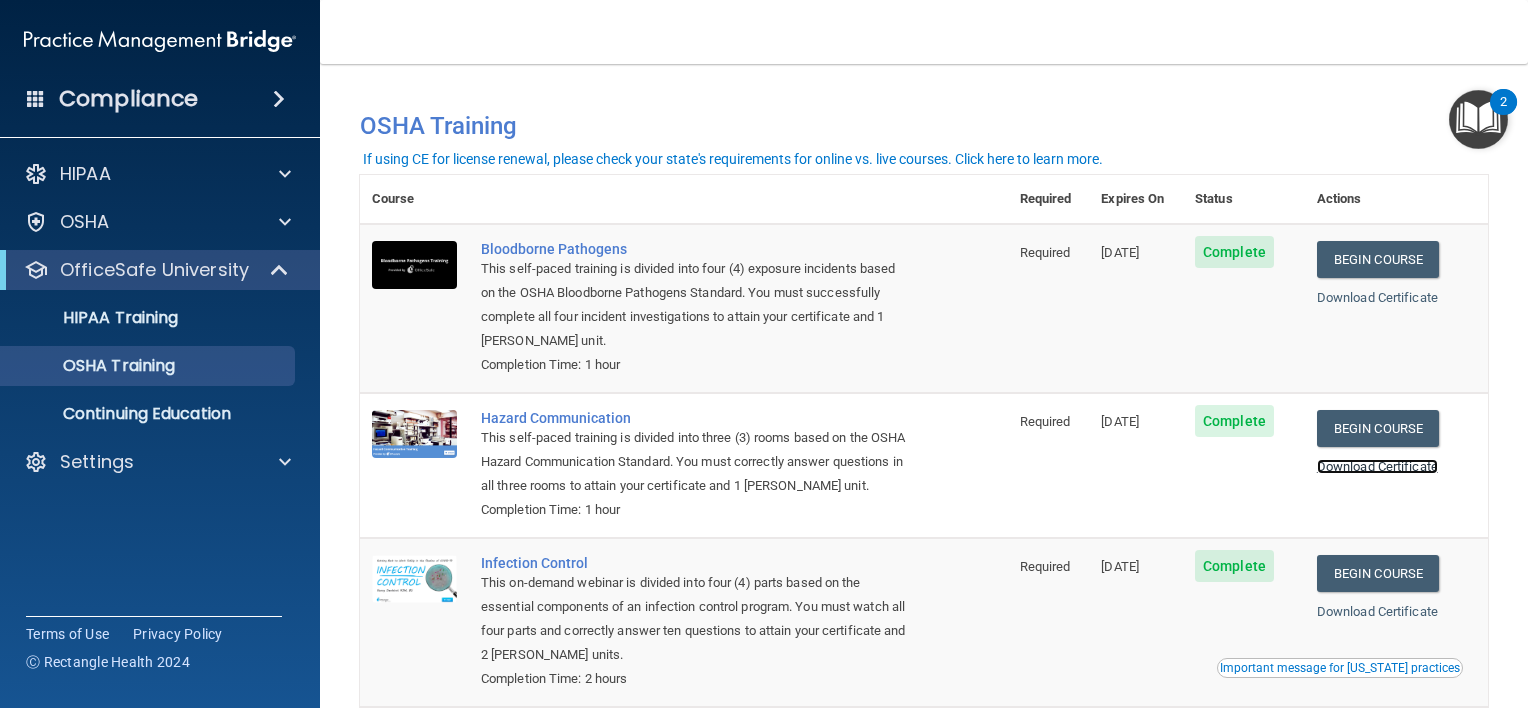 click on "Download Certificate" at bounding box center (1377, 466) 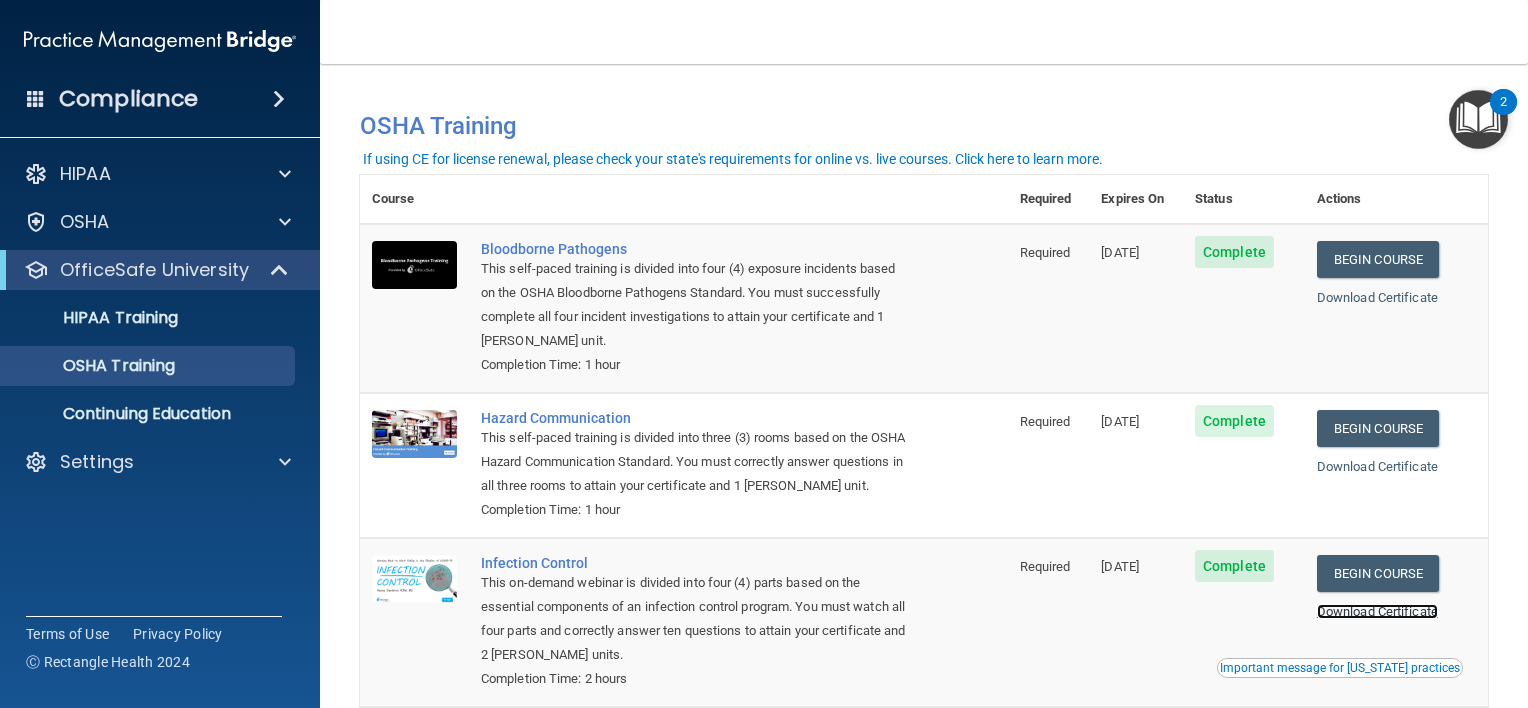 click on "Download Certificate" at bounding box center (1377, 611) 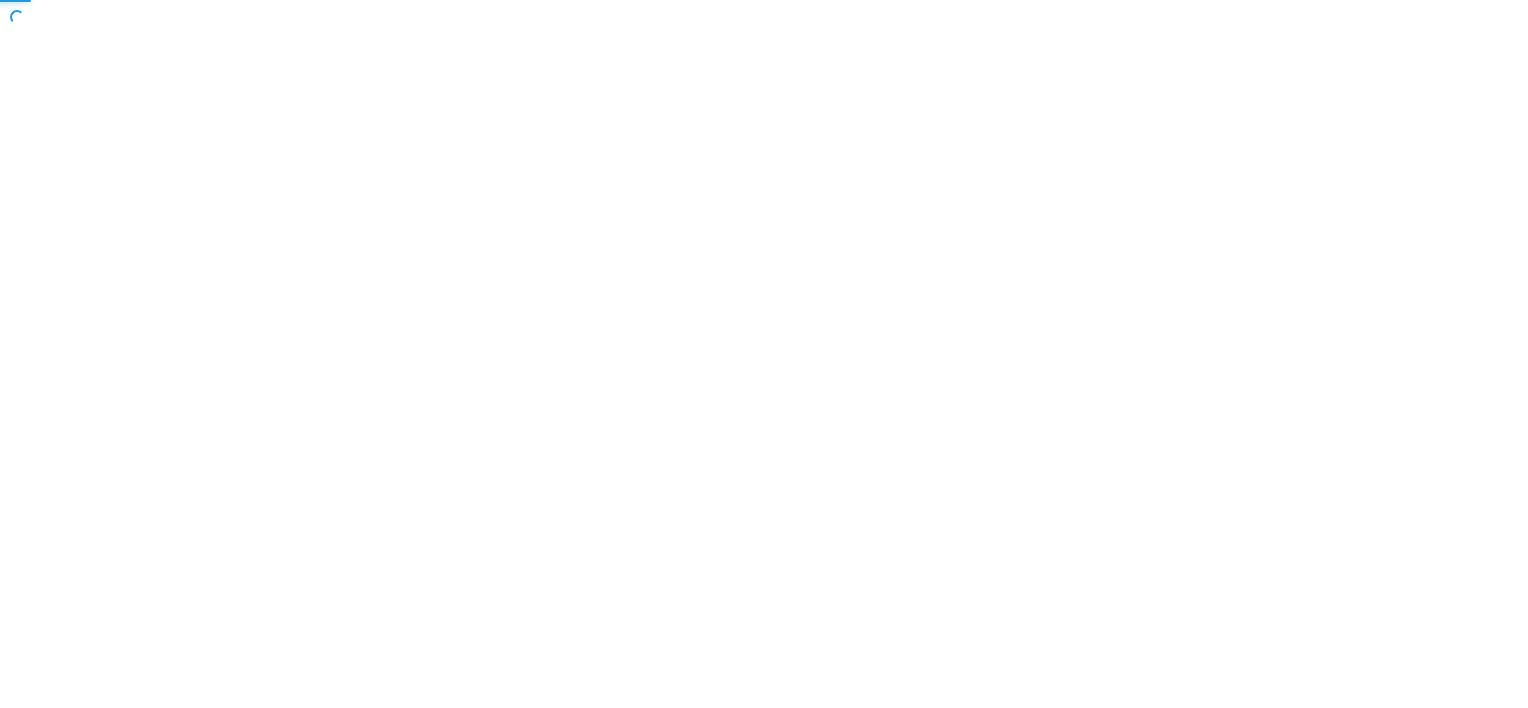 scroll, scrollTop: 0, scrollLeft: 0, axis: both 